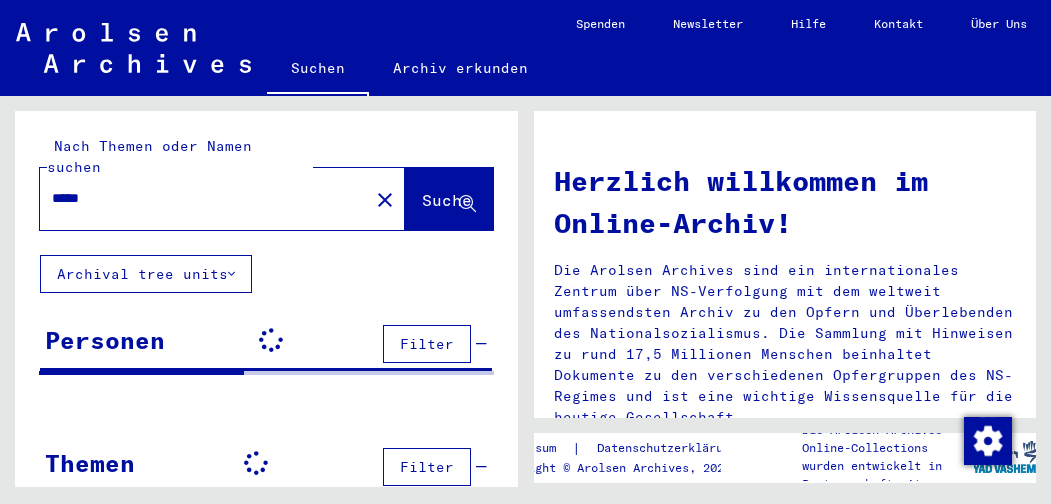 scroll, scrollTop: 0, scrollLeft: 0, axis: both 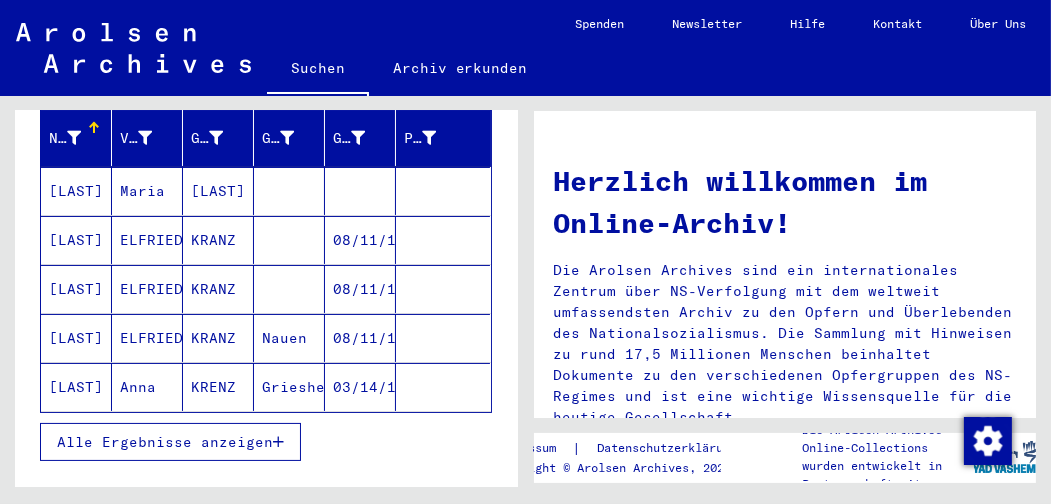 click on "Griesheim" 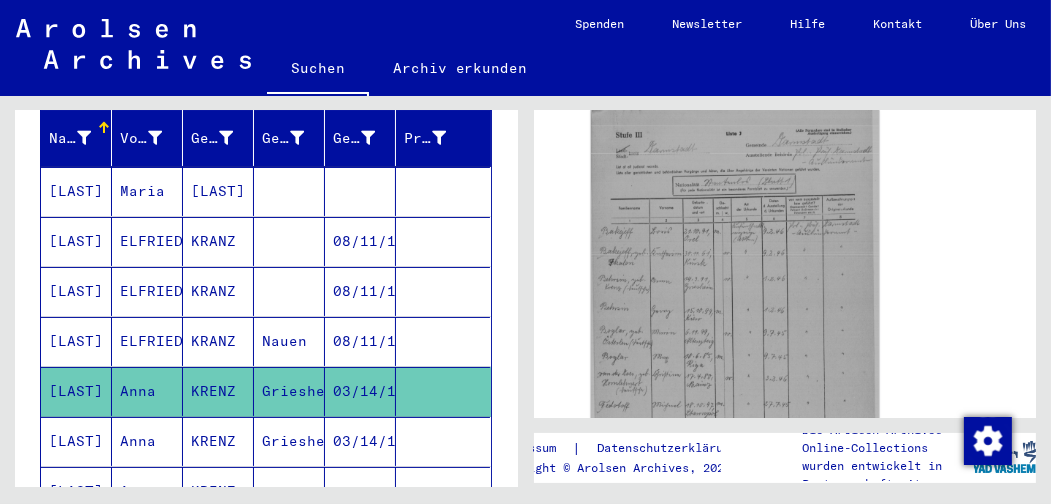 scroll, scrollTop: 537, scrollLeft: 0, axis: vertical 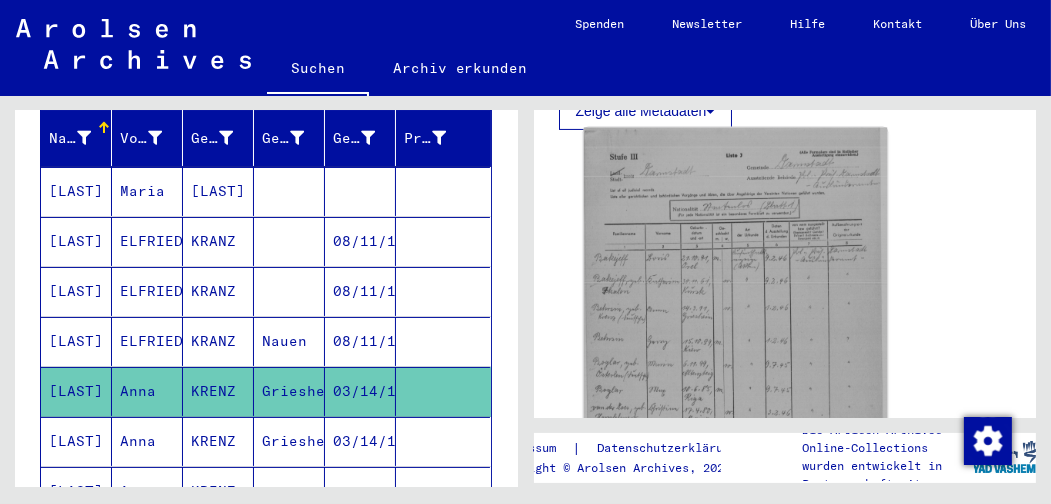 click 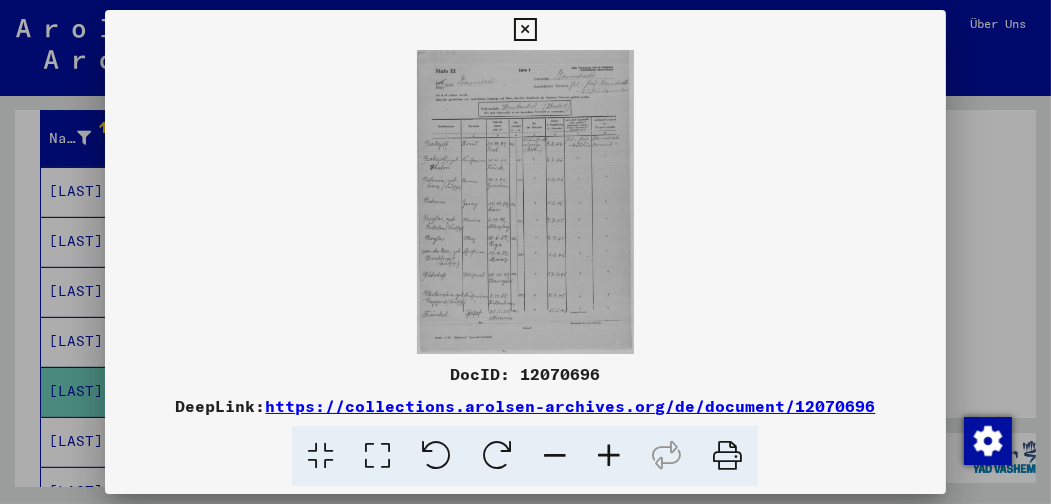 click at bounding box center [609, 456] 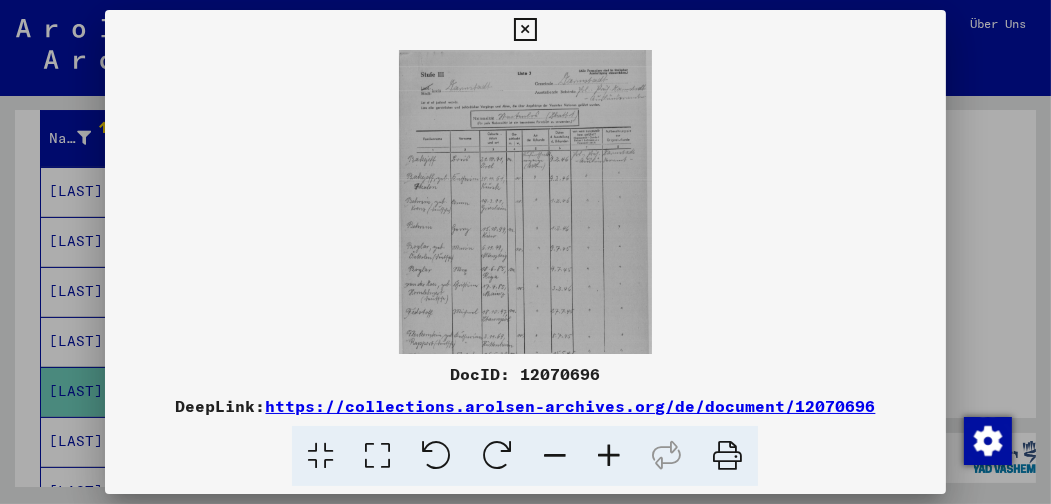 click at bounding box center [609, 456] 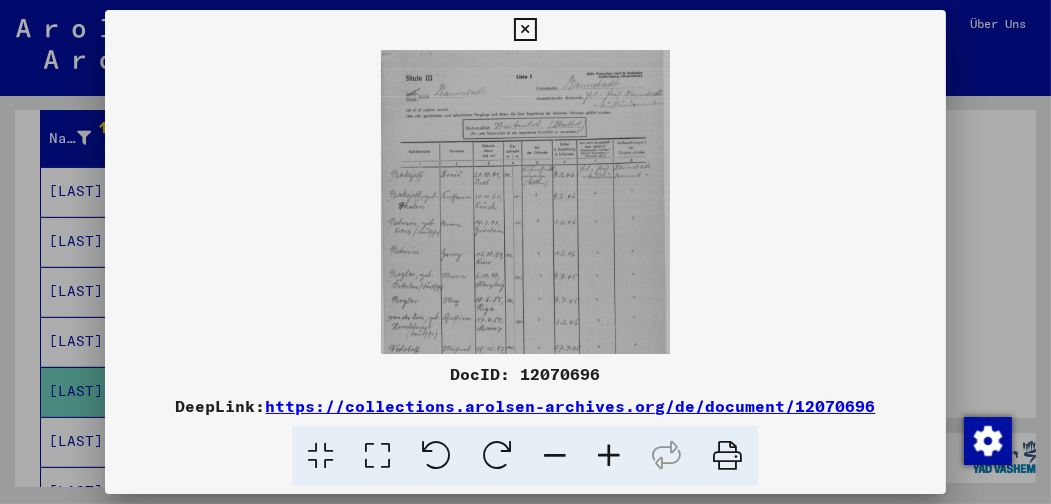click at bounding box center [609, 456] 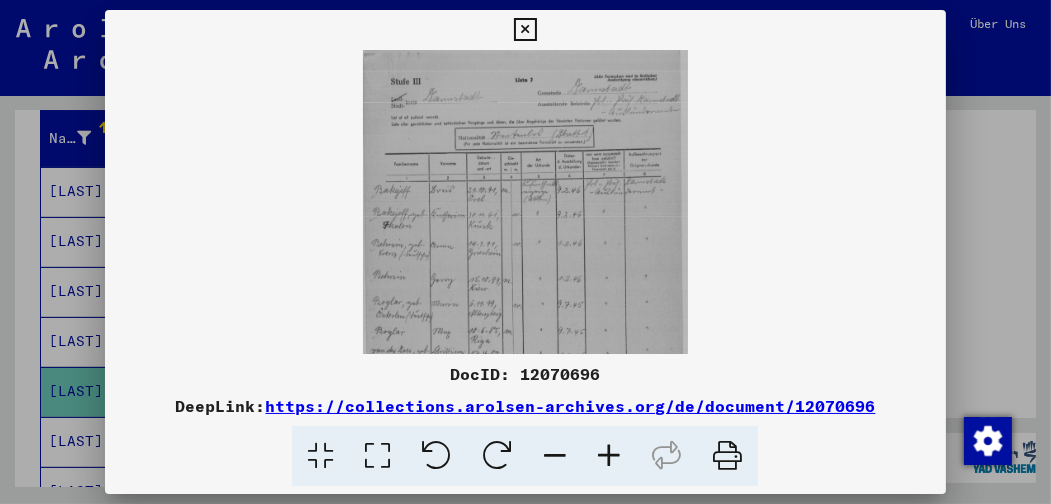 click at bounding box center [609, 456] 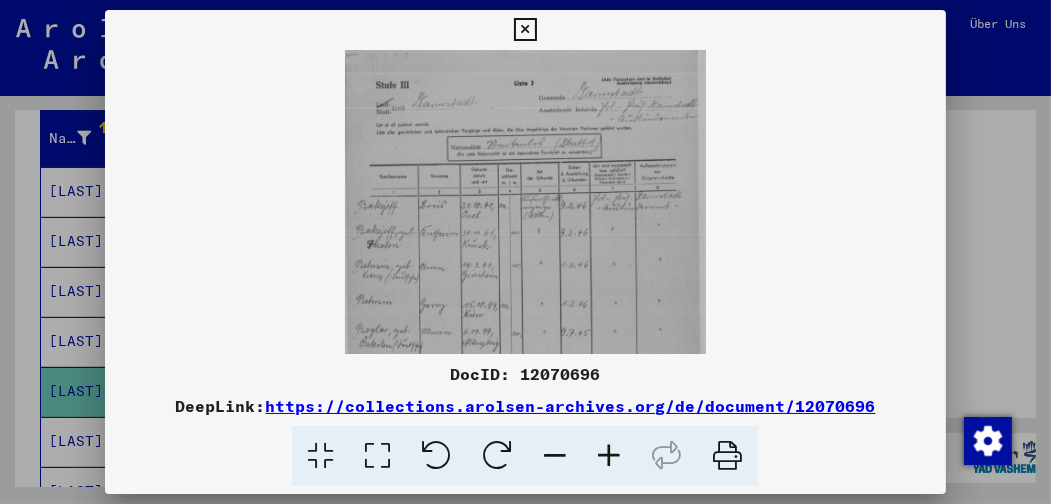 click at bounding box center [609, 456] 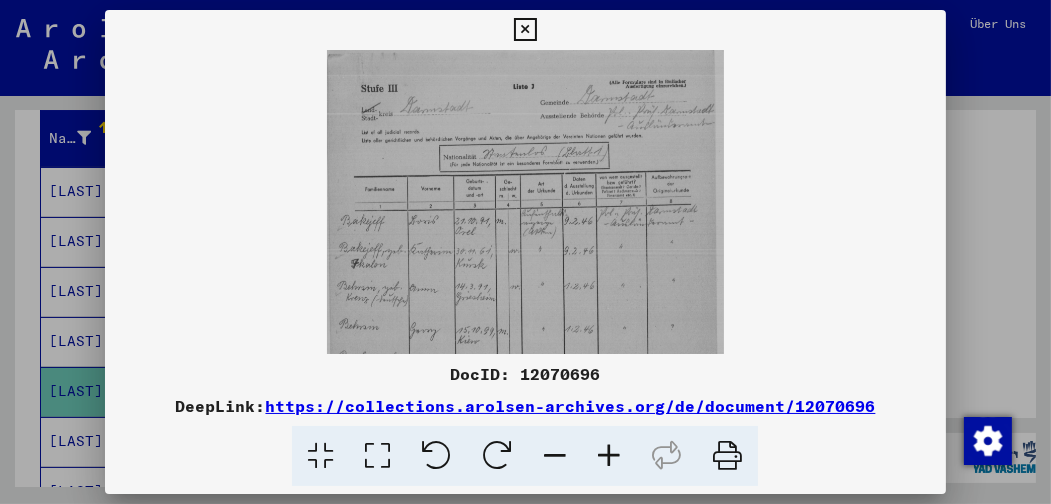 click at bounding box center [609, 456] 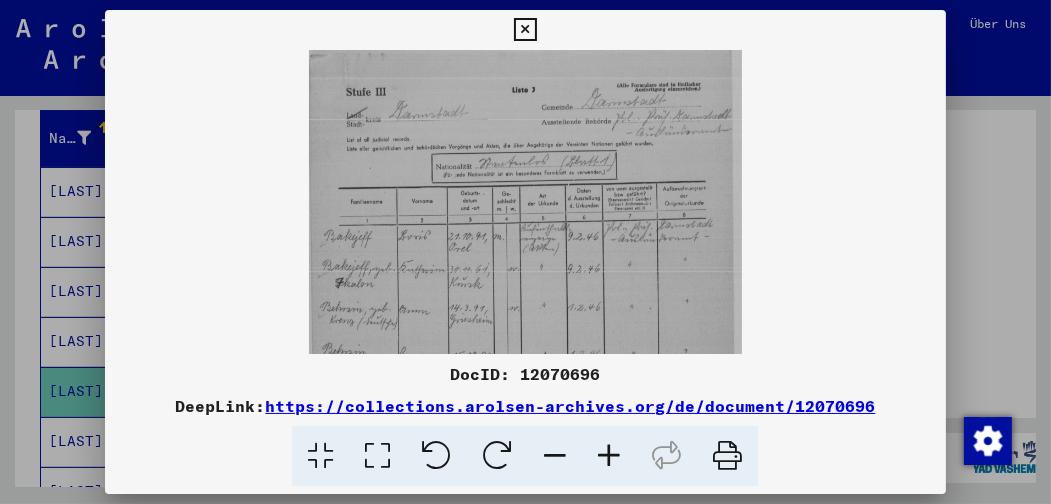 click at bounding box center [609, 456] 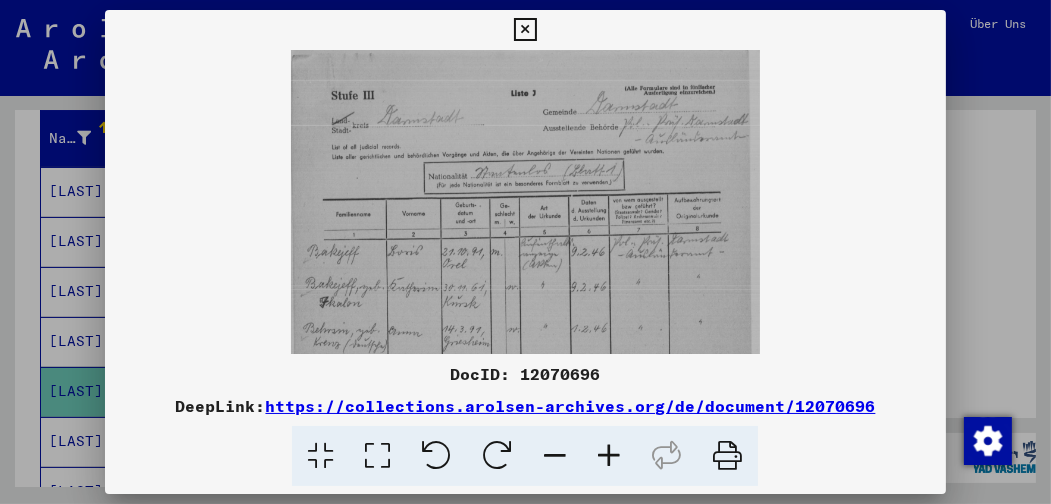 click at bounding box center (609, 456) 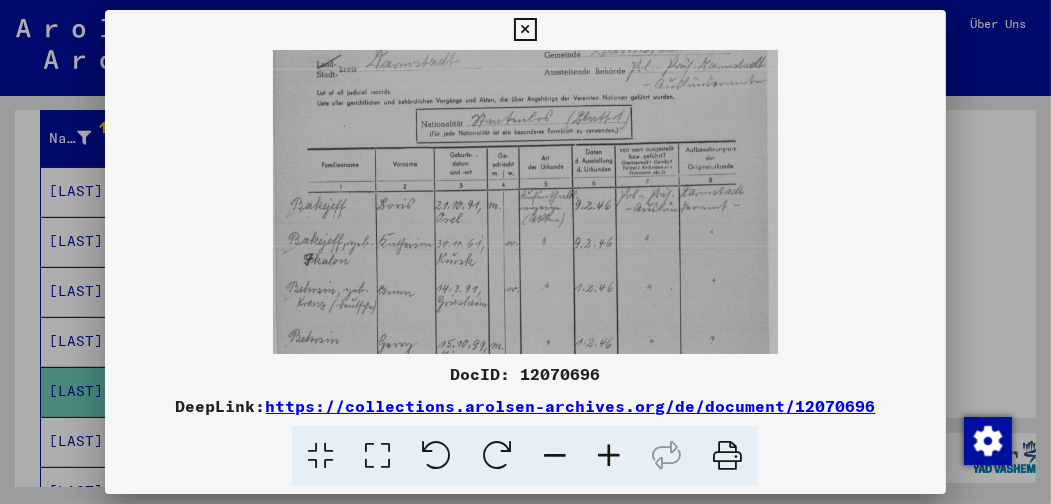 scroll, scrollTop: 64, scrollLeft: 0, axis: vertical 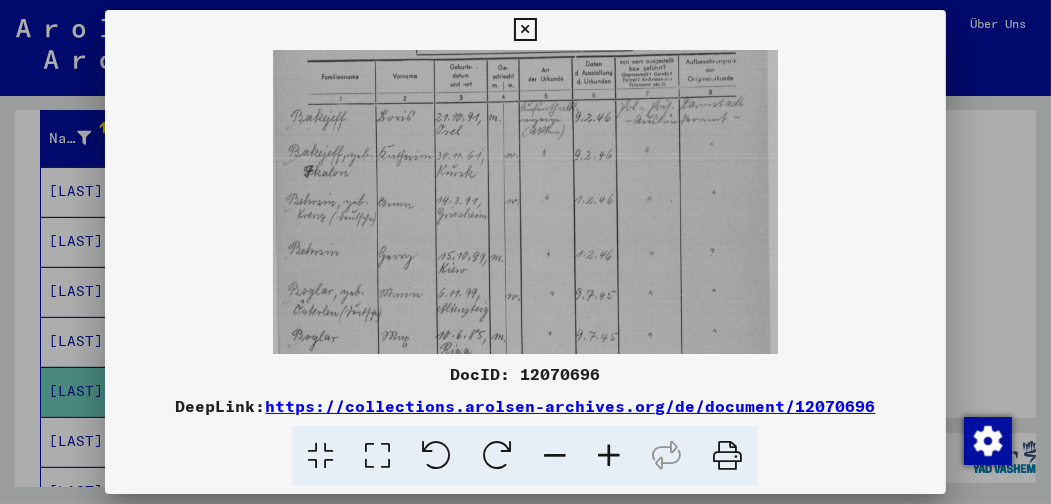 drag, startPoint x: 897, startPoint y: 303, endPoint x: 893, endPoint y: 156, distance: 147.05441 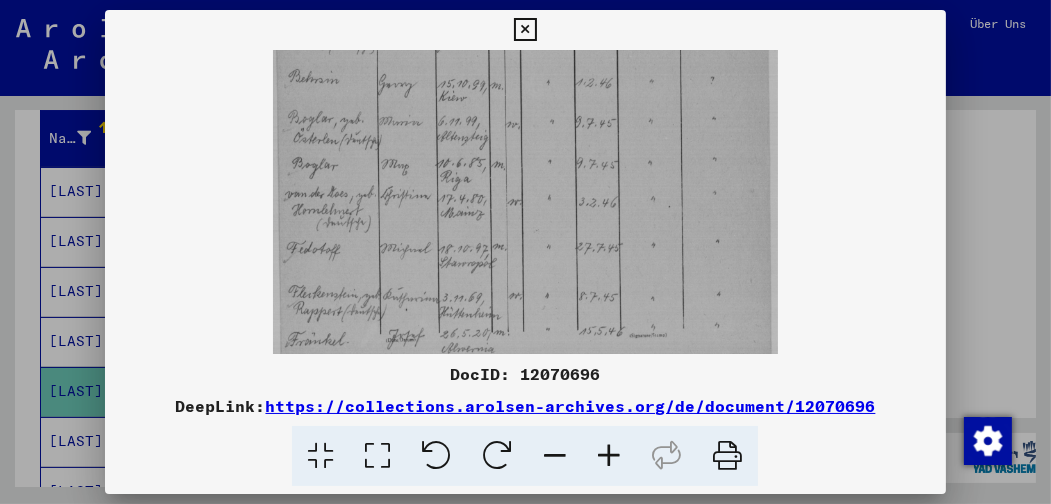 scroll, scrollTop: 323, scrollLeft: 0, axis: vertical 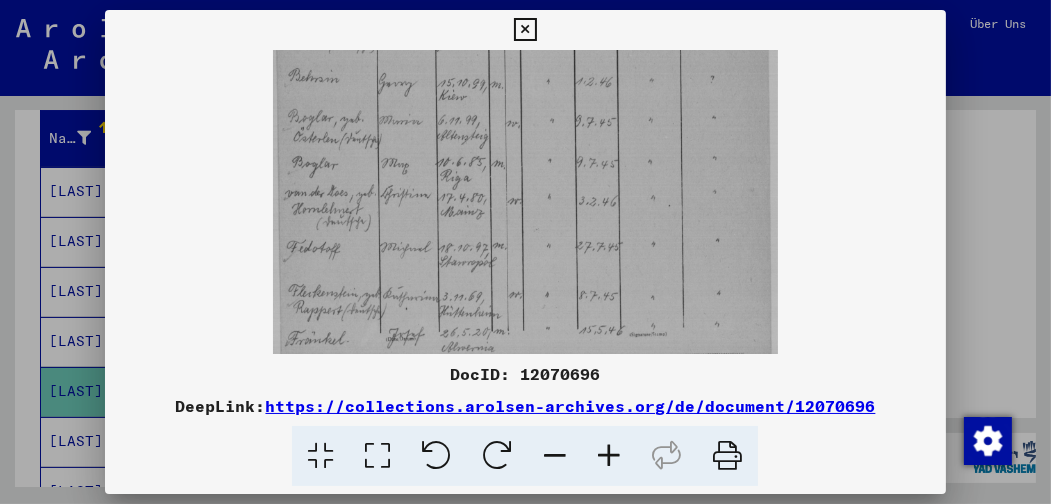 drag, startPoint x: 868, startPoint y: 247, endPoint x: 871, endPoint y: 77, distance: 170.02647 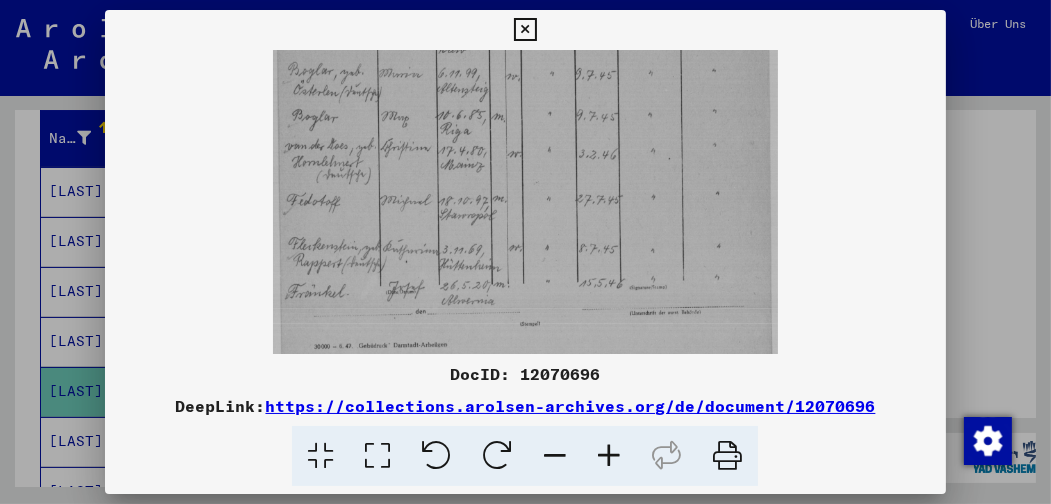 scroll, scrollTop: 374, scrollLeft: 0, axis: vertical 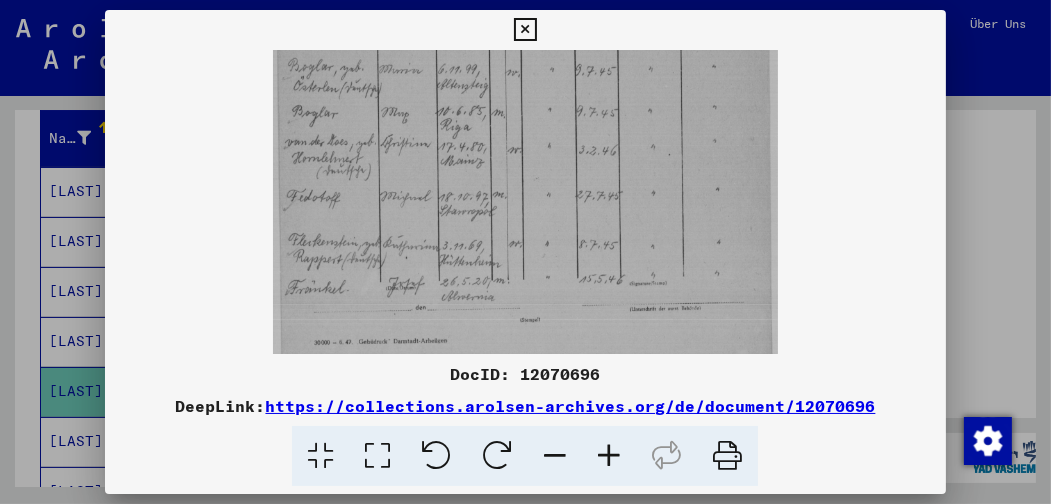 drag, startPoint x: 850, startPoint y: 161, endPoint x: 853, endPoint y: 111, distance: 50.08992 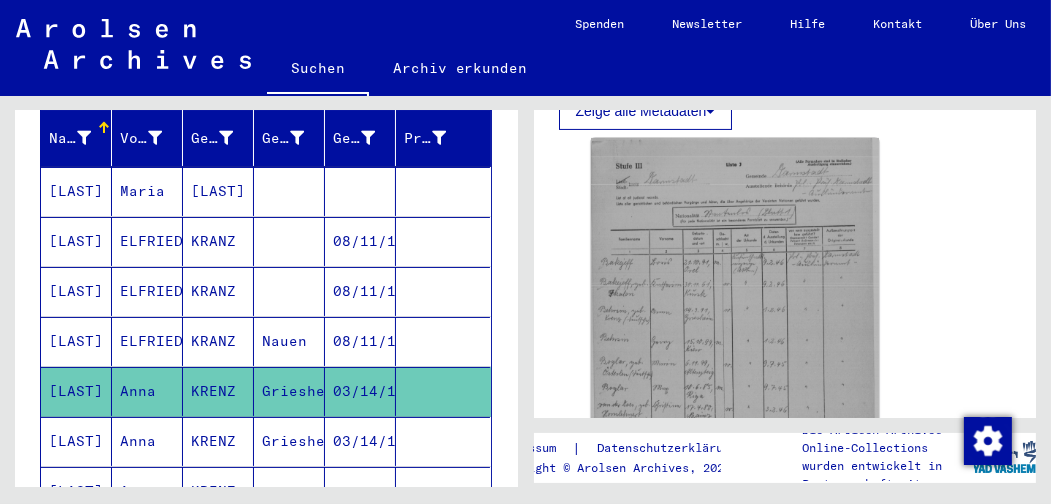 click on "Griesheim" at bounding box center [289, 491] 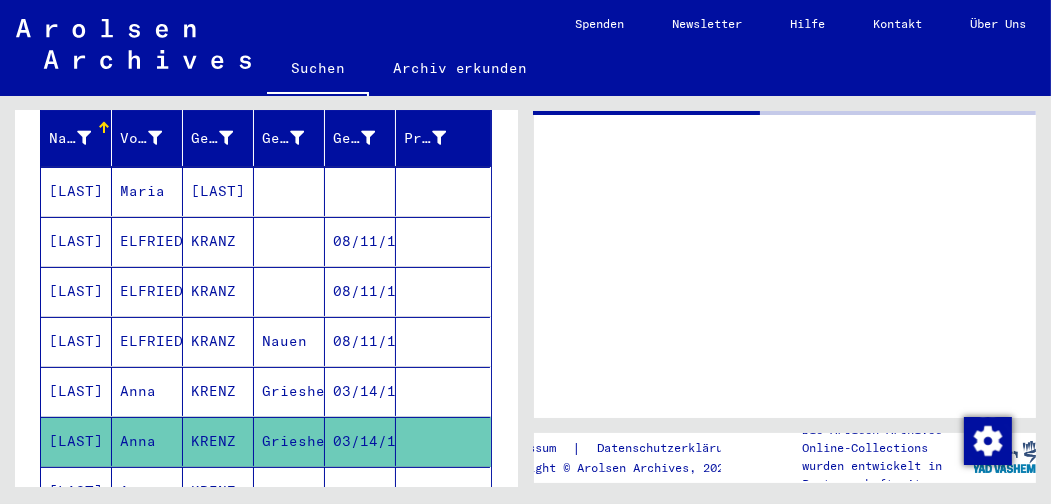 scroll, scrollTop: 0, scrollLeft: 0, axis: both 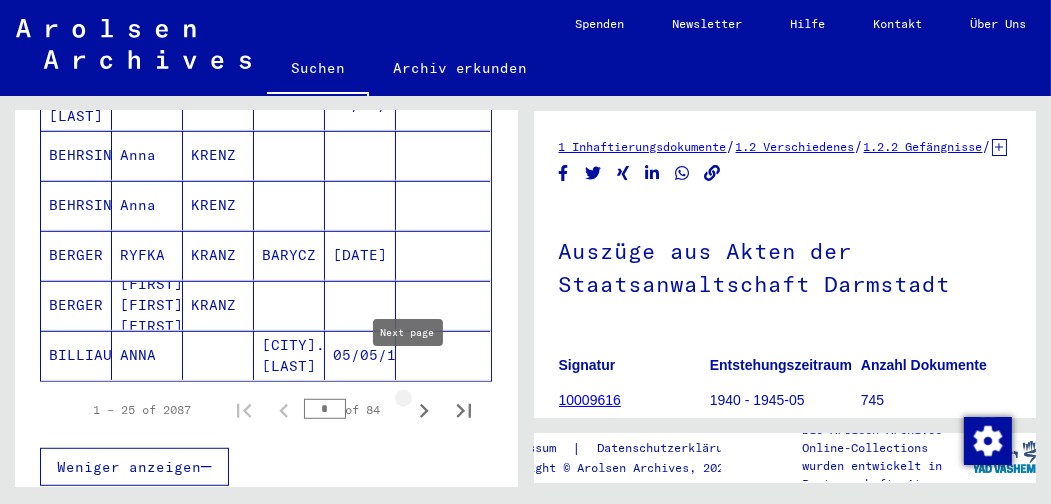 click 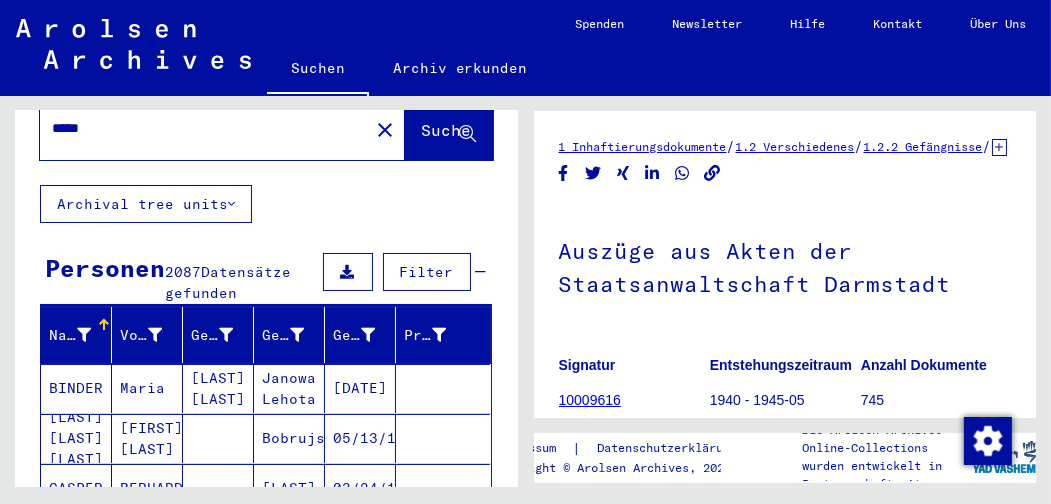scroll, scrollTop: 0, scrollLeft: 0, axis: both 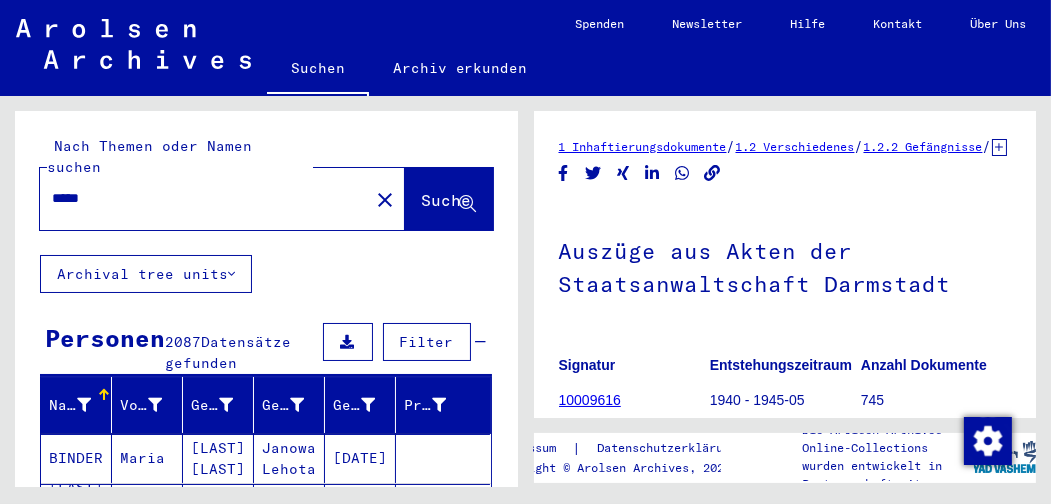 click on "*****" at bounding box center [204, 198] 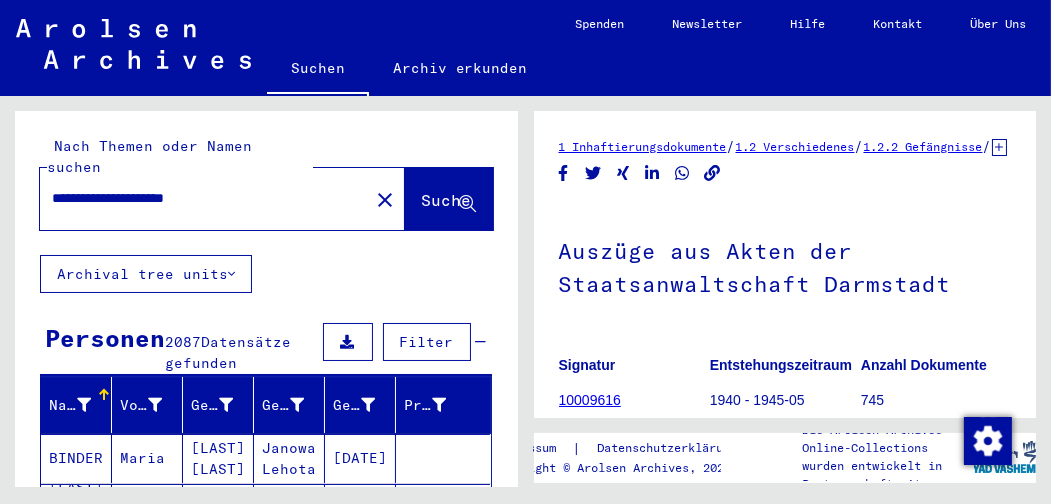 type on "**********" 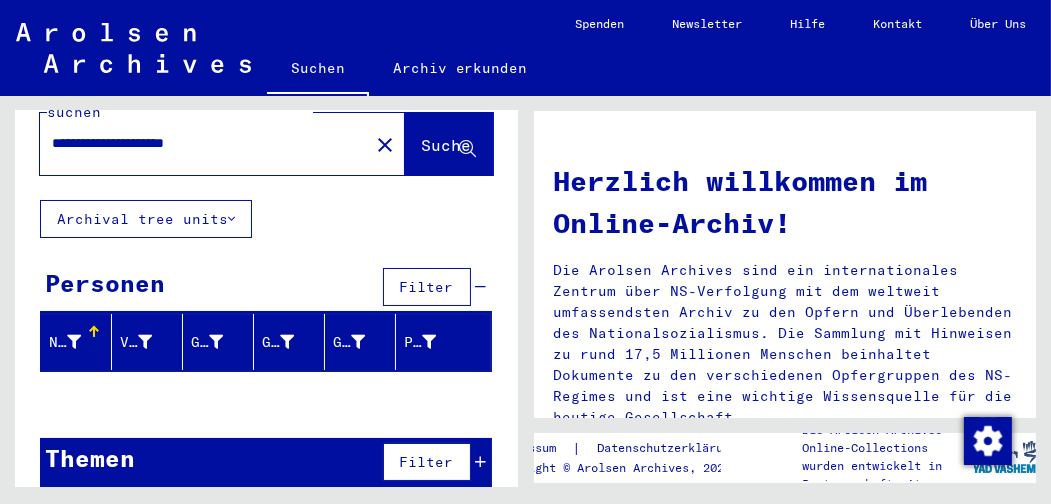 scroll, scrollTop: 54, scrollLeft: 0, axis: vertical 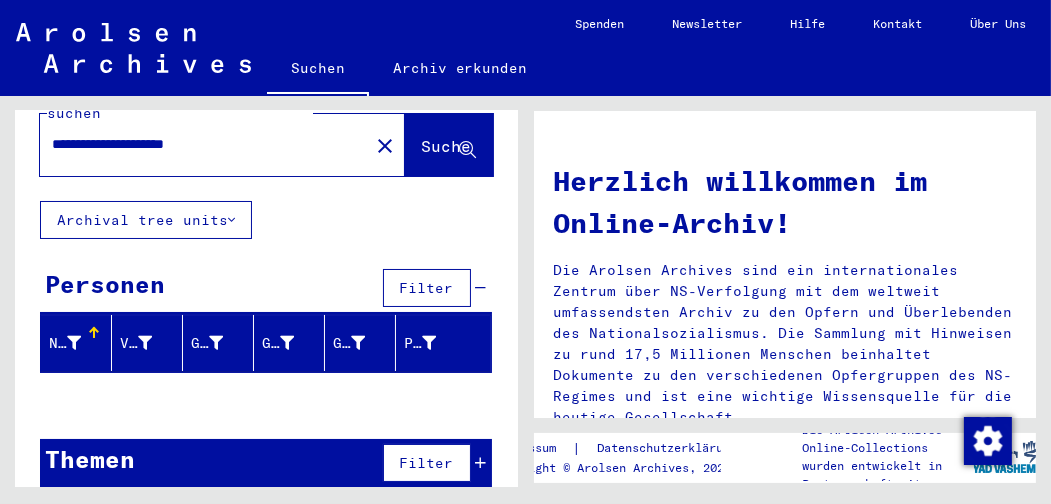 click at bounding box center [74, 343] 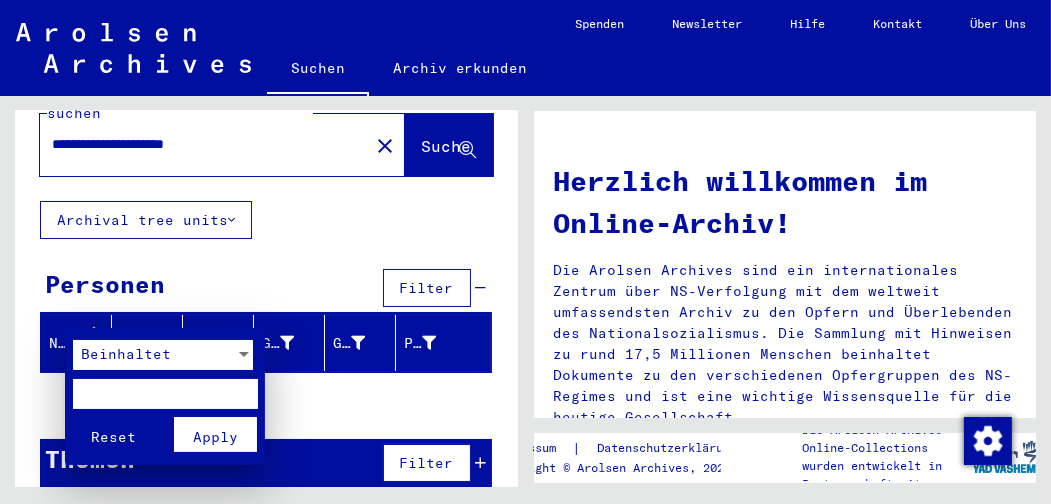click at bounding box center (165, 394) 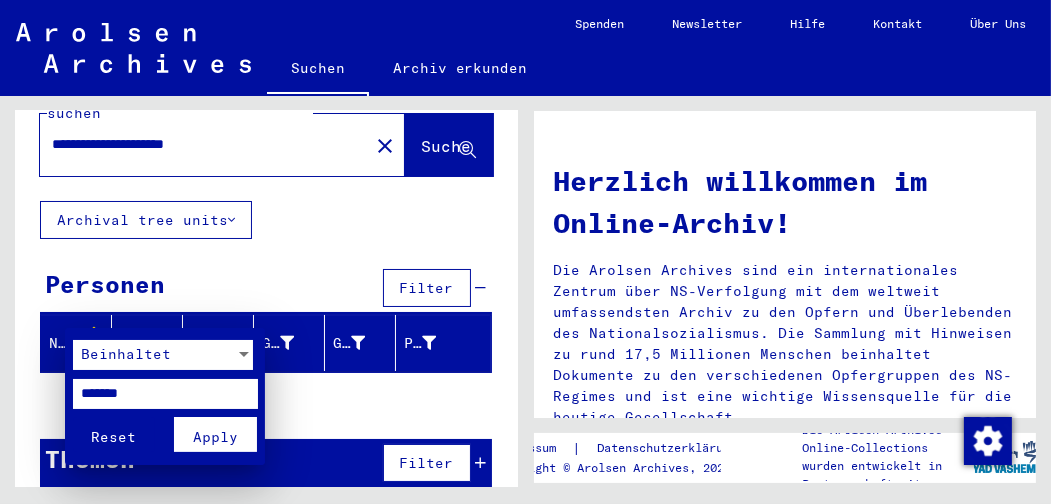 type on "*******" 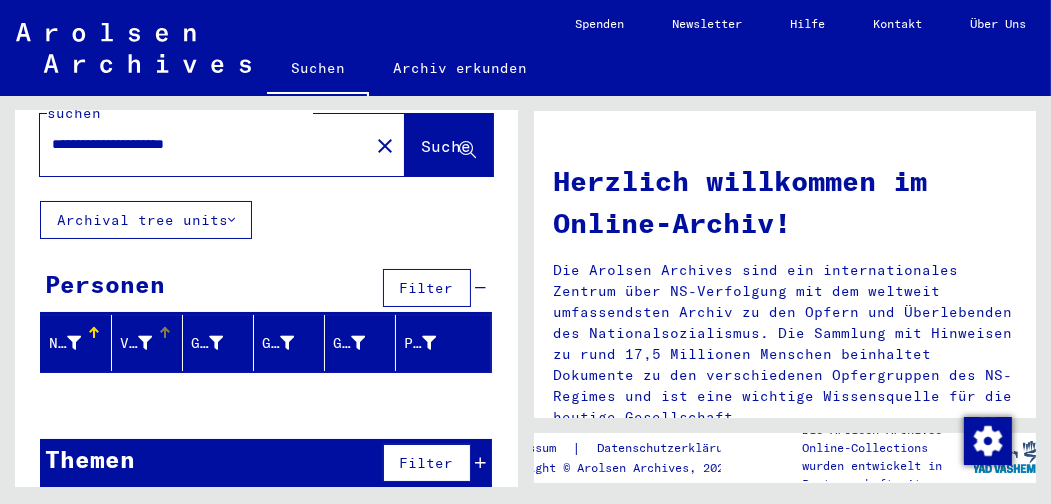 click on "Vorname" at bounding box center [136, 343] 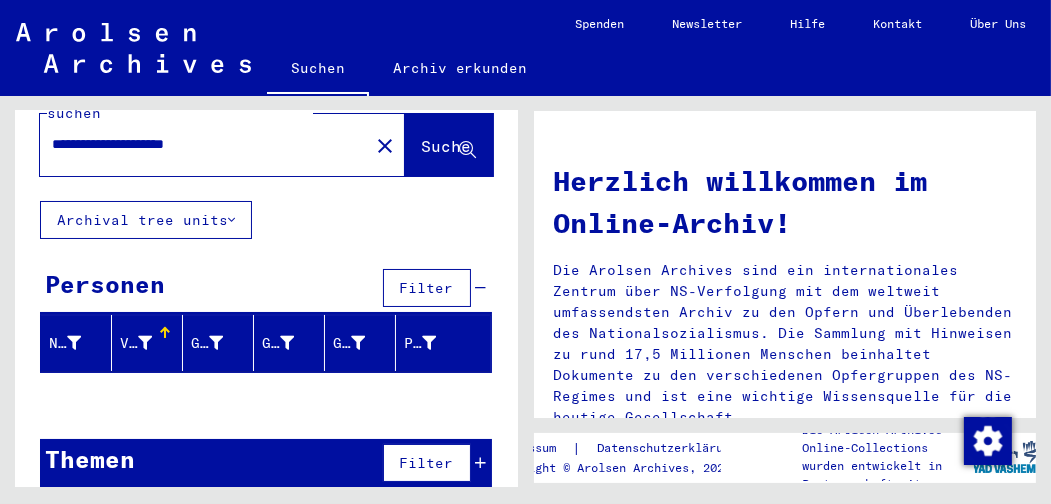 click at bounding box center (145, 343) 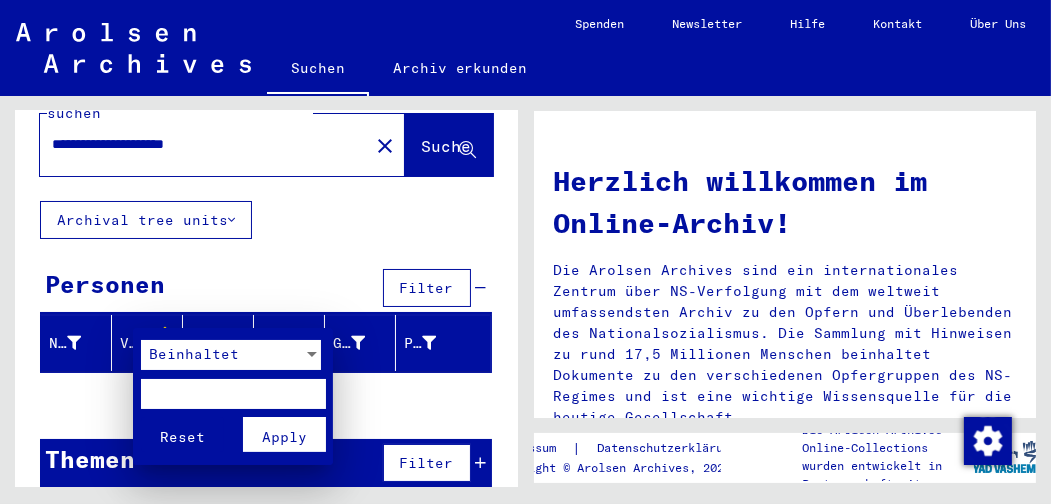 click at bounding box center [233, 394] 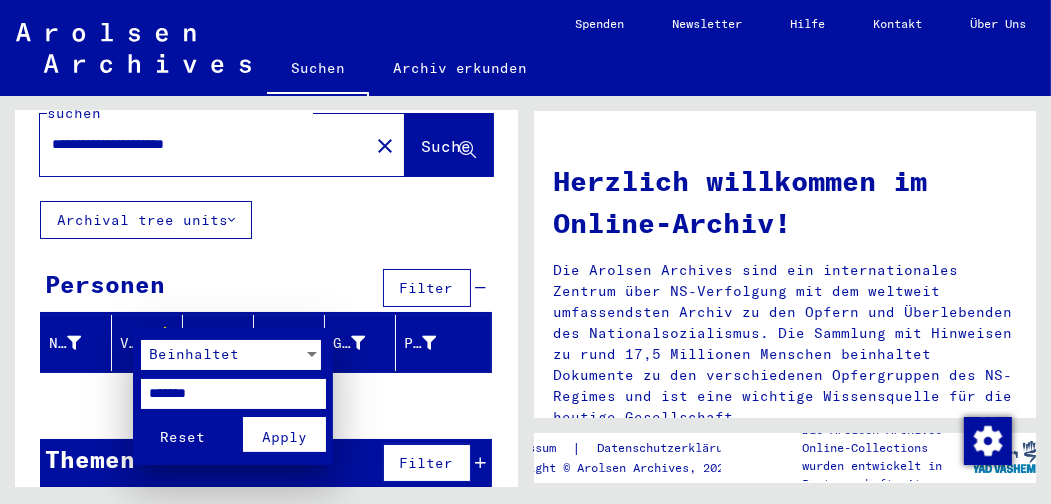type on "*******" 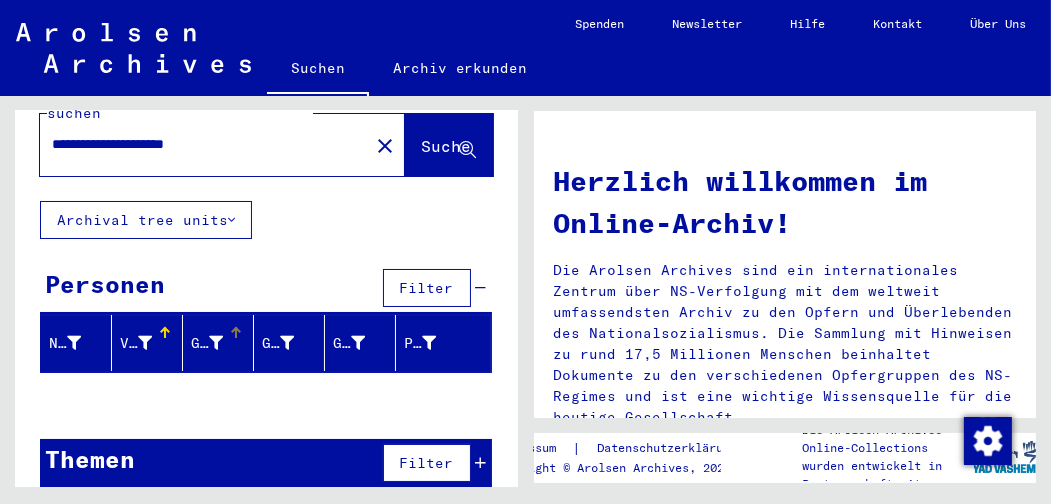 click at bounding box center (216, 343) 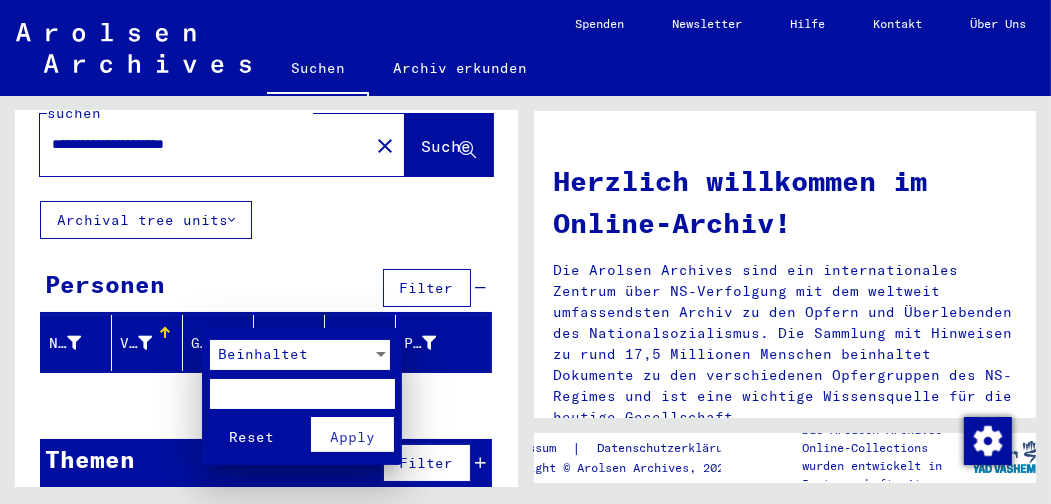 click at bounding box center [302, 394] 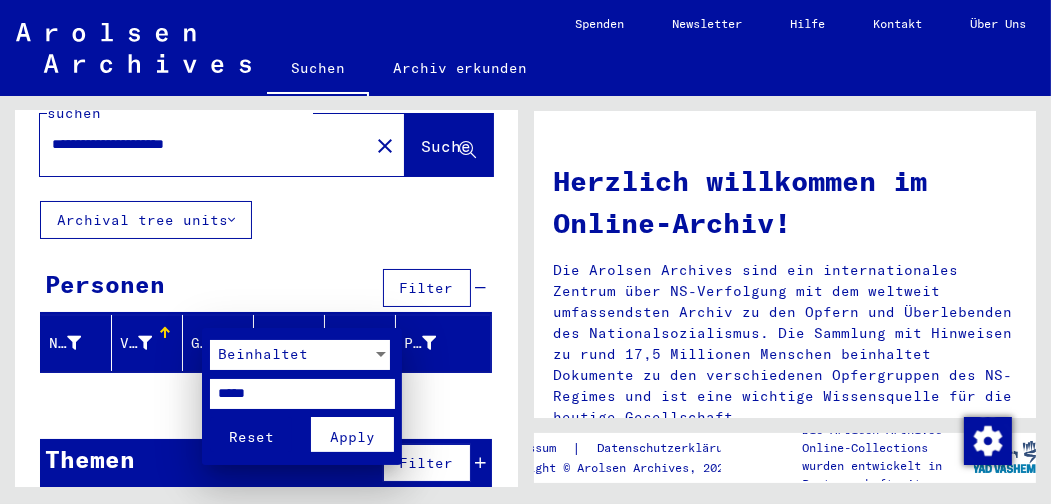 type on "*****" 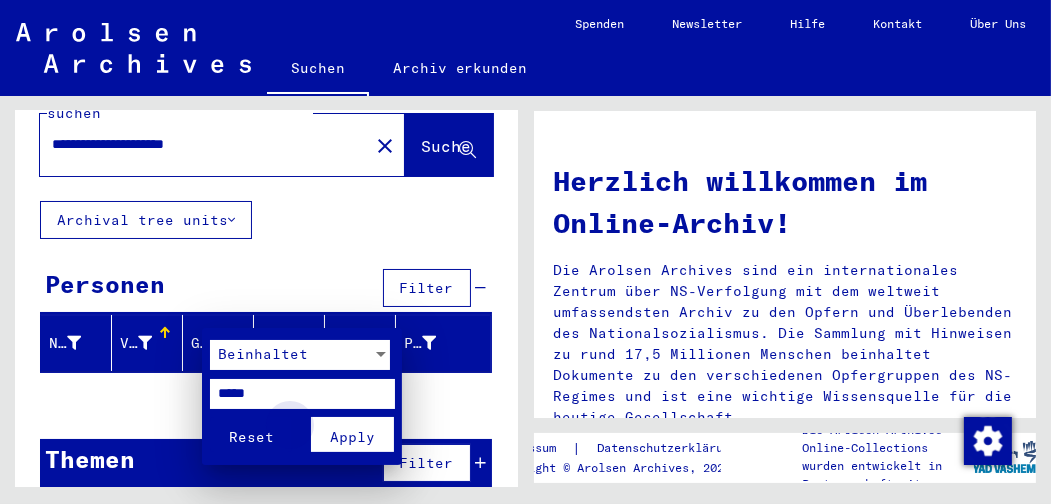 click on "Apply" at bounding box center [352, 437] 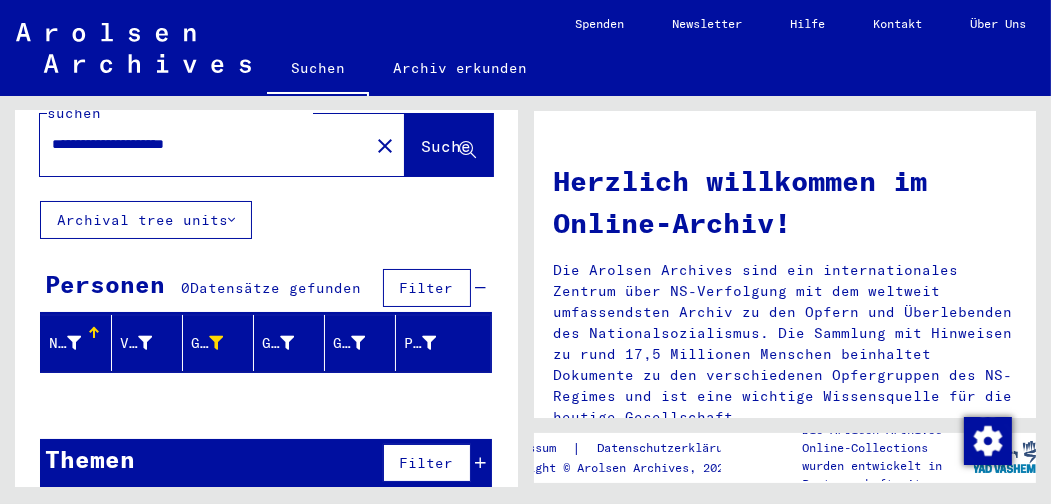 click 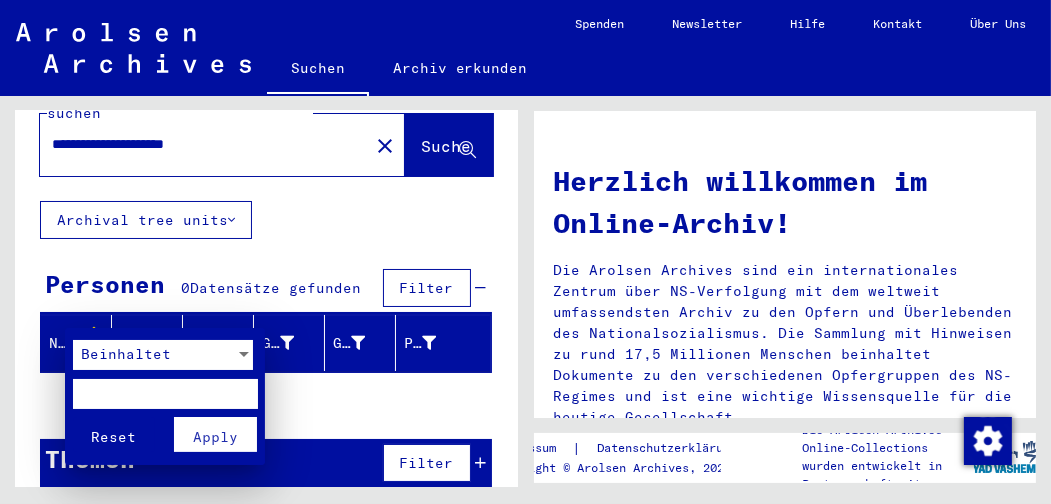 click at bounding box center (165, 394) 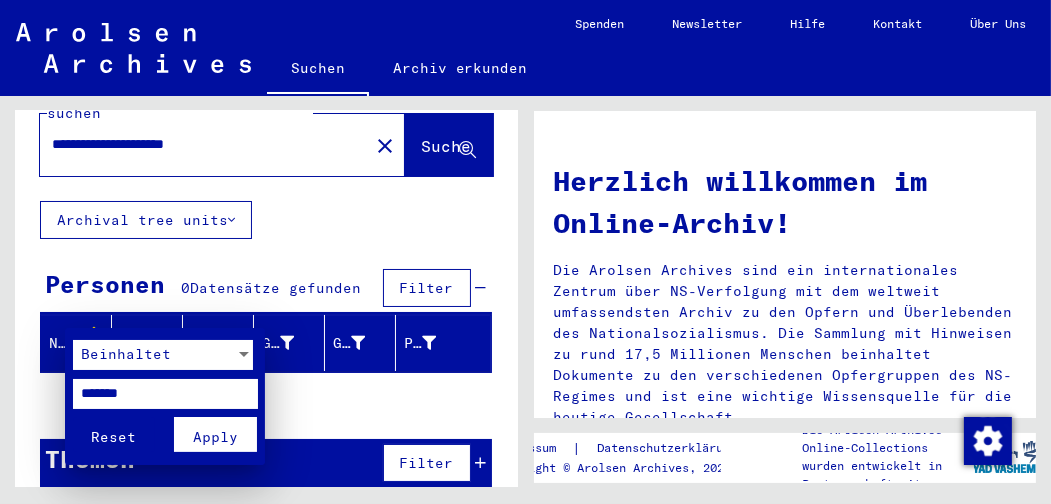 type on "*******" 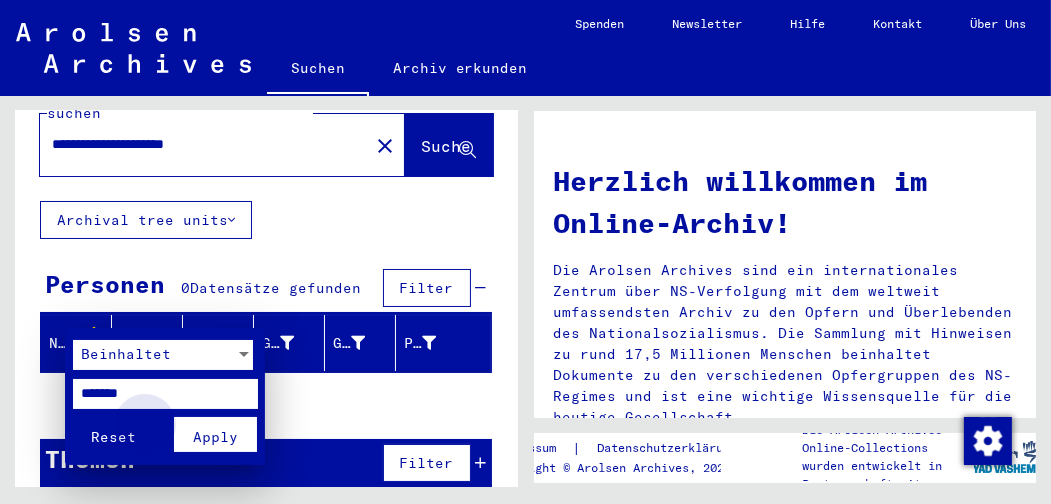 click on "Apply" at bounding box center (215, 437) 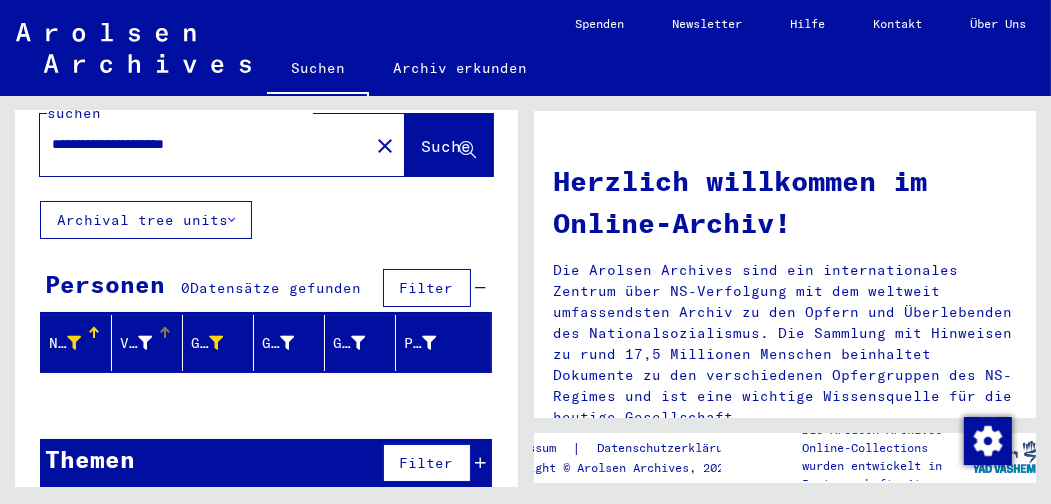 click at bounding box center (145, 343) 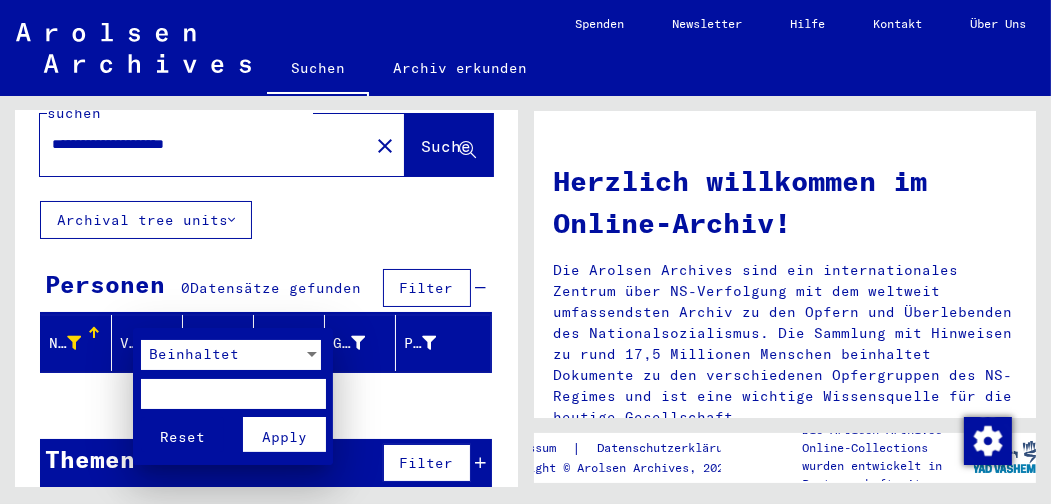 click at bounding box center (233, 394) 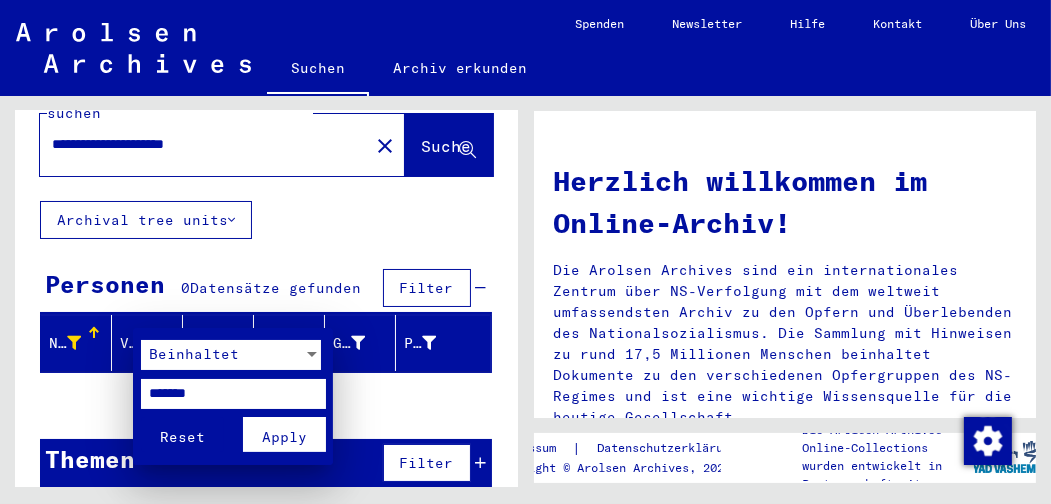 type on "*******" 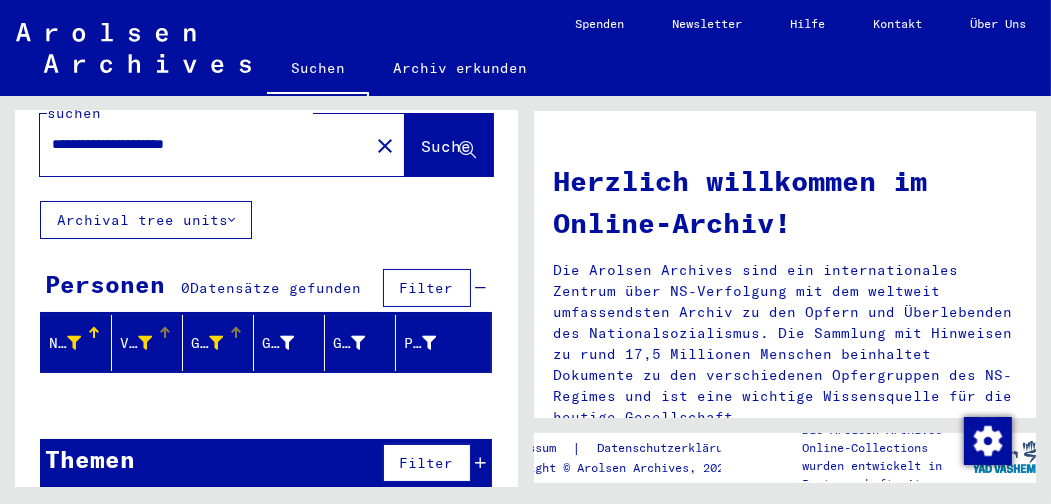 click at bounding box center [216, 343] 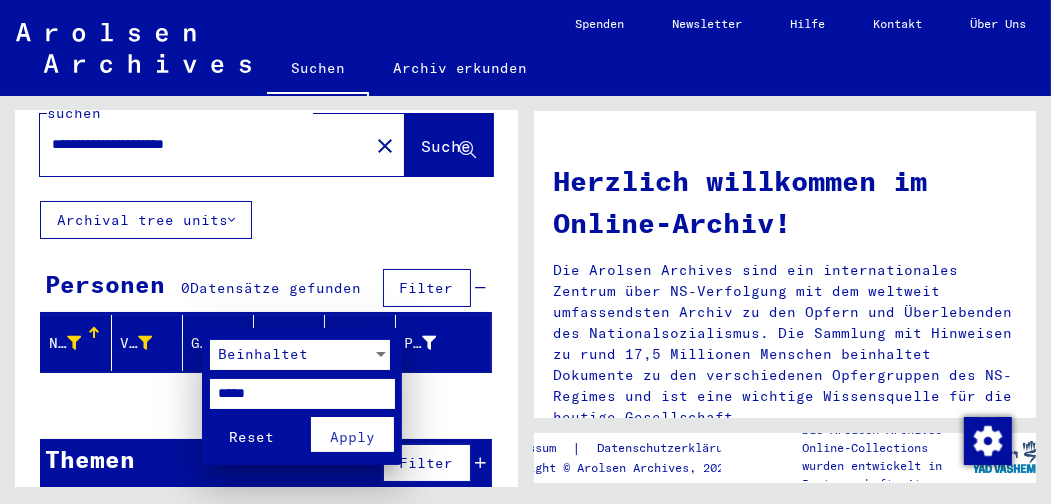 click on "*****" at bounding box center (302, 394) 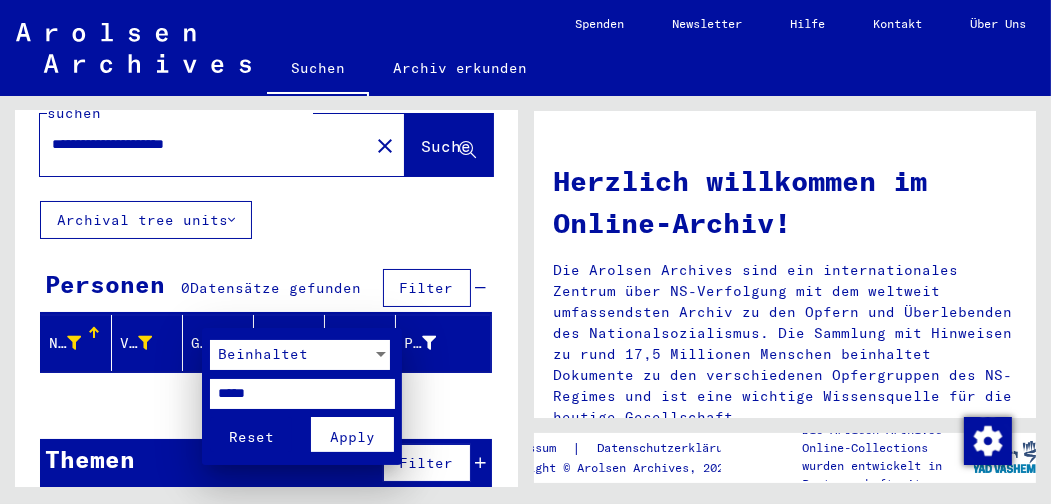 type on "*****" 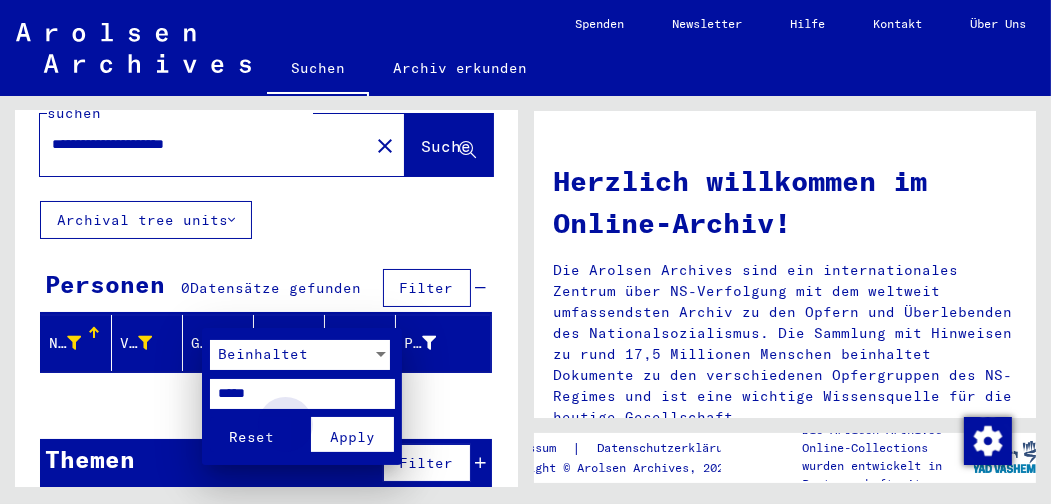 click on "Apply" at bounding box center (352, 437) 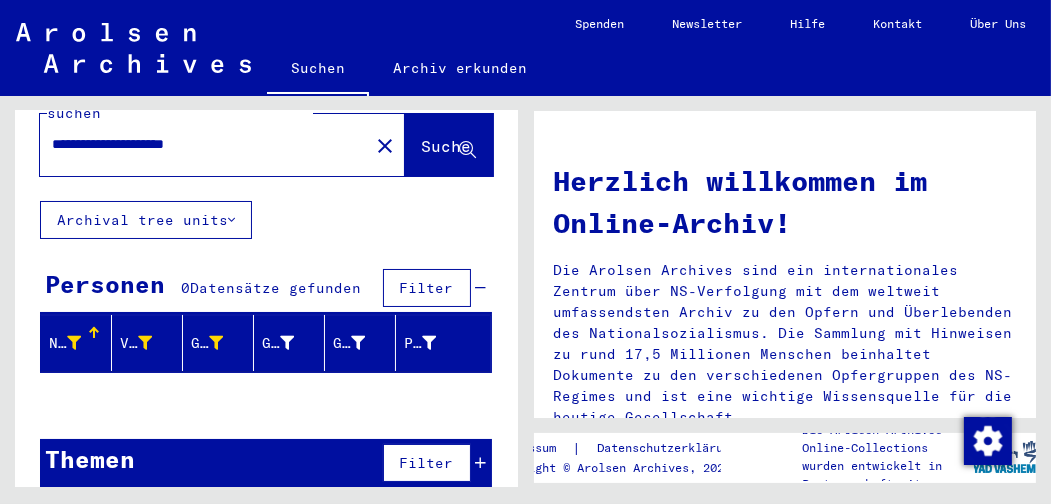 click 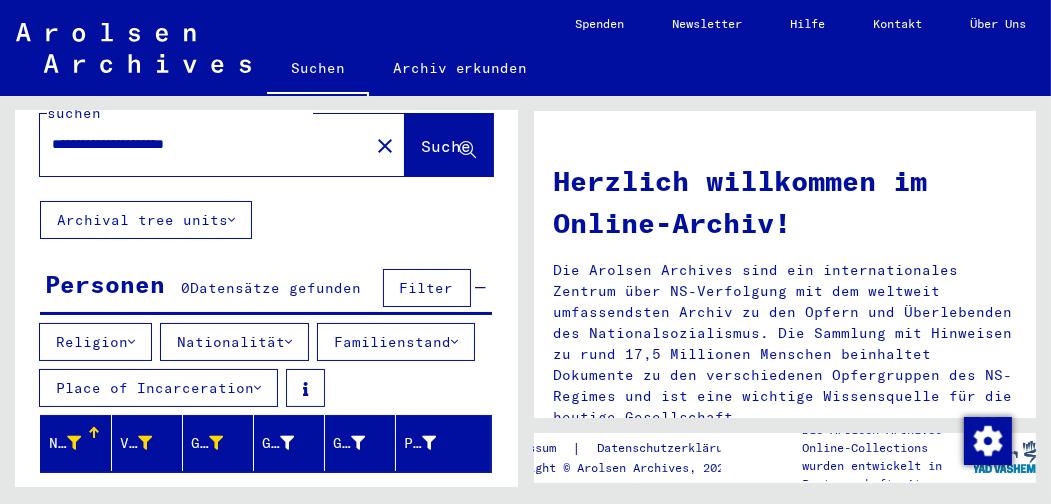 click at bounding box center [288, 342] 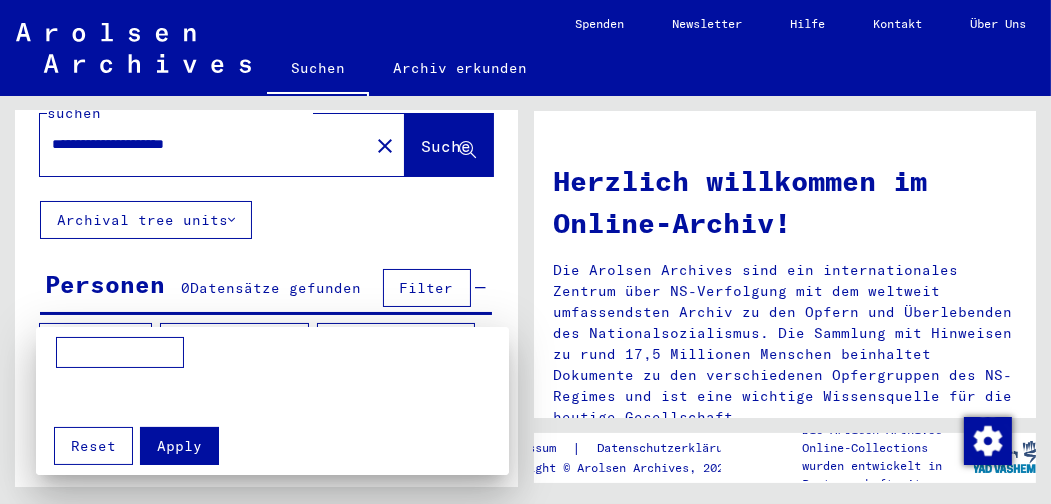 click at bounding box center [120, 353] 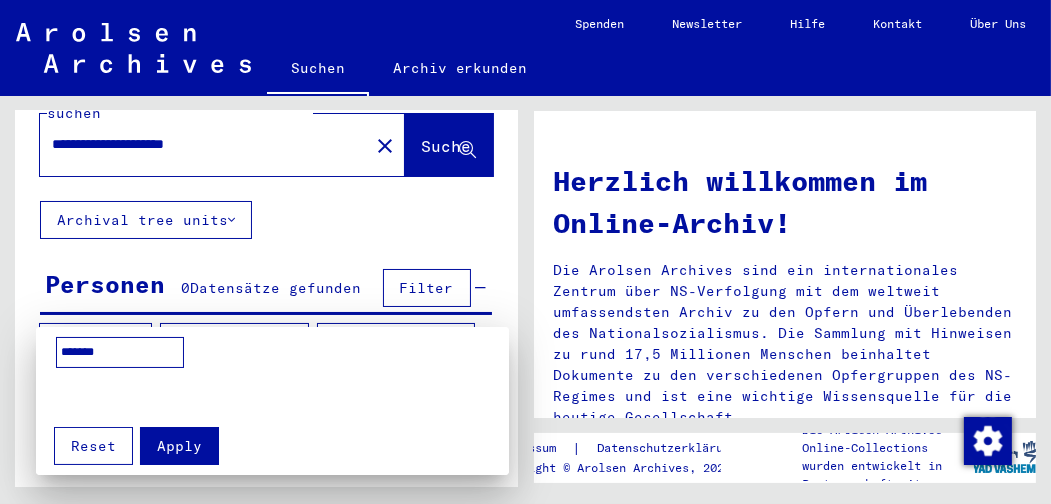 type on "*******" 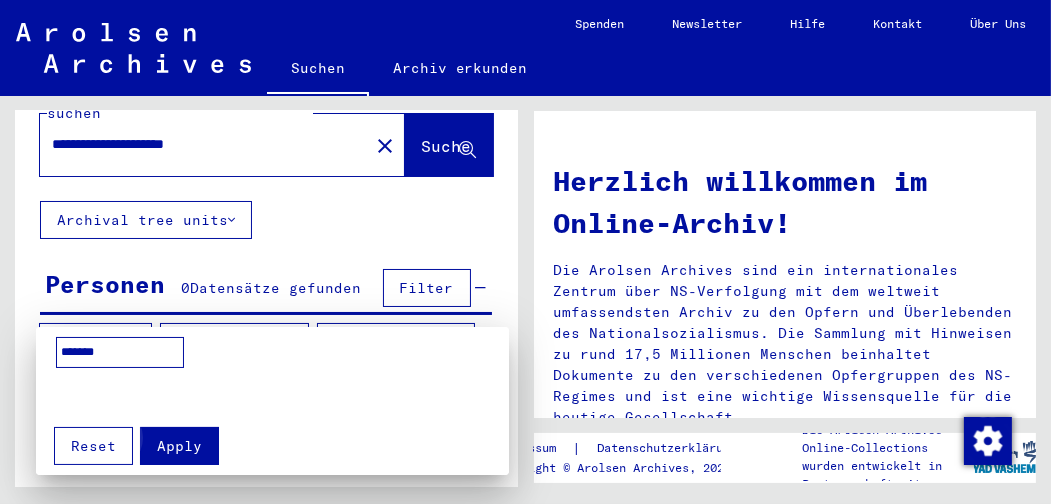 click on "Apply" at bounding box center [179, 446] 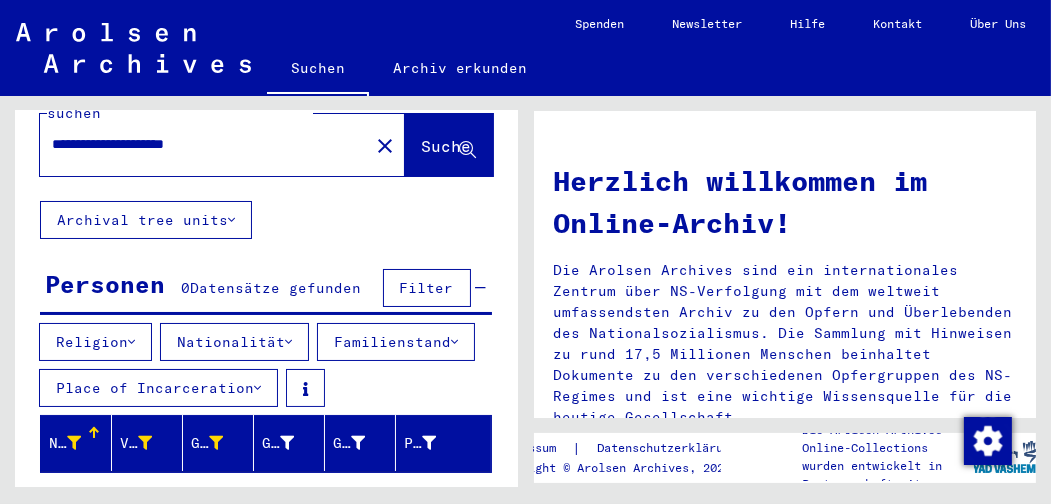 click on "Place of Incarceration" at bounding box center (158, 388) 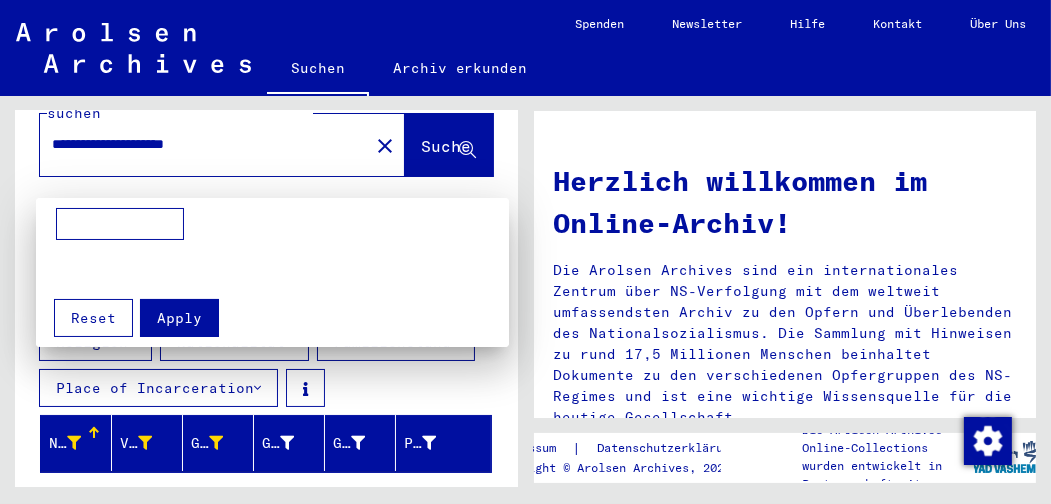 click at bounding box center (120, 224) 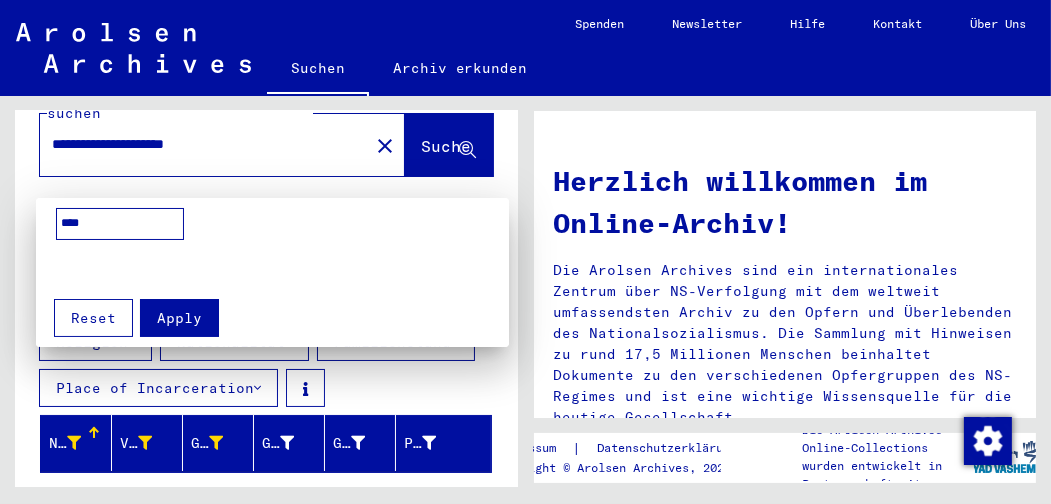 type on "****" 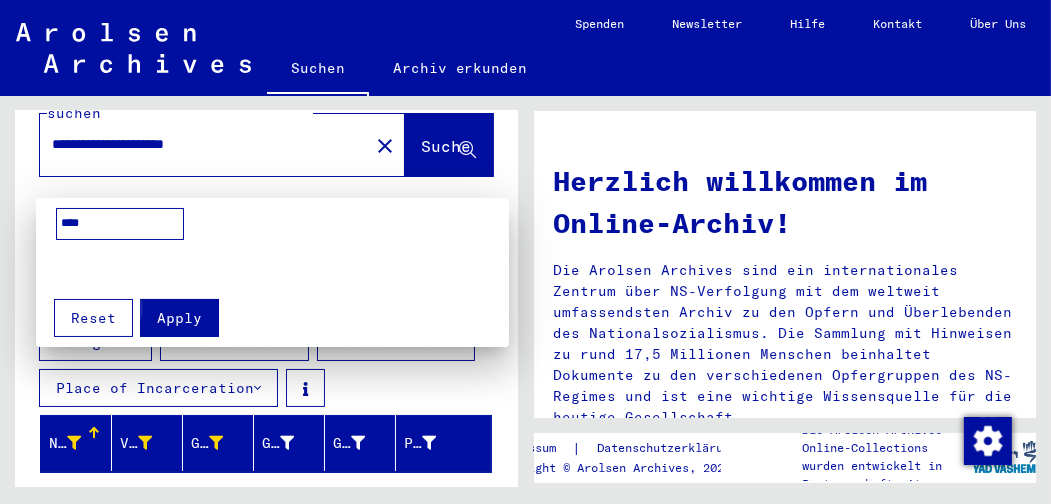 click on "Apply" at bounding box center (179, 318) 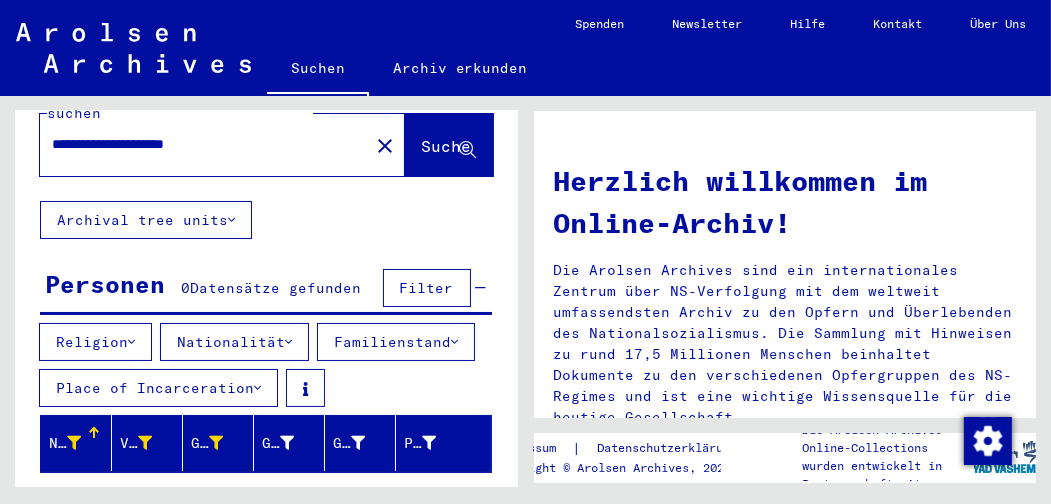 click on "**********" 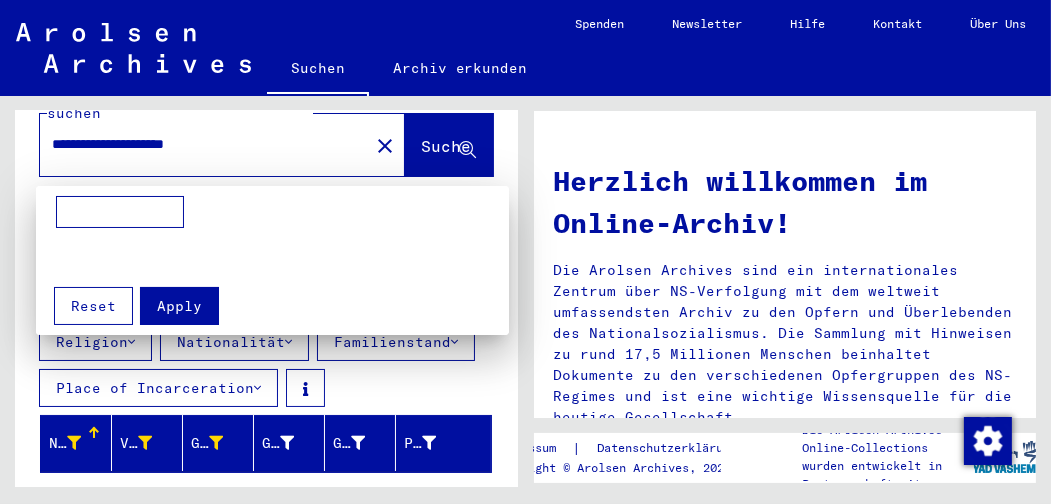 click at bounding box center (120, 212) 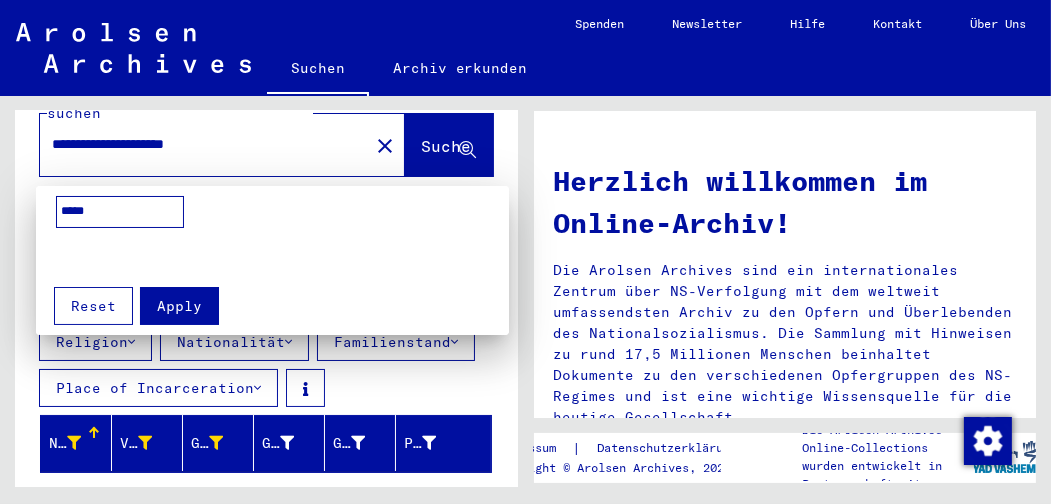 type on "*****" 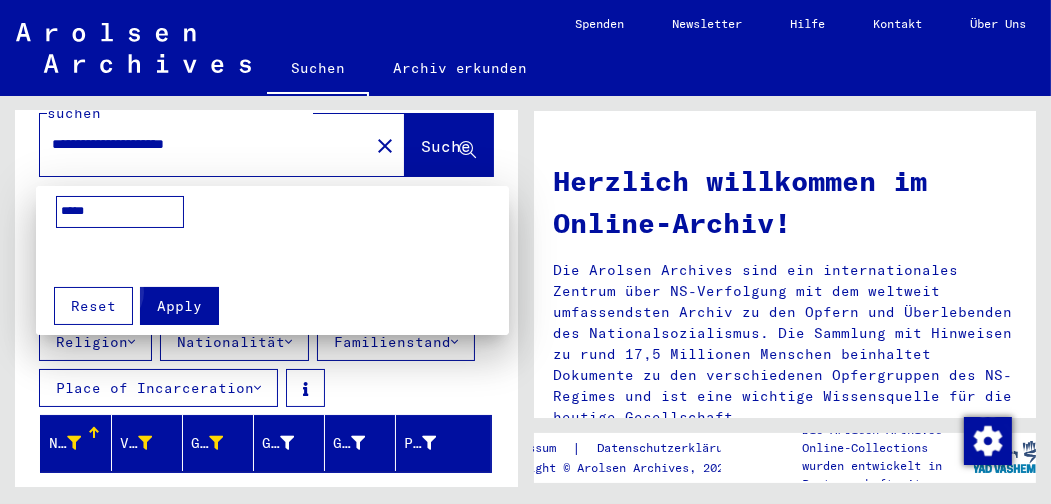 click on "Apply" at bounding box center (179, 306) 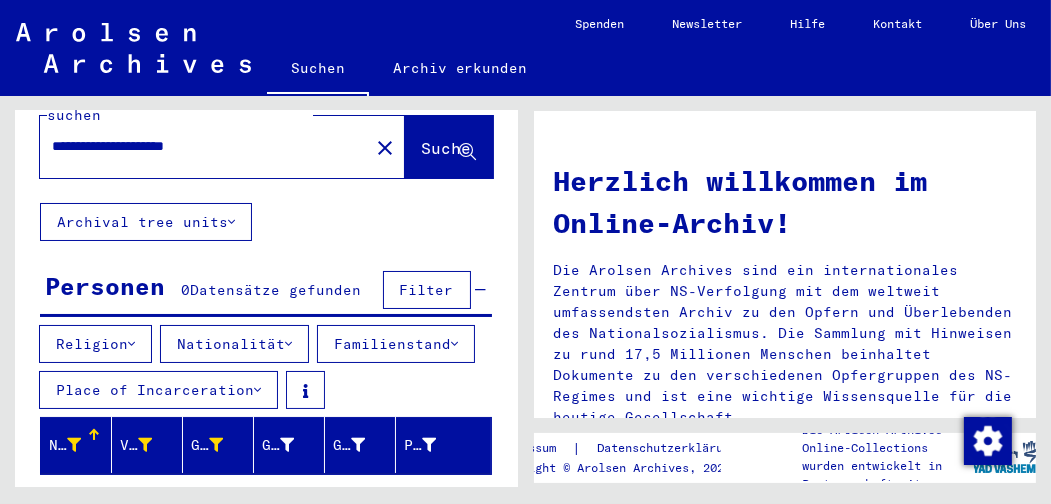 scroll, scrollTop: 0, scrollLeft: 0, axis: both 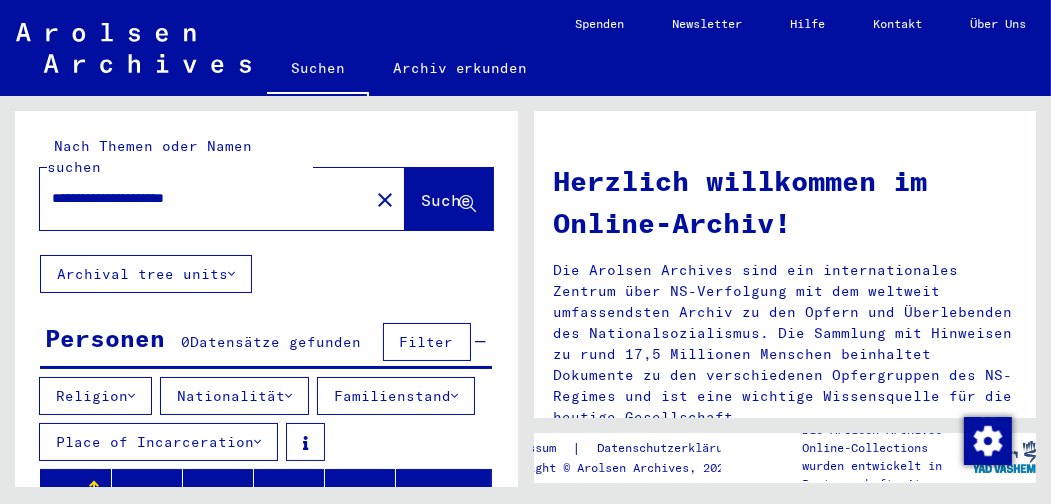click on "**********" at bounding box center (198, 198) 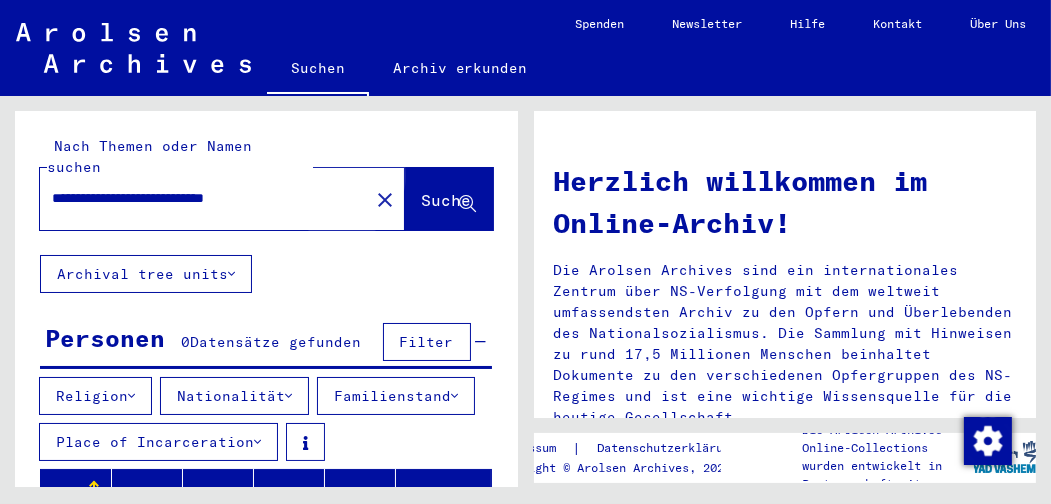 click on "Suche" 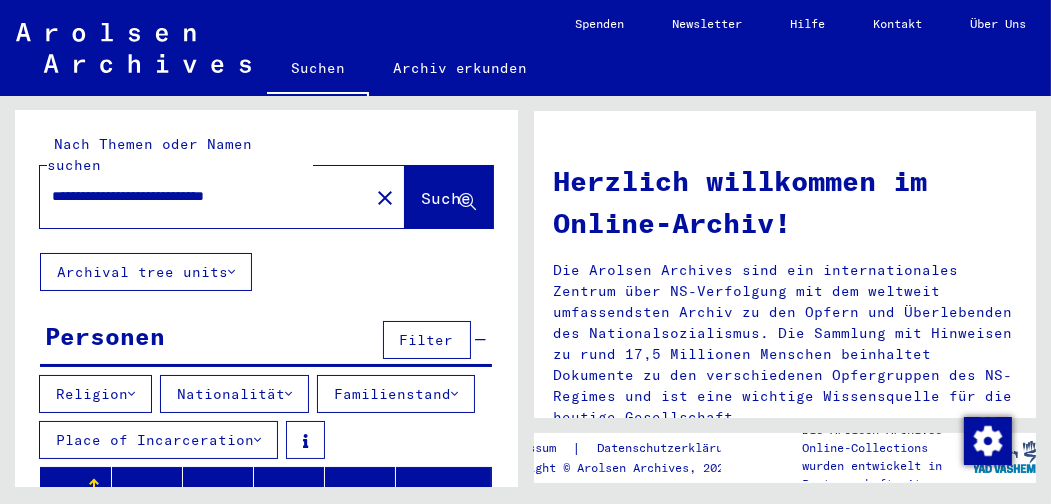 scroll, scrollTop: 0, scrollLeft: 0, axis: both 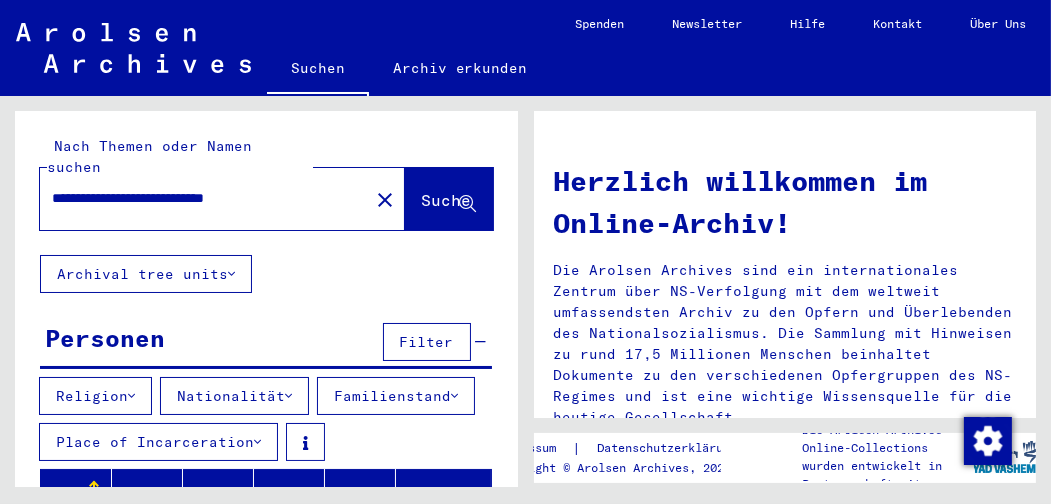 click on "**********" at bounding box center [198, 198] 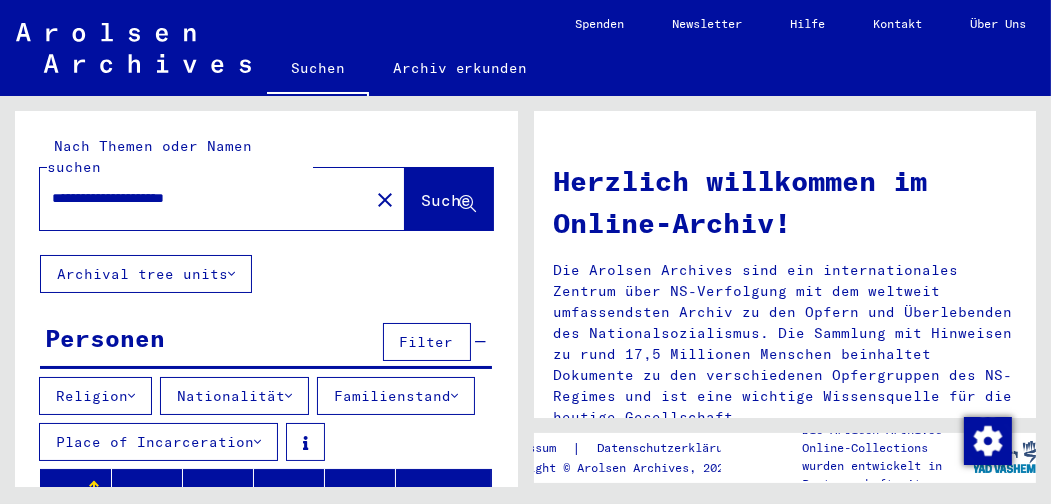 click on "**********" at bounding box center [198, 198] 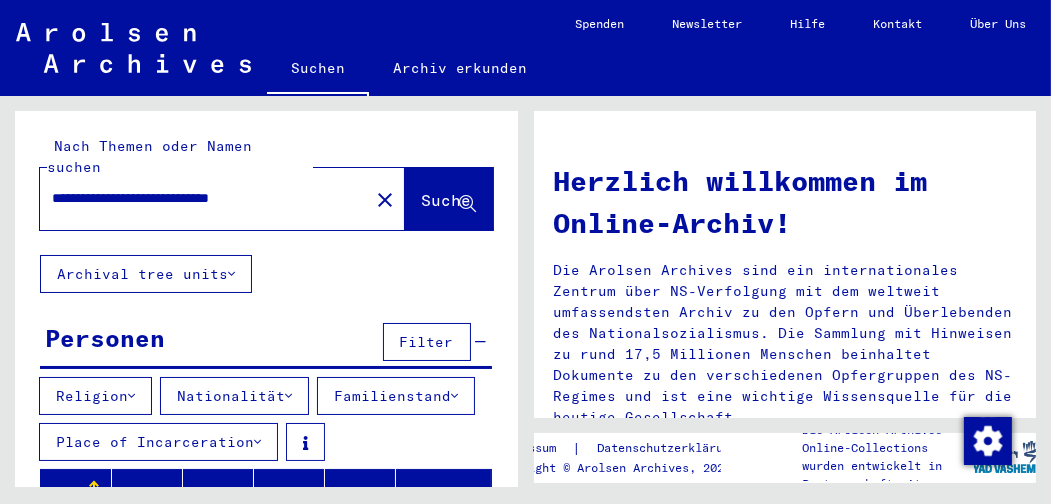 click on "**********" at bounding box center (198, 198) 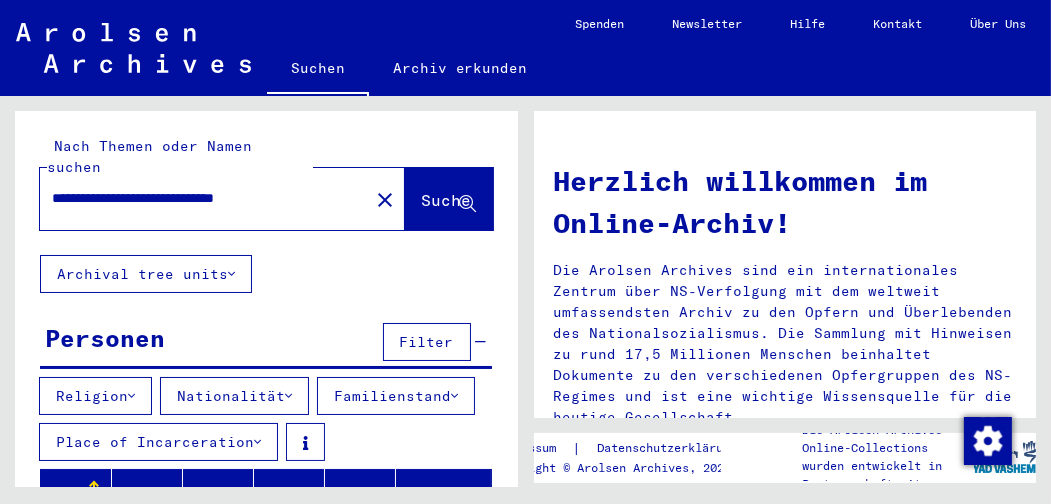 type on "**********" 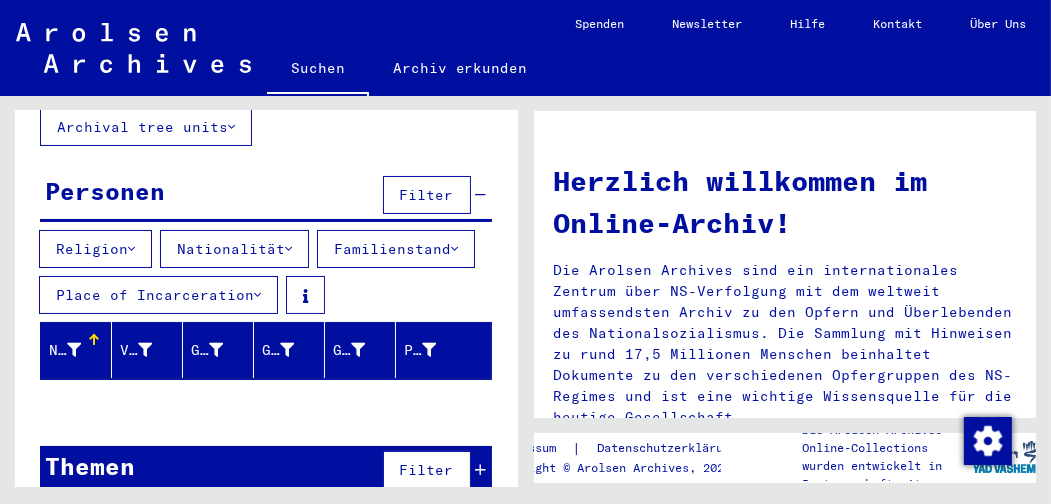 scroll, scrollTop: 192, scrollLeft: 0, axis: vertical 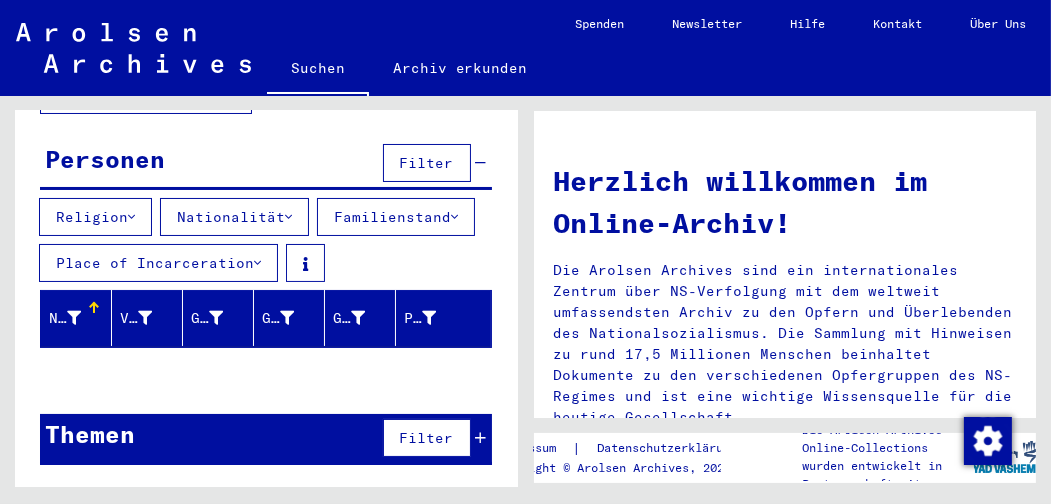 click at bounding box center [74, 318] 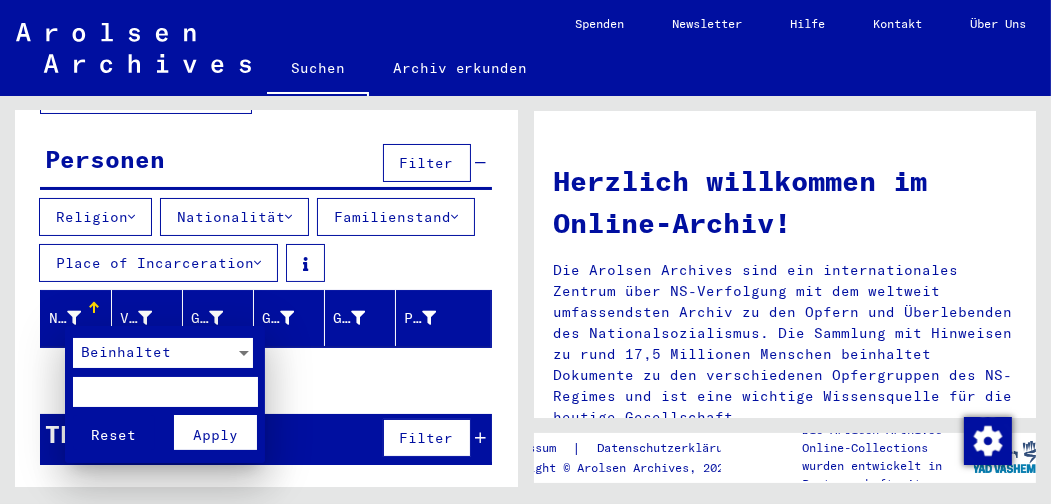 click at bounding box center [165, 392] 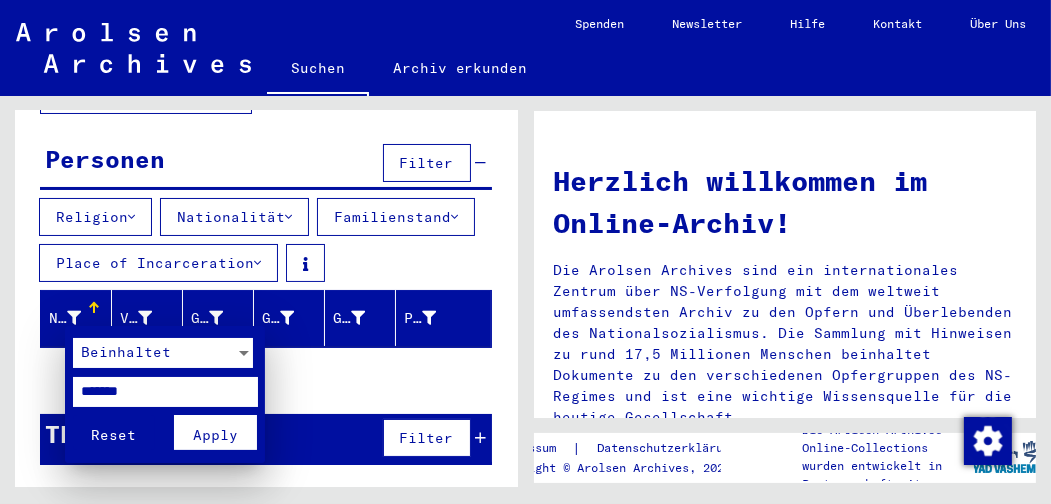 type on "*******" 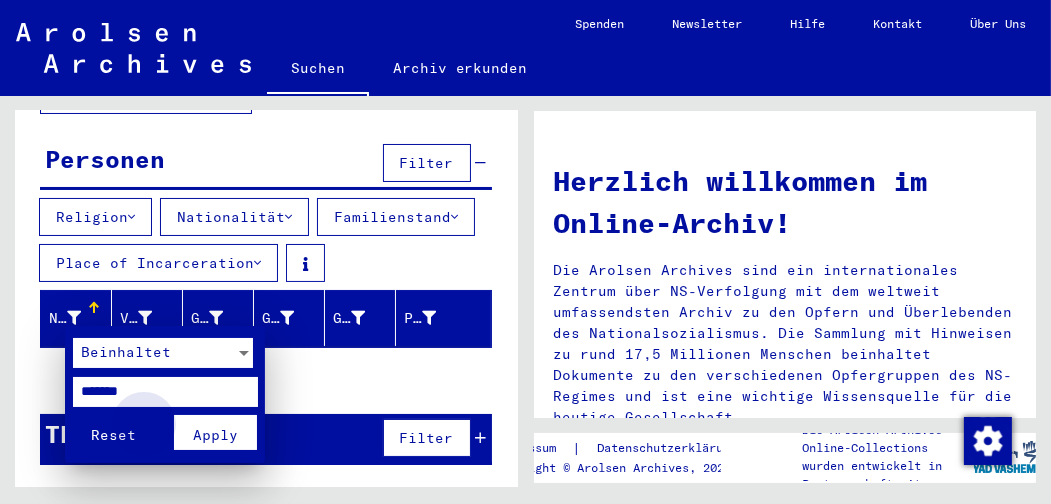 click on "Apply" at bounding box center [215, 435] 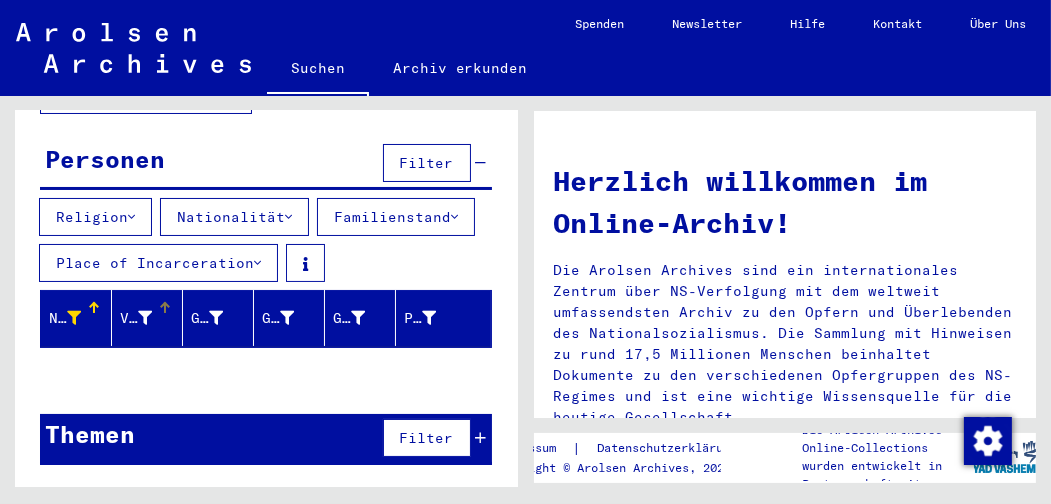 click at bounding box center [145, 318] 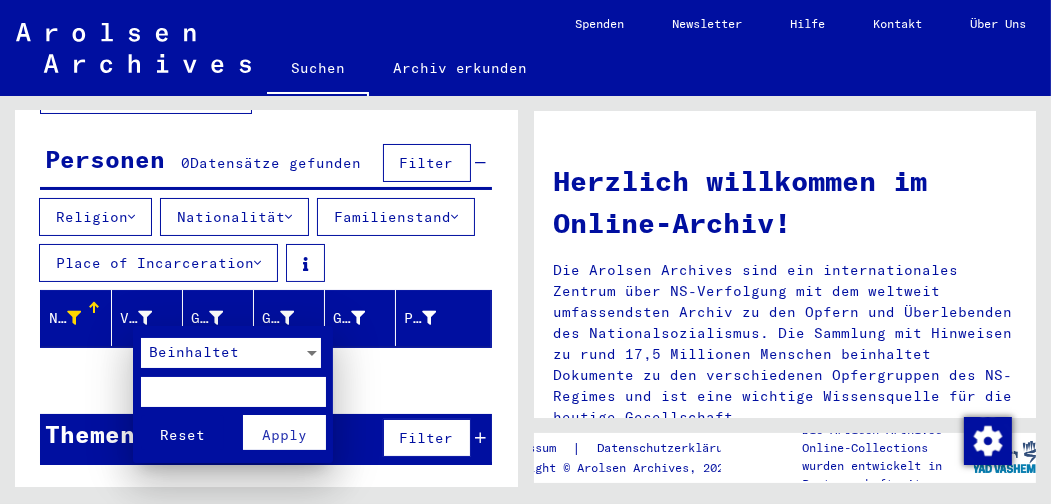 click at bounding box center (233, 392) 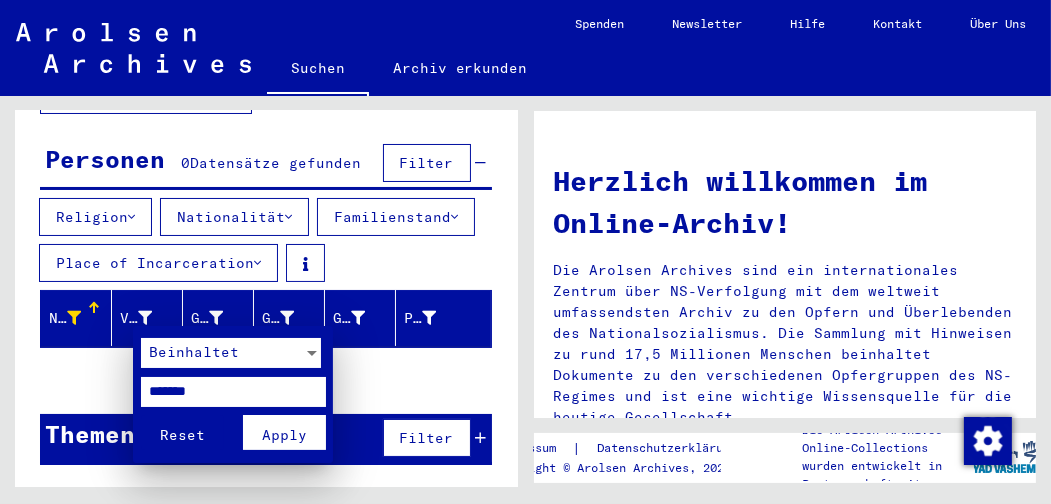 type on "*******" 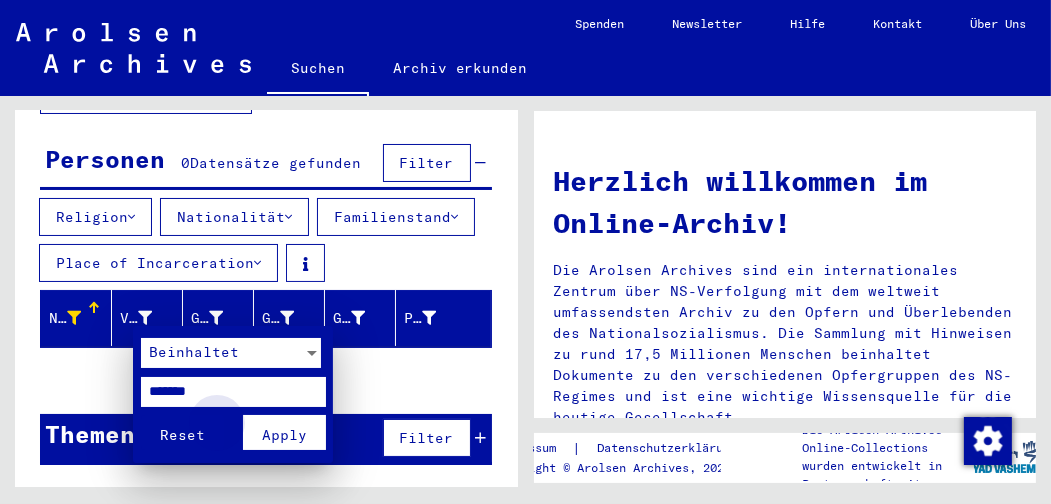click on "Apply" at bounding box center (284, 435) 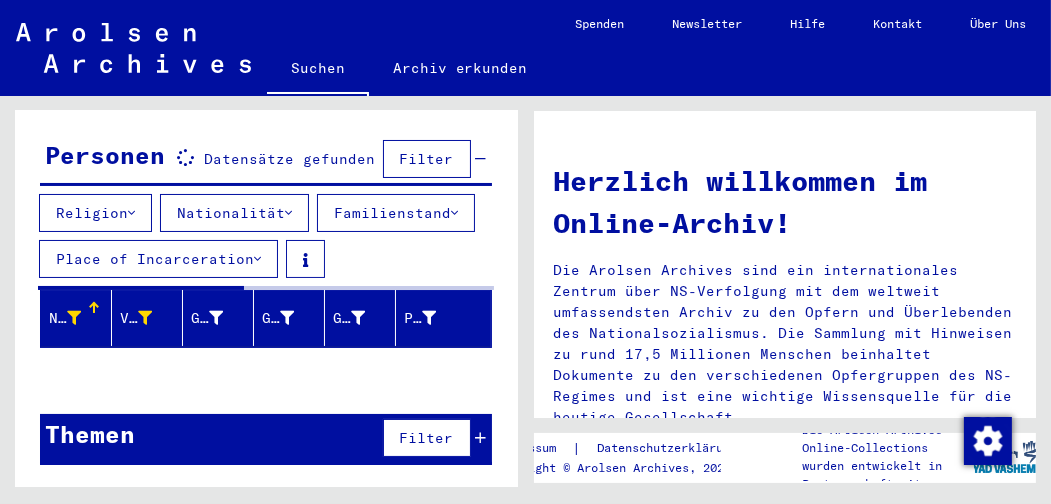 click 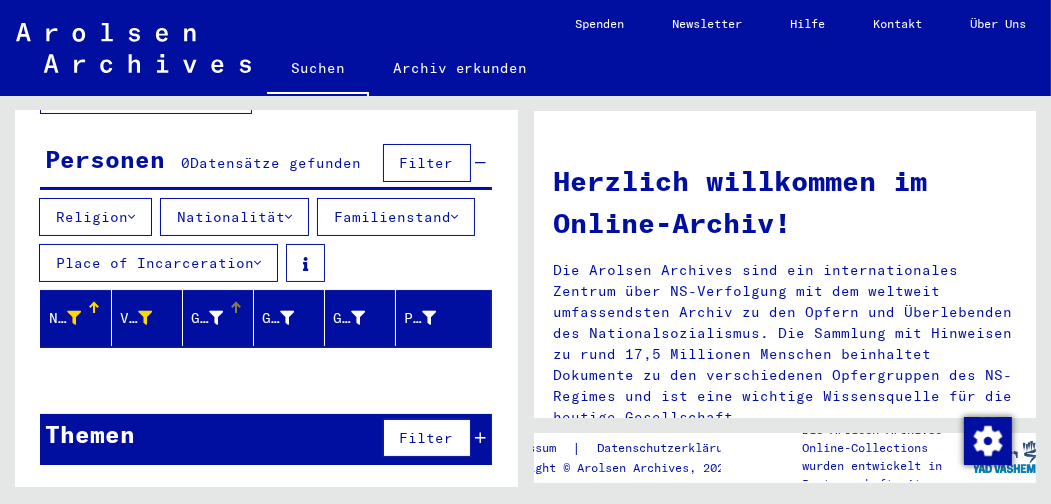 click at bounding box center (216, 318) 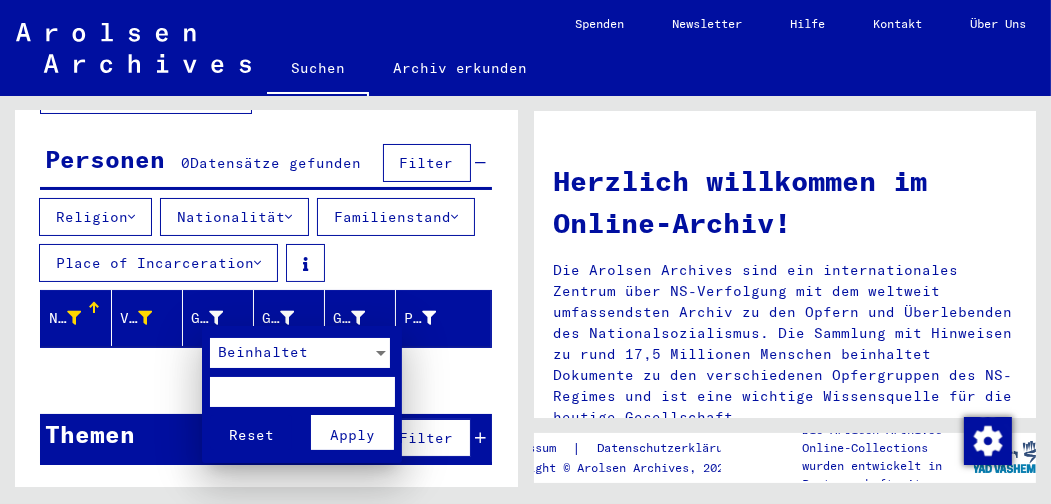 click at bounding box center [302, 392] 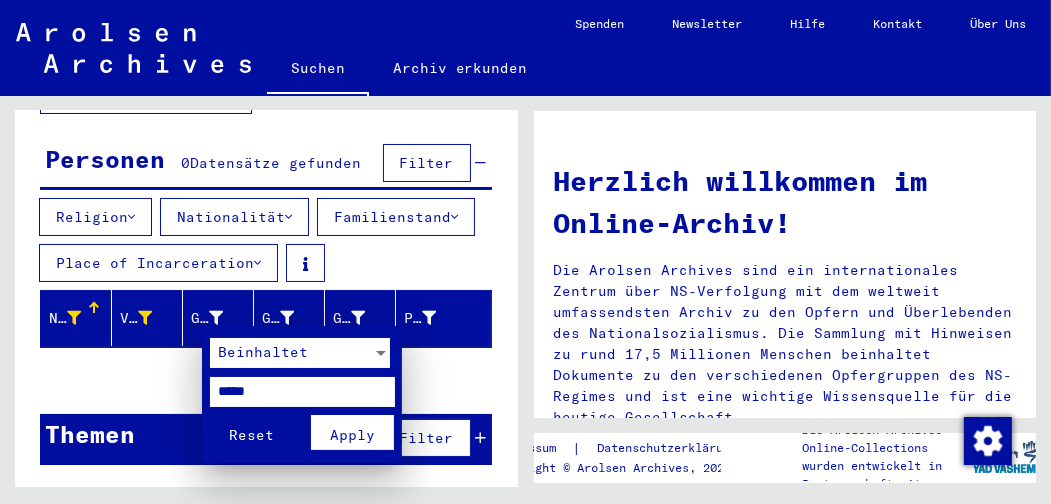 type on "*****" 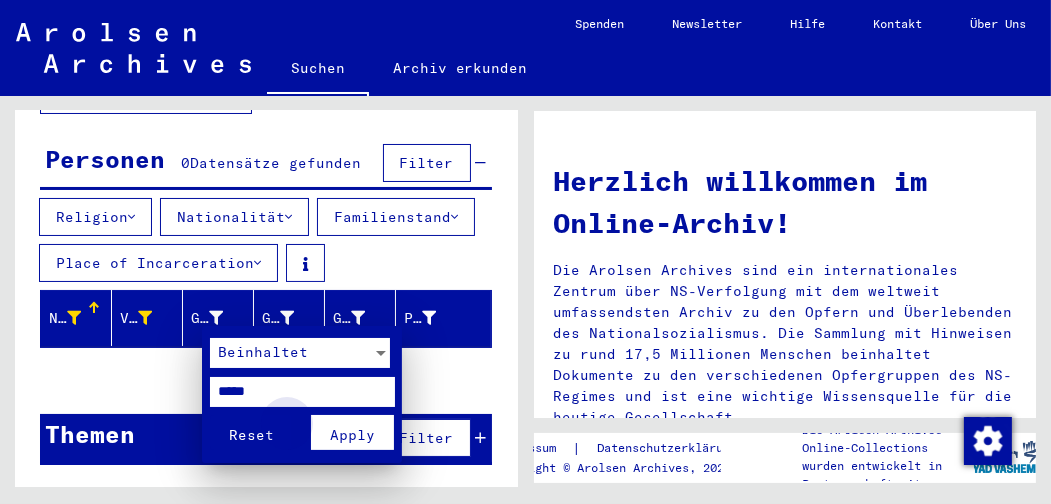 click on "Apply" at bounding box center [352, 435] 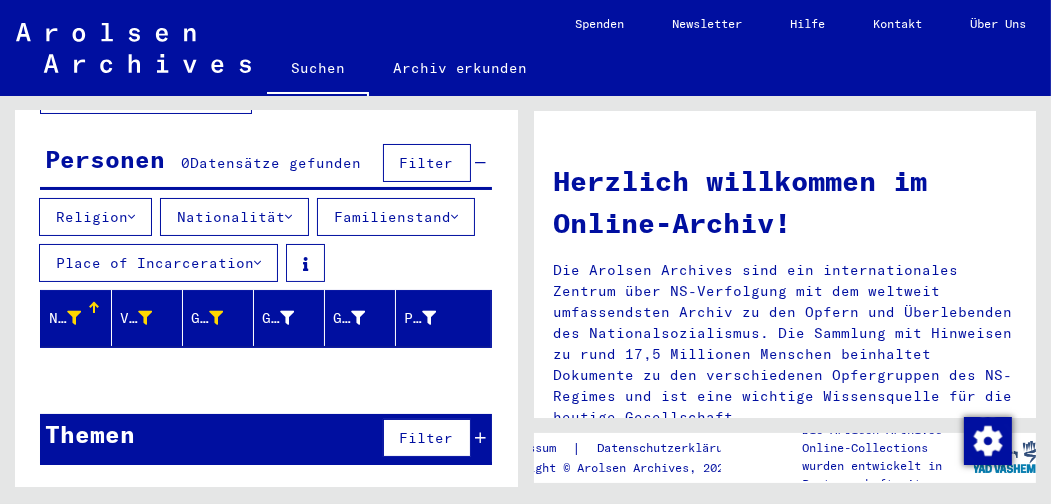 click on "Filter" at bounding box center [427, 438] 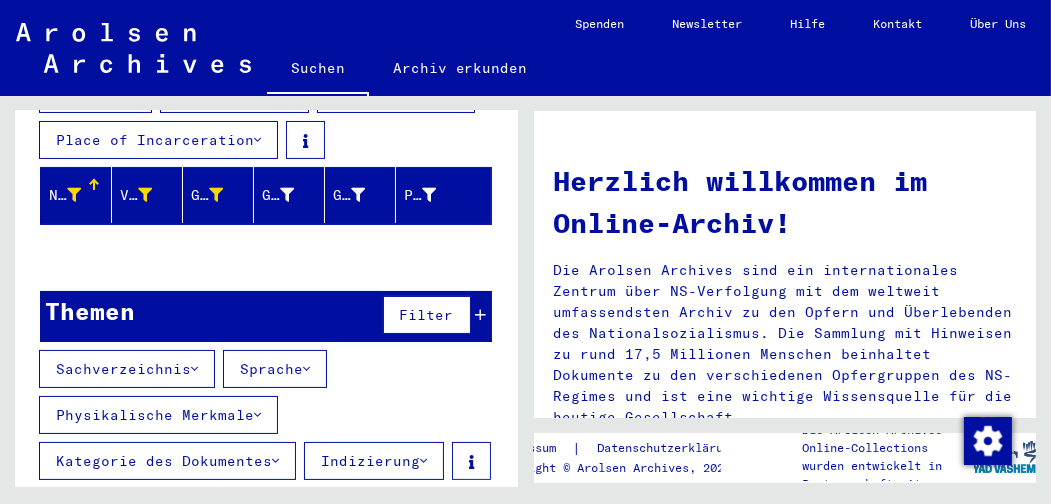 scroll, scrollTop: 375, scrollLeft: 0, axis: vertical 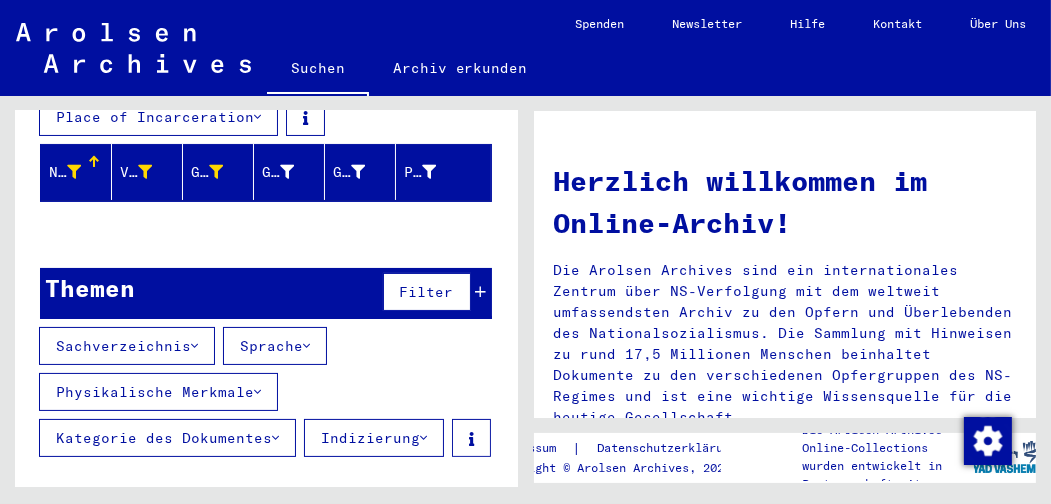 click at bounding box center [481, 292] 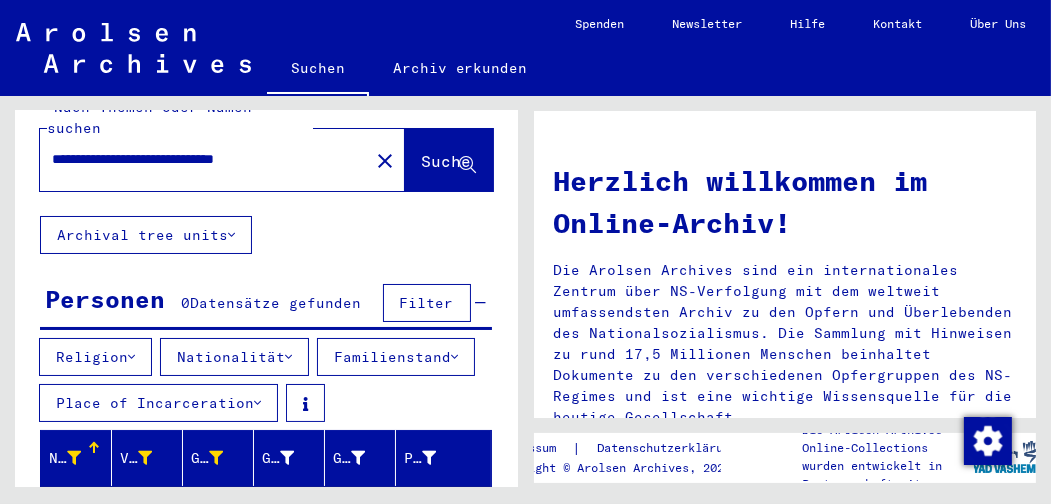 scroll, scrollTop: 0, scrollLeft: 0, axis: both 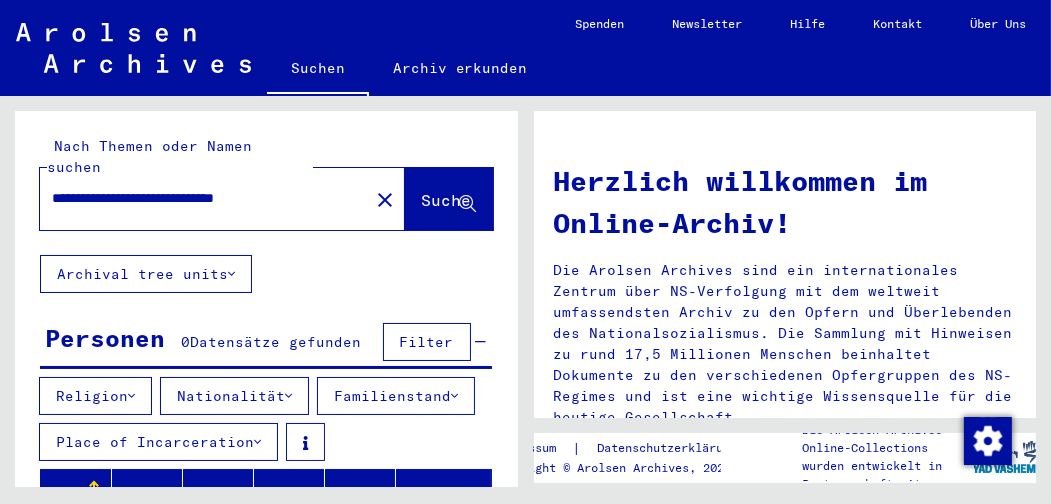 click 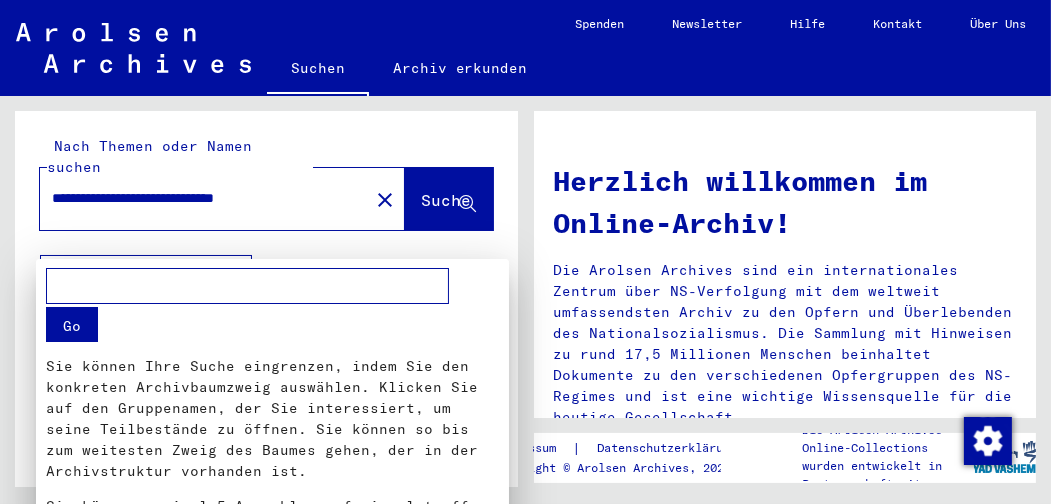 scroll, scrollTop: 56, scrollLeft: 0, axis: vertical 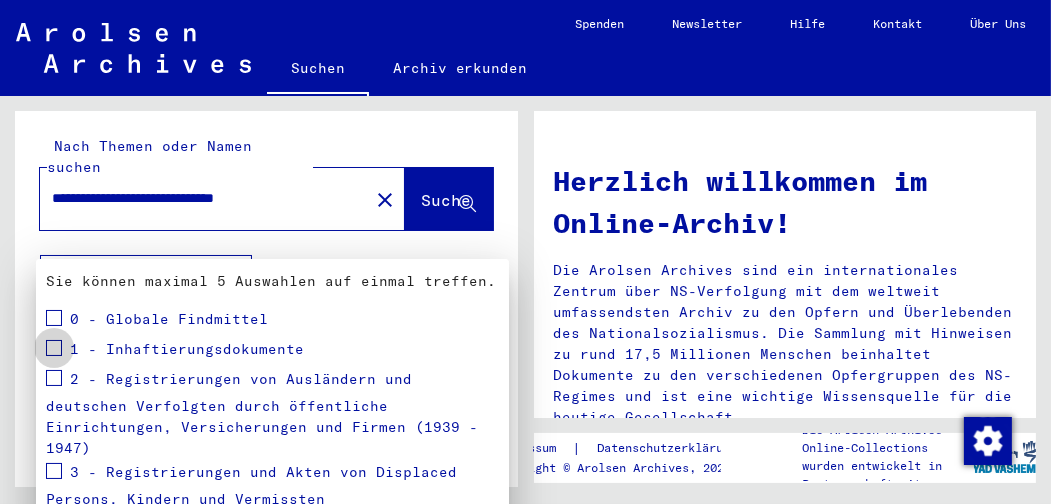 click at bounding box center [54, 348] 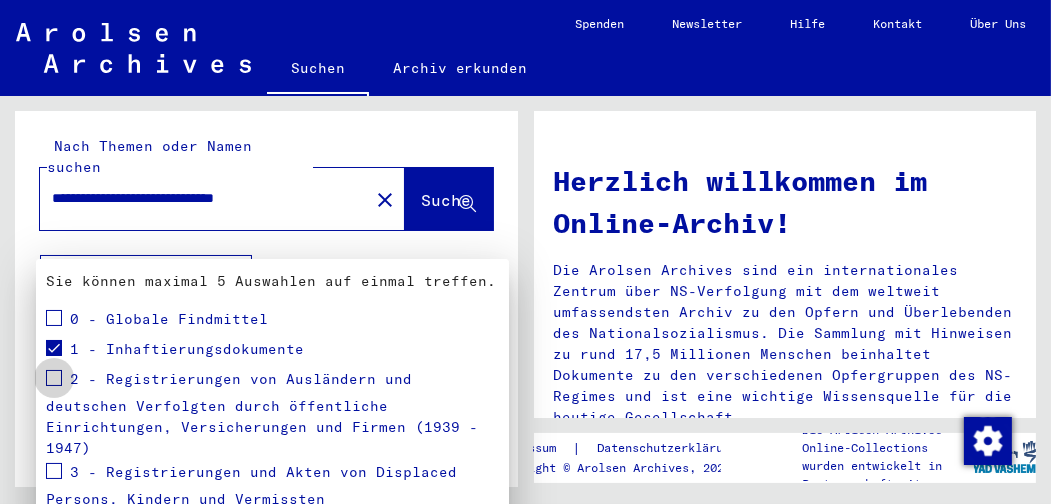 click at bounding box center [54, 378] 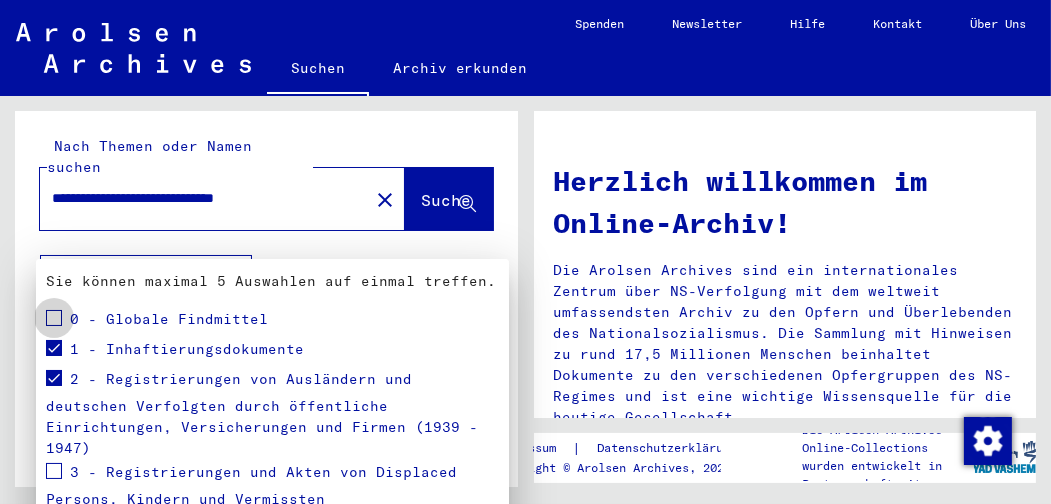 click at bounding box center (54, 318) 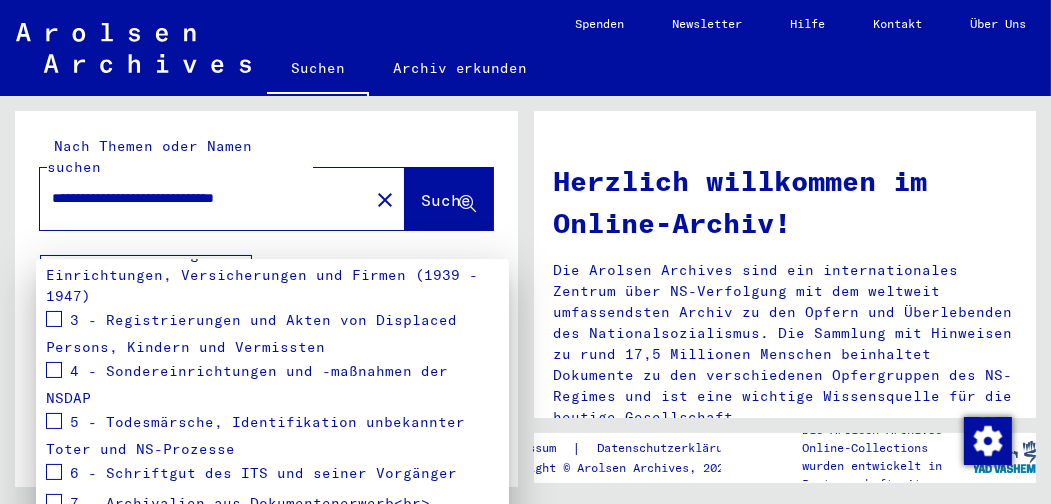 scroll, scrollTop: 473, scrollLeft: 0, axis: vertical 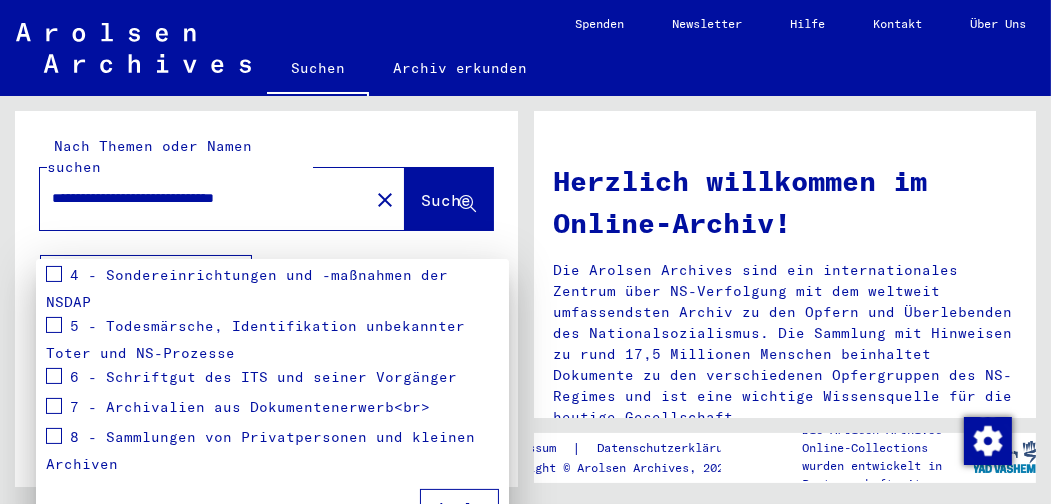 drag, startPoint x: 508, startPoint y: 214, endPoint x: 510, endPoint y: 237, distance: 23.086792 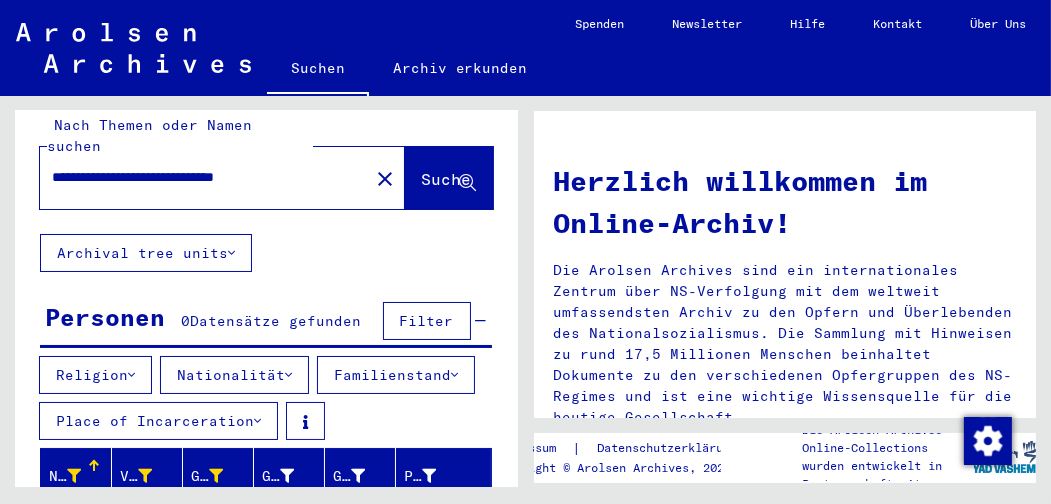 scroll, scrollTop: 0, scrollLeft: 0, axis: both 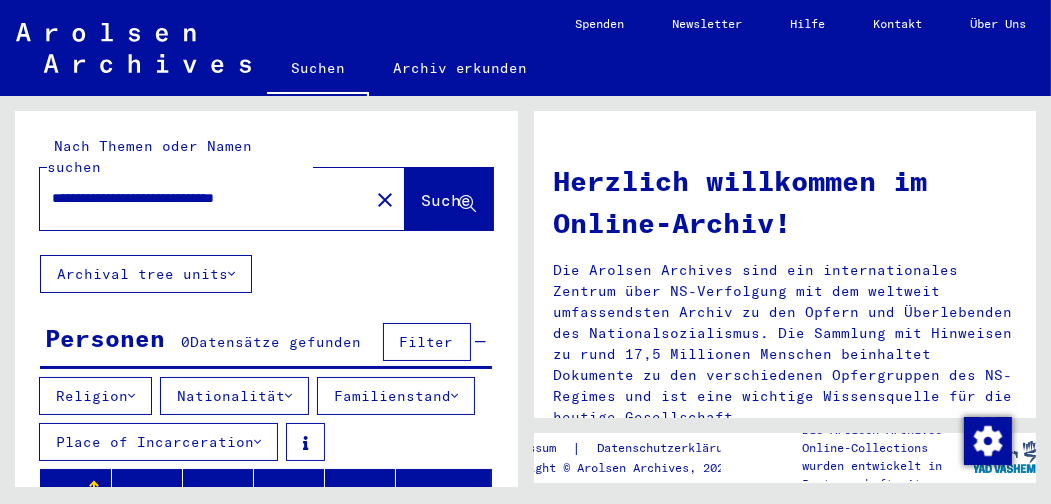 click 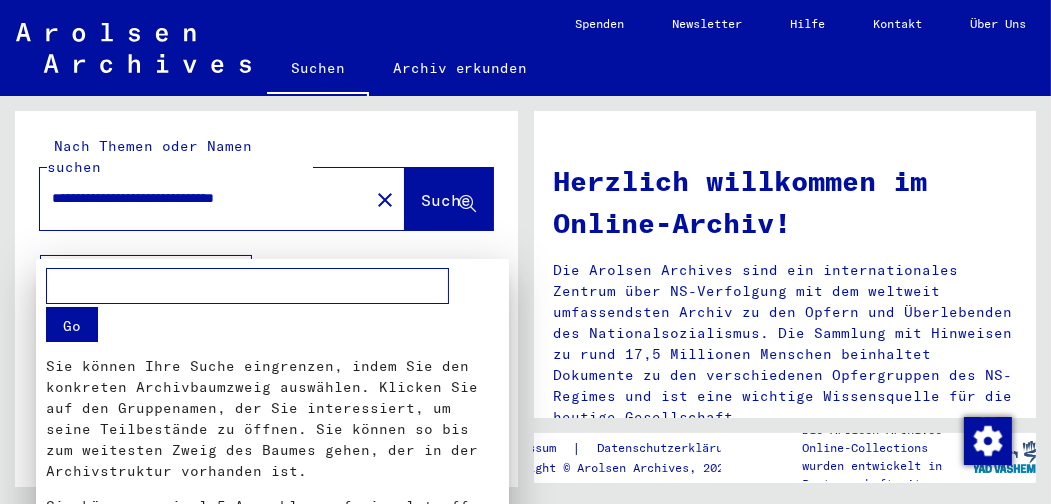 scroll, scrollTop: 56, scrollLeft: 0, axis: vertical 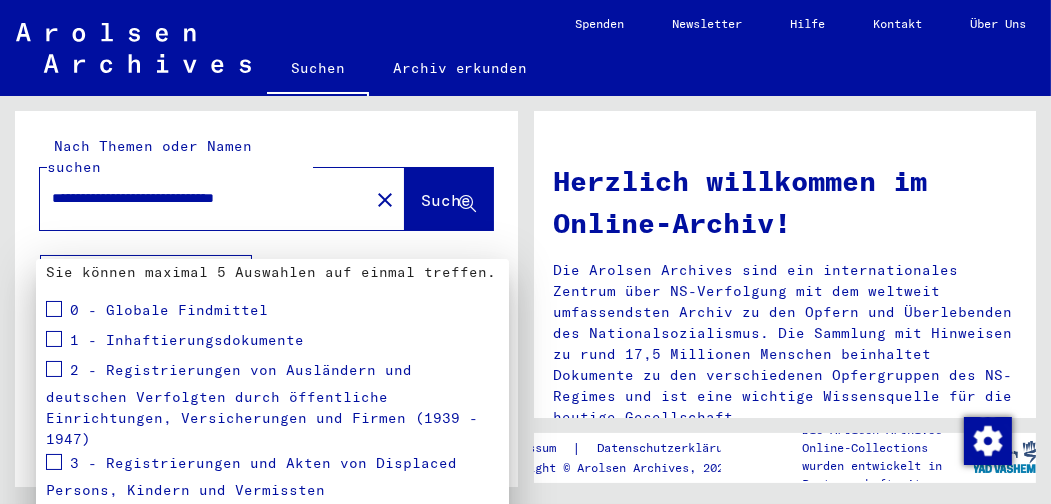 click at bounding box center (54, 339) 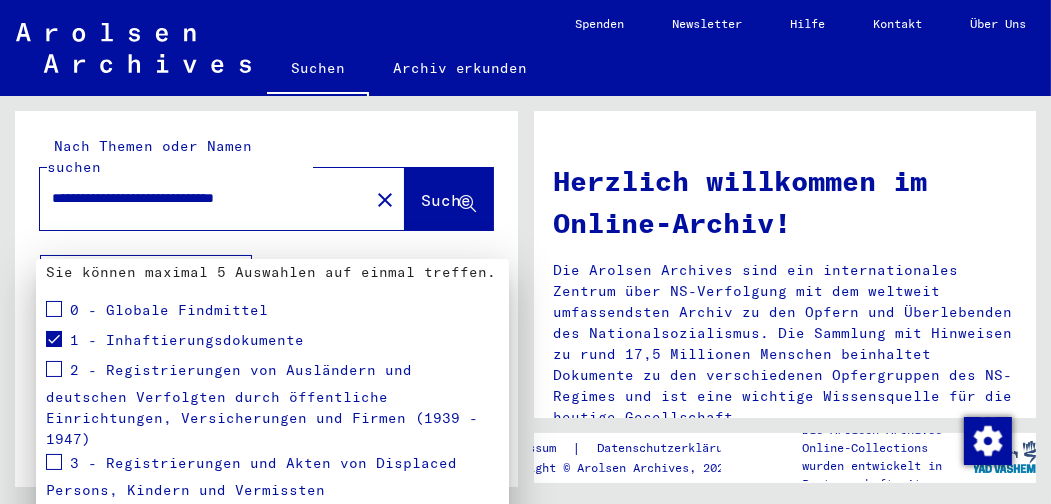 scroll, scrollTop: 473, scrollLeft: 0, axis: vertical 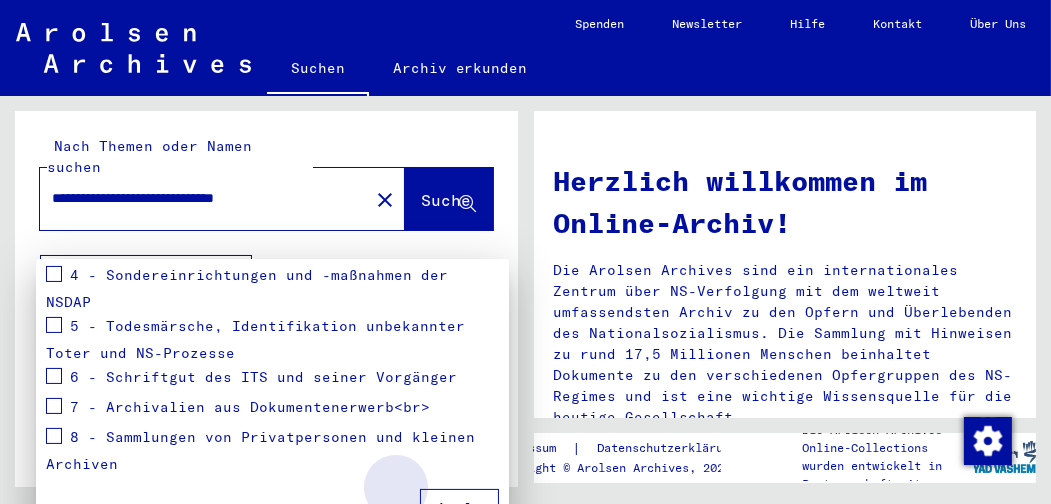 click on "Apply" at bounding box center [459, 508] 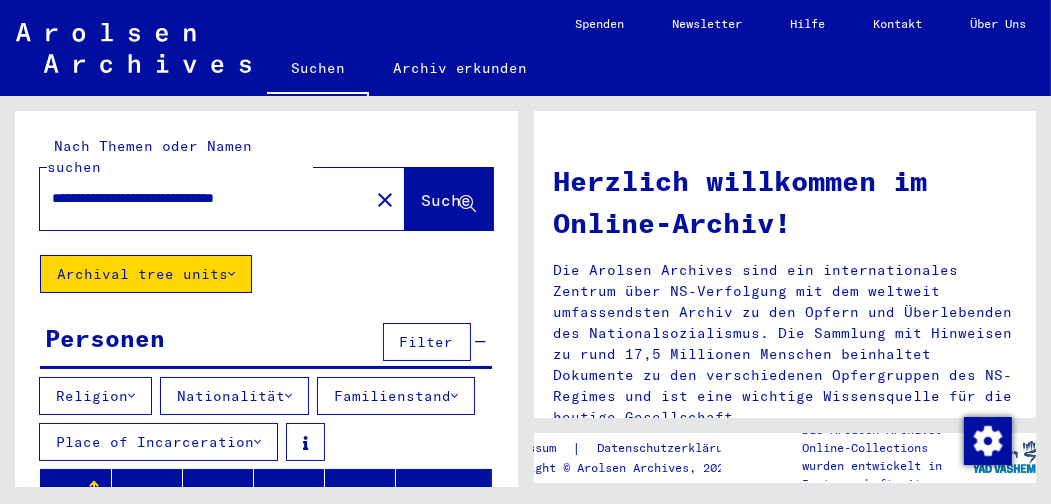 click on "**********" at bounding box center [198, 198] 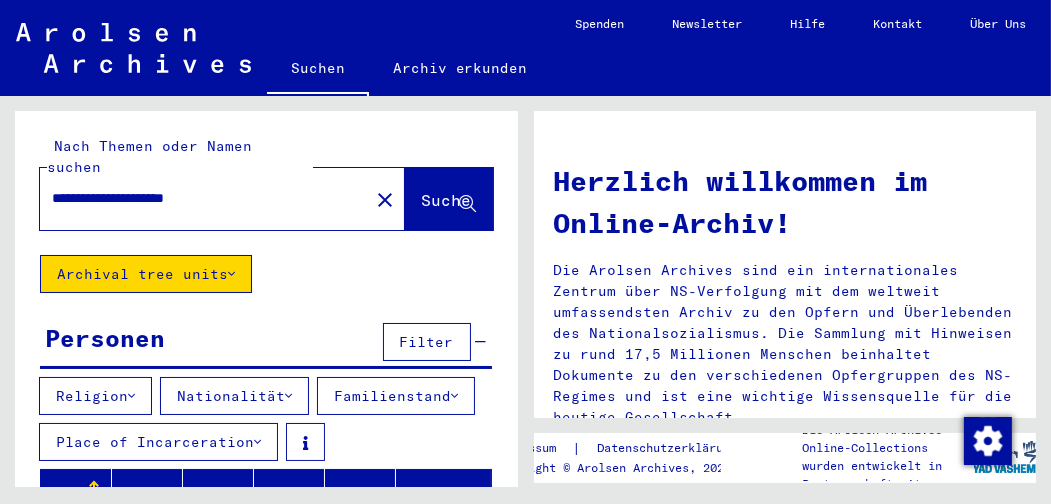 type on "*****" 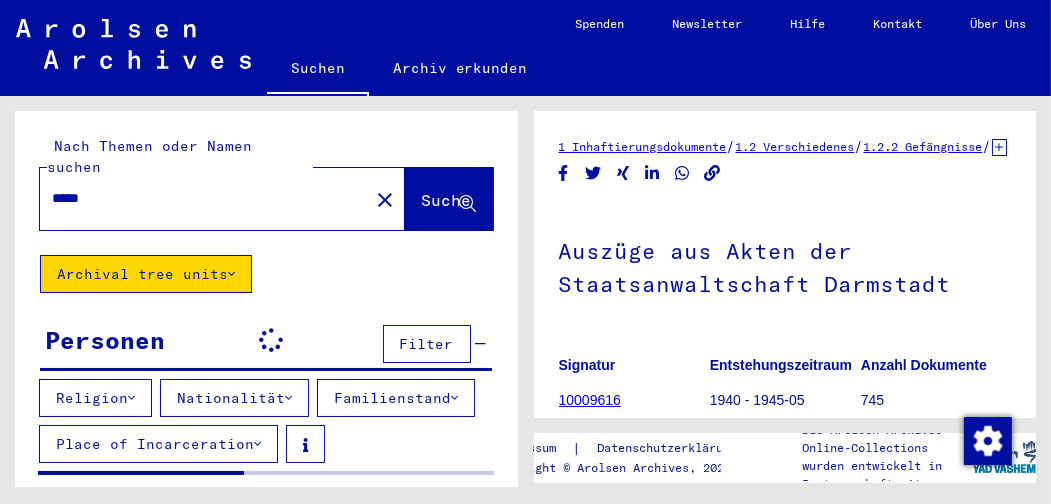 scroll, scrollTop: 0, scrollLeft: 0, axis: both 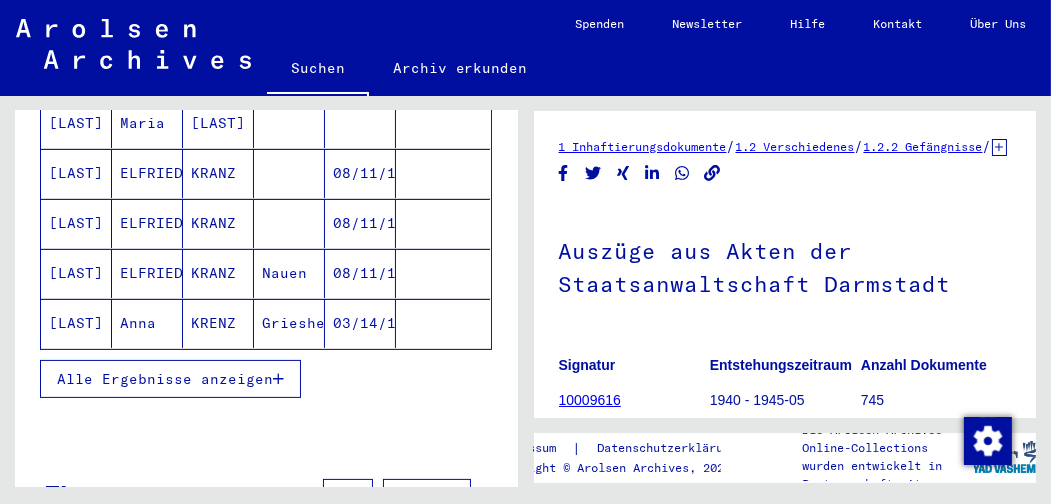 click on "Alle Ergebnisse anzeigen" at bounding box center (165, 379) 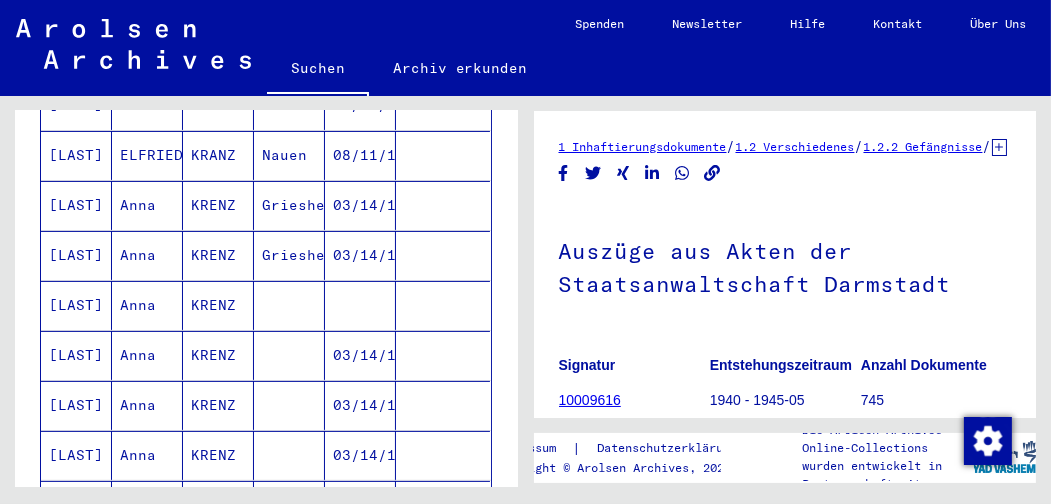 scroll, scrollTop: 559, scrollLeft: 0, axis: vertical 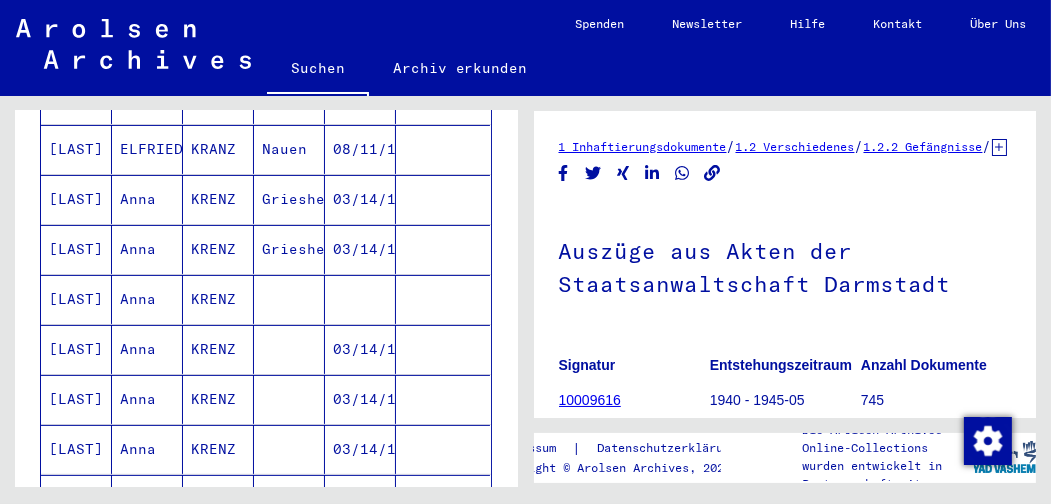 click on "Anna" at bounding box center [147, 249] 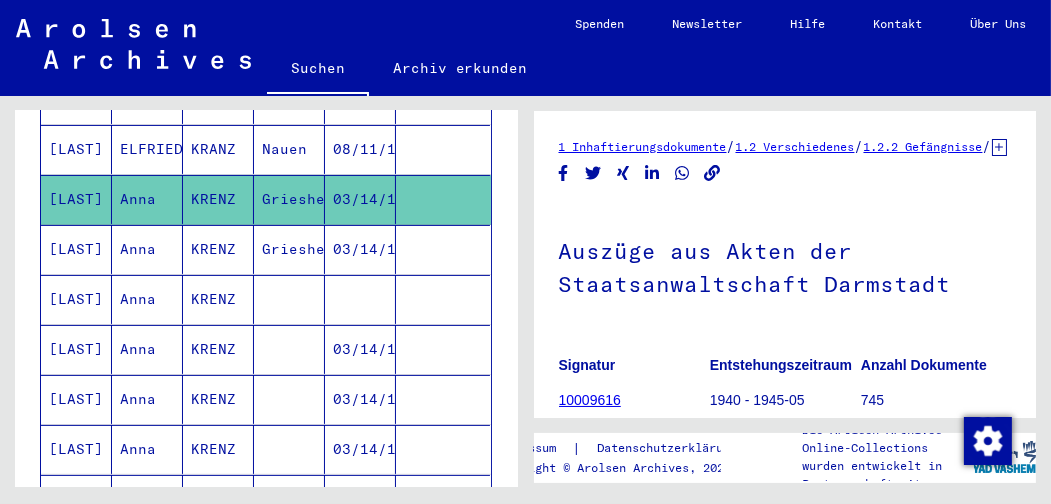 scroll, scrollTop: 0, scrollLeft: 0, axis: both 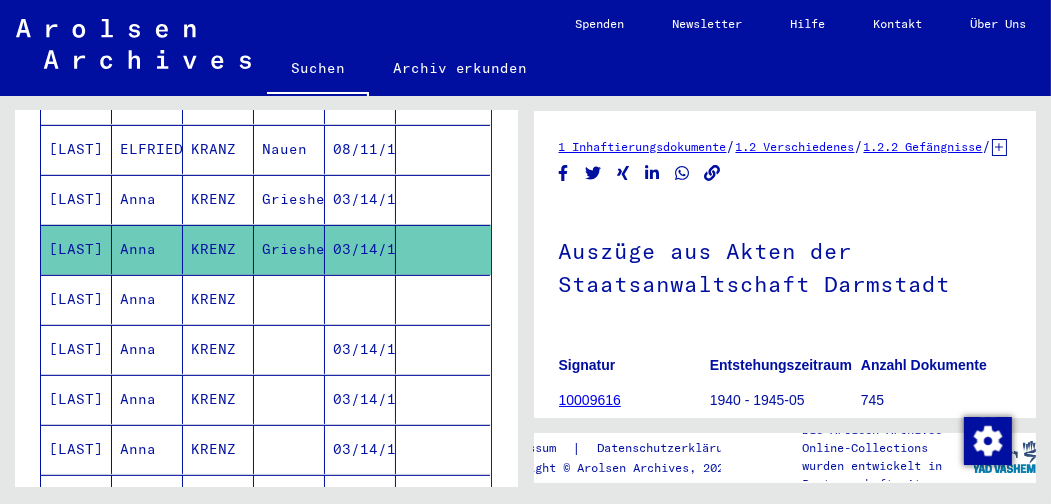 click on "Anna" at bounding box center (147, 349) 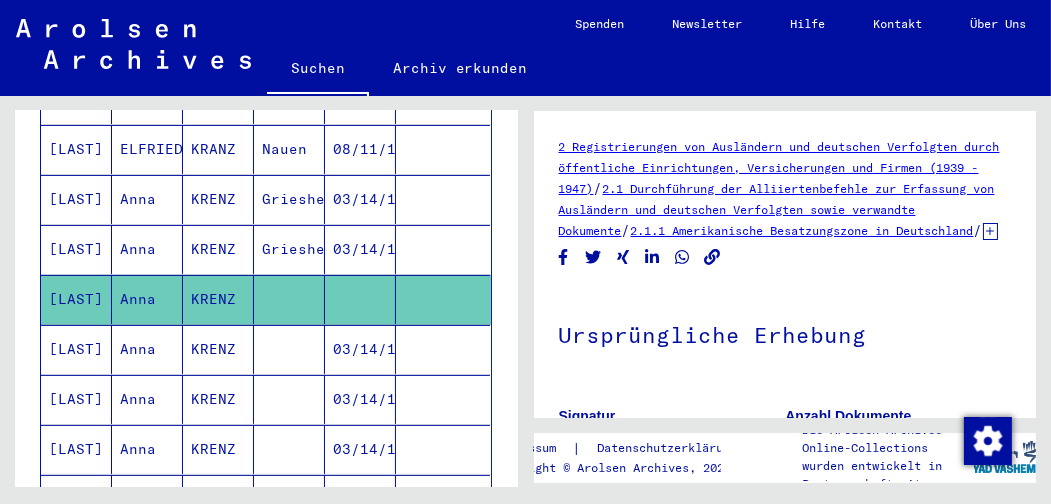 scroll, scrollTop: 0, scrollLeft: 0, axis: both 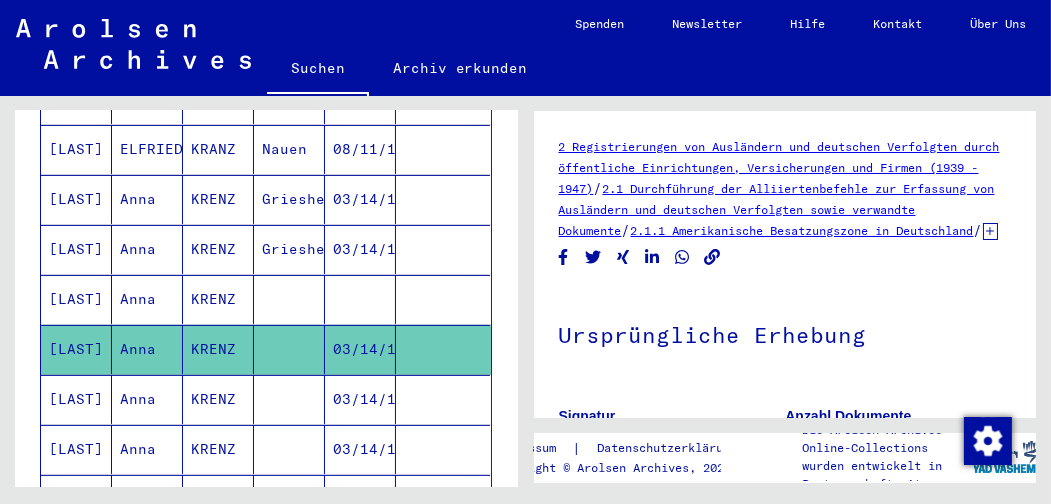 click on "Anna" at bounding box center (147, 449) 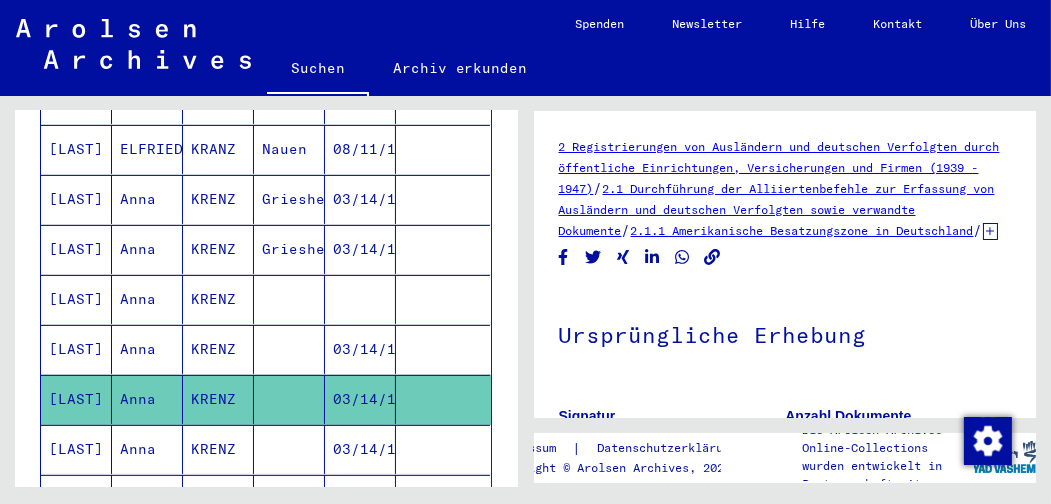 scroll, scrollTop: 0, scrollLeft: 0, axis: both 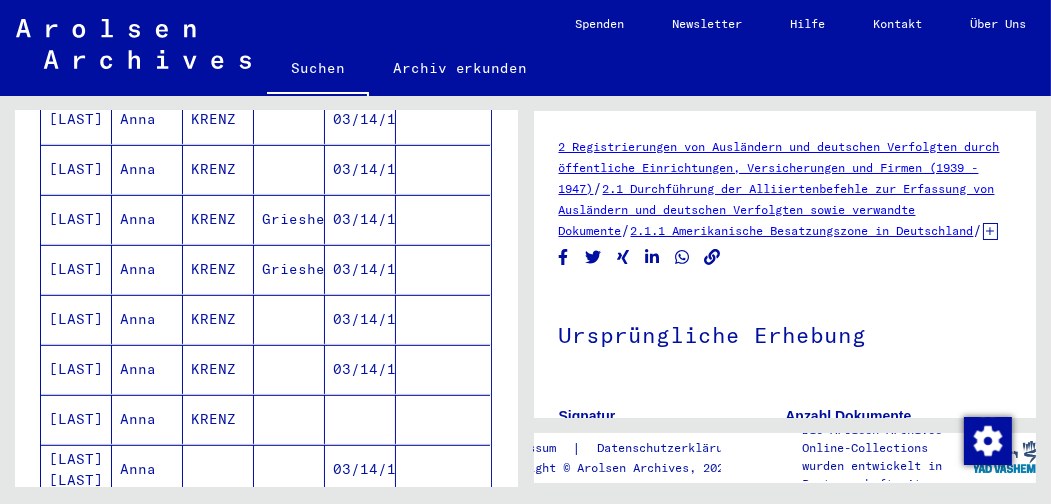 click on "Anna" at bounding box center (147, 169) 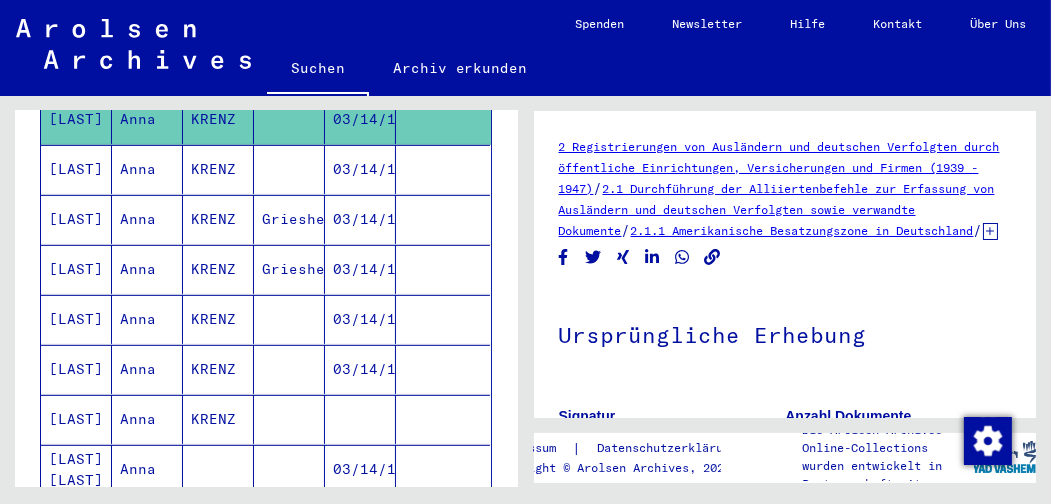 scroll, scrollTop: 0, scrollLeft: 0, axis: both 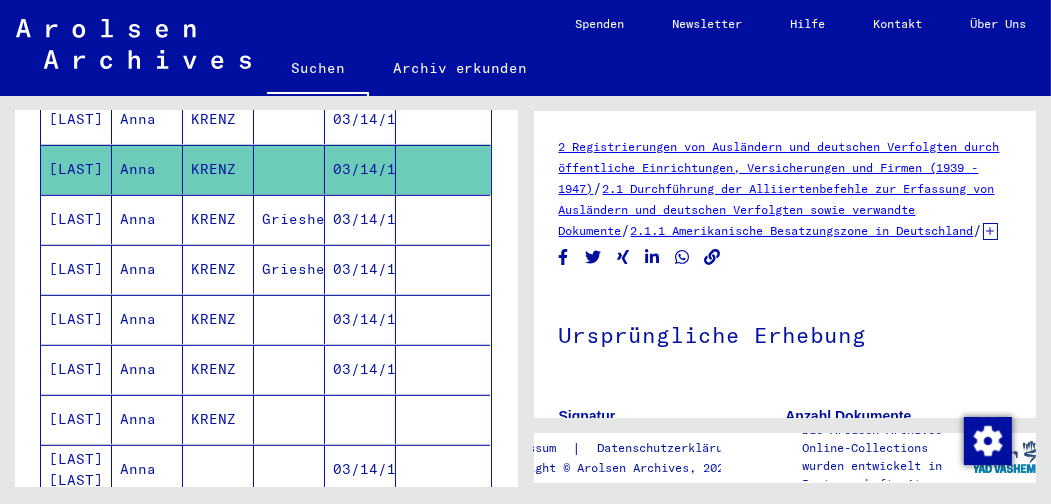 click on "Anna" at bounding box center [147, 269] 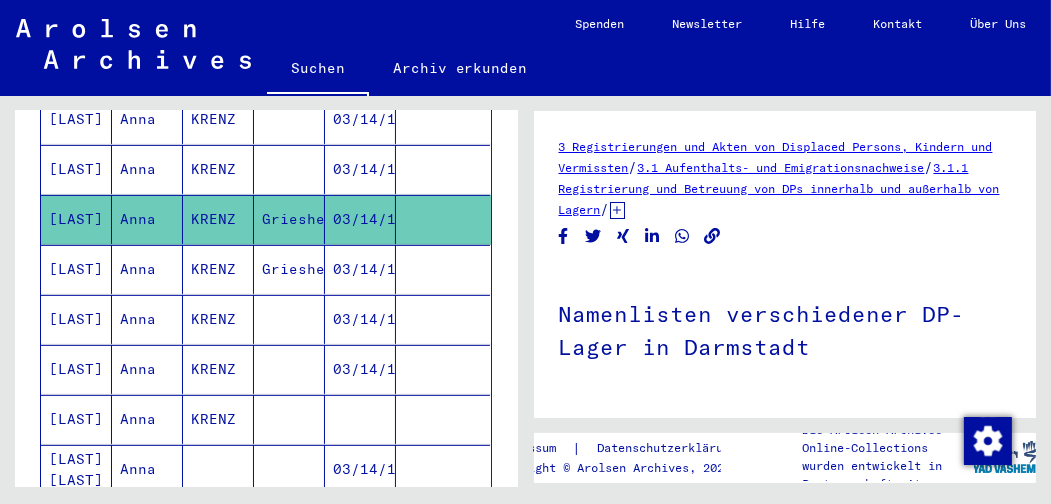 scroll, scrollTop: 0, scrollLeft: 0, axis: both 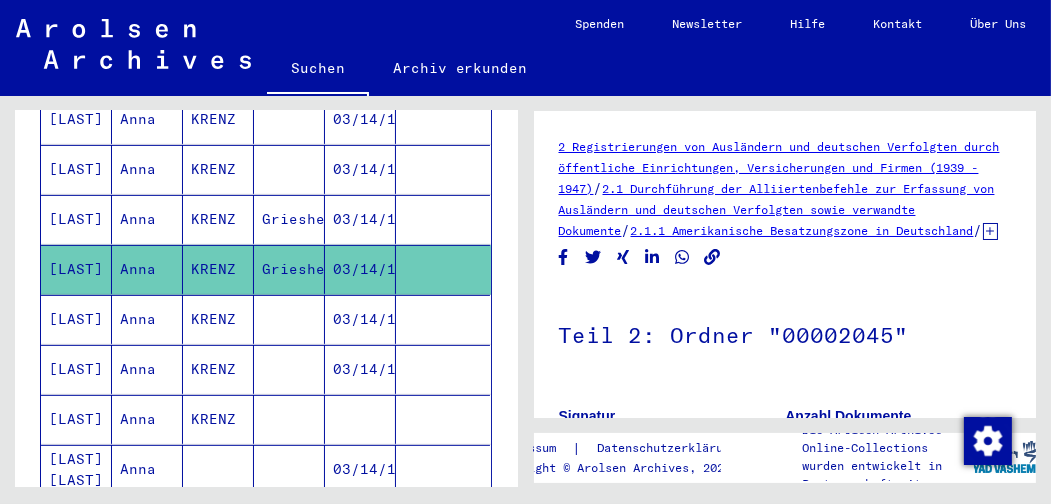 click on "Anna" at bounding box center [147, 369] 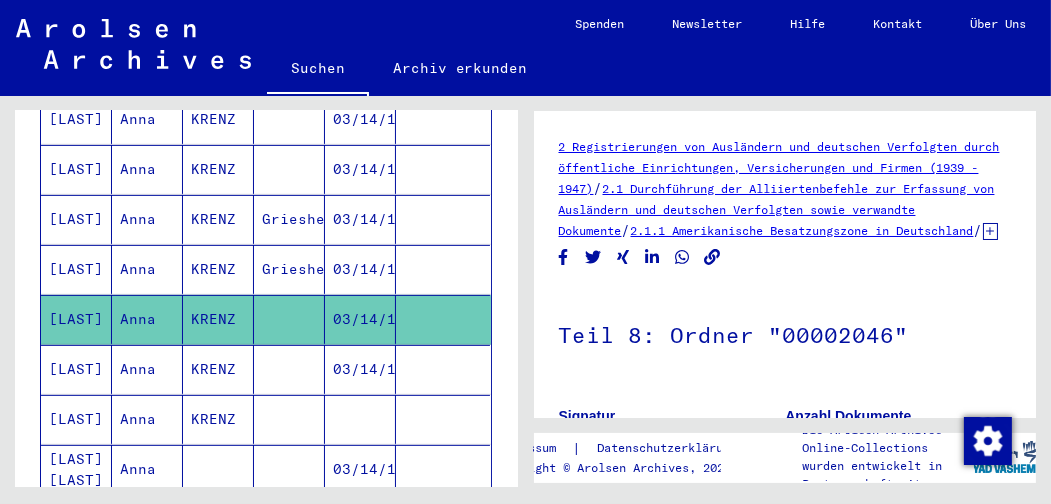 scroll, scrollTop: 0, scrollLeft: 0, axis: both 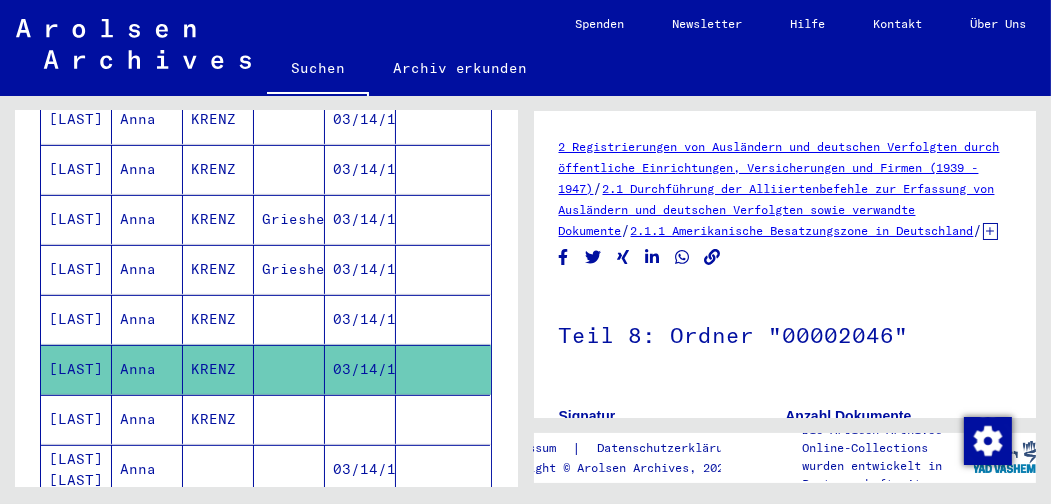 click on "Anna" at bounding box center [147, 469] 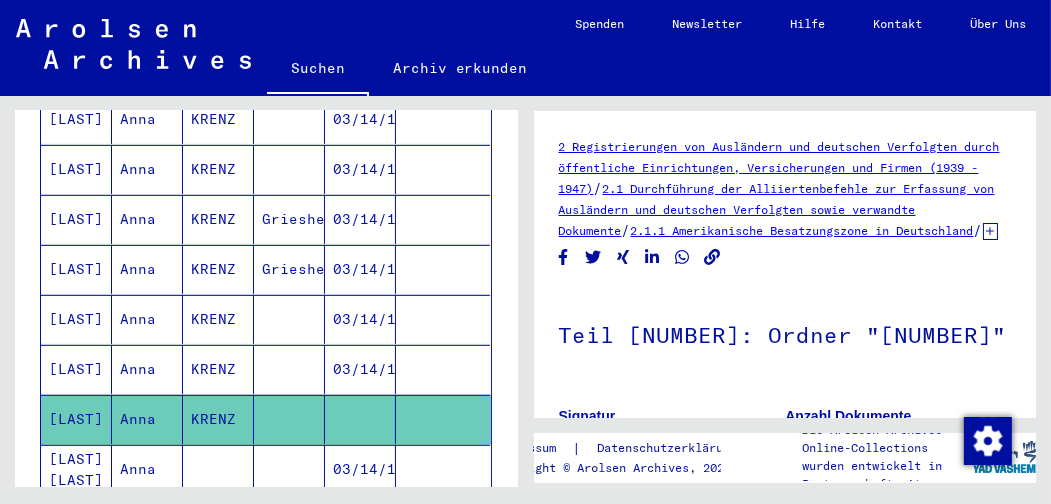 scroll, scrollTop: 0, scrollLeft: 0, axis: both 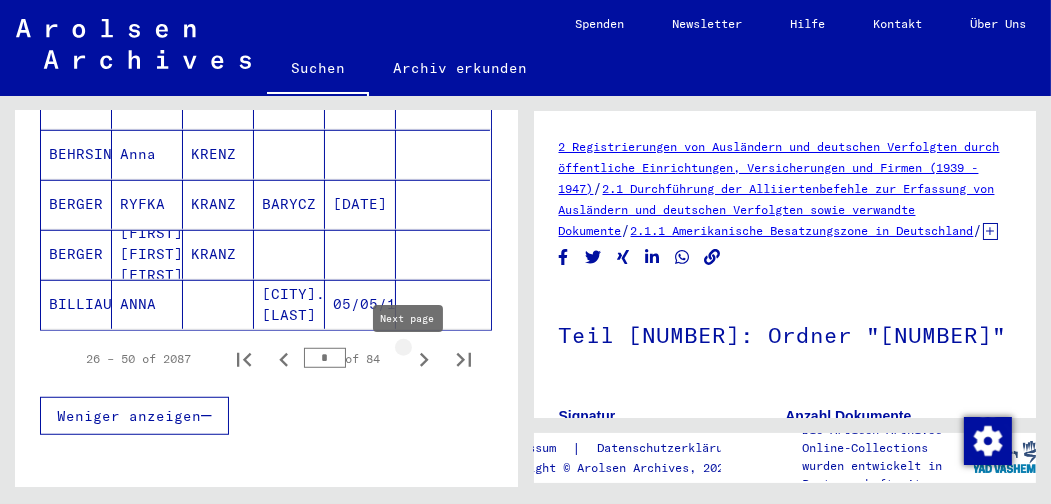 click 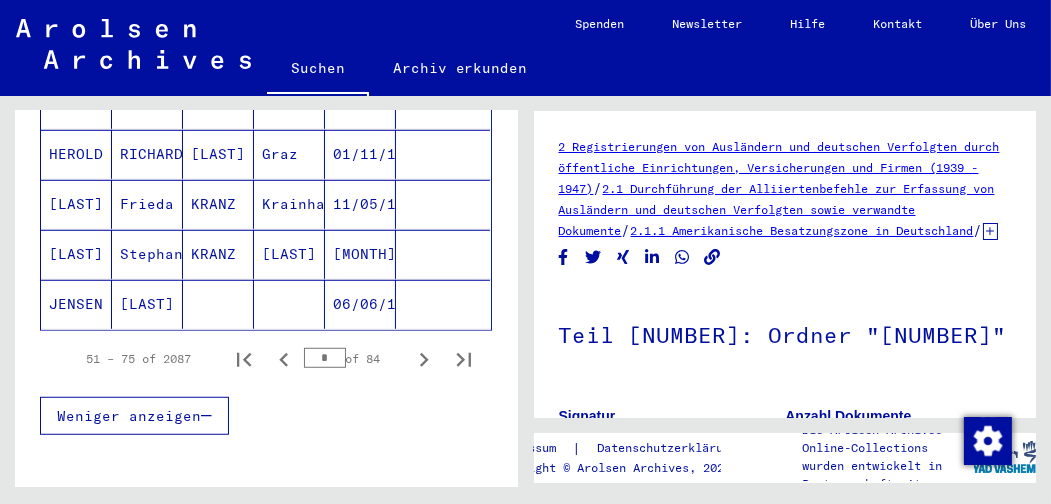 click on "[LAST]" 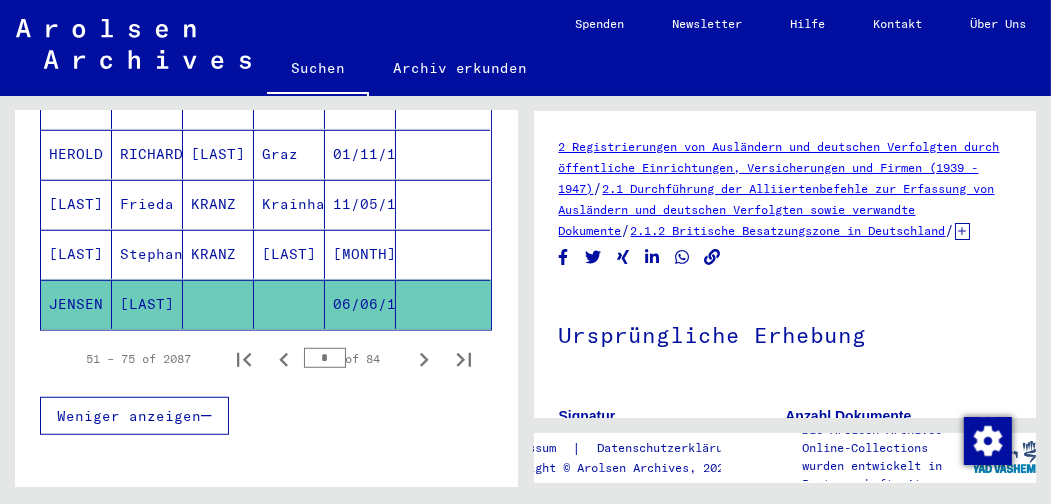 scroll, scrollTop: 0, scrollLeft: 0, axis: both 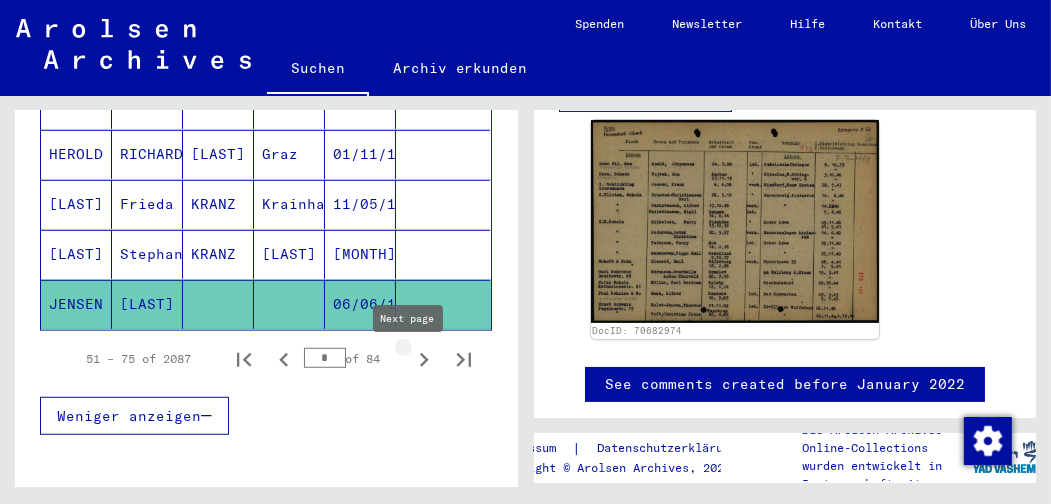 click 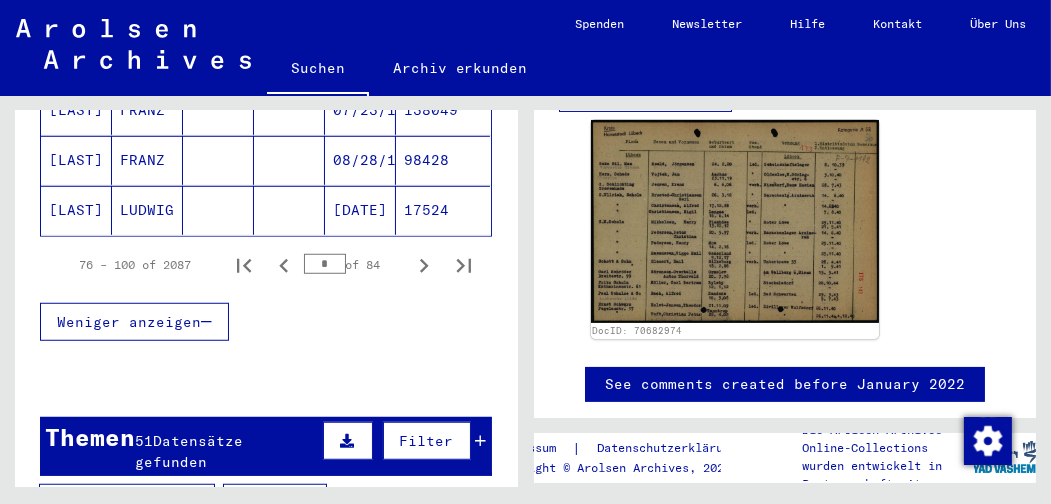 scroll, scrollTop: 1490, scrollLeft: 0, axis: vertical 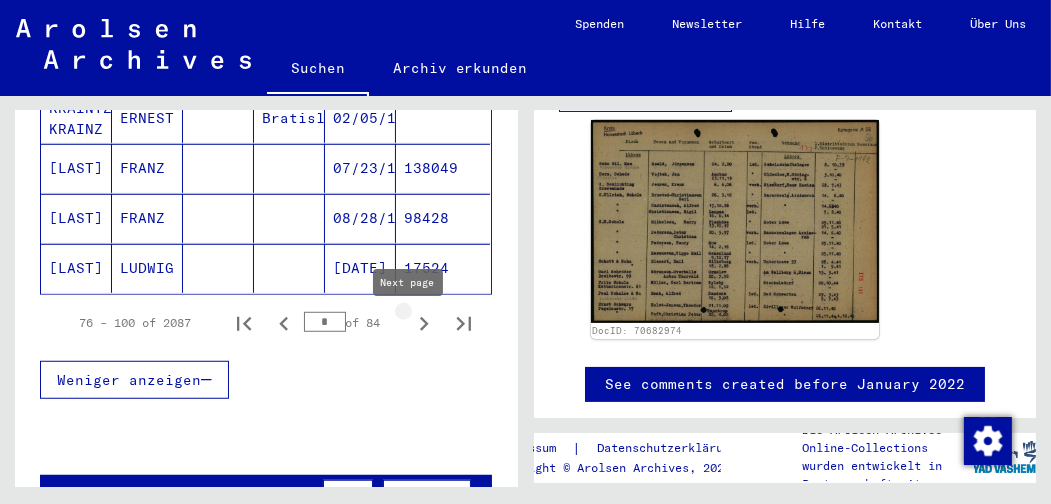 click 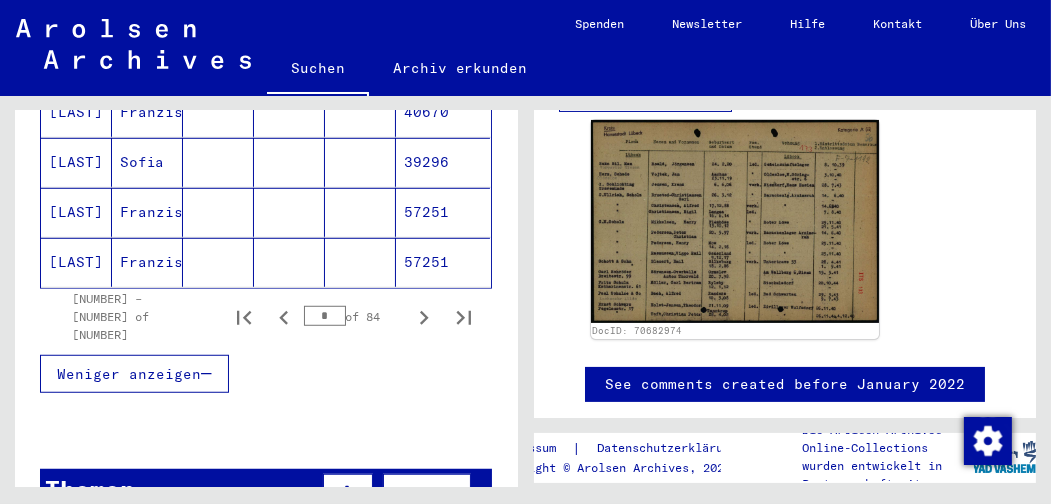 scroll, scrollTop: 1491, scrollLeft: 0, axis: vertical 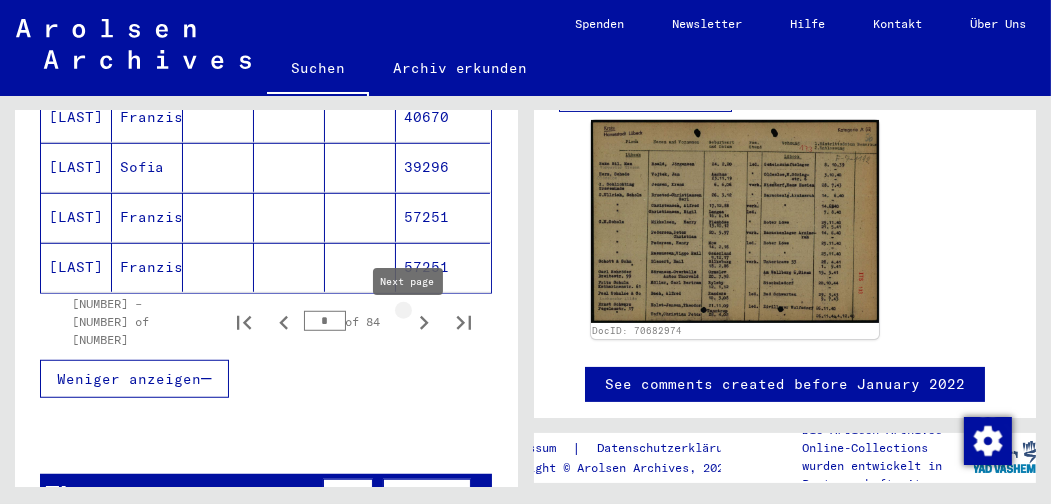 click 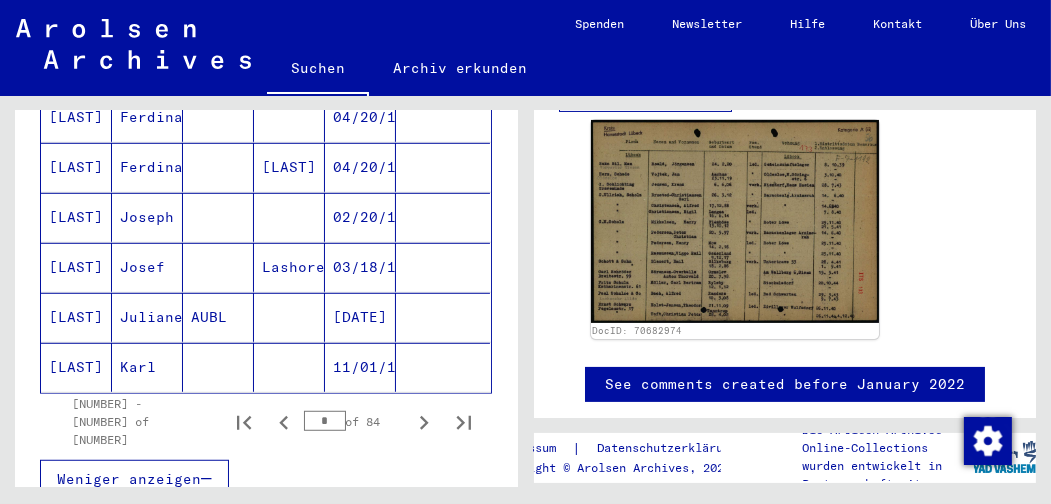 scroll, scrollTop: 1376, scrollLeft: 0, axis: vertical 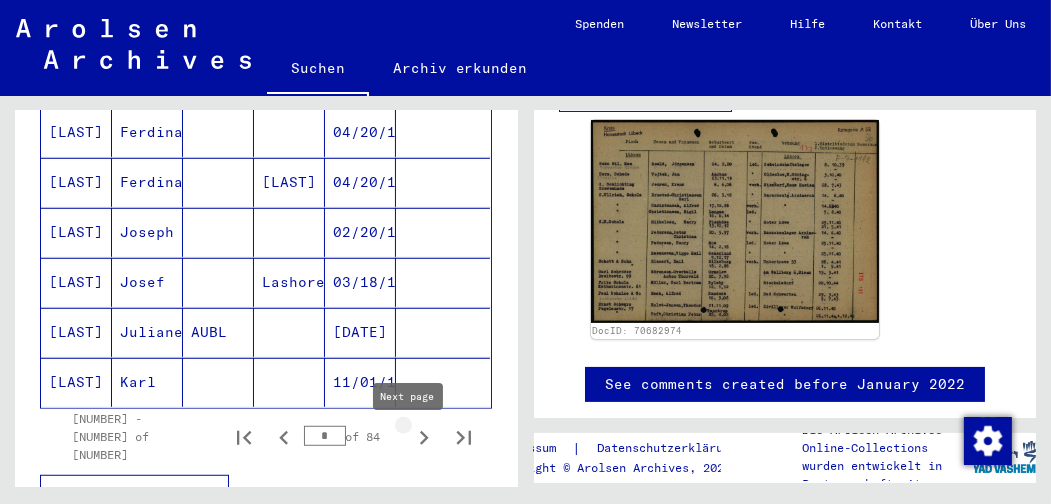 click 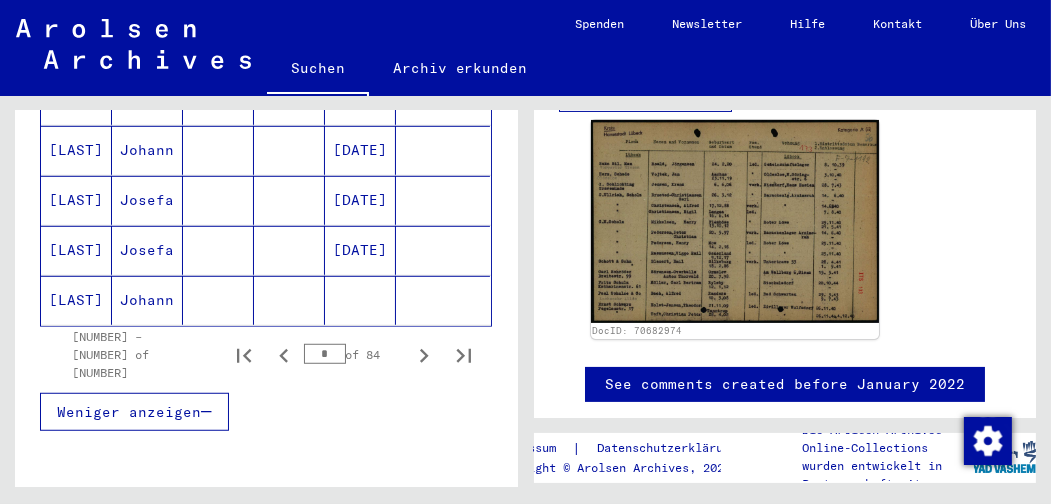 scroll, scrollTop: 1443, scrollLeft: 0, axis: vertical 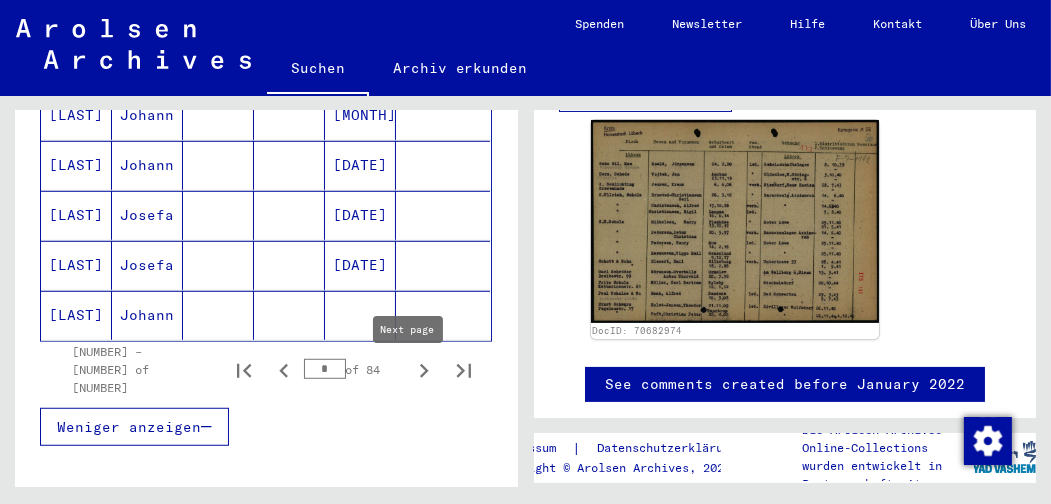 click 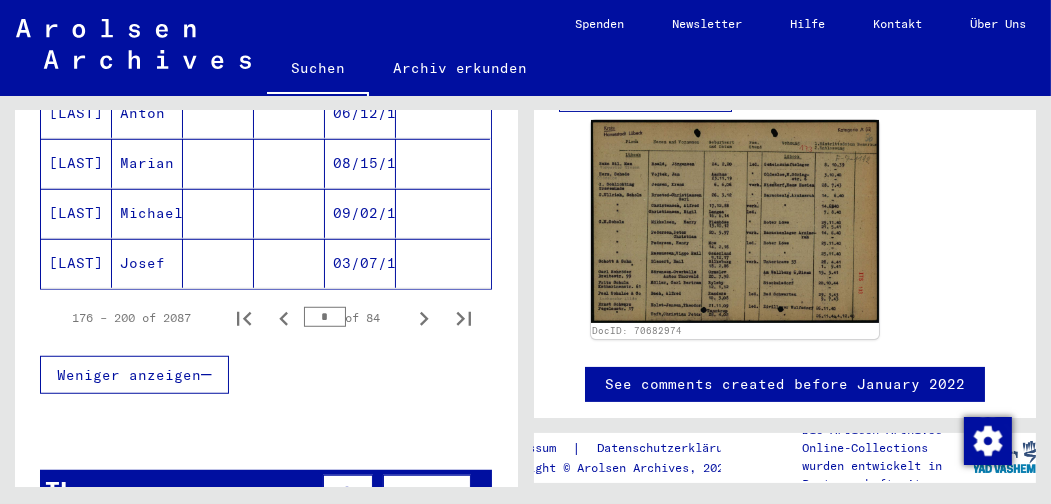 scroll, scrollTop: 1484, scrollLeft: 0, axis: vertical 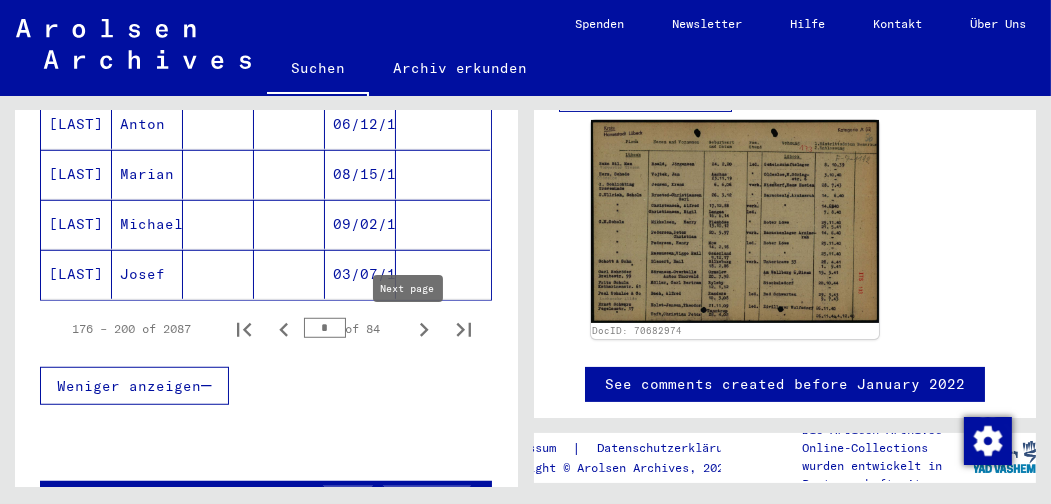 click 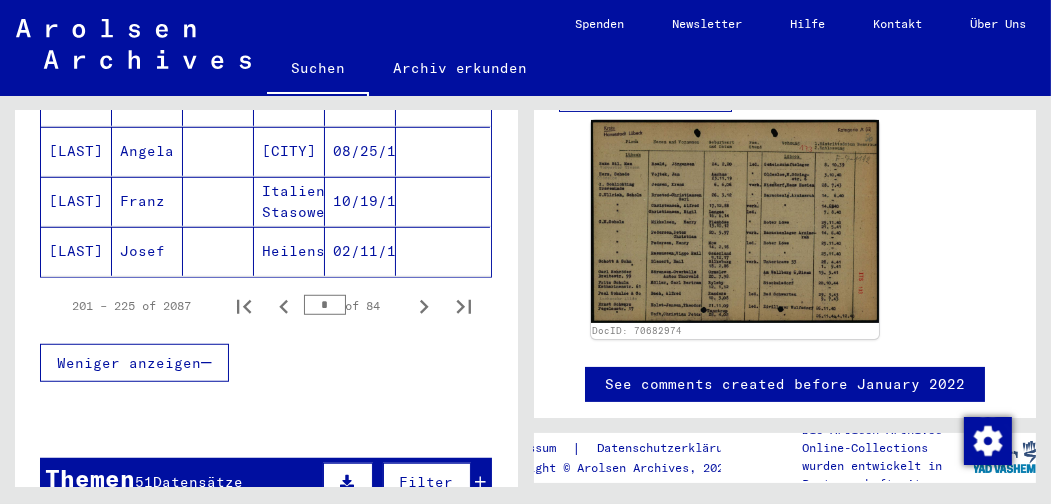 scroll, scrollTop: 1504, scrollLeft: 0, axis: vertical 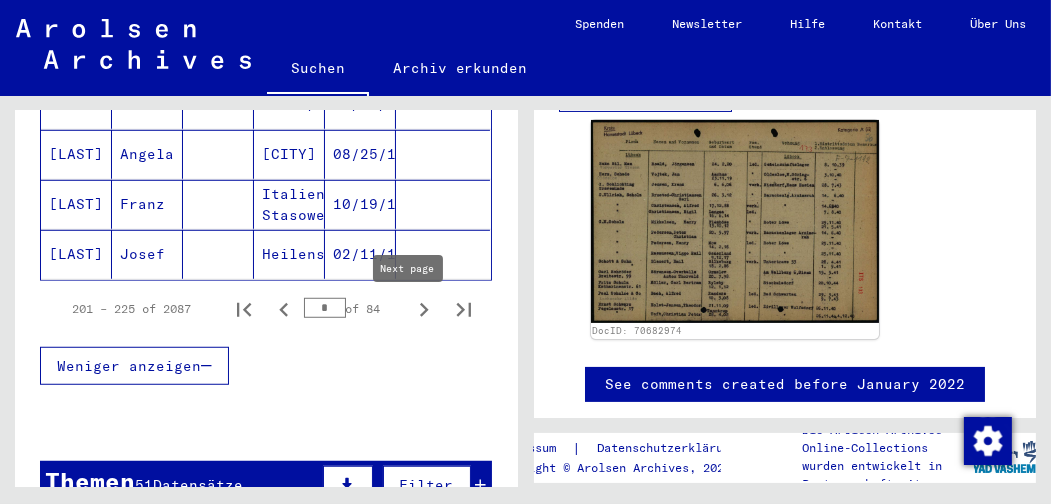 click 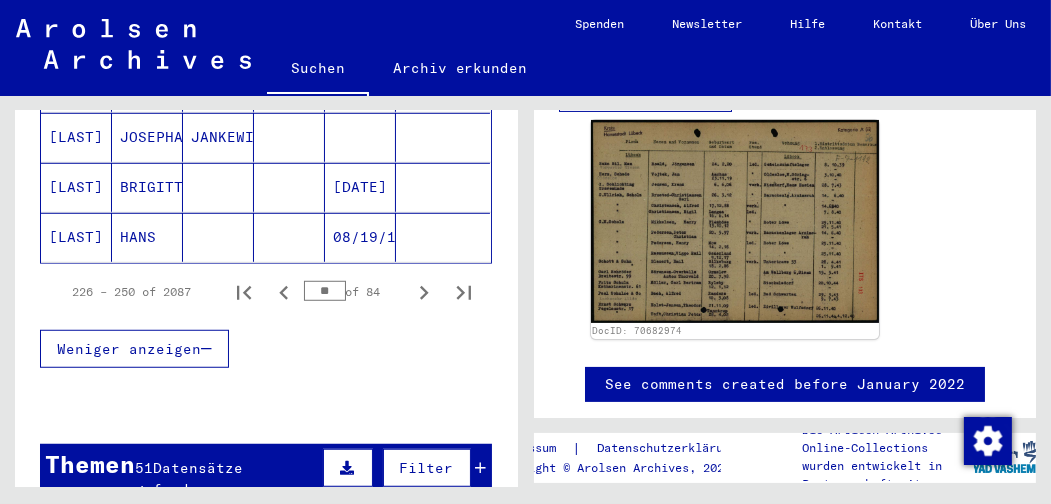scroll, scrollTop: 1543, scrollLeft: 0, axis: vertical 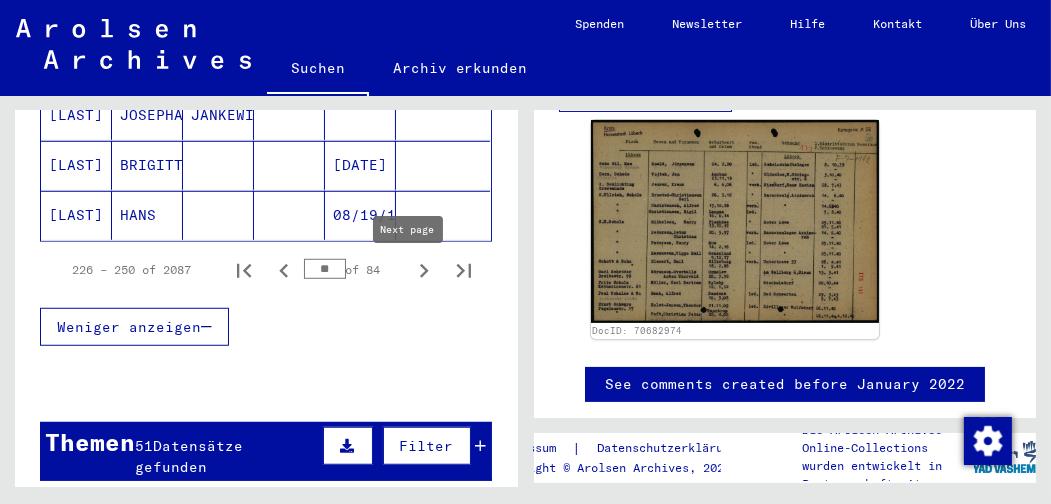 click 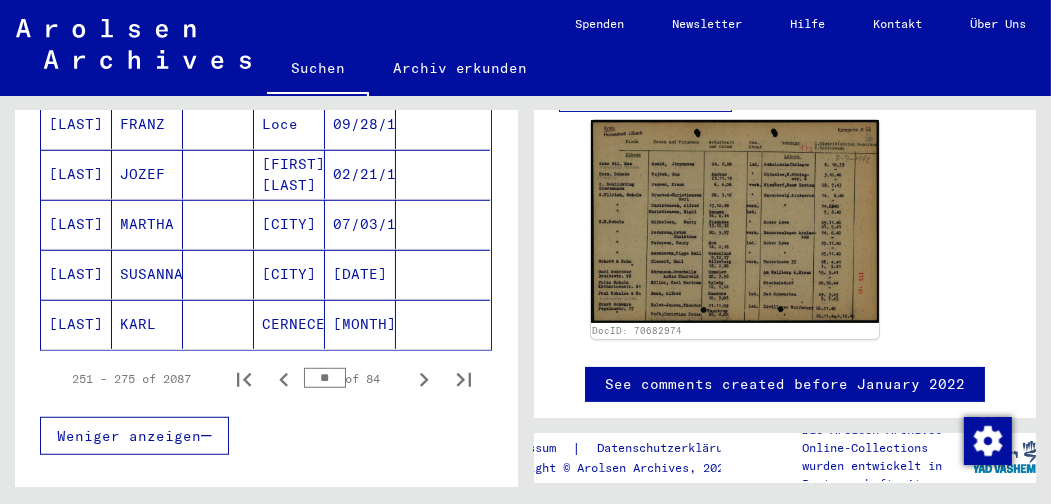 scroll, scrollTop: 1427, scrollLeft: 0, axis: vertical 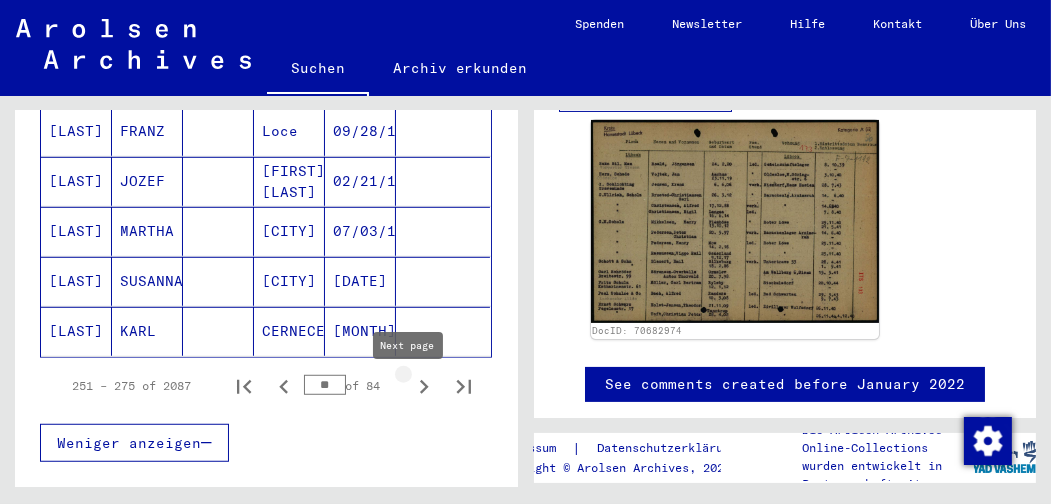 click 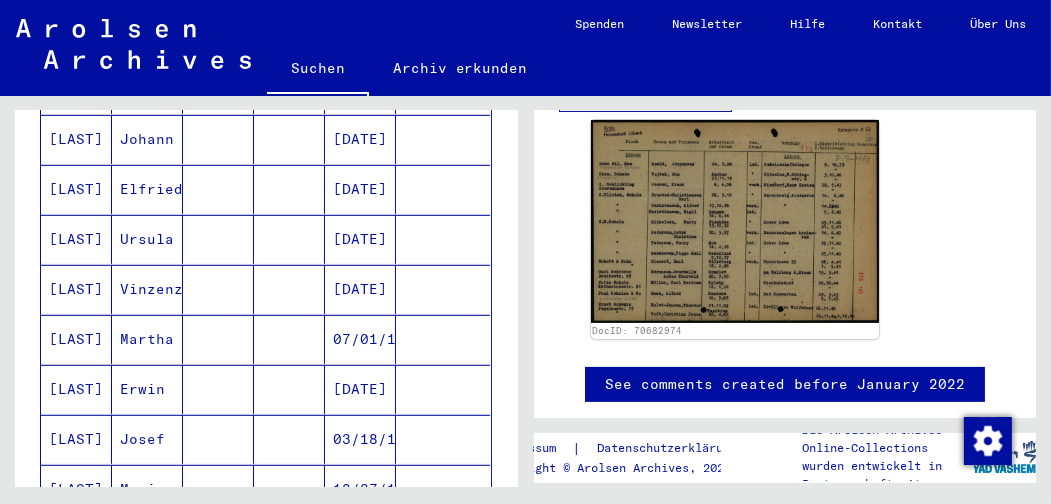 scroll, scrollTop: 1003, scrollLeft: 0, axis: vertical 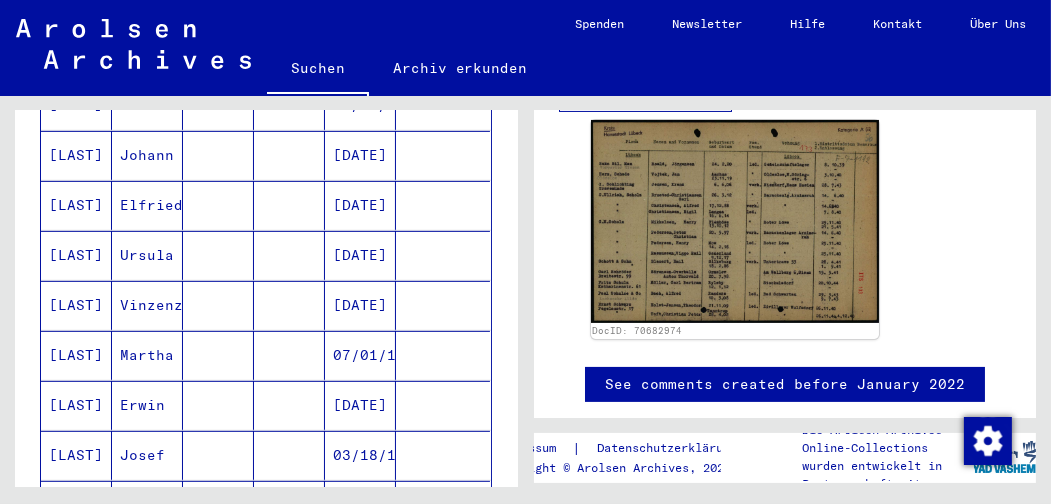 click on "Ursula" at bounding box center [147, 305] 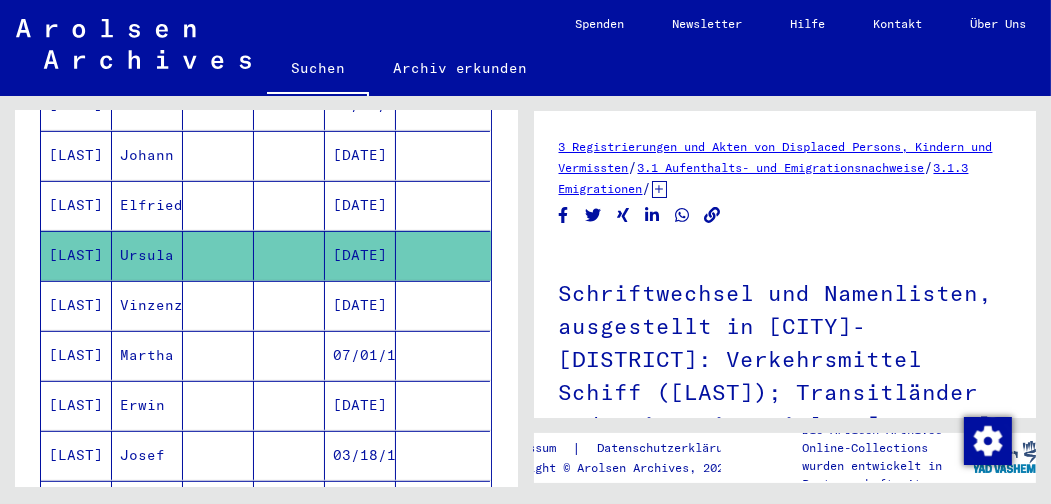 scroll, scrollTop: 0, scrollLeft: 0, axis: both 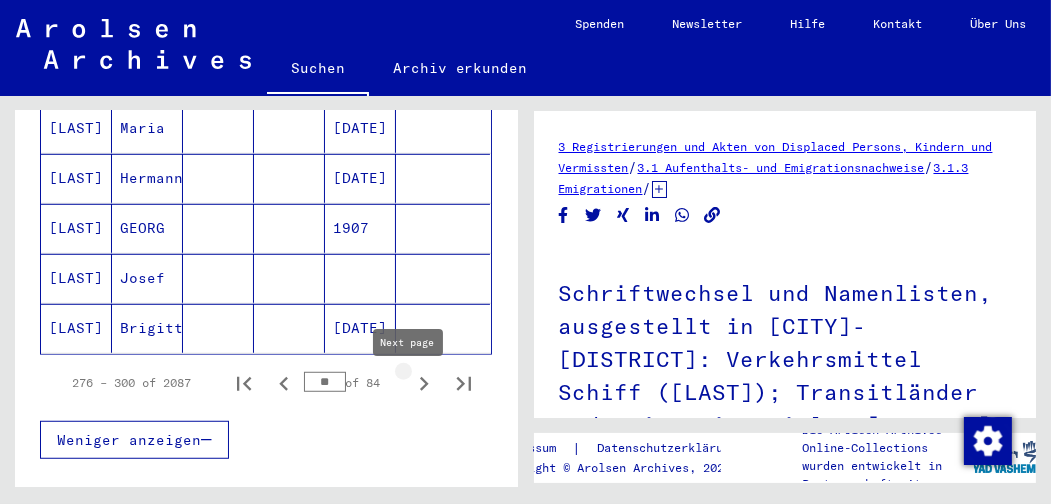 click 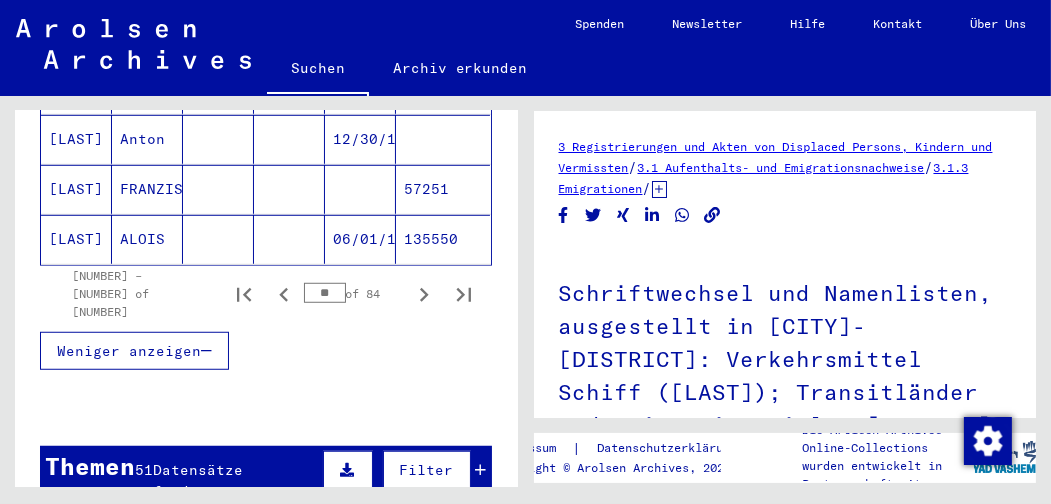 scroll, scrollTop: 1523, scrollLeft: 0, axis: vertical 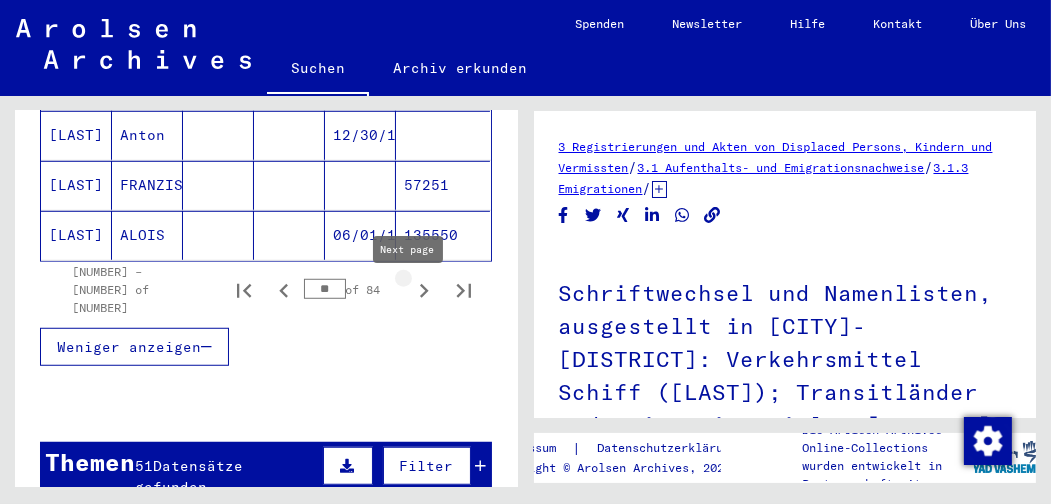 click 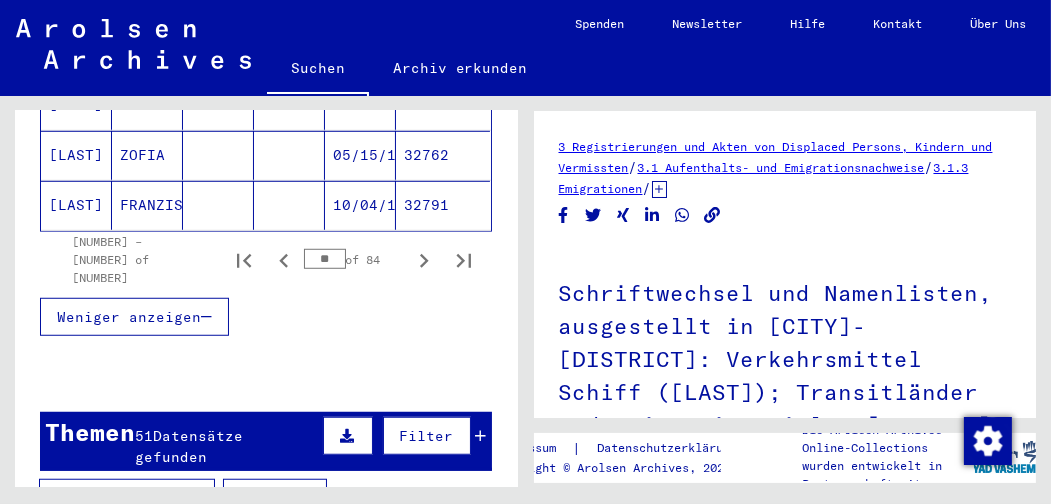 scroll, scrollTop: 1555, scrollLeft: 0, axis: vertical 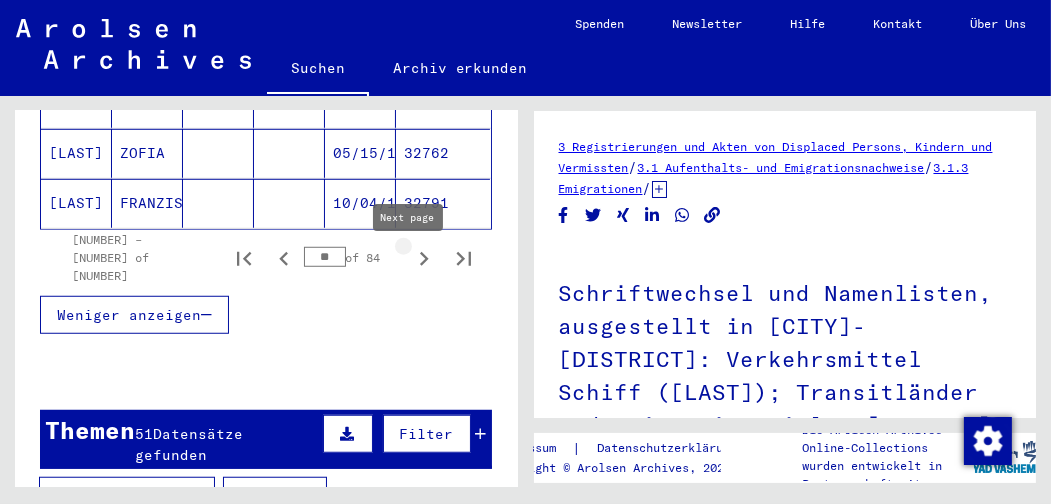 click 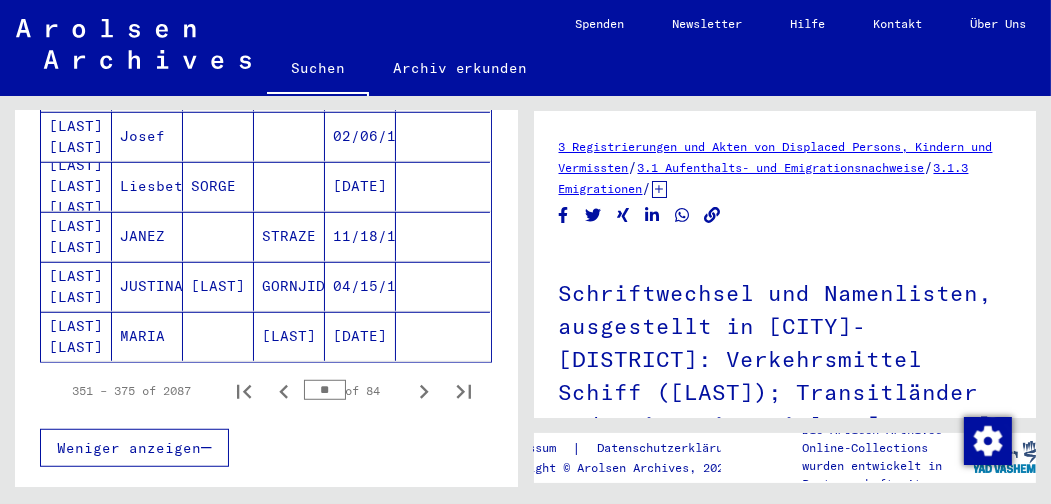 scroll, scrollTop: 1418, scrollLeft: 0, axis: vertical 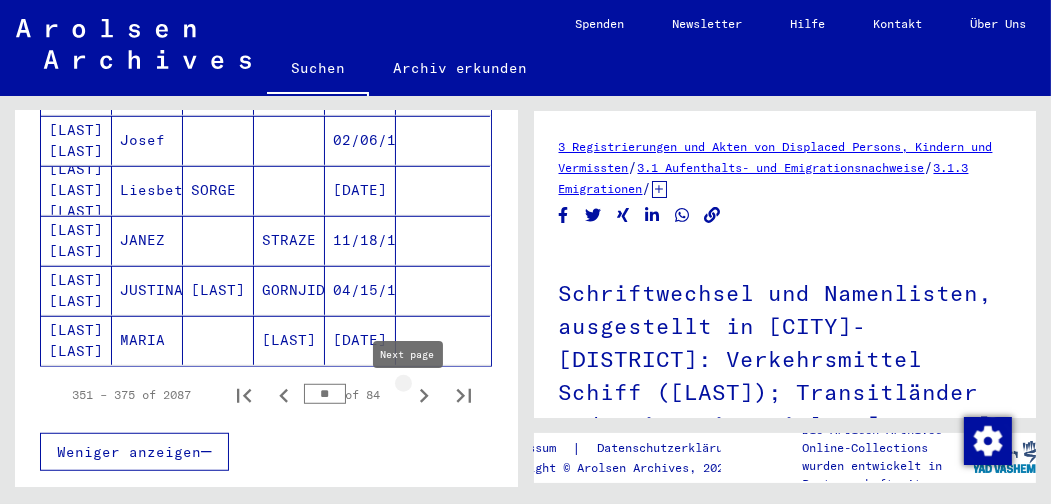 click 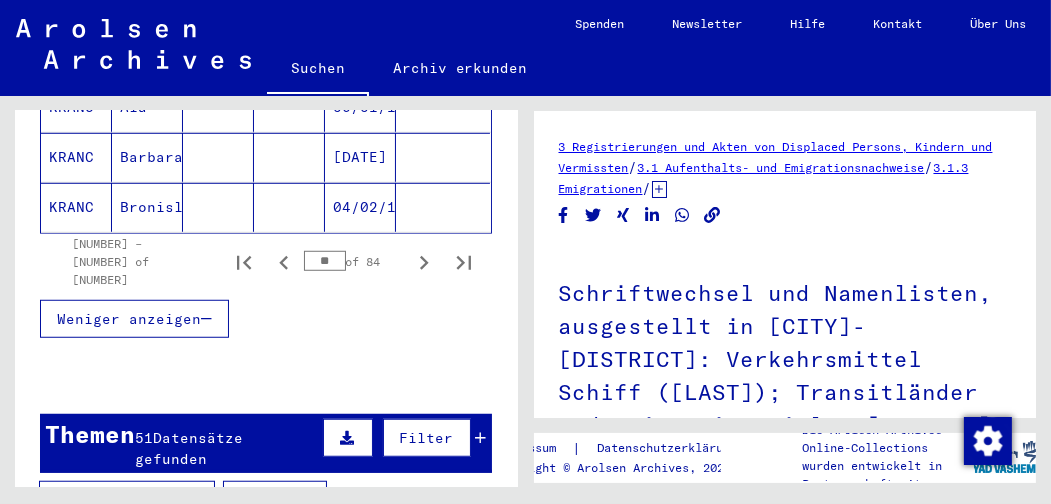 scroll, scrollTop: 1546, scrollLeft: 0, axis: vertical 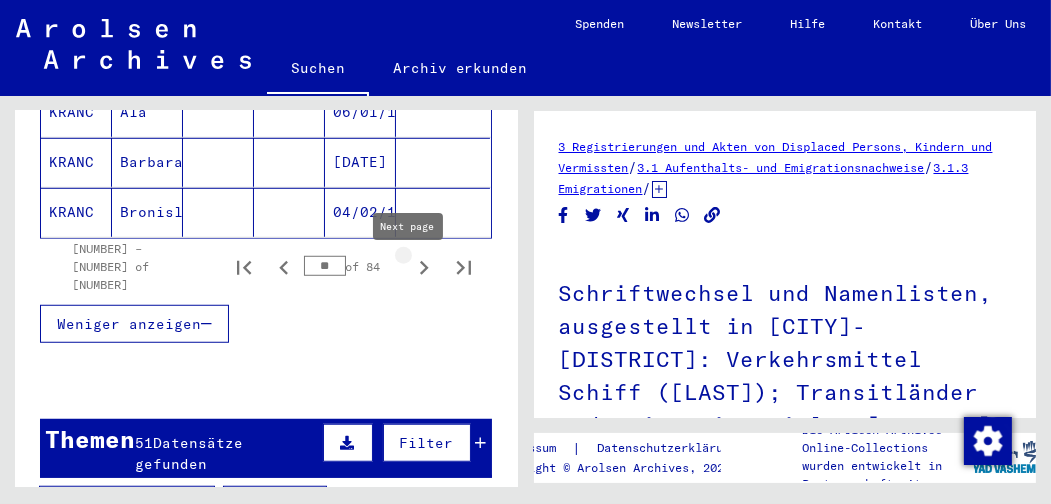 click 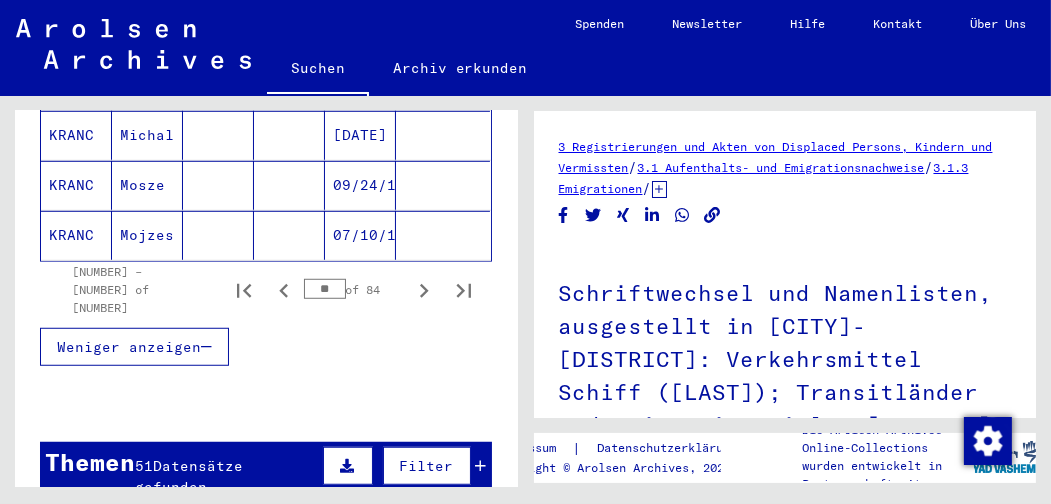scroll, scrollTop: 1517, scrollLeft: 0, axis: vertical 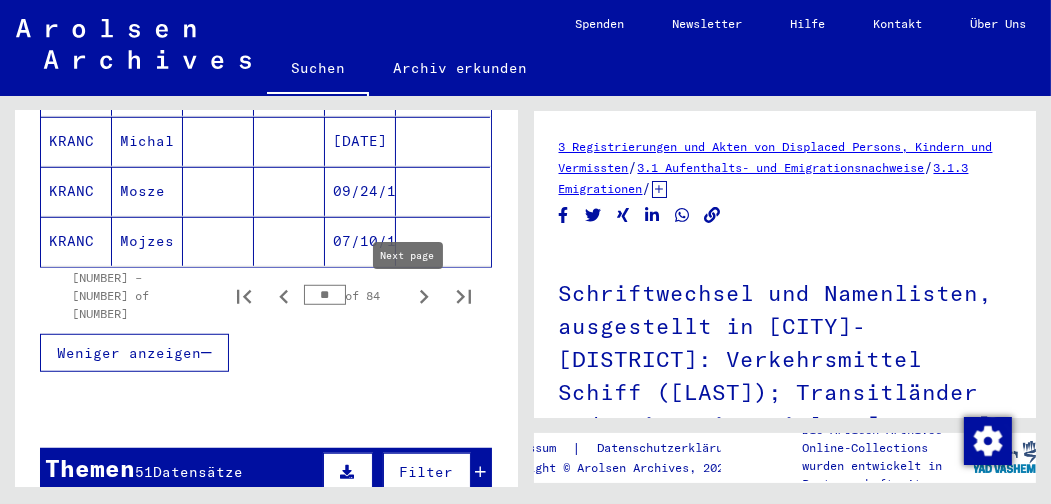 click 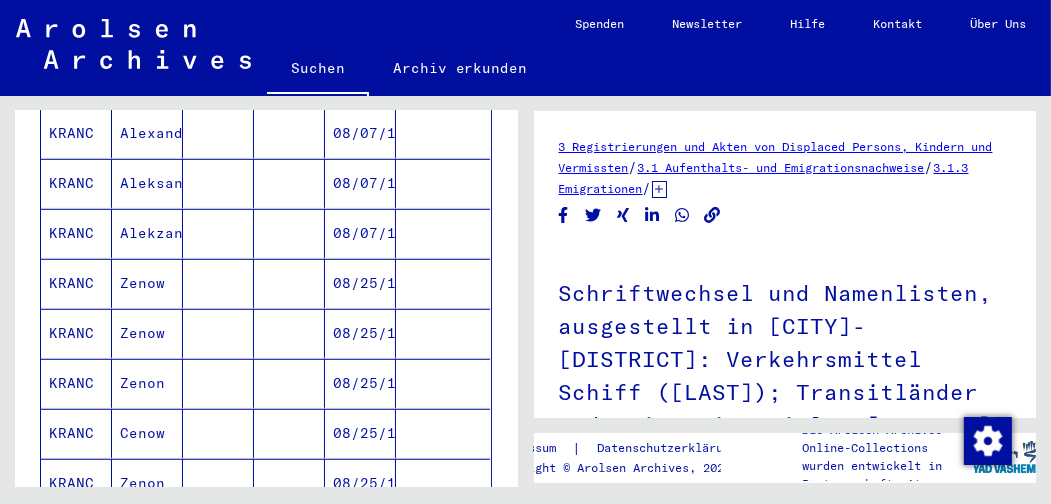 scroll, scrollTop: 1520, scrollLeft: 0, axis: vertical 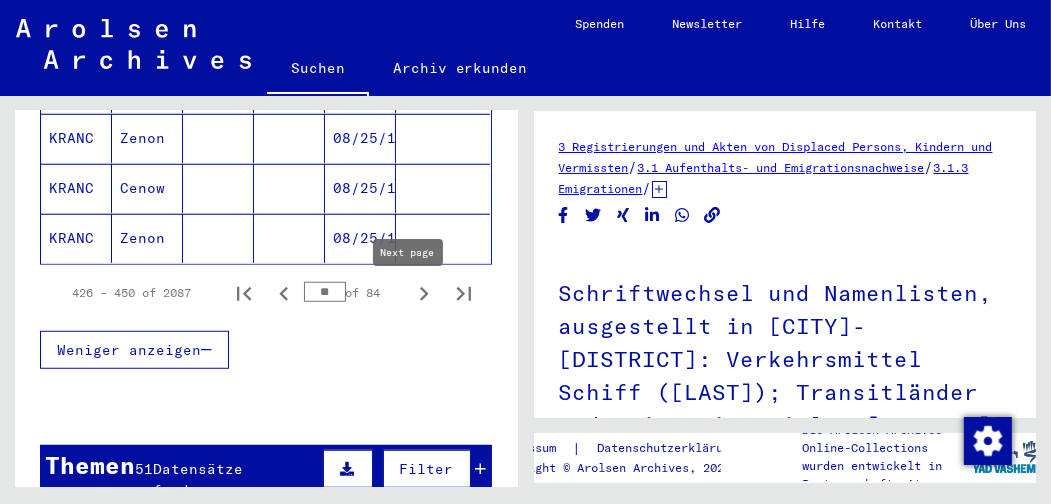 click 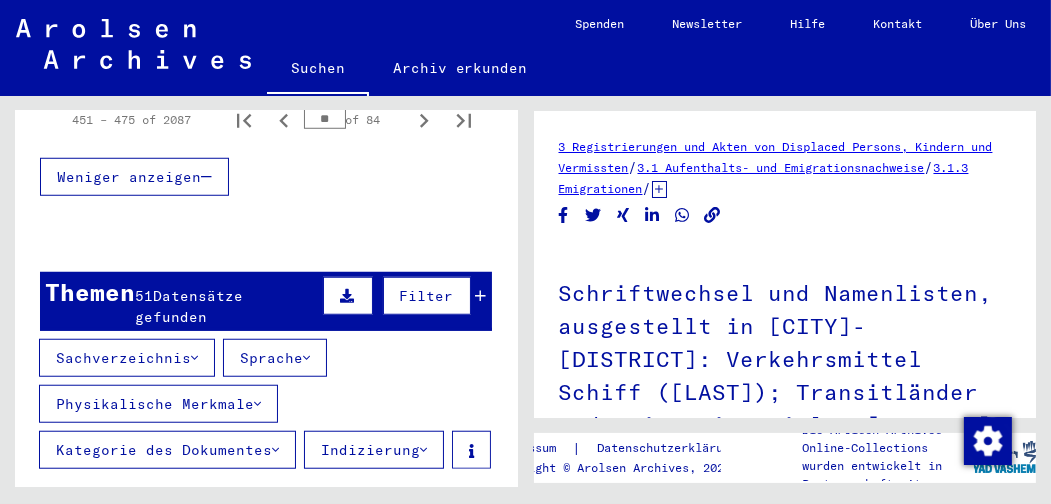 scroll, scrollTop: 1521, scrollLeft: 0, axis: vertical 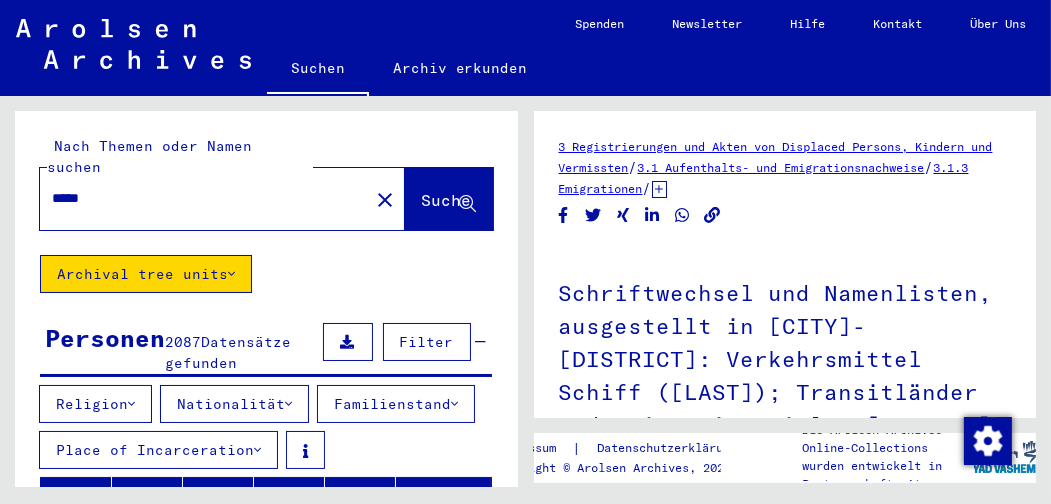 click on "Nach Themen oder Namen suchen ***** close  Suche   Archival tree units  Personen 2087  Datensätze gefunden  Filter   Religion   Nationalität   Familienstand   Place of Incarceration   Nachname   Vorname   Geburtsname   Geburtsdatum   Prisoner #   [LAST]   [FIRST]         [DATE]      [LAST]   [FIRST]         [DATE]      [LAST]   [FIRST]               [LAST]   [FIRST]         [DATE]      [LAST]   [FIRST]         [DATE]      [LAST]   [FIRST]         [DATE]      [LAST]   [FIRST]         [DATE]      [LAST]   [FIRST]         [DATE]      [LAST]   [FIRST]      [COUNTRY]         [LAST]   [FIRST]   [CITY]         [LAST]   [FIRST]      [CITY]   [DATE]      [LAST]   [FIRST]      [CITY]   [DATE]      [LAST]   [FIRST]         [DATE]      [LAST]   [FIRST]         [DATE]      [LAST]   [FIRST]         [DATE]      [LAST]" 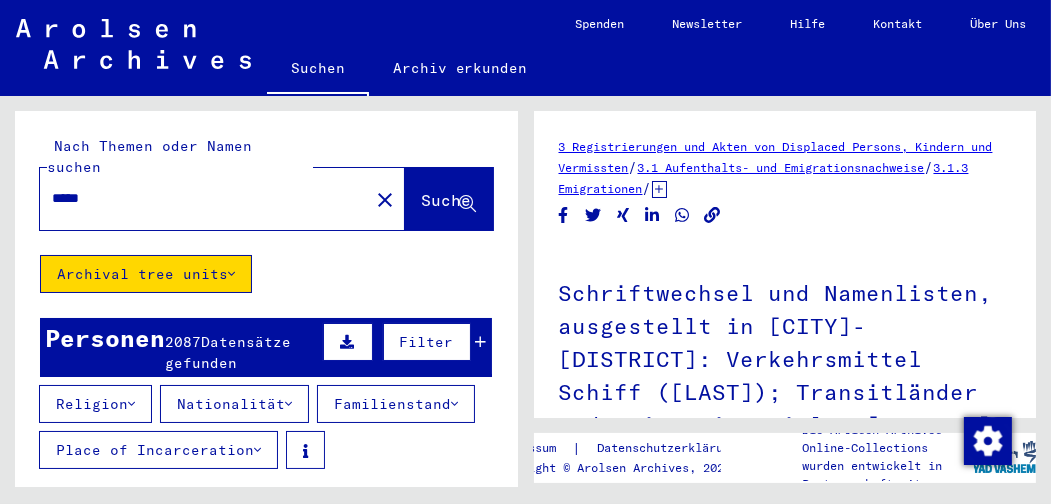 click on "Filter" at bounding box center [427, 342] 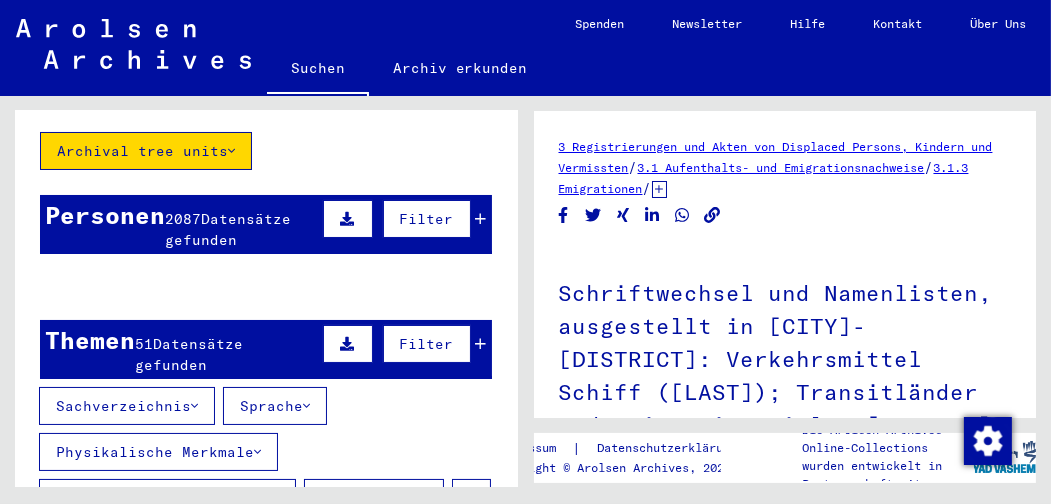 scroll, scrollTop: 103, scrollLeft: 0, axis: vertical 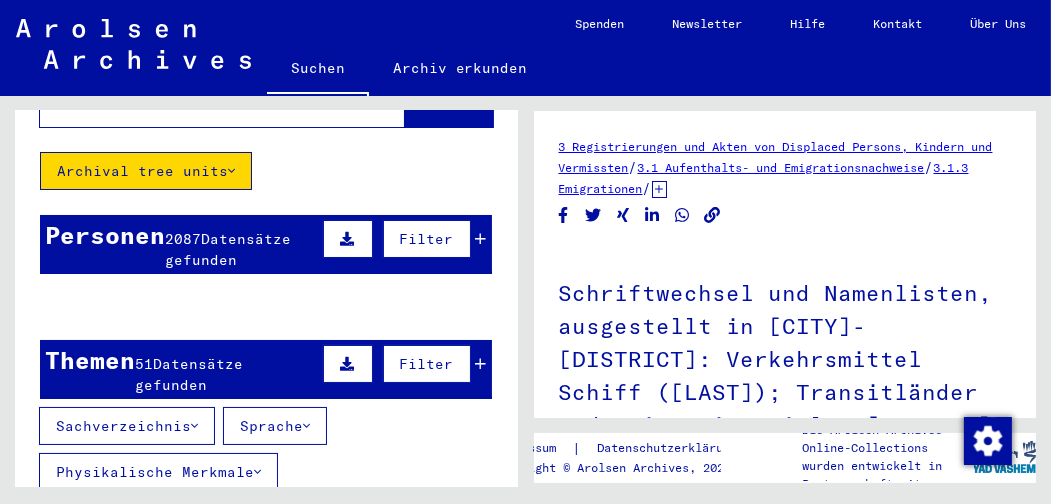 click on "Filter" at bounding box center (427, 239) 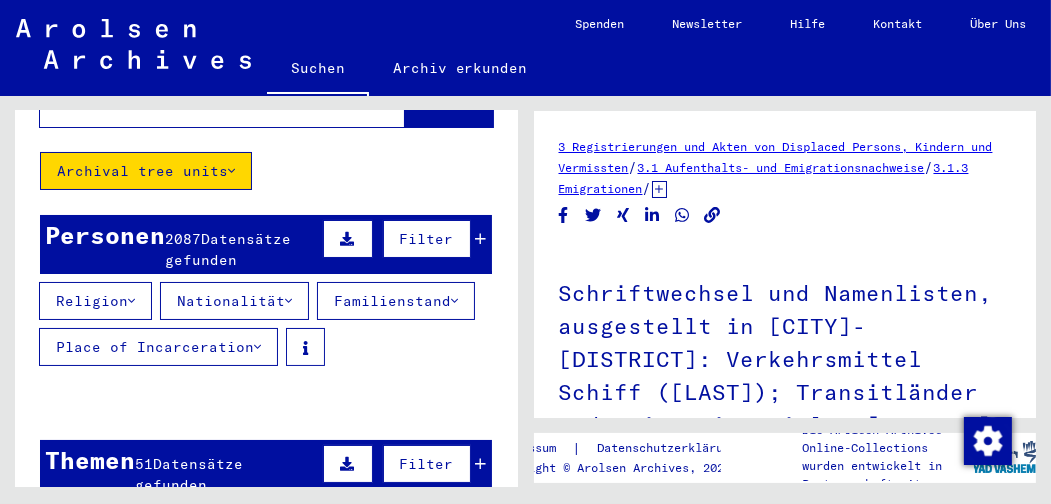 click at bounding box center (288, 301) 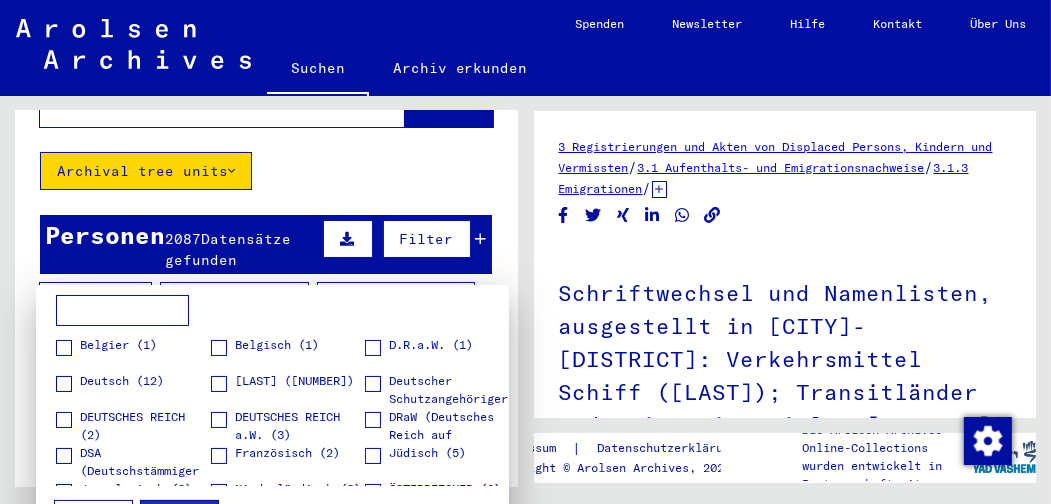 click at bounding box center [64, 384] 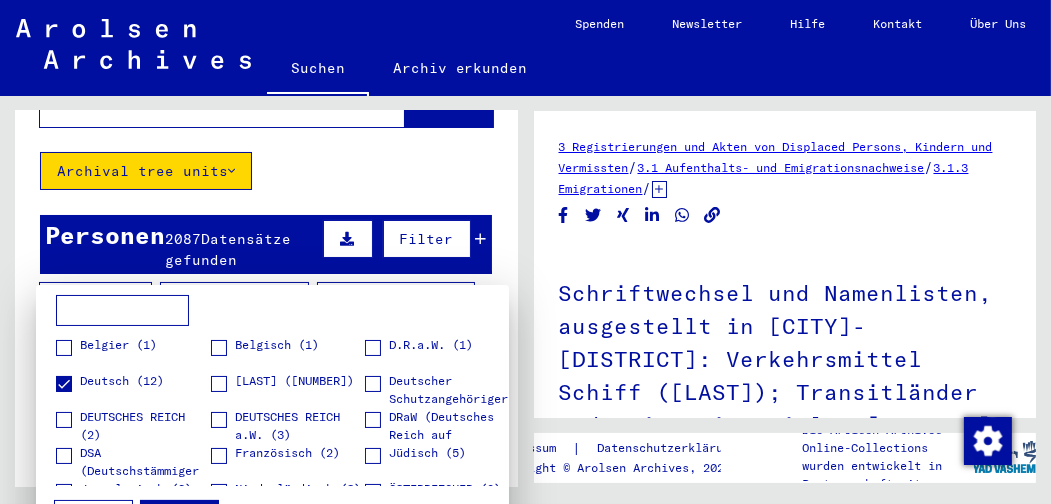 drag, startPoint x: 508, startPoint y: 179, endPoint x: 510, endPoint y: 199, distance: 20.09975 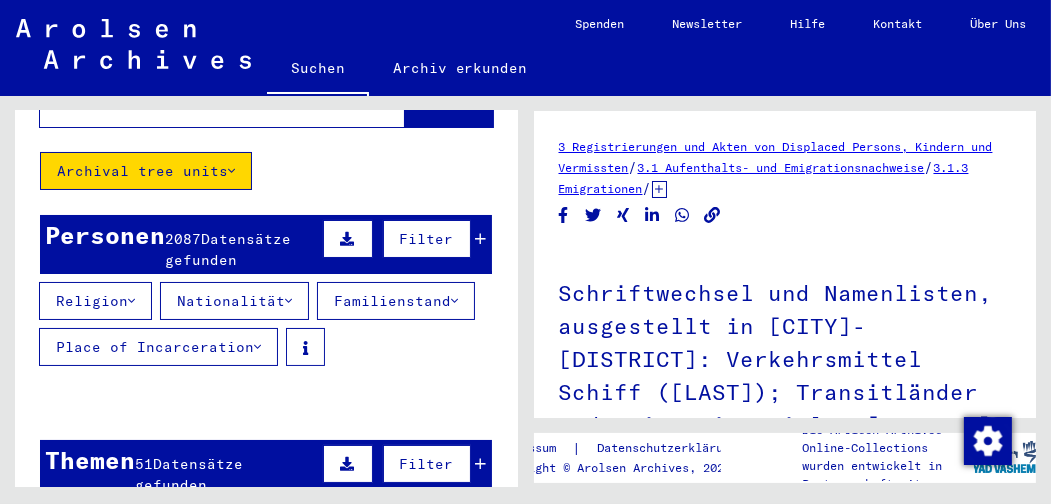 click at bounding box center (288, 301) 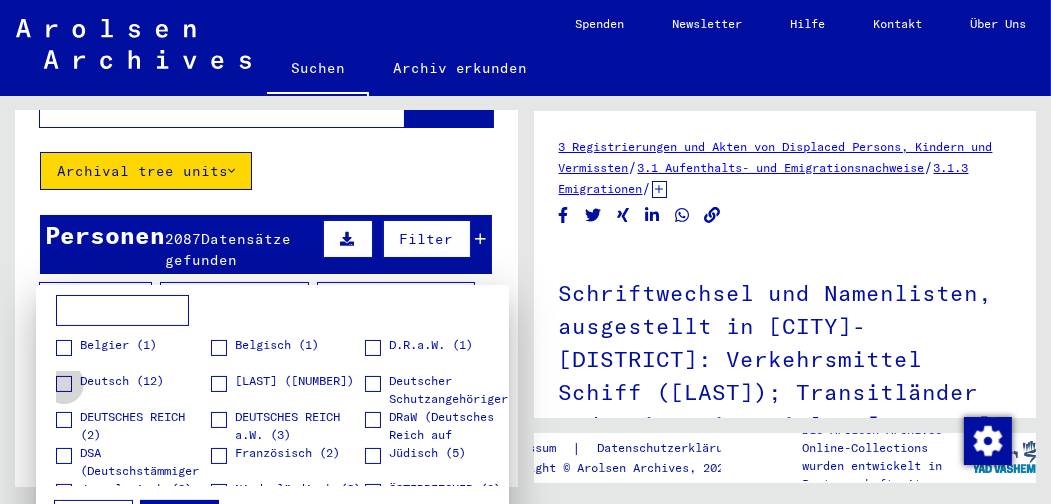 click at bounding box center (64, 384) 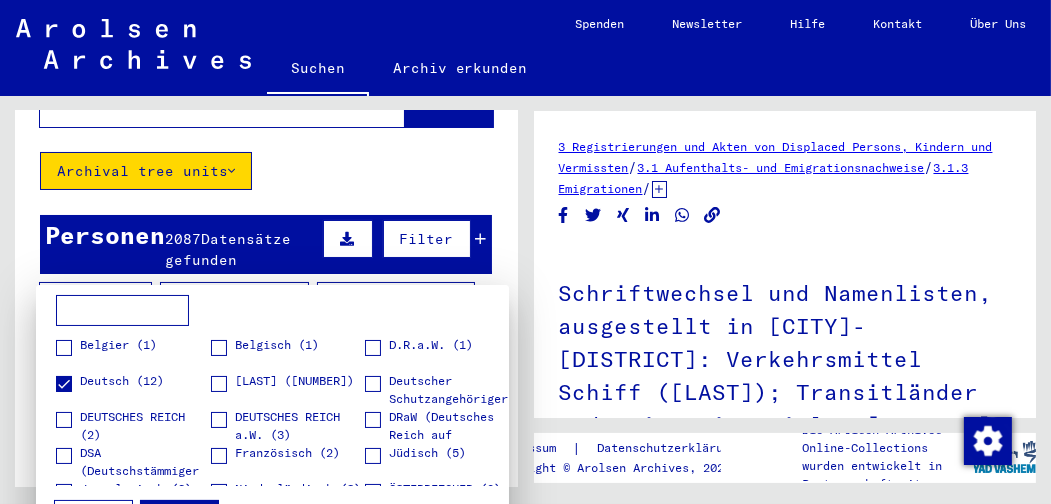 drag, startPoint x: 1026, startPoint y: 140, endPoint x: 1029, endPoint y: 151, distance: 11.401754 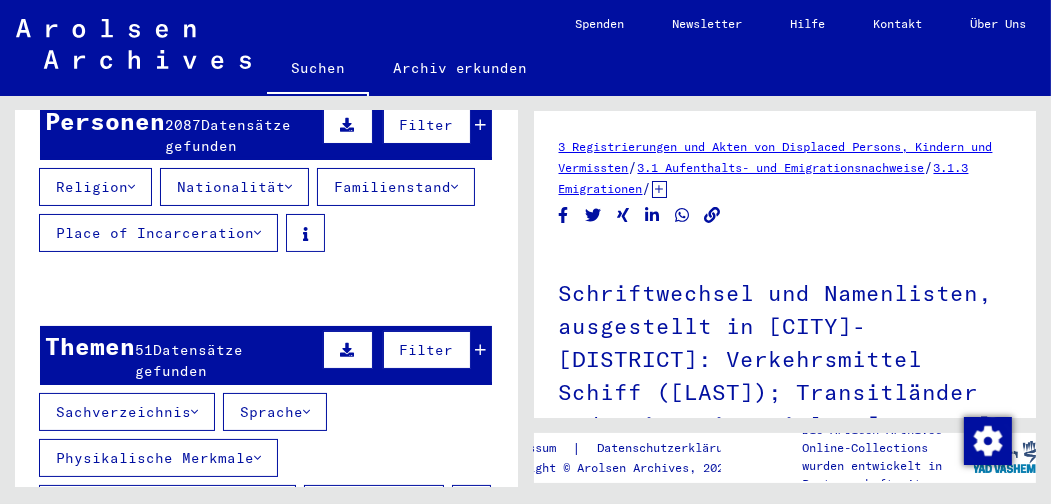 scroll, scrollTop: 220, scrollLeft: 0, axis: vertical 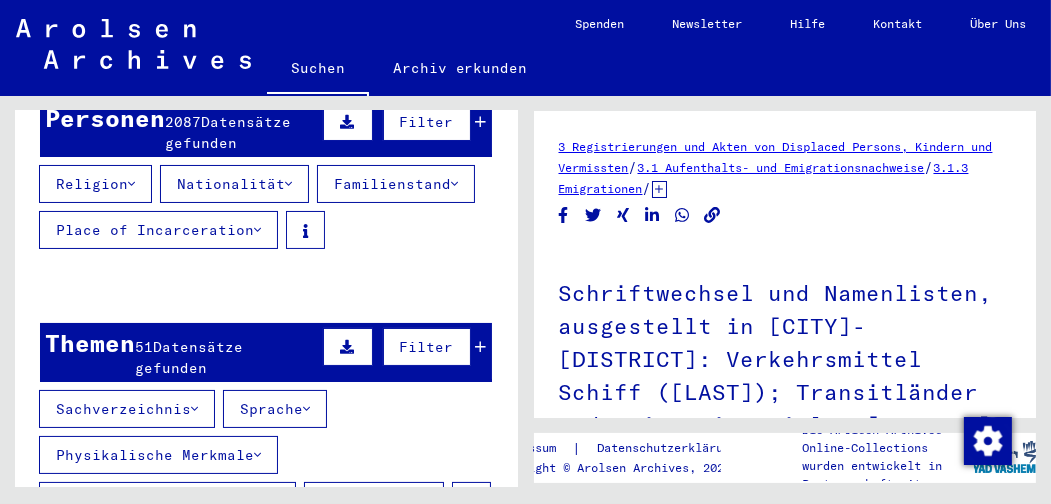click at bounding box center (288, 184) 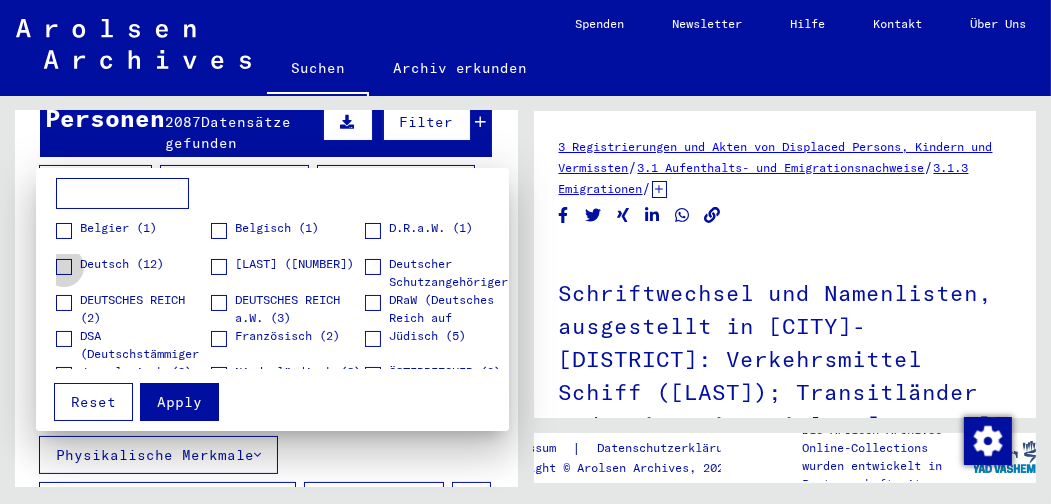 click at bounding box center [64, 267] 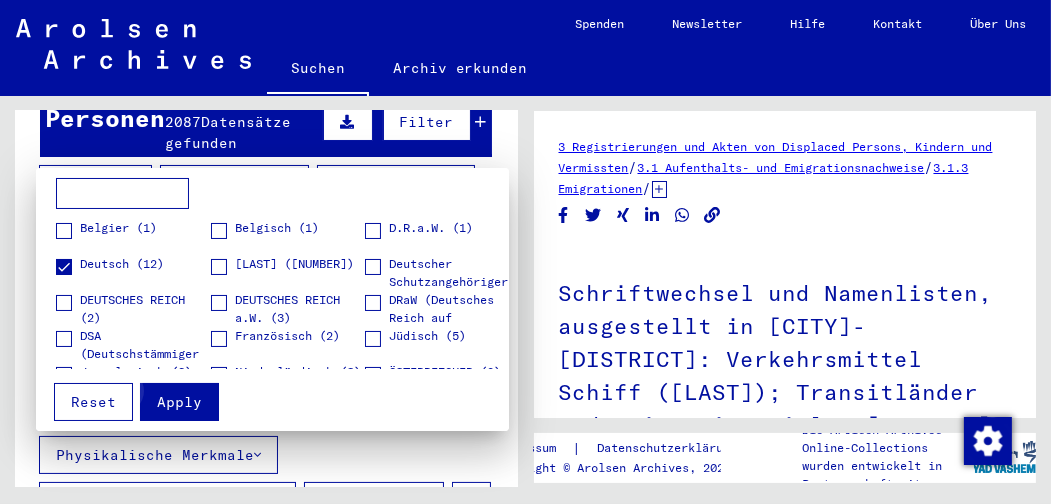 click on "Apply" at bounding box center [179, 402] 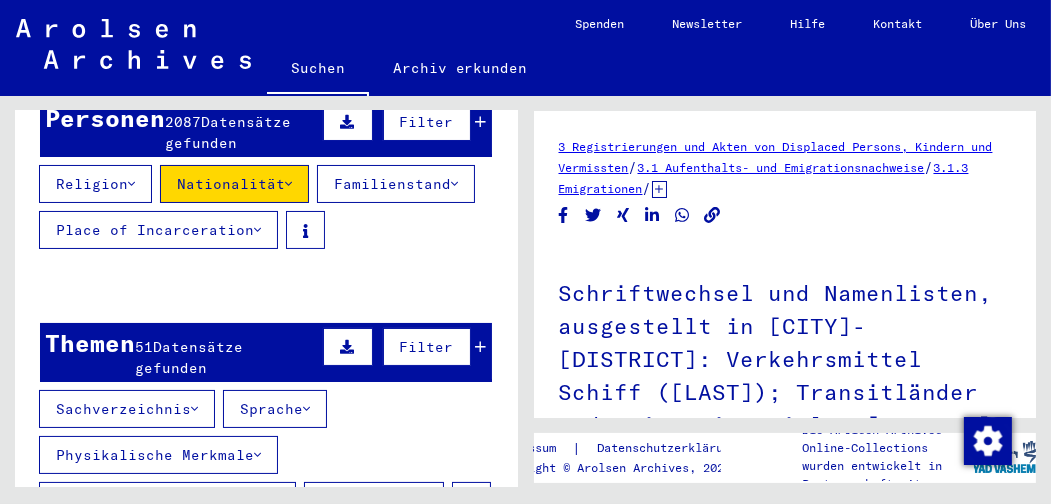 click on "Themen 51  Datensätze gefunden  Filter   Sachverzeichnis   Sprache   Physikalische Merkmale   Kategorie des Dokumentes   Indizierung   Signature   Titel   1.1.23.2  Inhaftierungsdokumente > Lager und Ghettos > Konzentrationslager Lublin (Majdanek) > Individuelle Unterlagen Lublin > Häftlingspersonalunterlagen, KL Lublin (Majdanek) > Akten mit Namen ab [LAST] Akte von [LAST], [FIRST], geboren am [DATE], geboren in [CITY]  1.1.26.3  Inhaftierungsdokumente > Lager und Ghettos > Konzentrationslager Mauthausen > Individuelle Unterlagen Männer Mauthausen > Individuelle Häftlings Unterlagen - KL Mauthausen > Akten mit Namen ab [LAST] Akte von [LAST], [FIRST], geboren am [DATE]  1.1.26.3  Inhaftierungsdokumente > Lager und Ghettos > Konzentrationslager Mauthausen > Individuelle Unterlagen Männer Mauthausen > Individuelle Häftlings Unterlagen - KL Mauthausen > Akten mit Namen ab [LAST] Akte von [LAST], [FIRST], geboren am [DATE]  1.1.31.2  3  1.1.41.2  2 Alle Ergebnisse anzeigen  Signatur" at bounding box center [266, 433] 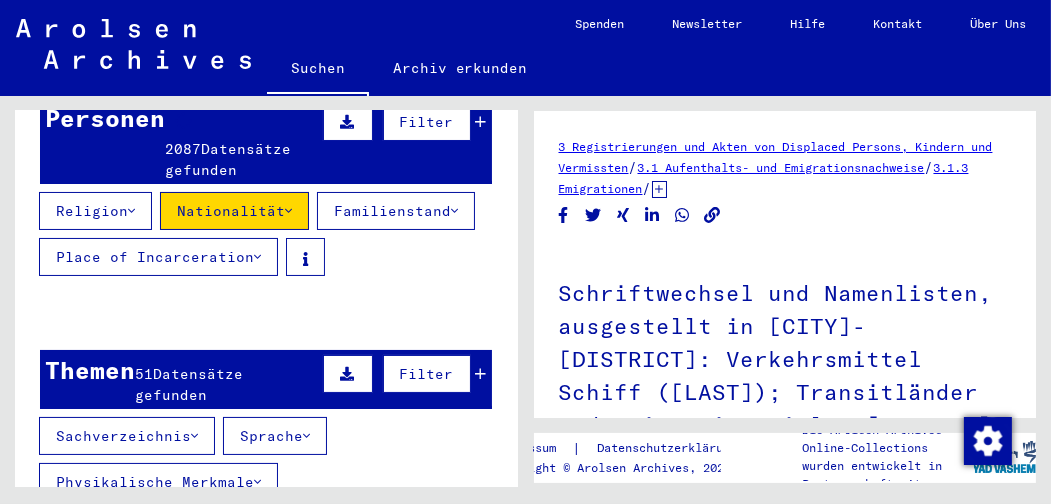 drag, startPoint x: 178, startPoint y: 400, endPoint x: 421, endPoint y: 294, distance: 265.1132 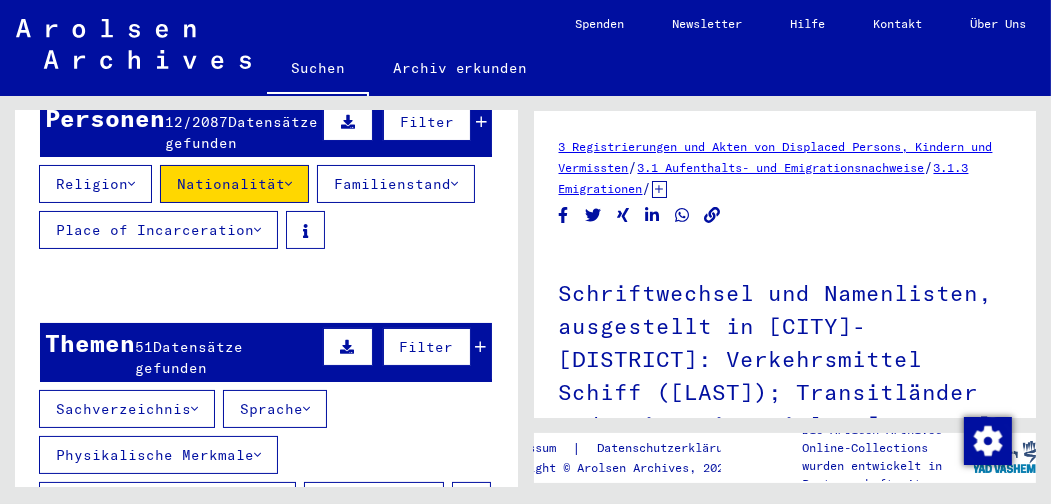 click at bounding box center [257, 230] 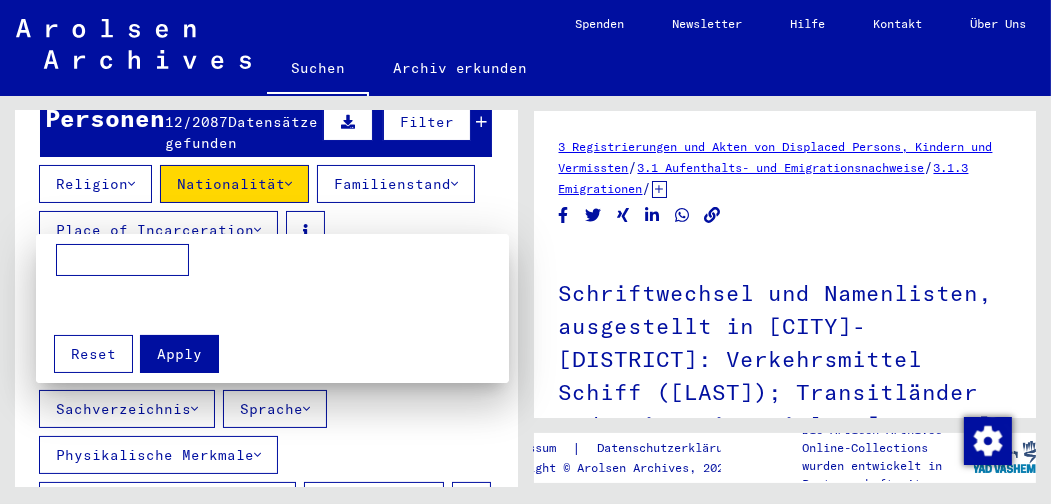 click at bounding box center (122, 260) 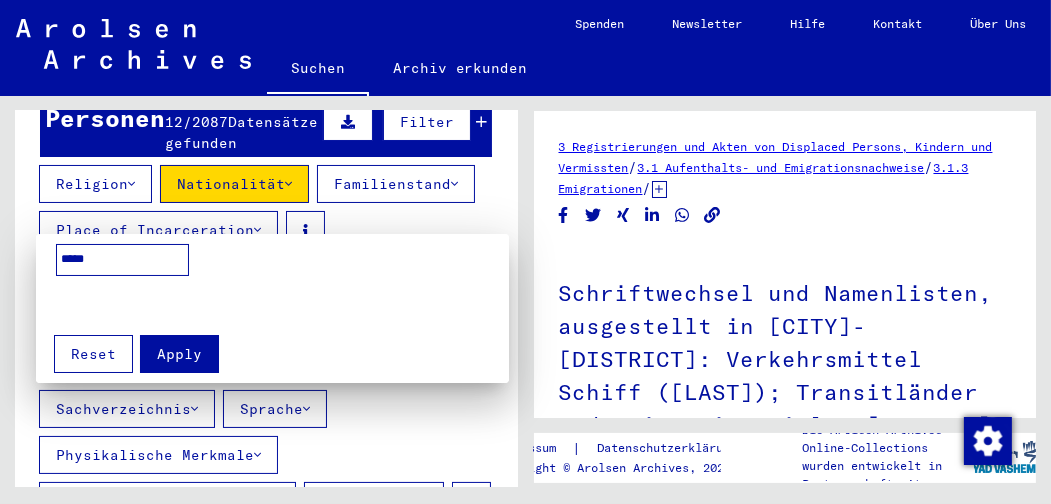 type on "*****" 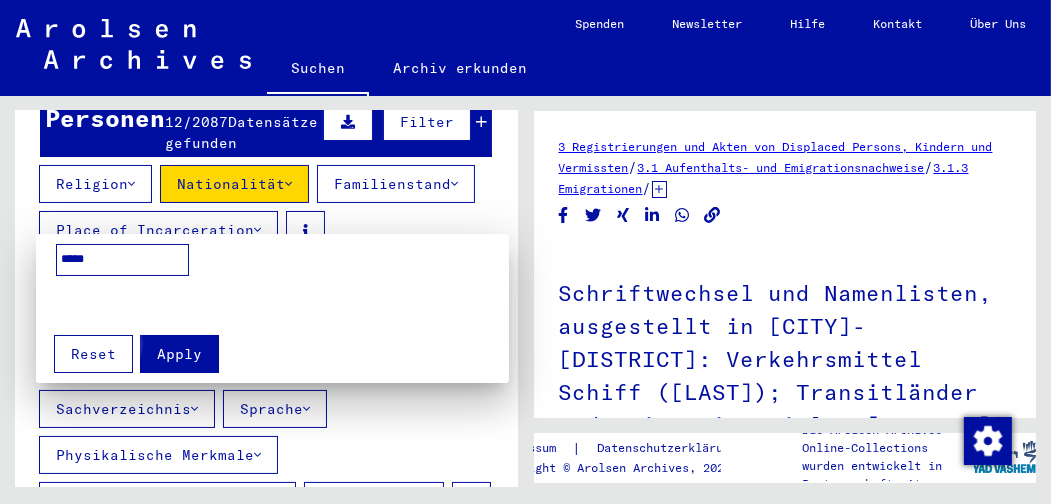 click on "Apply" at bounding box center [179, 354] 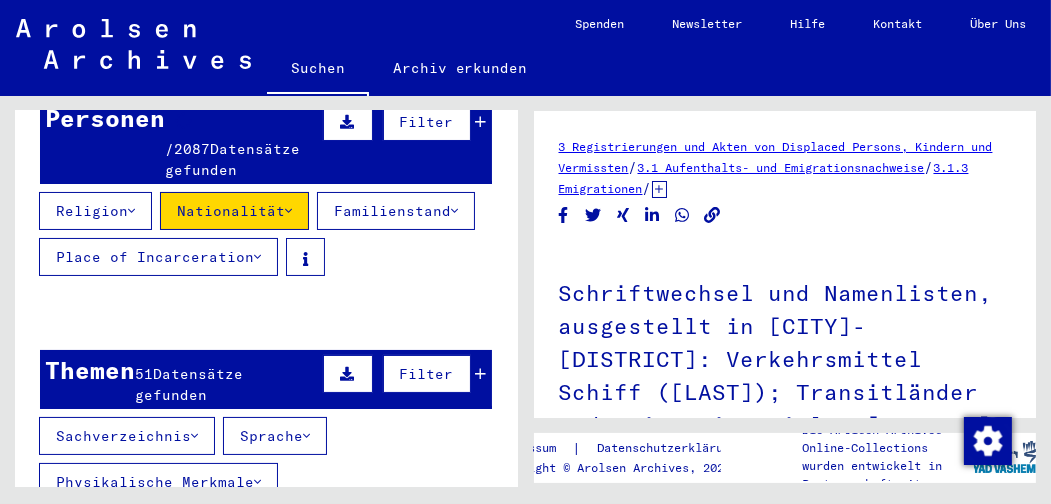 click on "Prisoner #" at bounding box center (443, 313) 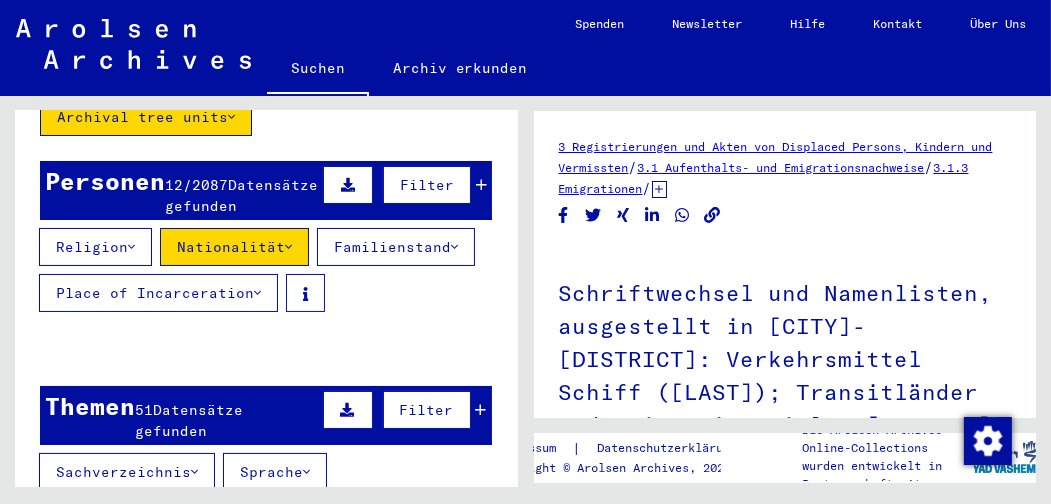 scroll, scrollTop: 156, scrollLeft: 0, axis: vertical 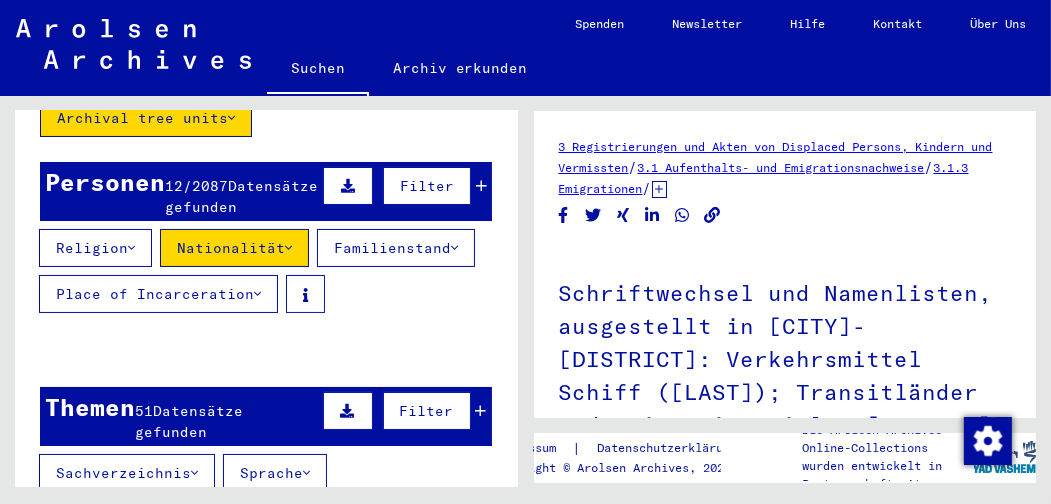 click on "Datensätze gefunden" at bounding box center (241, 196) 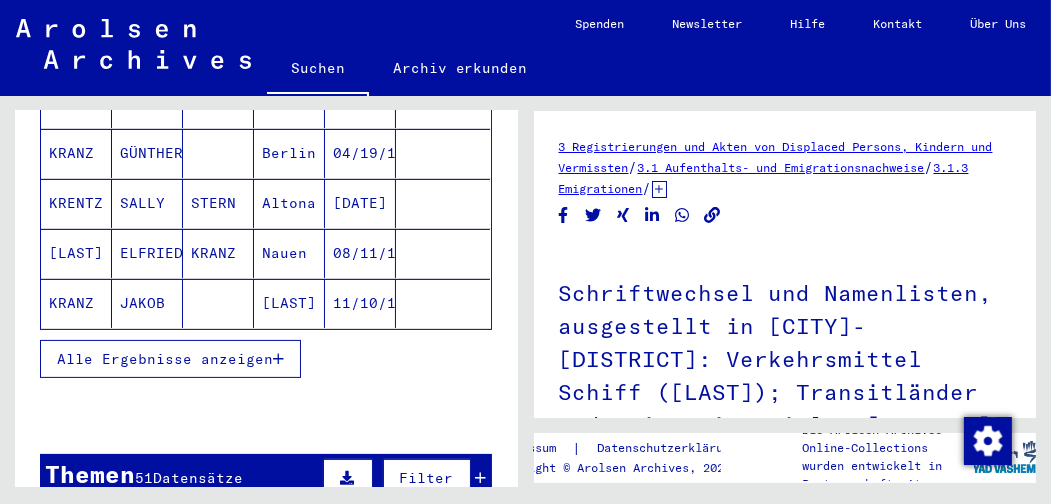 scroll, scrollTop: 466, scrollLeft: 0, axis: vertical 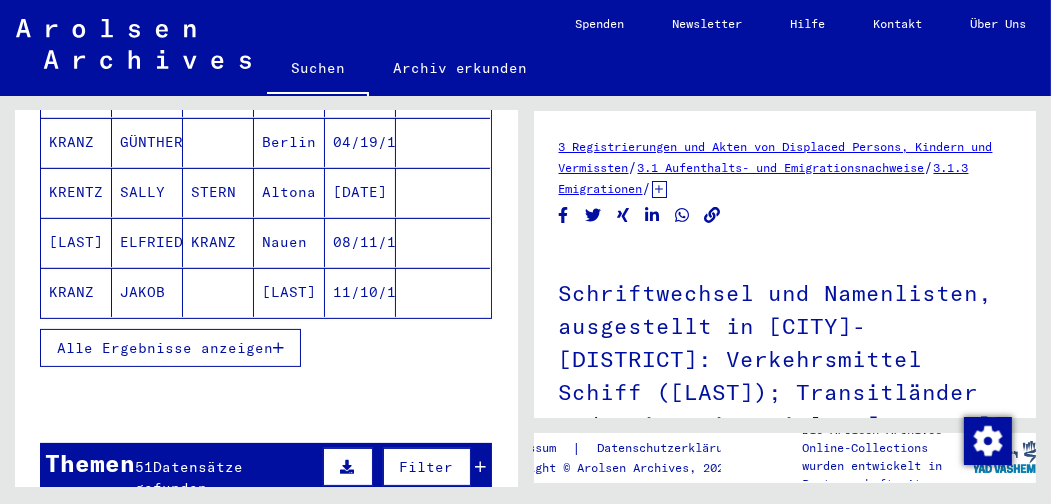 click on "Alle Ergebnisse anzeigen" at bounding box center [165, 348] 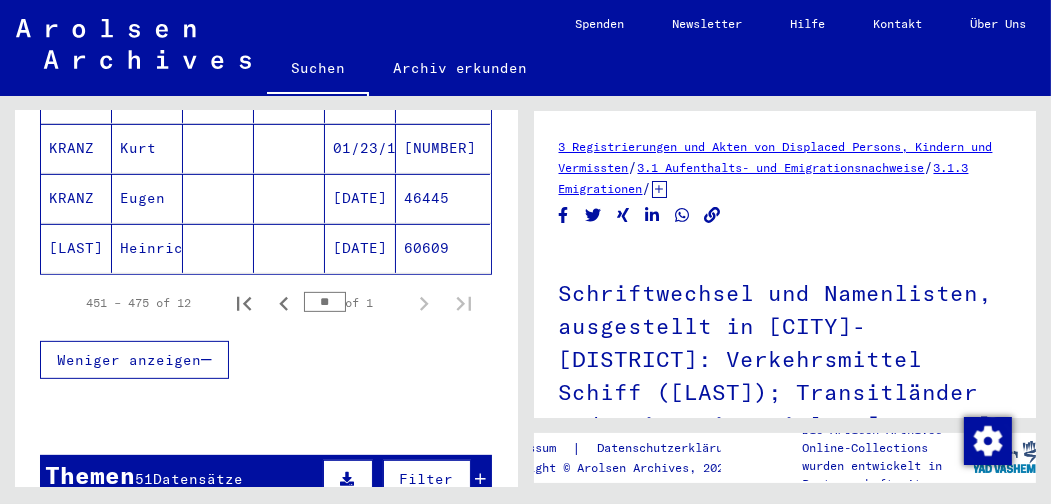 scroll, scrollTop: 880, scrollLeft: 0, axis: vertical 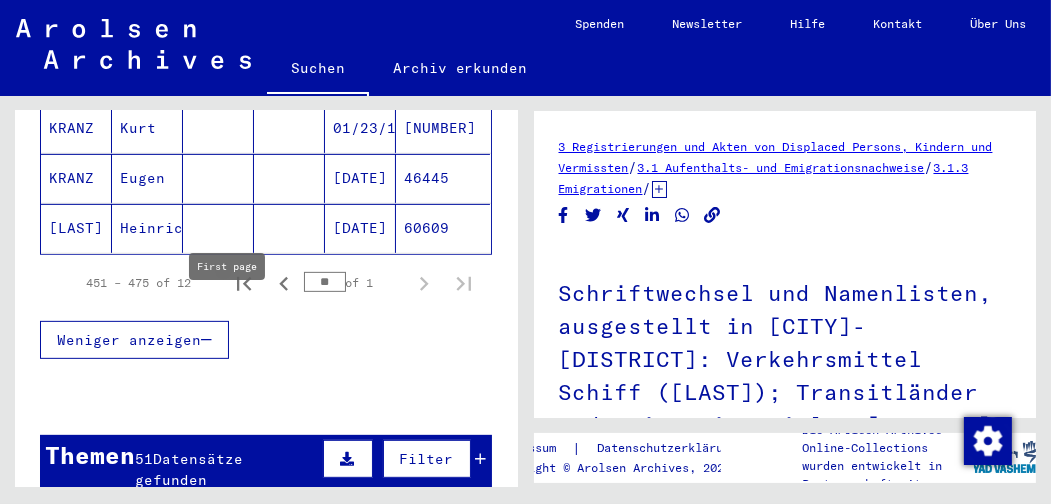 click 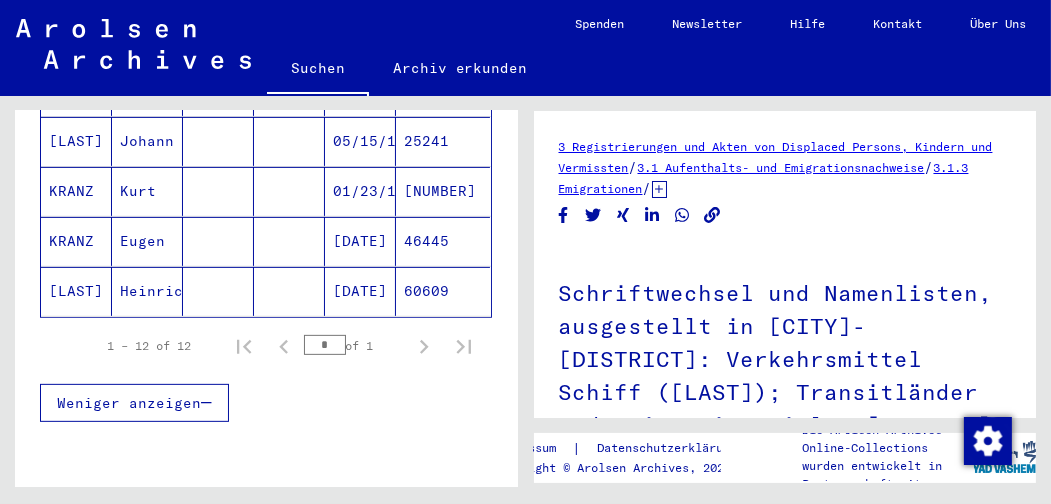 scroll, scrollTop: 822, scrollLeft: 0, axis: vertical 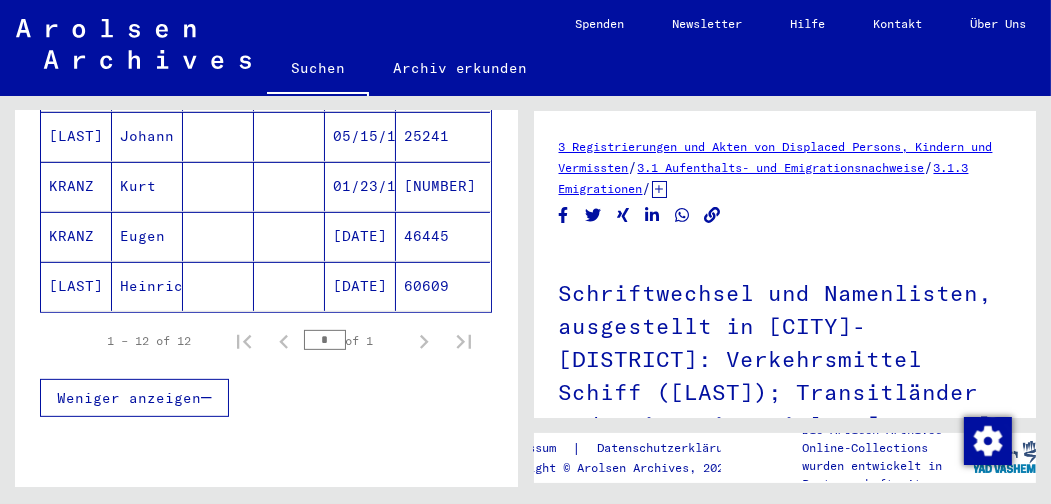 click on "KRANZ" at bounding box center (76, 286) 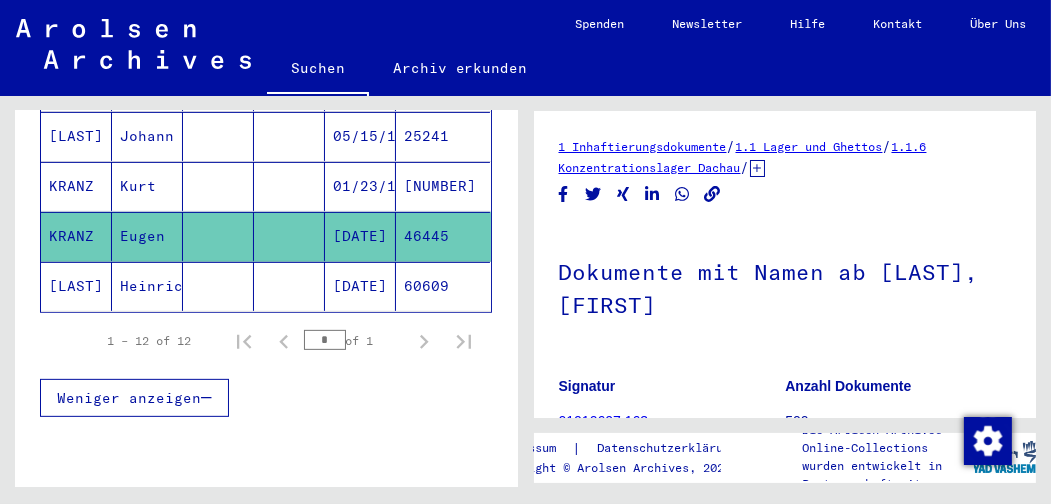 scroll, scrollTop: 0, scrollLeft: 0, axis: both 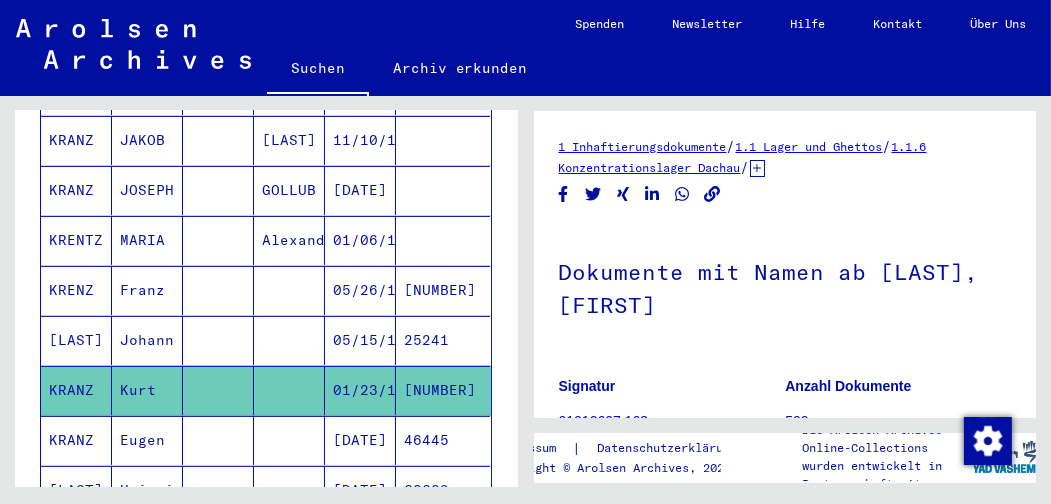 click on "MARIA" at bounding box center (147, 290) 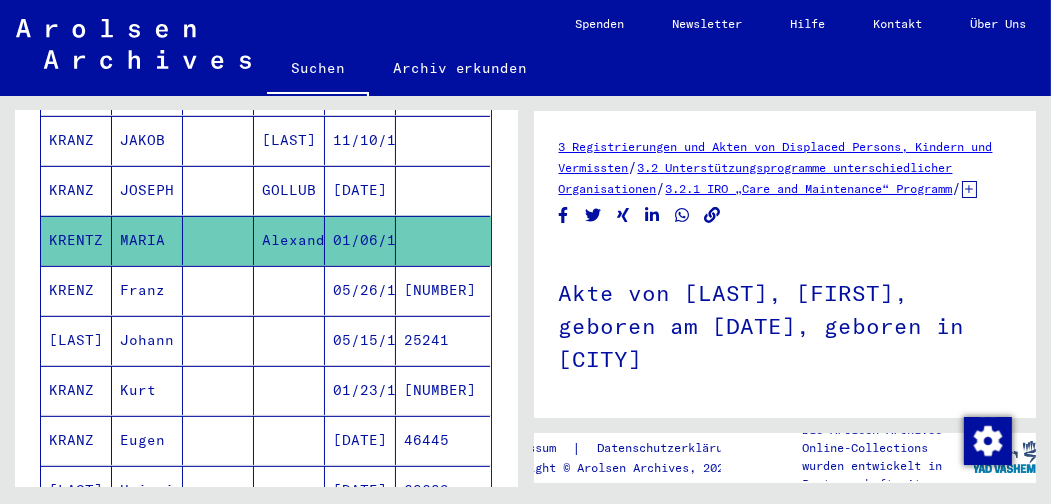 scroll, scrollTop: 0, scrollLeft: 0, axis: both 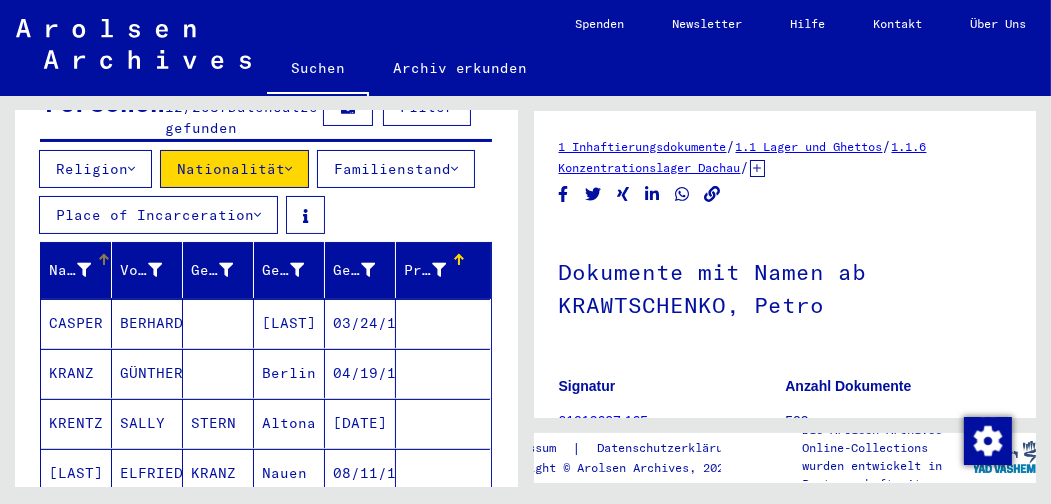 click at bounding box center (84, 270) 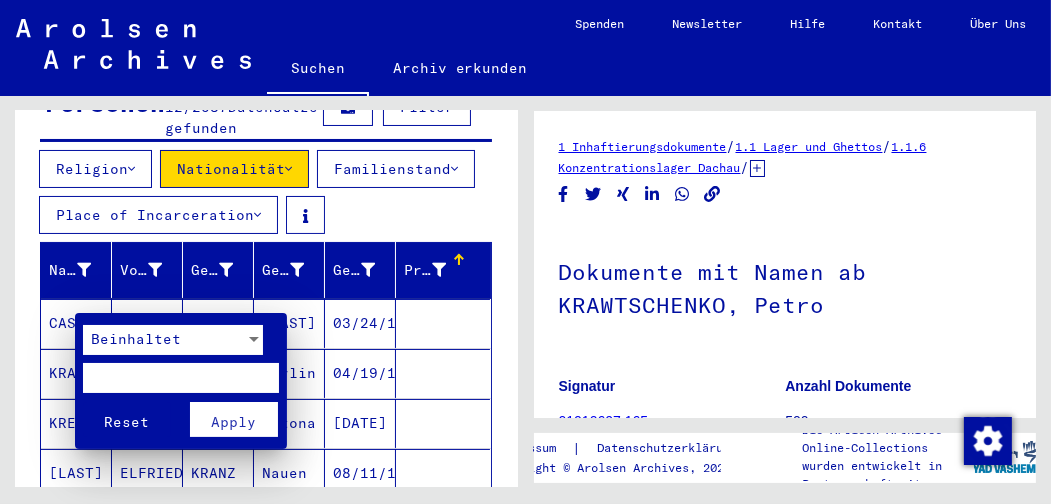 click at bounding box center [181, 378] 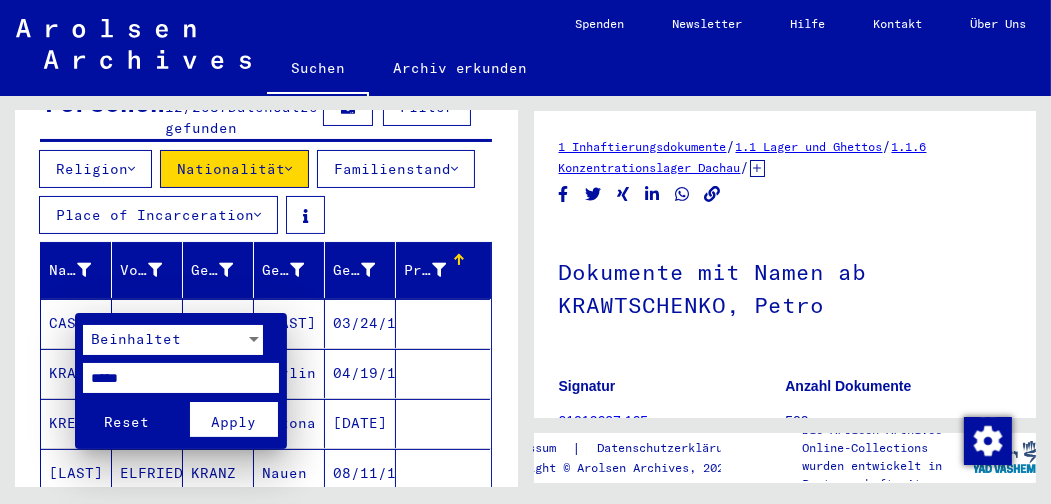 type on "*****" 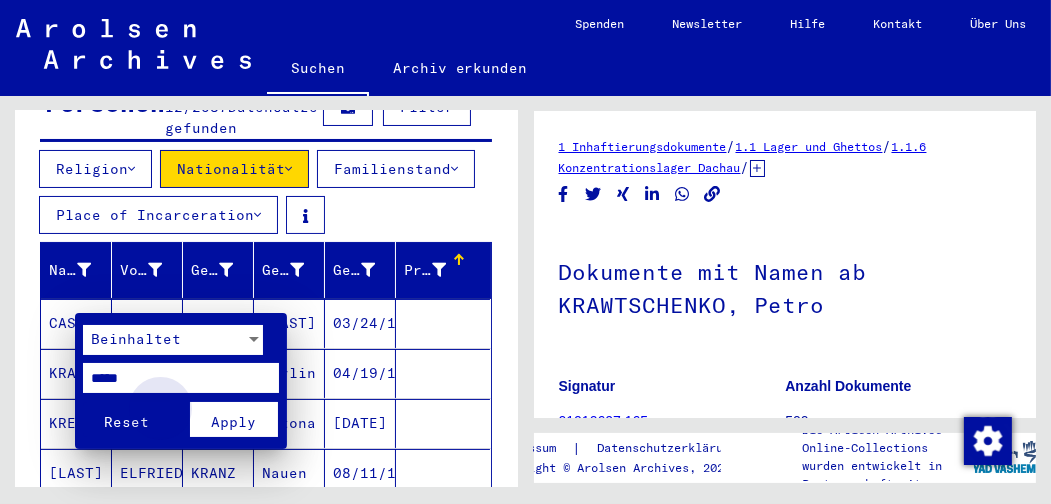 click on "Apply" at bounding box center [233, 422] 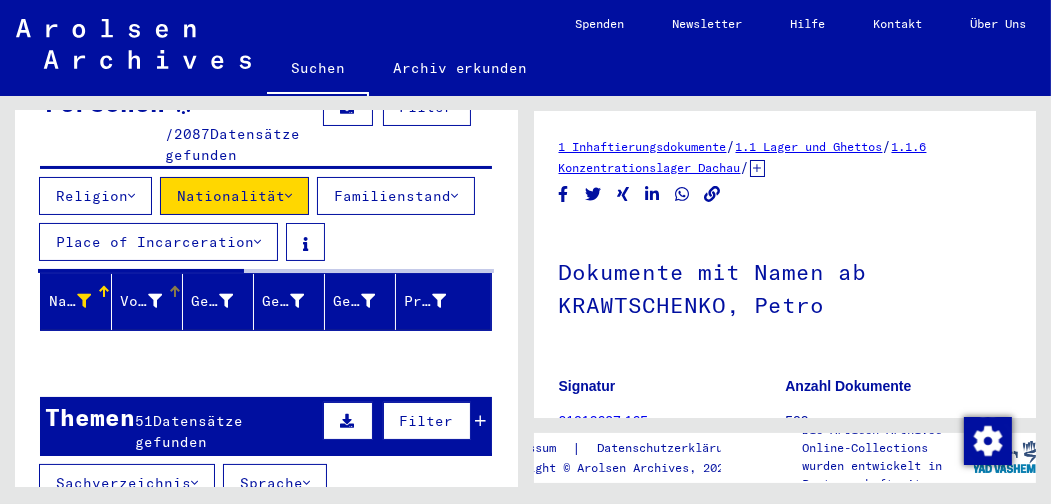 scroll, scrollTop: 242, scrollLeft: 0, axis: vertical 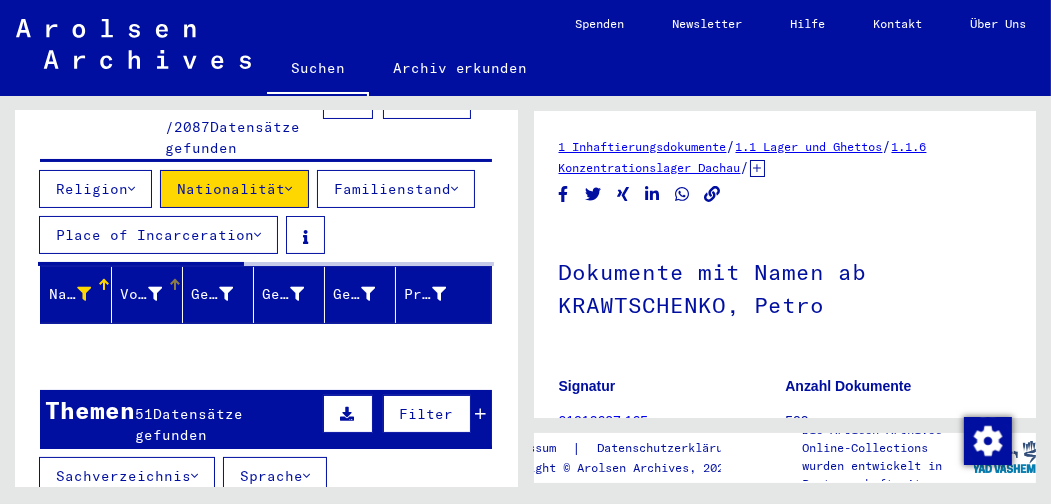 click at bounding box center (155, 294) 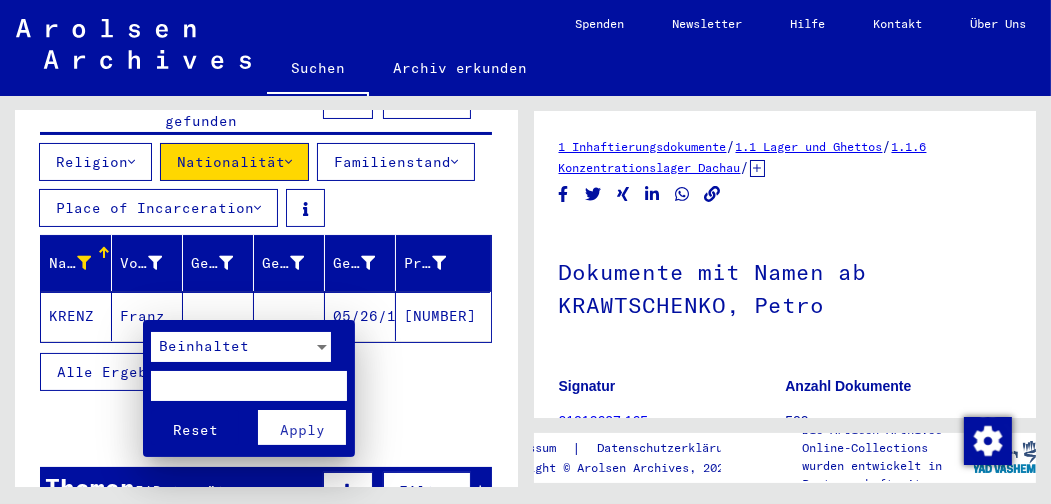 scroll, scrollTop: 235, scrollLeft: 0, axis: vertical 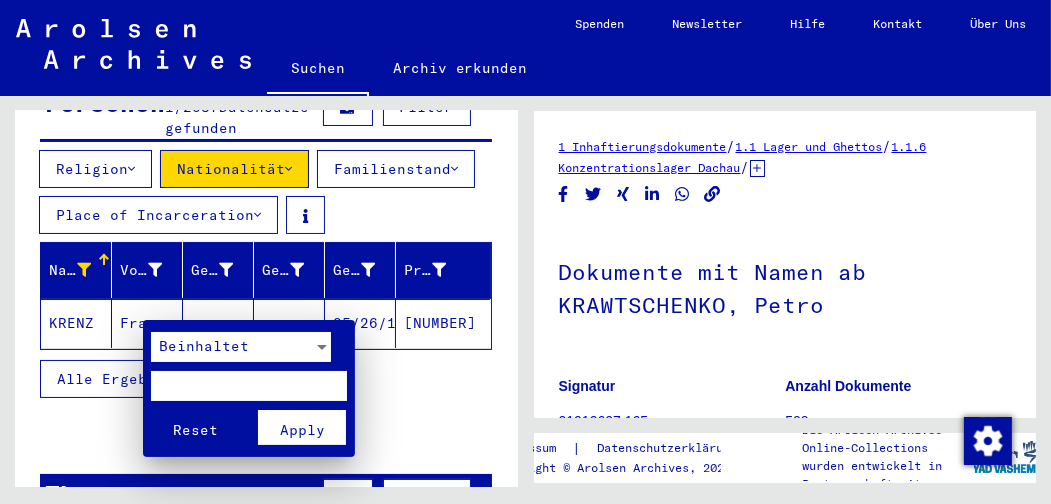 click at bounding box center (249, 386) 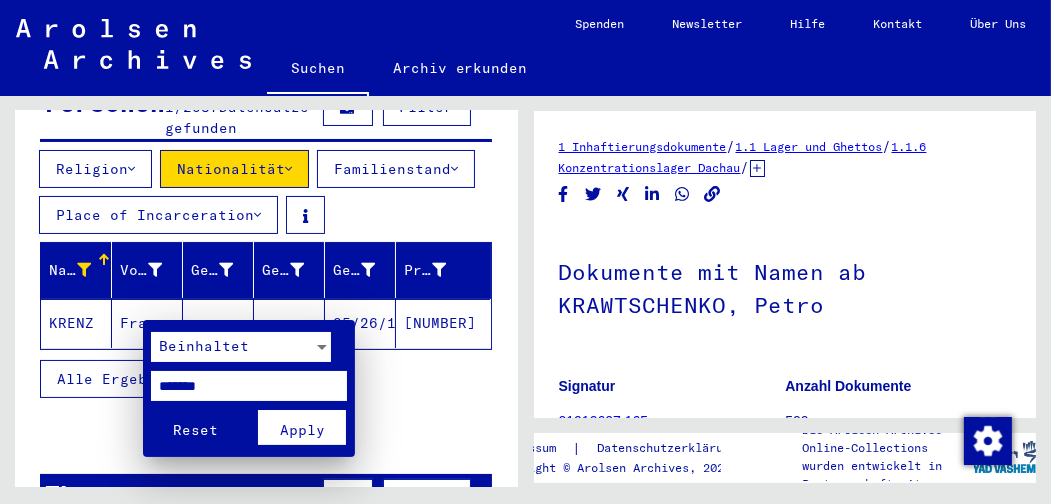 type on "*******" 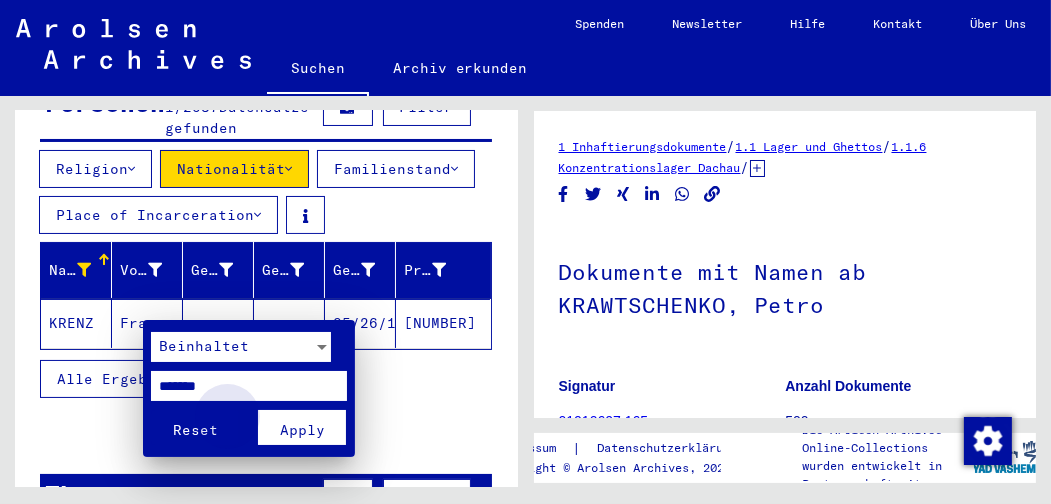 click on "Apply" at bounding box center (302, 430) 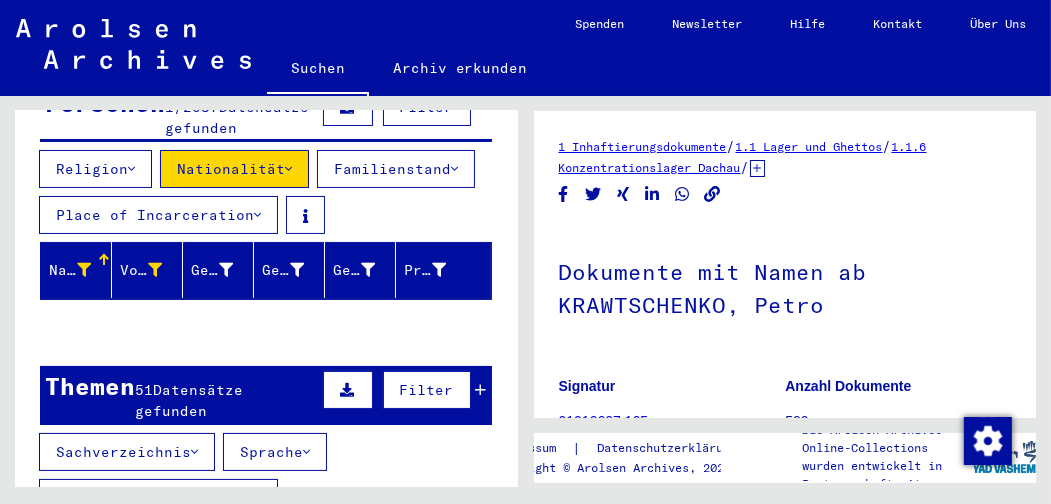 scroll, scrollTop: 242, scrollLeft: 0, axis: vertical 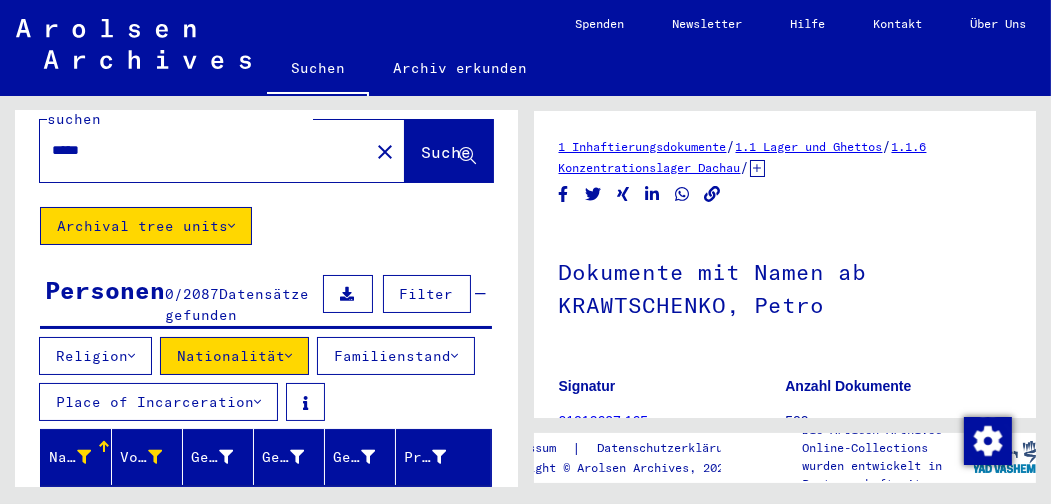 click on "Datensätze gefunden" at bounding box center [237, 304] 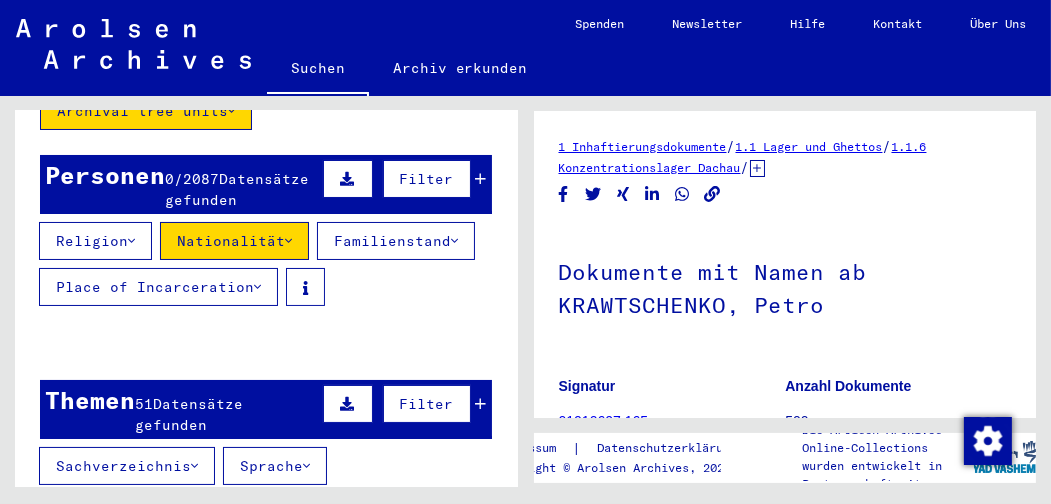 scroll, scrollTop: 110, scrollLeft: 0, axis: vertical 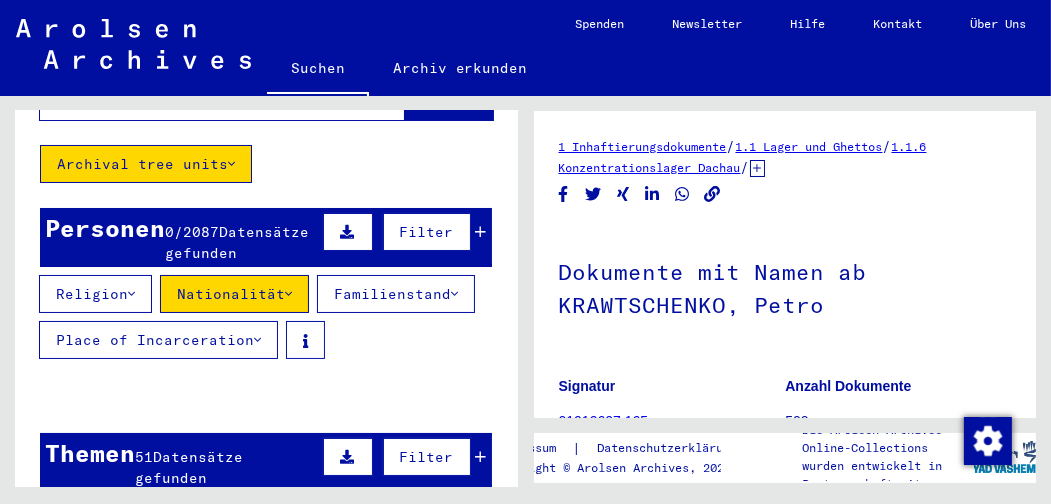 click on "Datensätze gefunden" at bounding box center (237, 242) 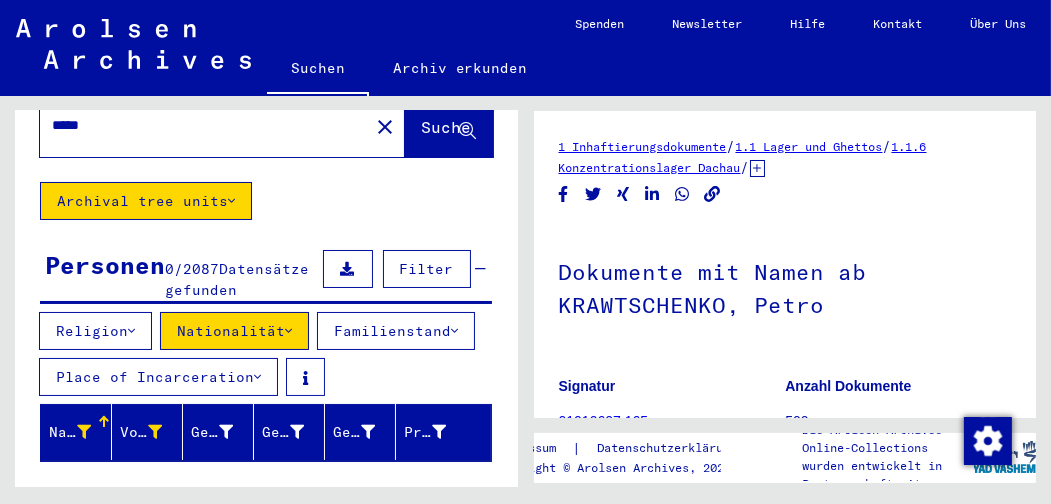 scroll, scrollTop: 71, scrollLeft: 0, axis: vertical 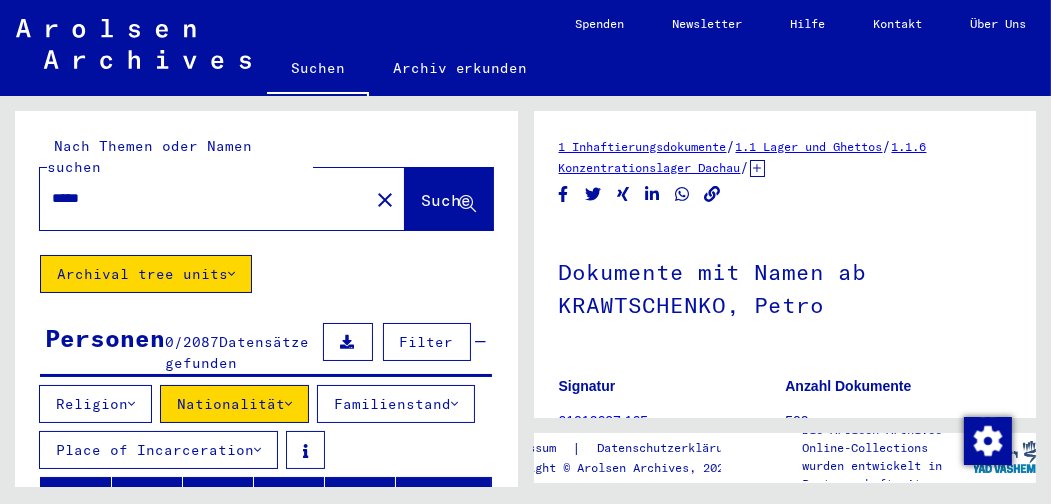 click on "*****" at bounding box center [204, 198] 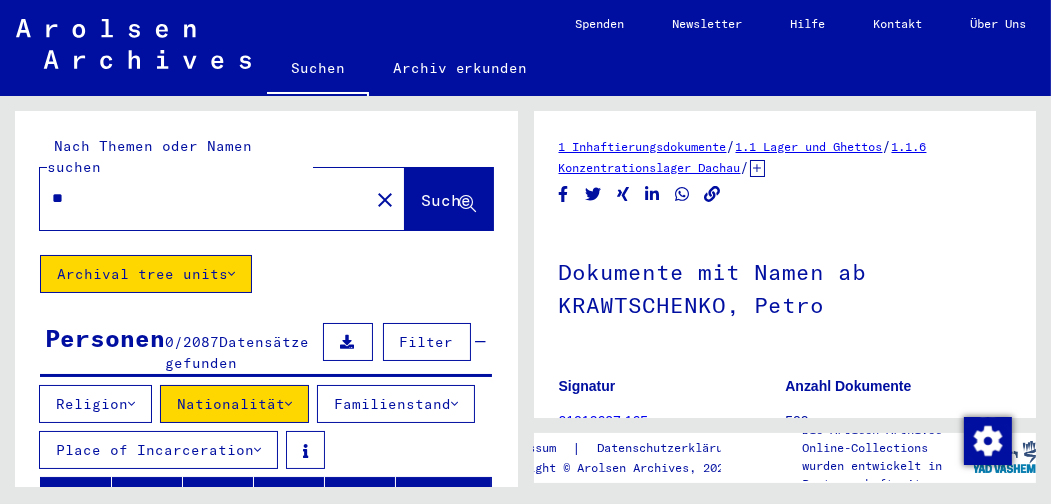 type on "*" 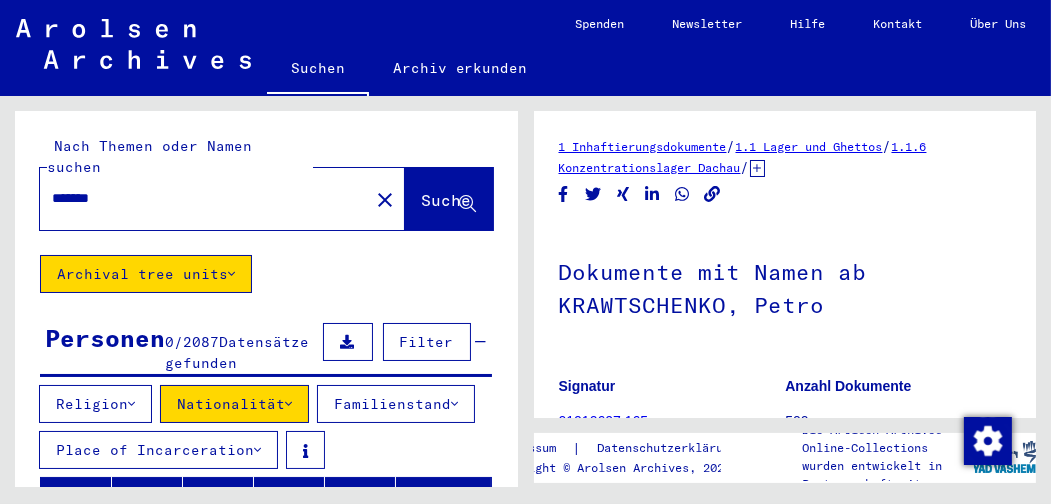 click on "*******" at bounding box center (204, 198) 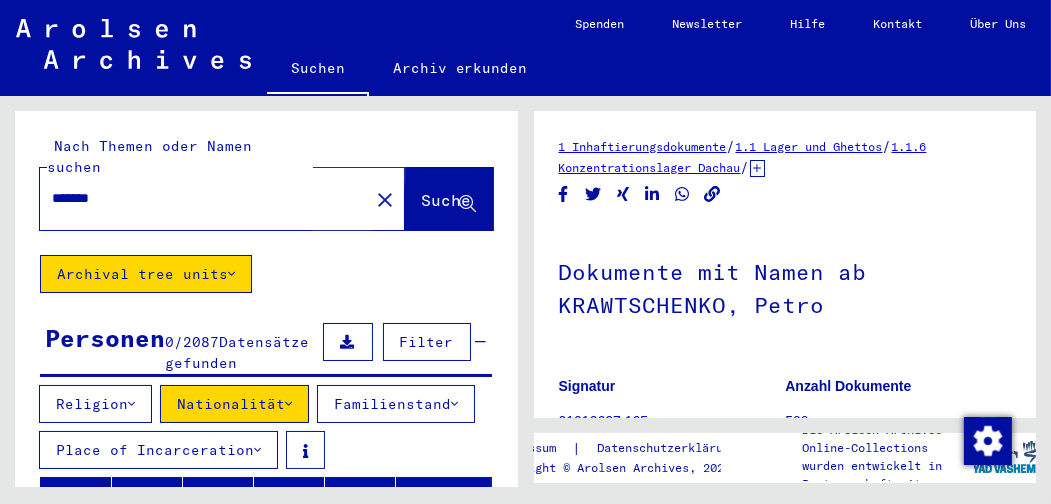 click on "Suche" 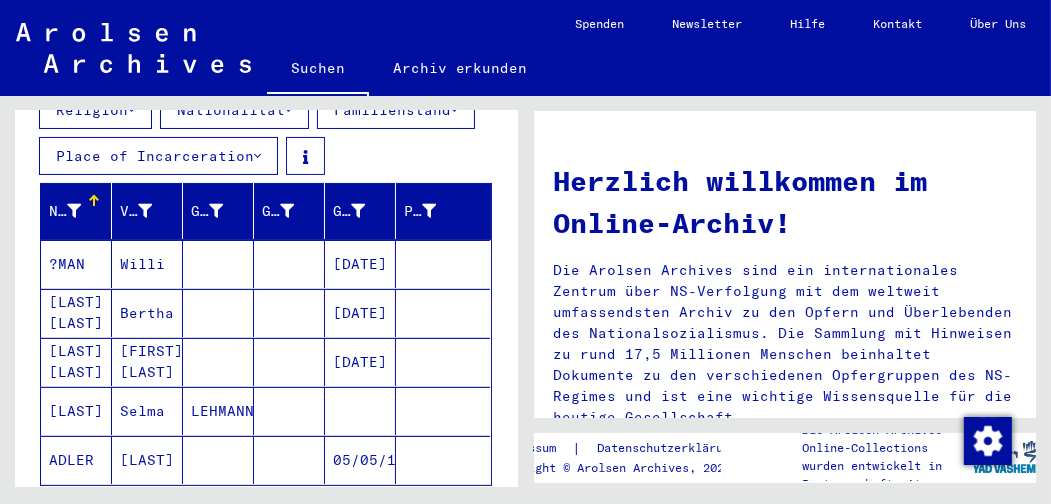 scroll, scrollTop: 255, scrollLeft: 0, axis: vertical 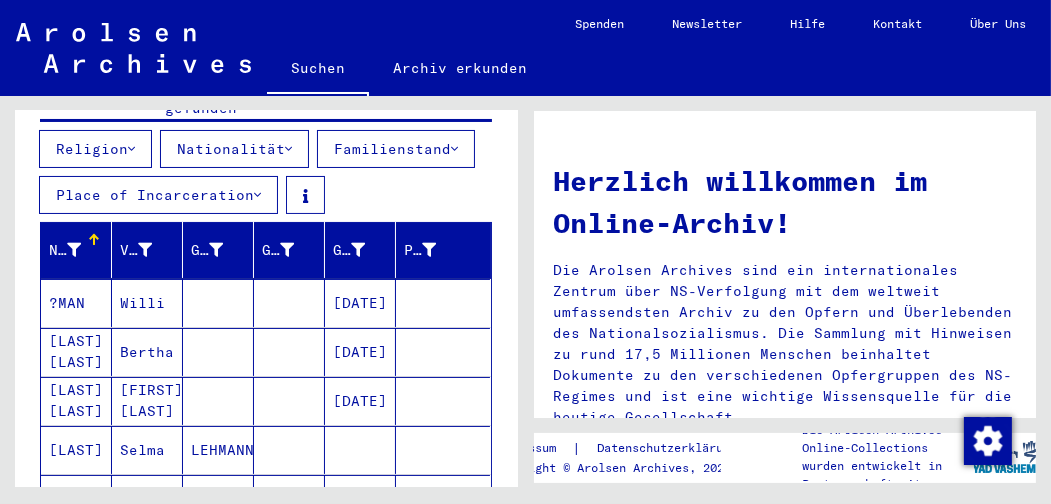 click at bounding box center [74, 250] 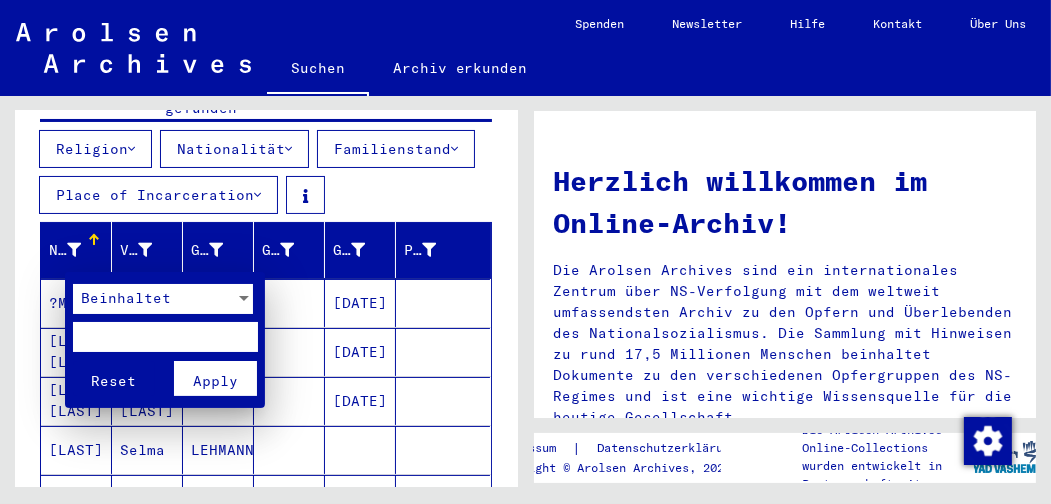 click at bounding box center (165, 337) 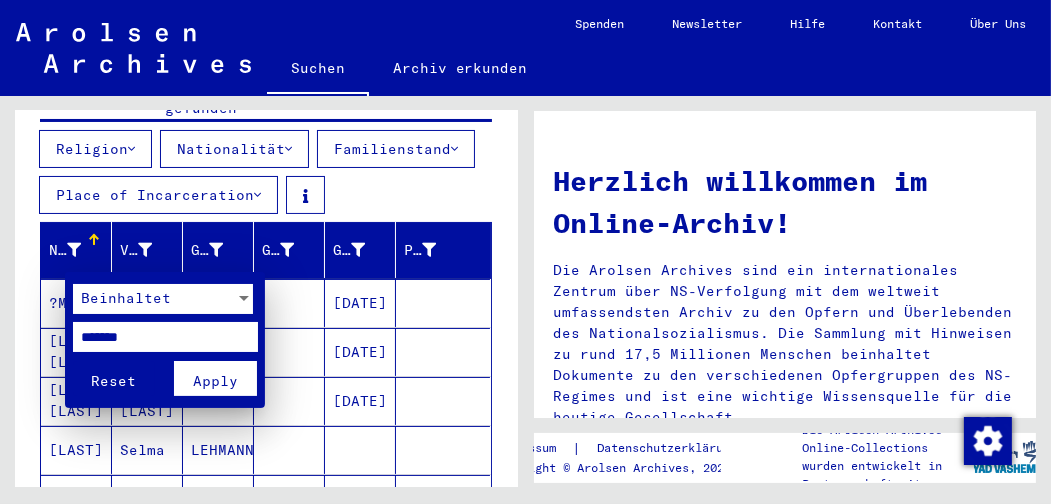 type on "*******" 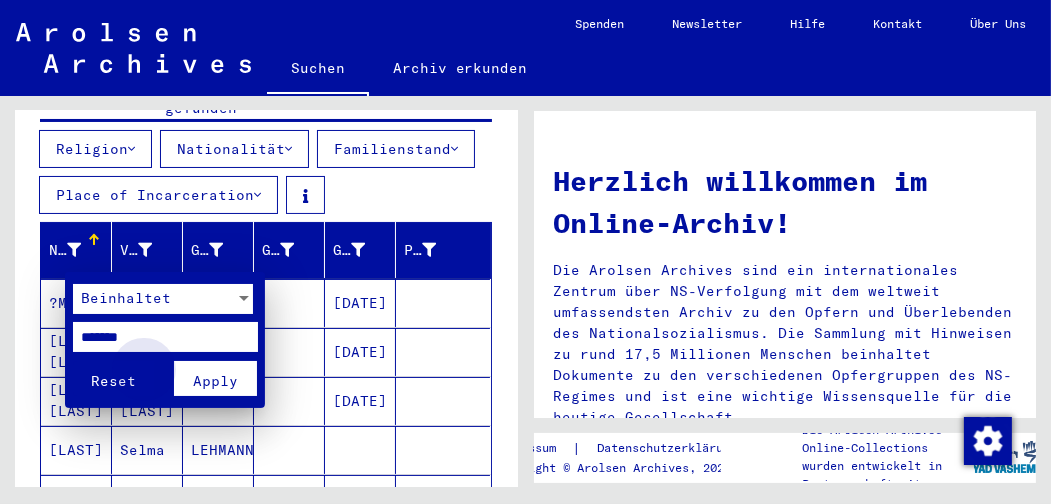 click on "Apply" at bounding box center [215, 381] 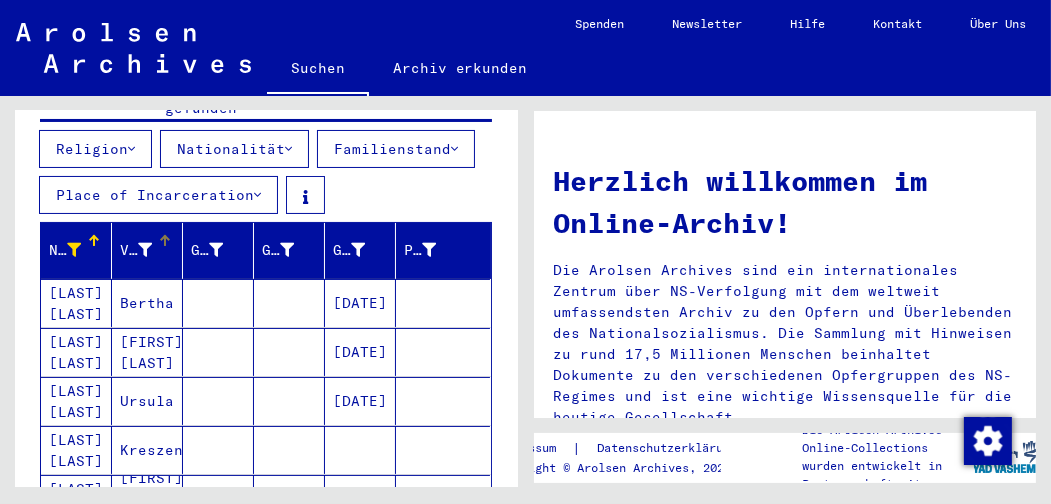 scroll, scrollTop: 276, scrollLeft: 0, axis: vertical 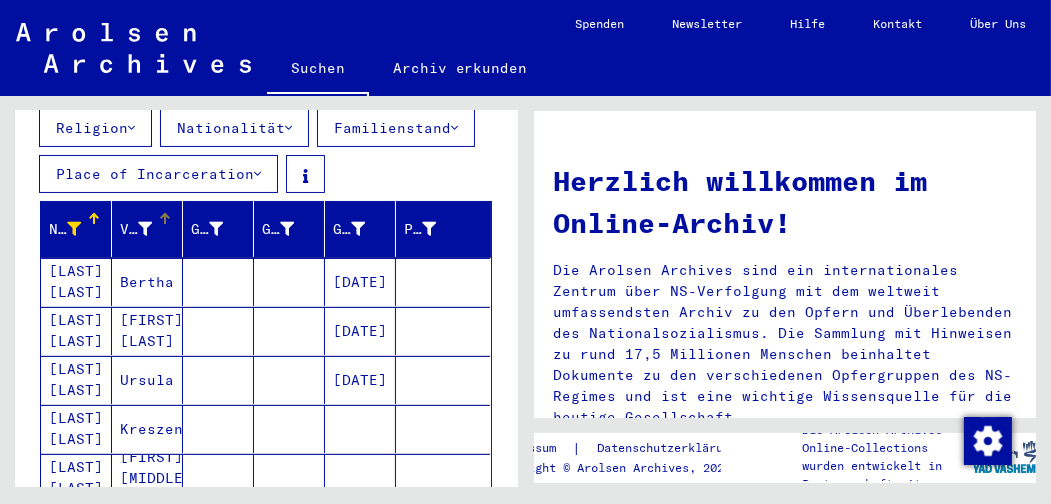 click at bounding box center (145, 229) 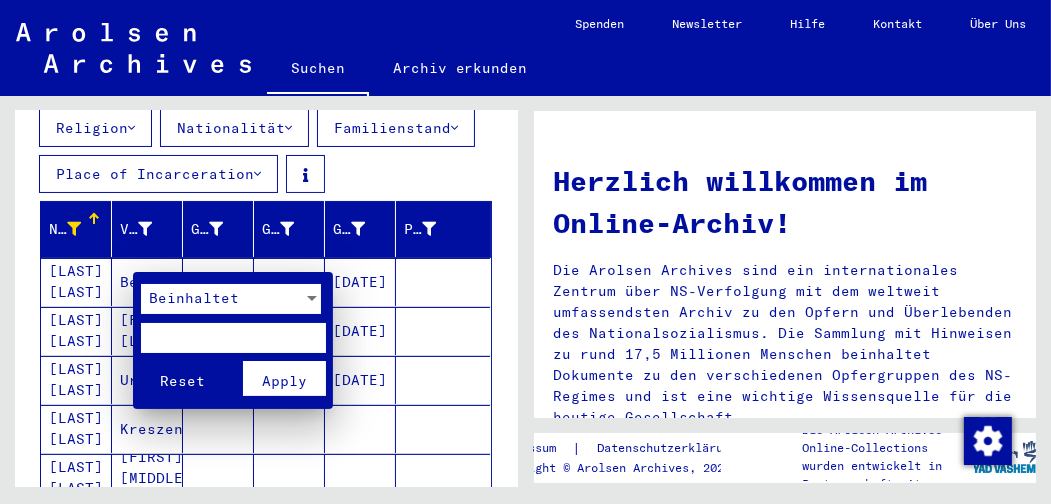 click at bounding box center (233, 338) 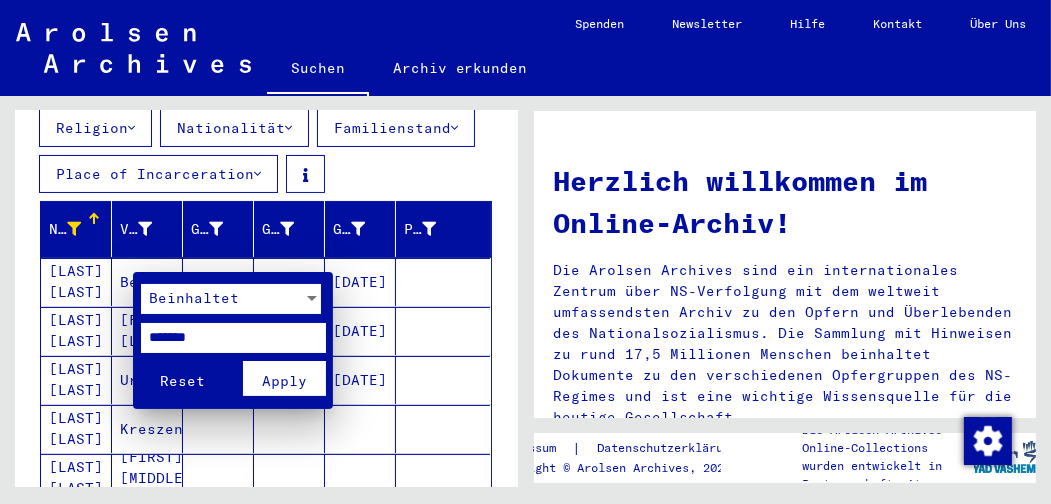 type on "*******" 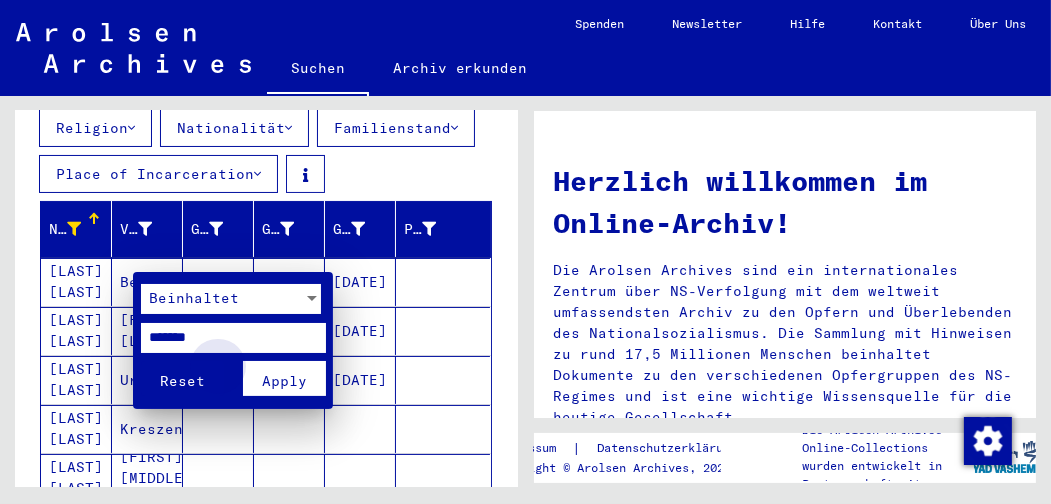 click on "Apply" at bounding box center (284, 381) 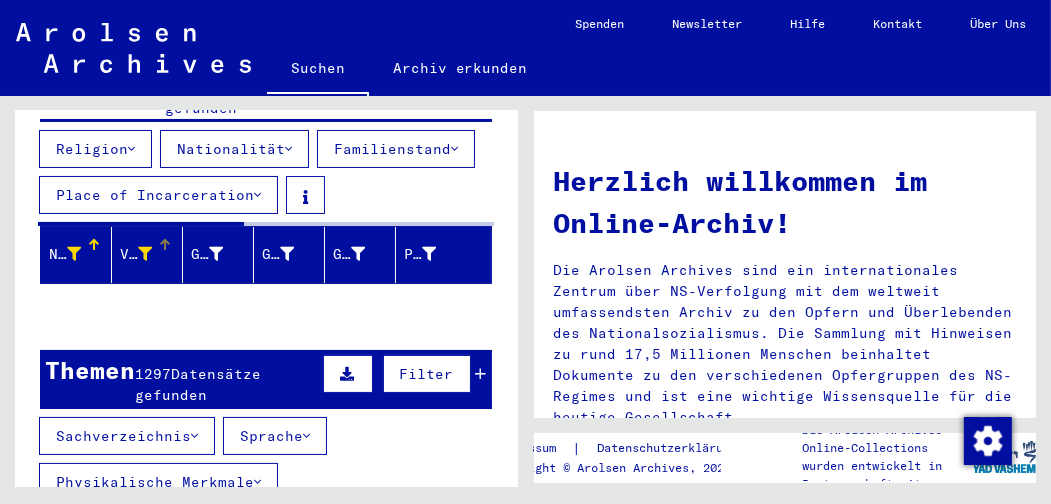 scroll, scrollTop: 276, scrollLeft: 0, axis: vertical 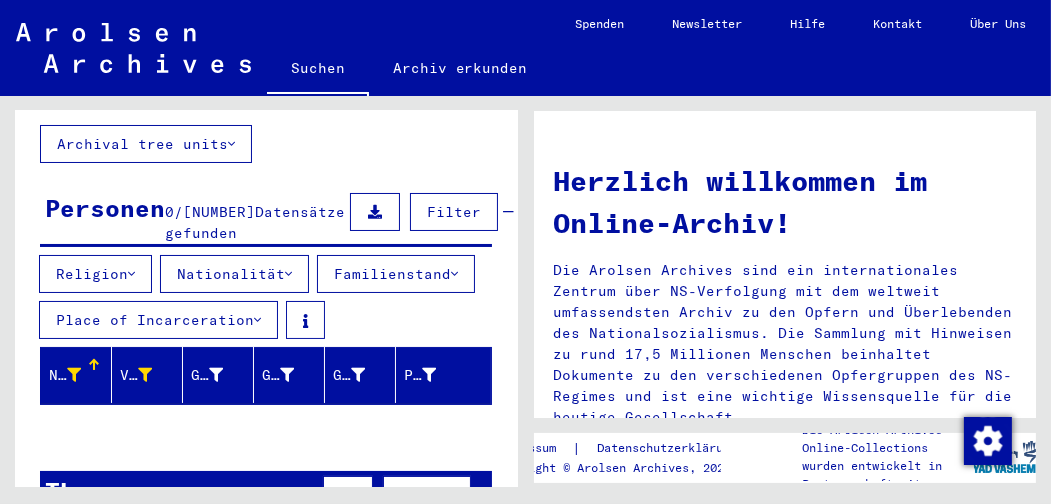 click on "Datensätze gefunden" at bounding box center (255, 222) 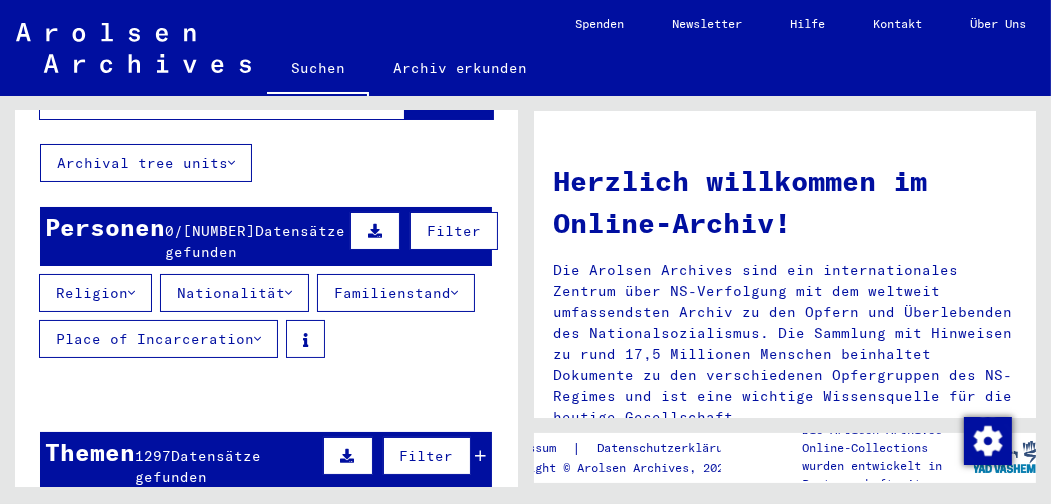 scroll, scrollTop: 85, scrollLeft: 0, axis: vertical 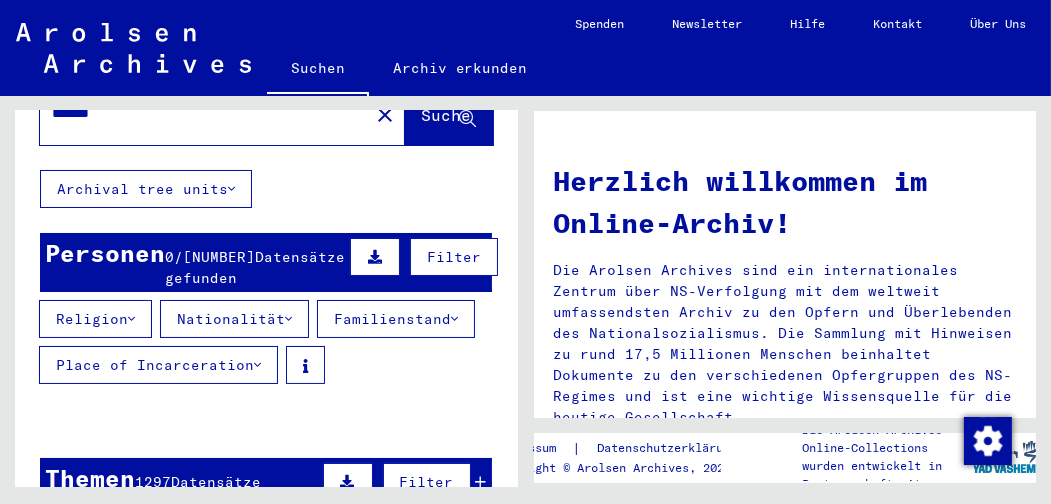 click on "Filter" at bounding box center (454, 257) 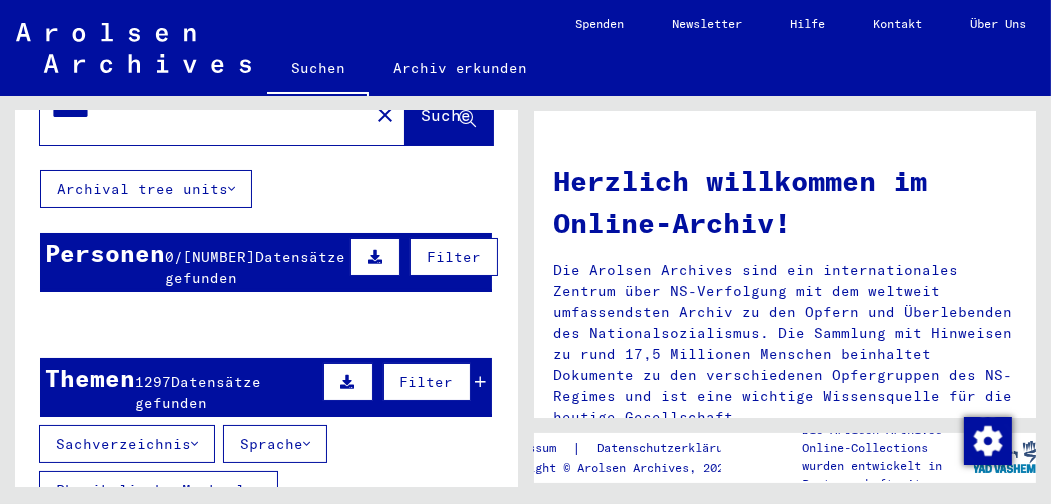click on "Datensätze gefunden" at bounding box center [255, 267] 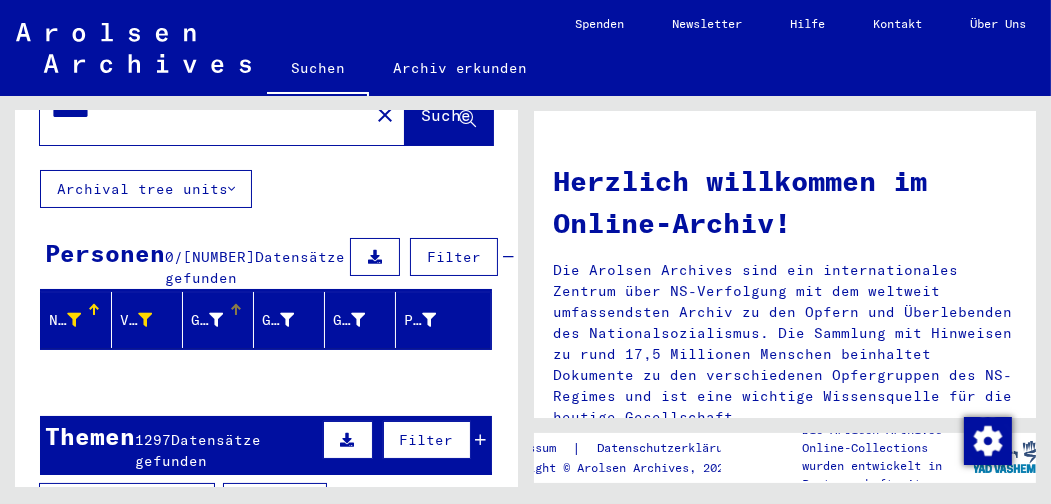 click at bounding box center [216, 320] 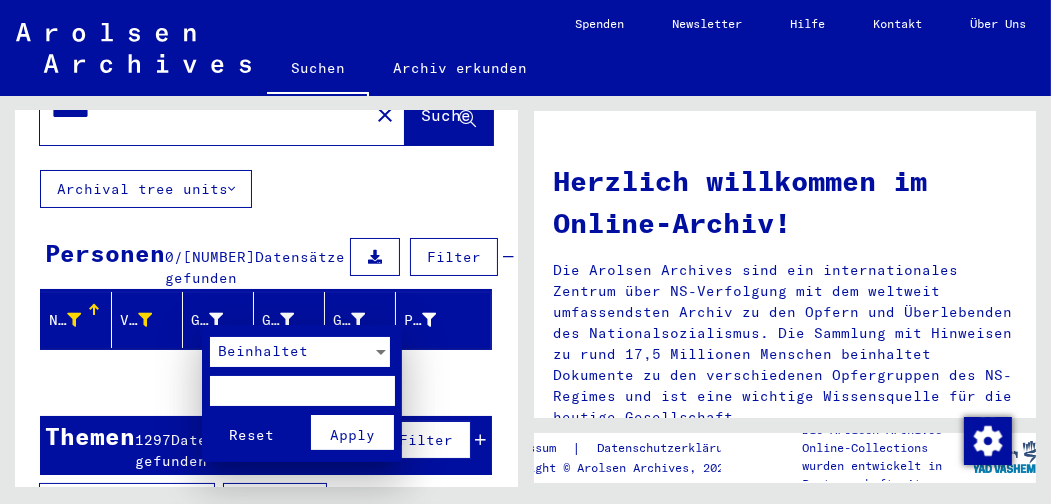 click at bounding box center (302, 391) 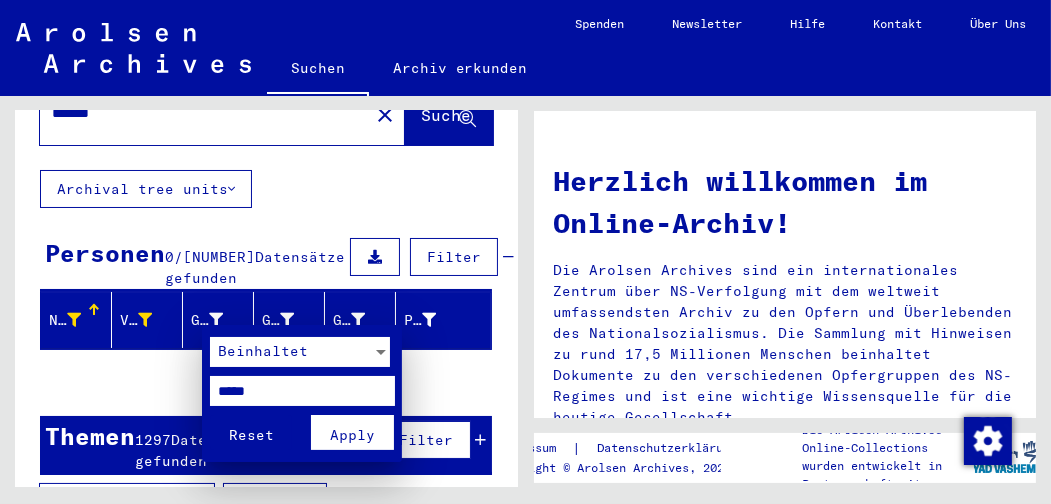type on "*****" 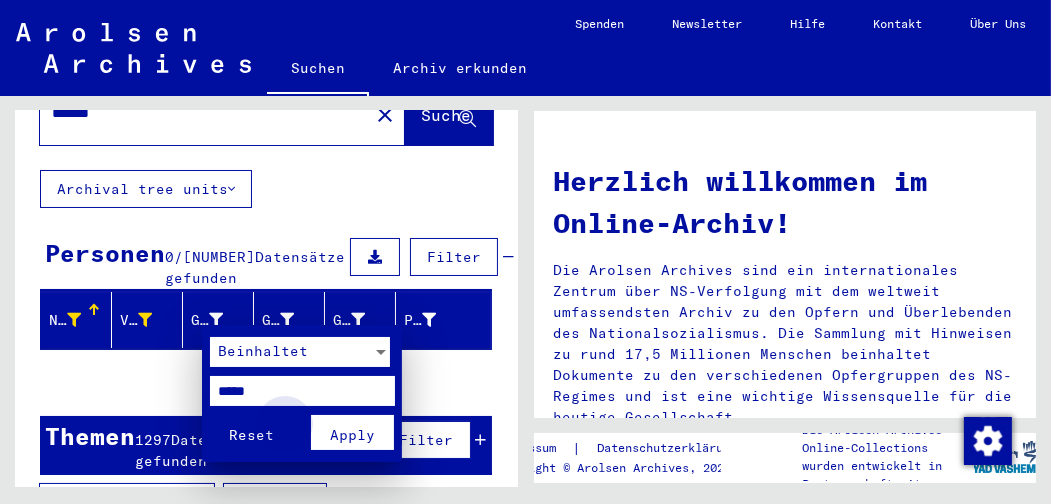 click on "Apply" at bounding box center [352, 435] 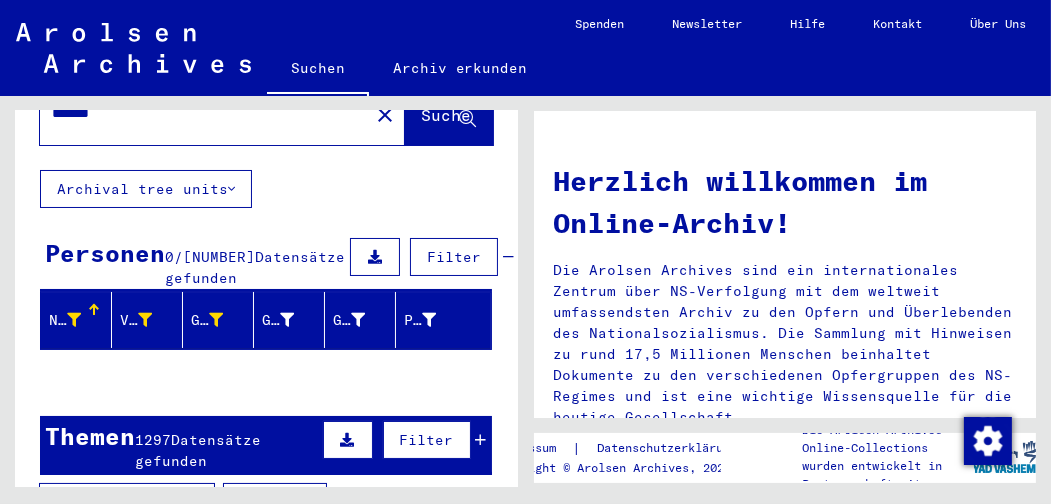 click on "Datensätze gefunden" at bounding box center (255, 267) 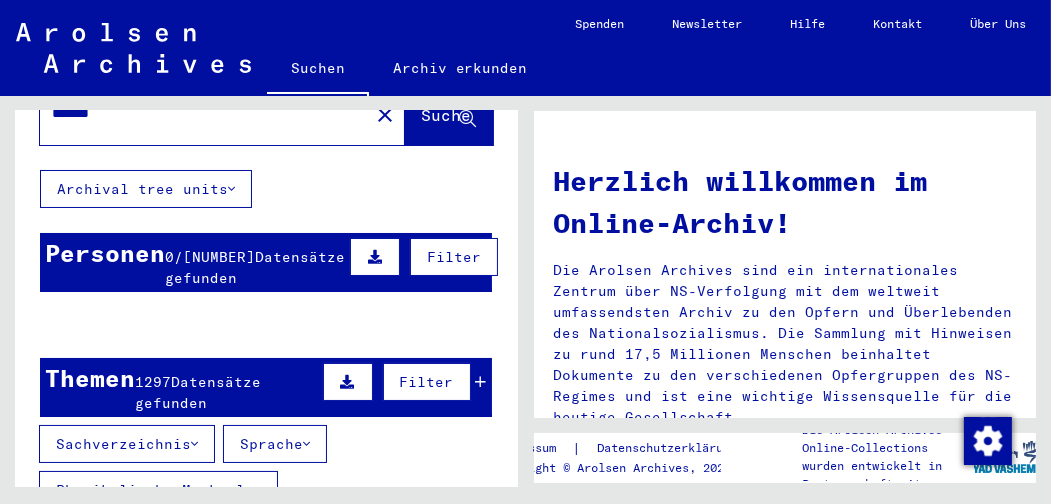 click on "Datensätze gefunden" at bounding box center (198, 392) 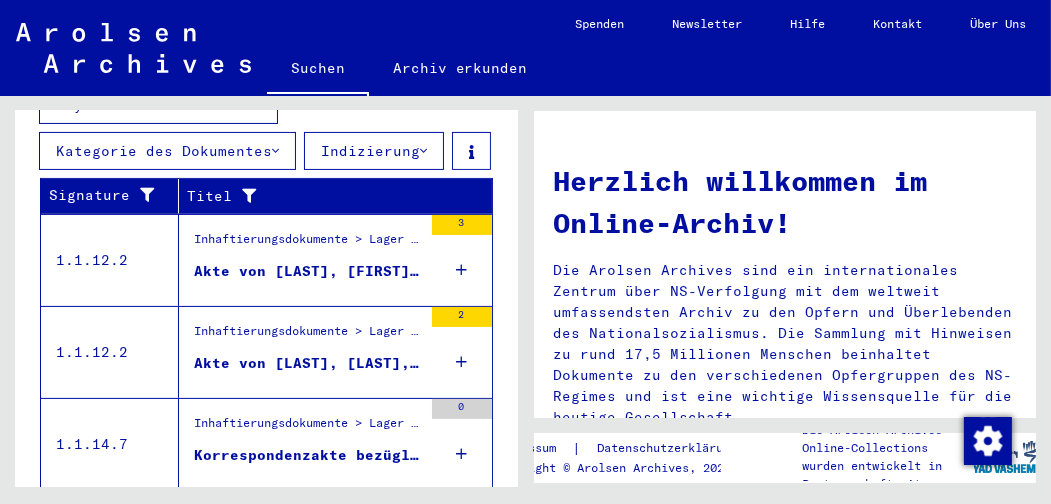 scroll, scrollTop: 476, scrollLeft: 0, axis: vertical 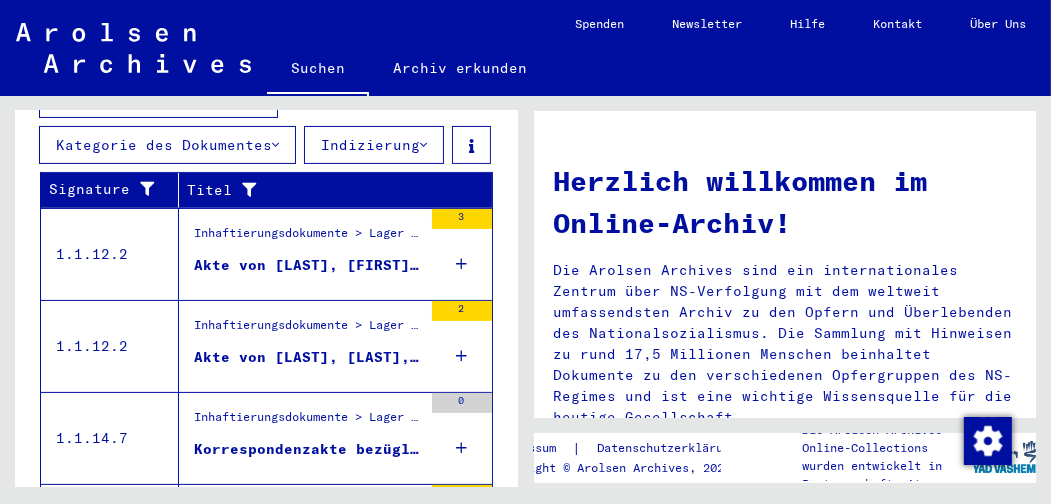 click on "Akte von [LAST], [FIRST], geboren am [DATE]" at bounding box center [308, 265] 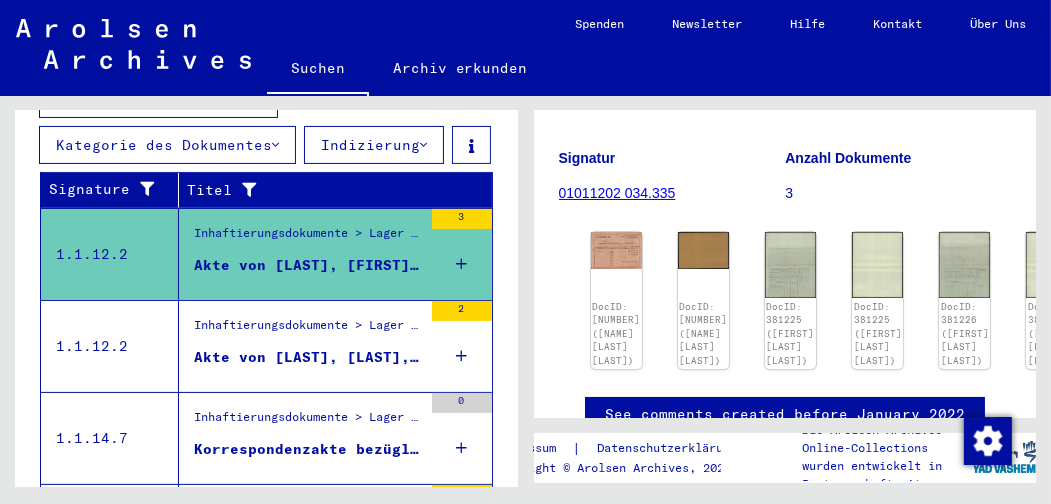 scroll, scrollTop: 244, scrollLeft: 0, axis: vertical 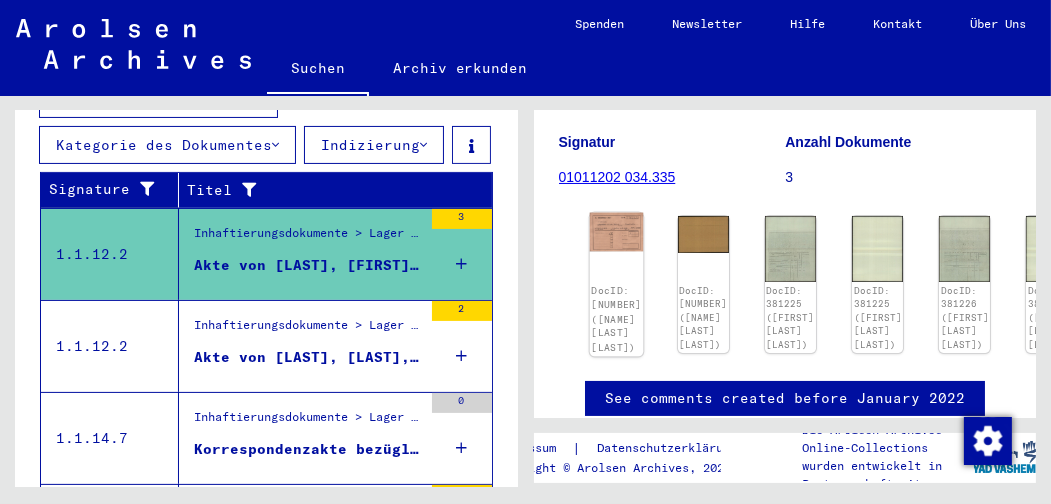 click 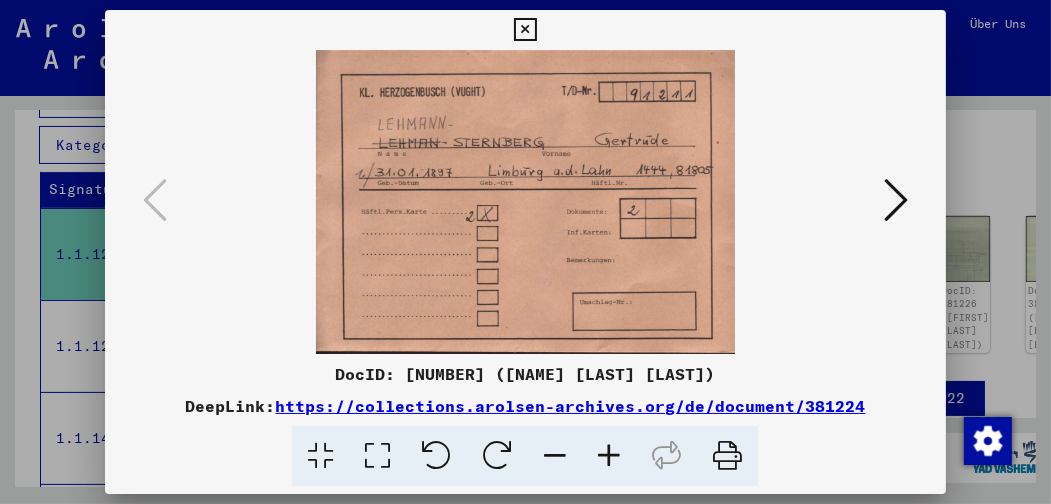 click at bounding box center [525, 30] 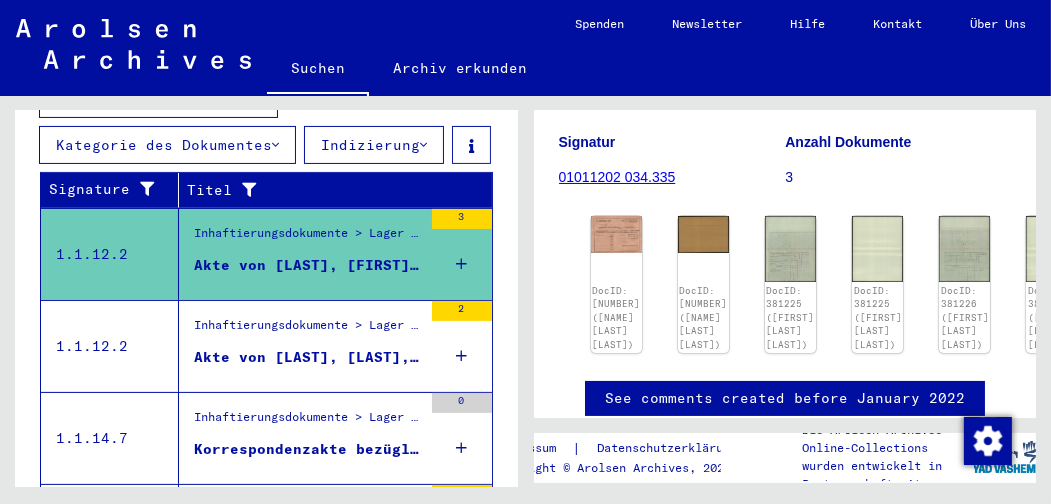 click on "Akte von [LAST], [LAST], geboren am [DATE]" at bounding box center [308, 357] 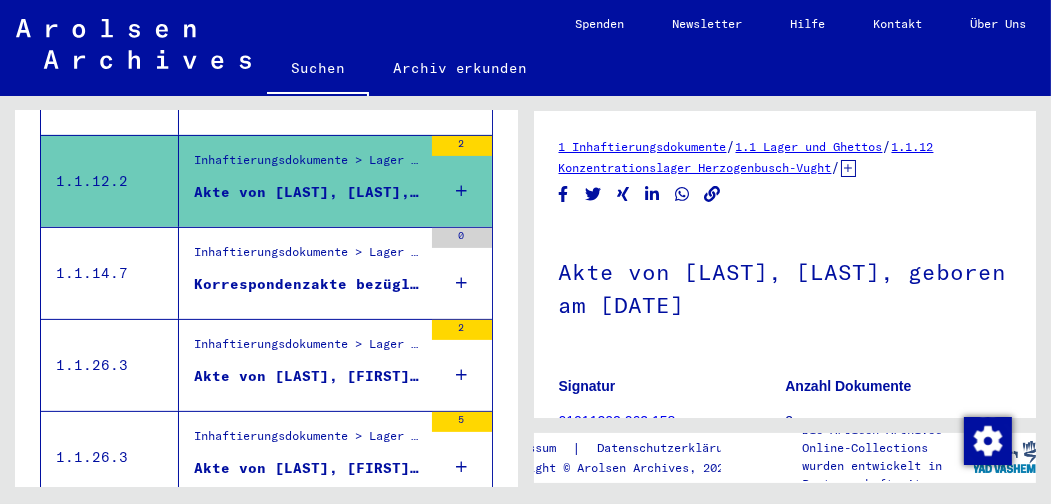 scroll, scrollTop: 646, scrollLeft: 0, axis: vertical 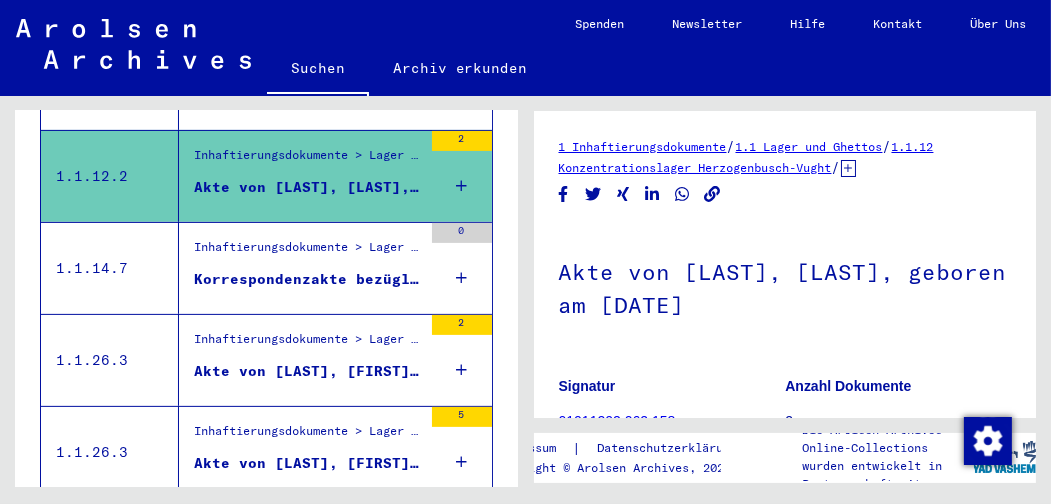 click on "Korrespondenzakte bezüglich [LAST] [FIRST]" at bounding box center [308, 279] 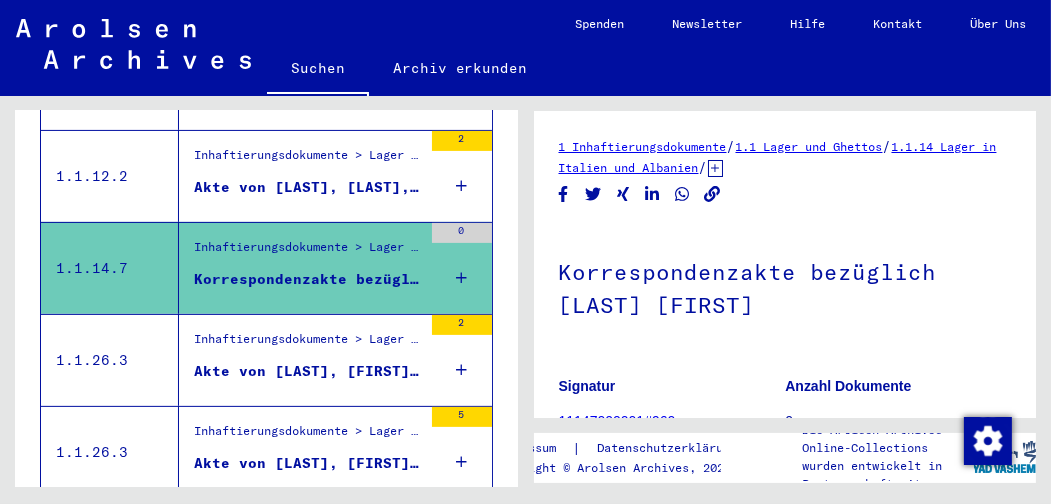 click on "Akte von [LAST], [FIRST], geboren am [DATE]" at bounding box center [308, 371] 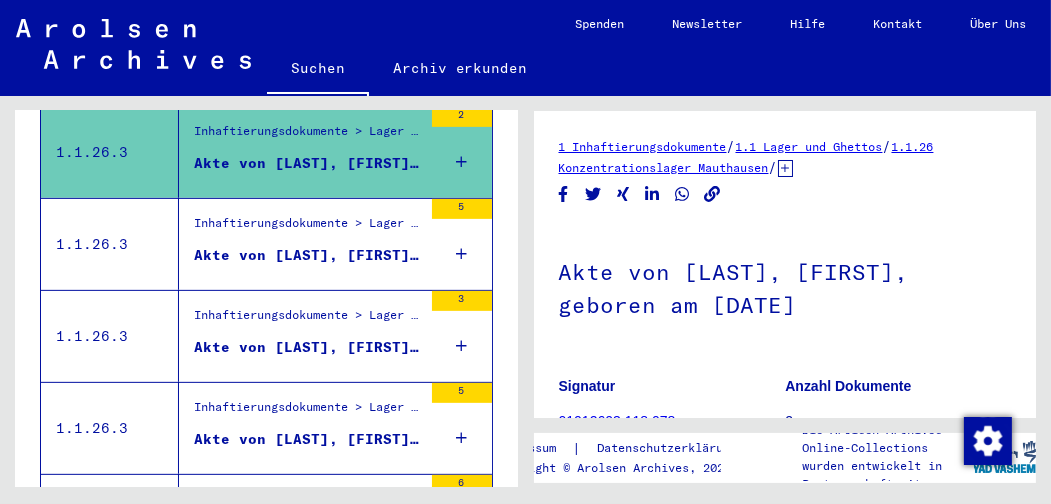 scroll, scrollTop: 856, scrollLeft: 0, axis: vertical 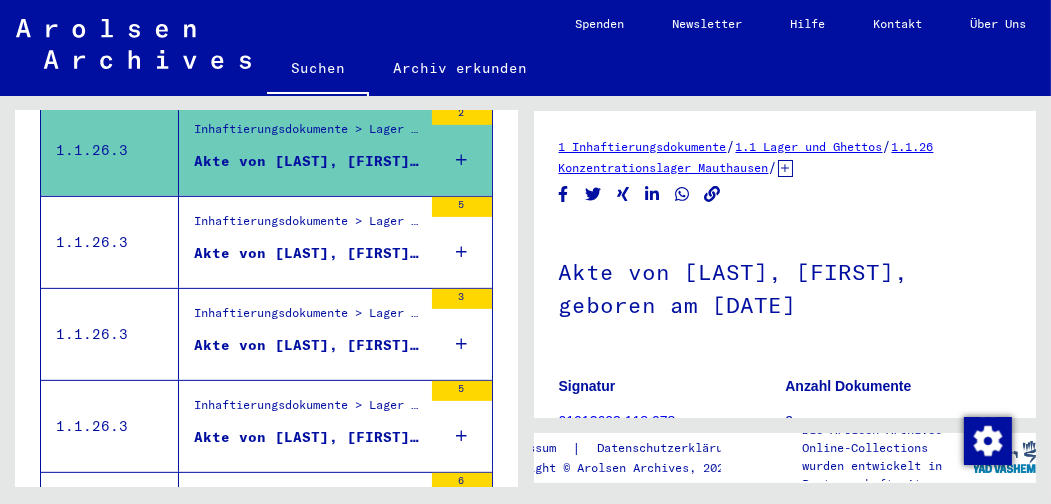 click on "Akte von [LAST], [FIRST], geboren am [DATE], geboren in [CITY]" at bounding box center [308, 253] 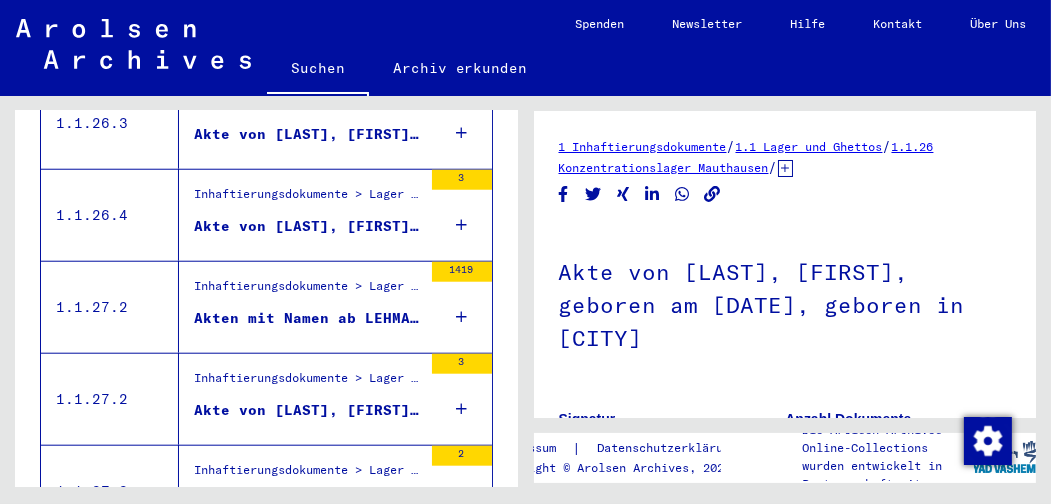 scroll, scrollTop: 1997, scrollLeft: 0, axis: vertical 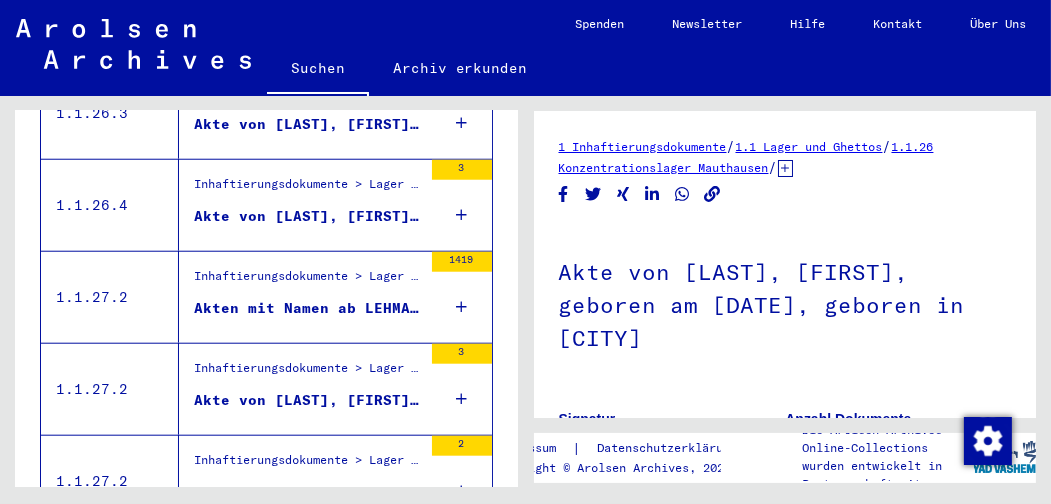 click on "Akten mit Namen ab LEHMANN" at bounding box center (308, 308) 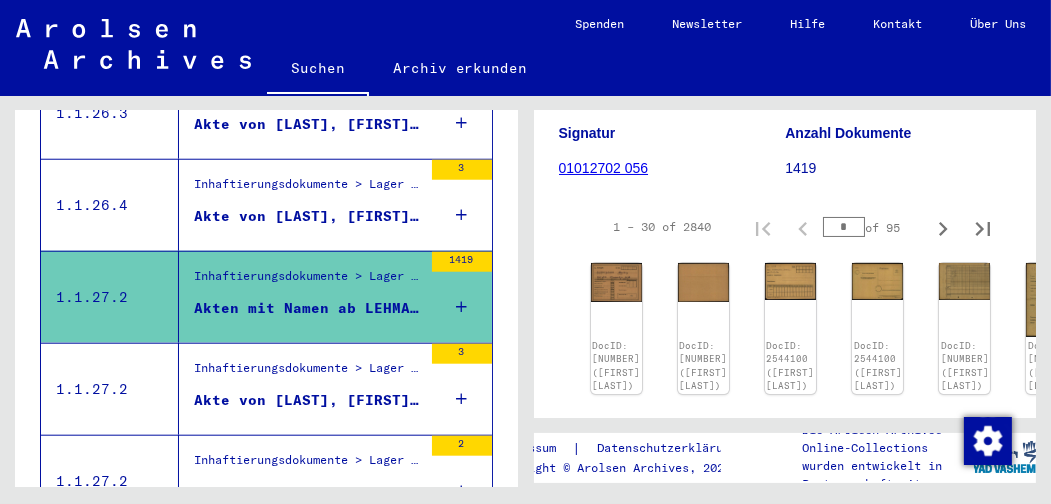 scroll, scrollTop: 226, scrollLeft: 0, axis: vertical 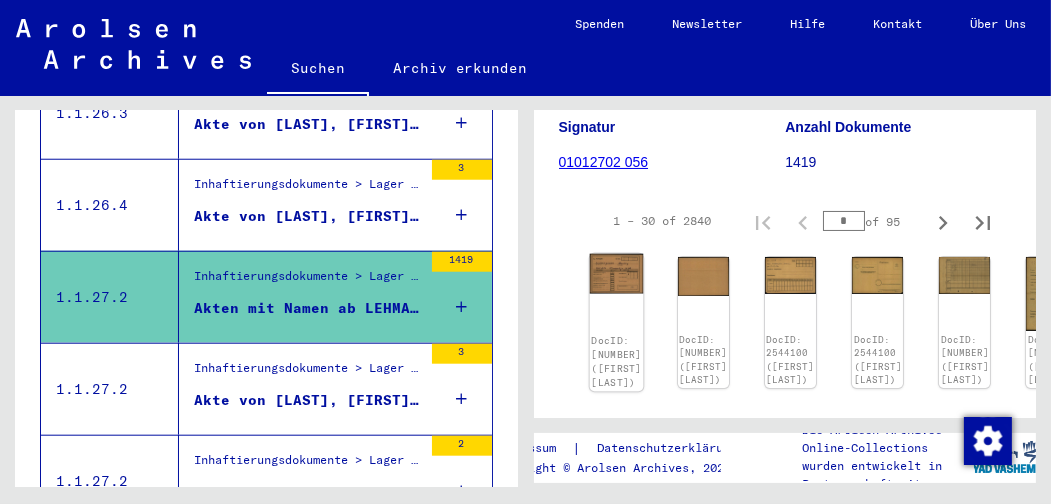 click 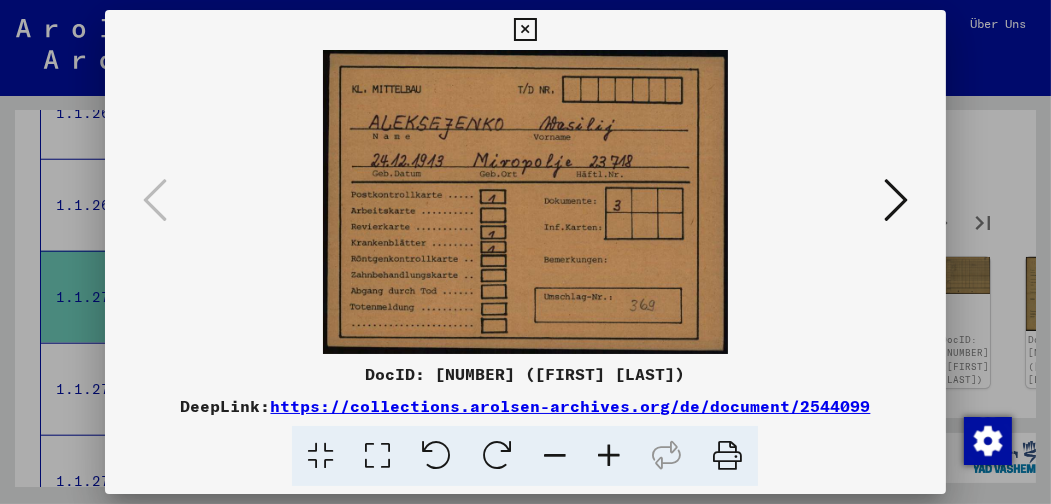 click at bounding box center (896, 200) 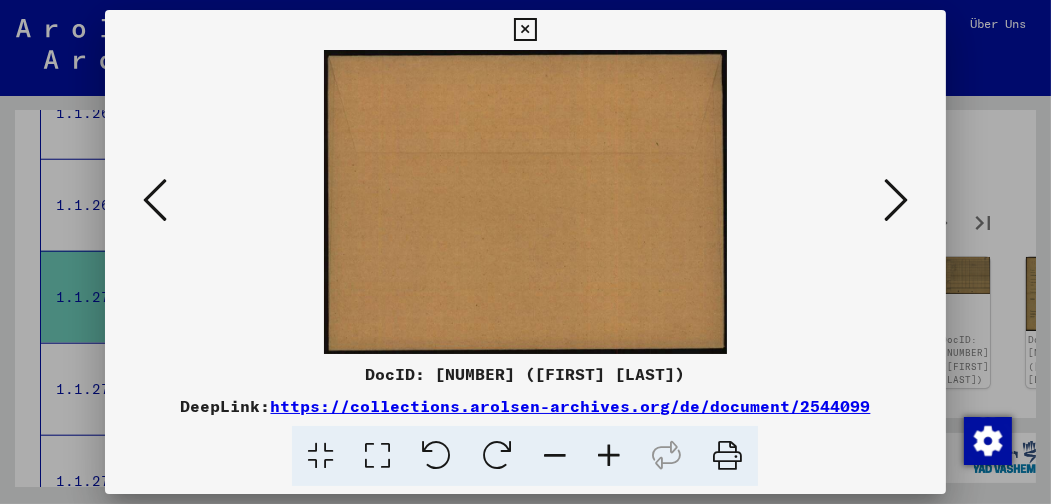 click at bounding box center (896, 200) 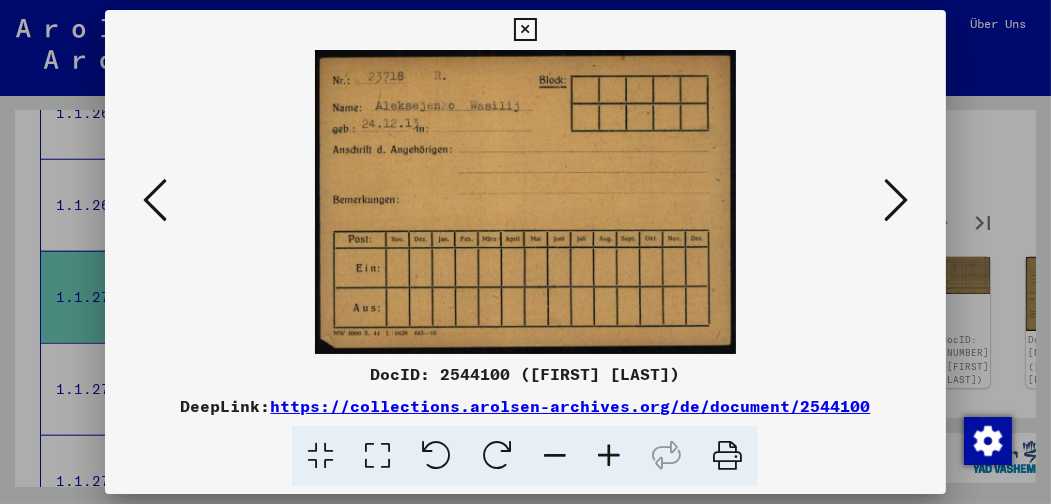 click at bounding box center (896, 200) 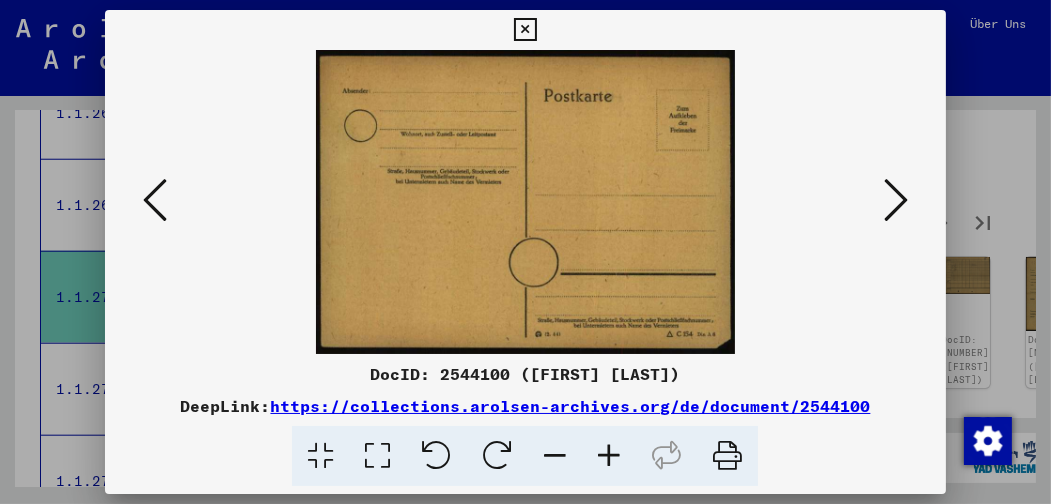 click at bounding box center [896, 200] 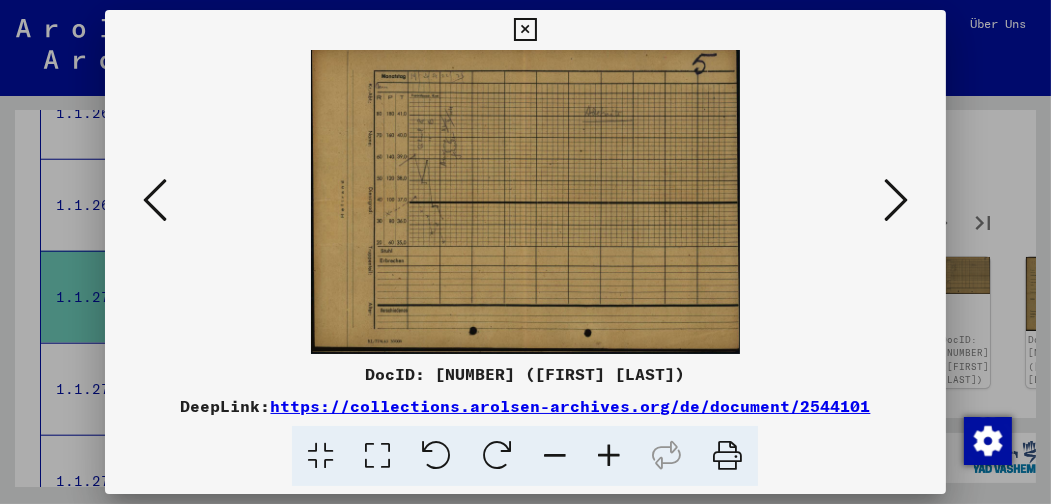 click at bounding box center (896, 200) 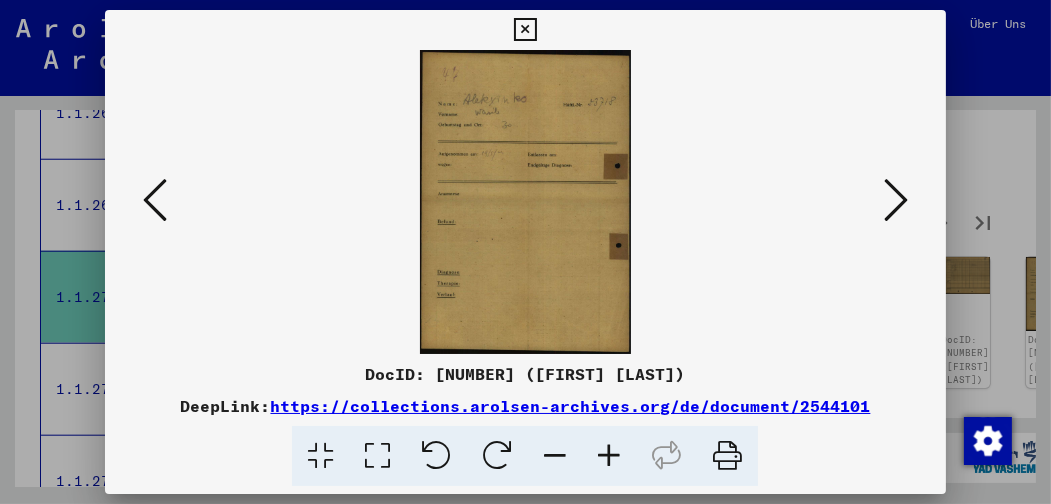 click at bounding box center (896, 200) 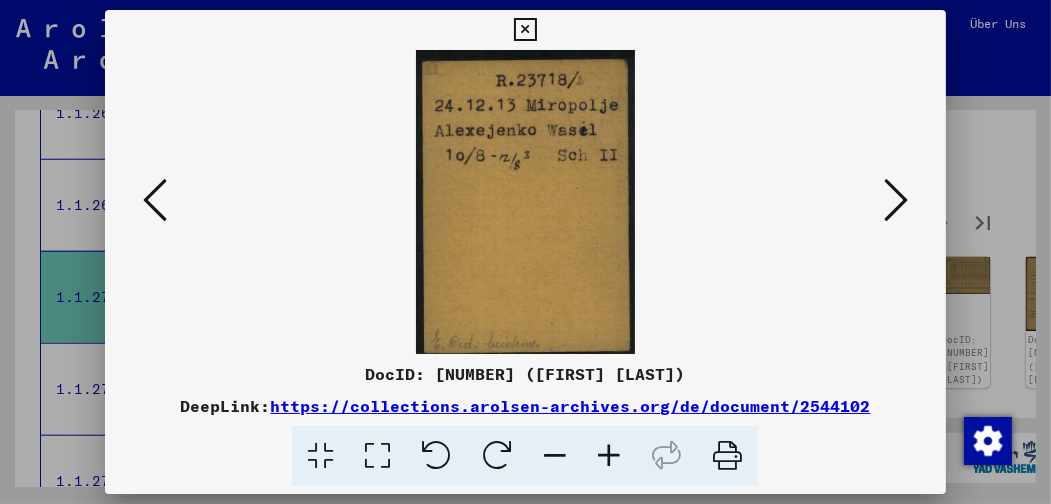 click at bounding box center [896, 200] 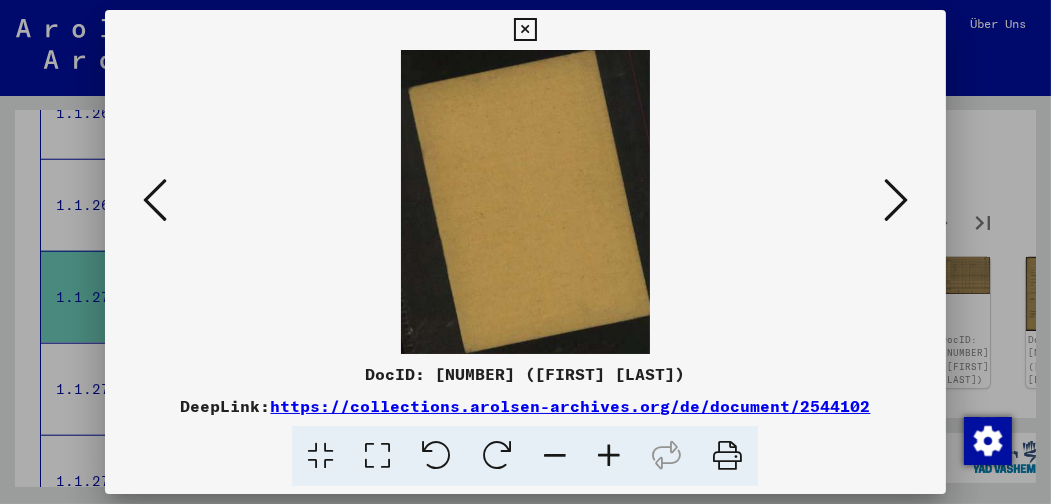 click at bounding box center (896, 200) 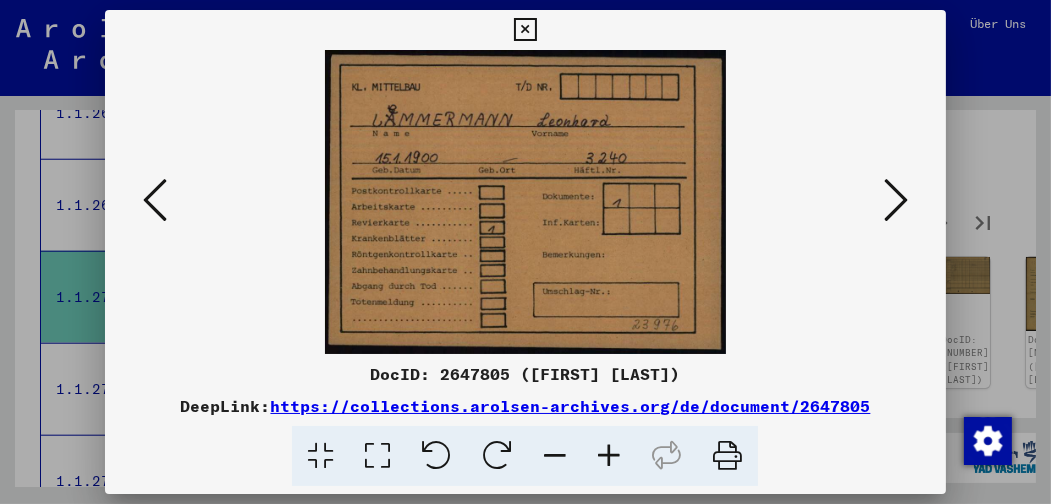click at bounding box center [896, 200] 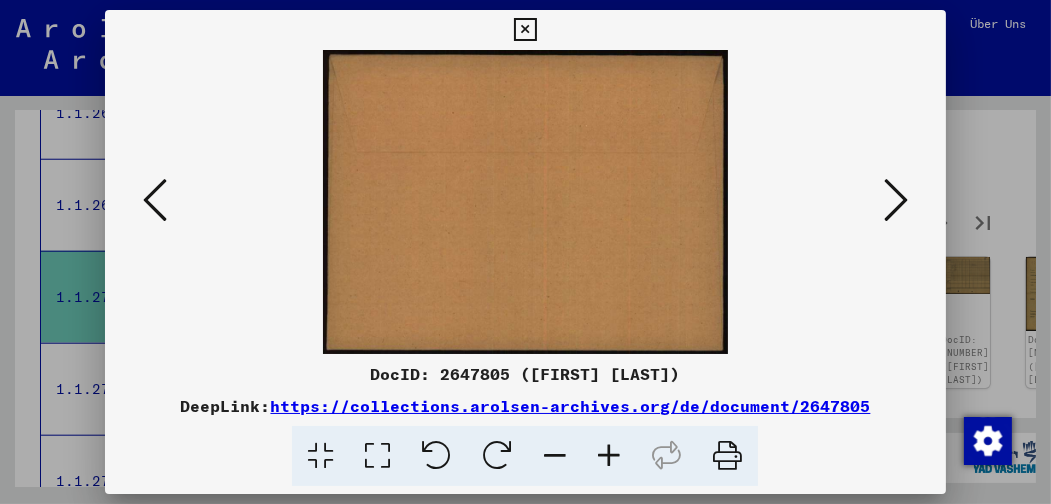 click at bounding box center (896, 200) 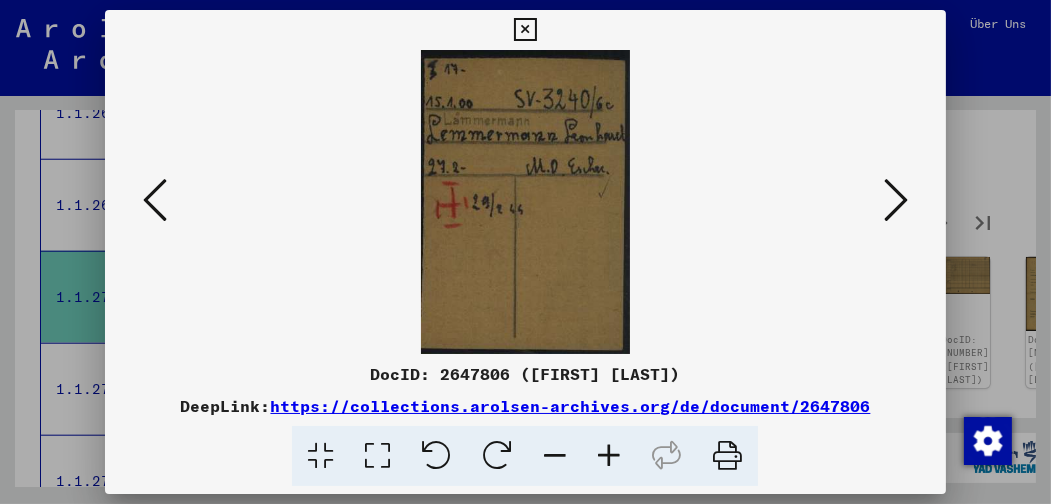 click at bounding box center [896, 200] 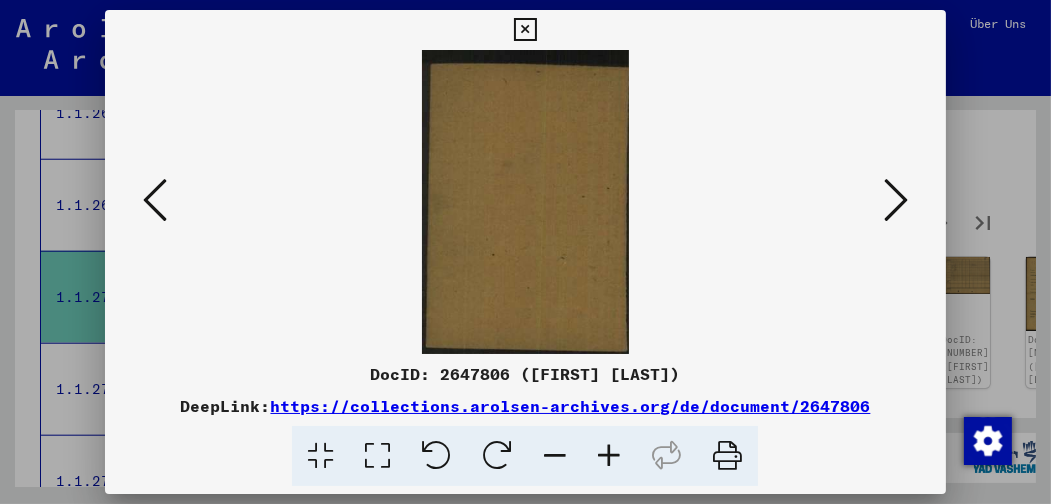 click at bounding box center (896, 200) 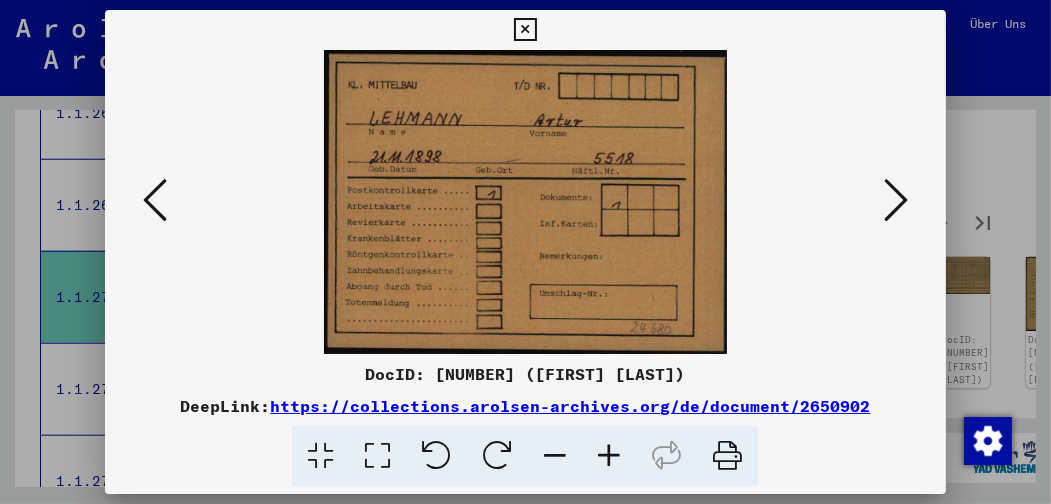 click at bounding box center (896, 200) 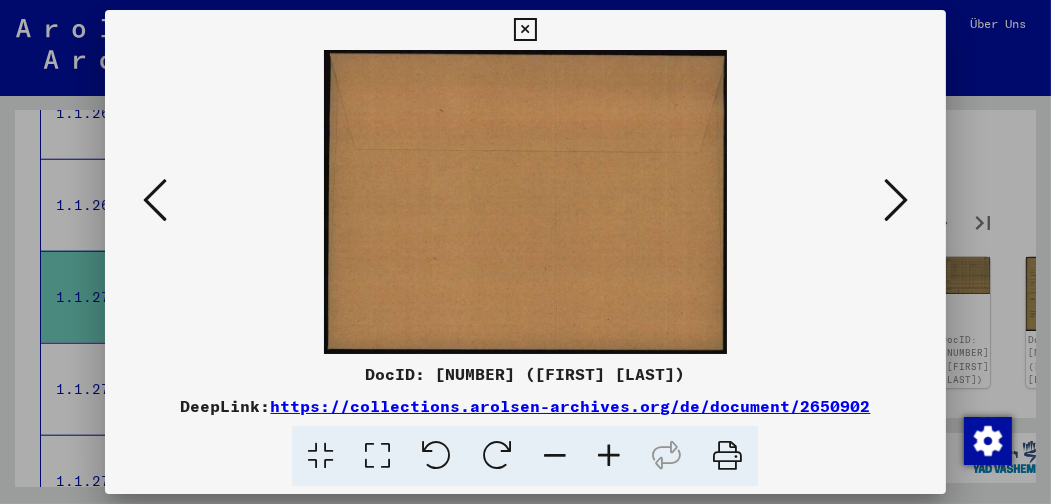 click at bounding box center [896, 200] 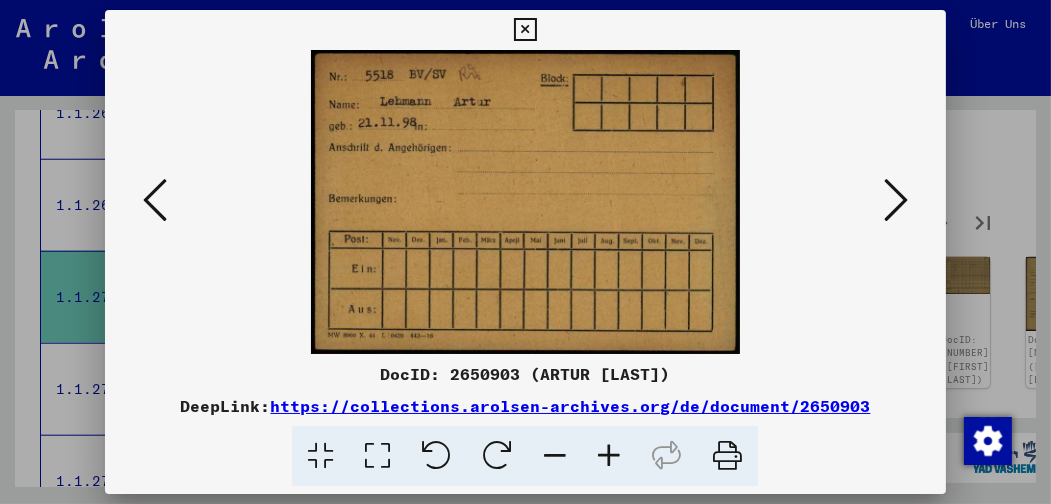 click at bounding box center (896, 200) 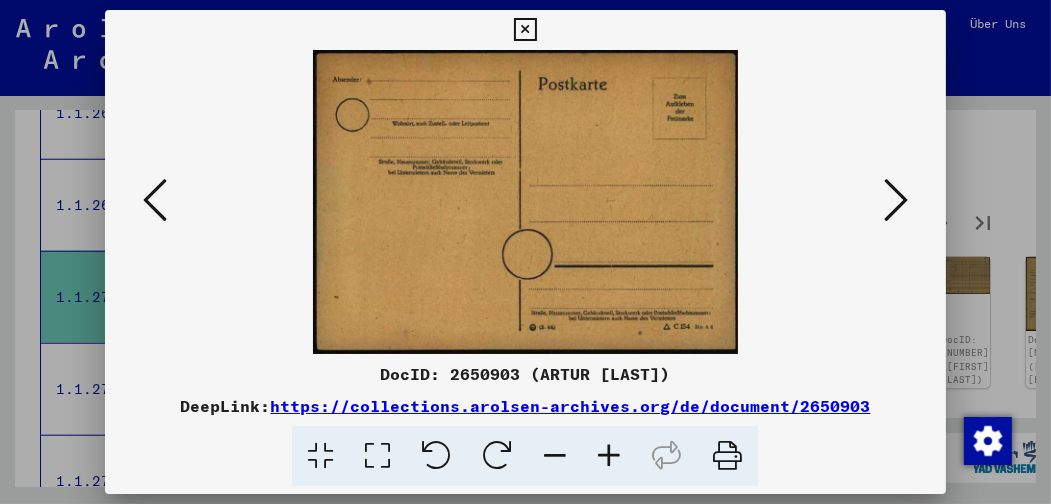 click at bounding box center [896, 200] 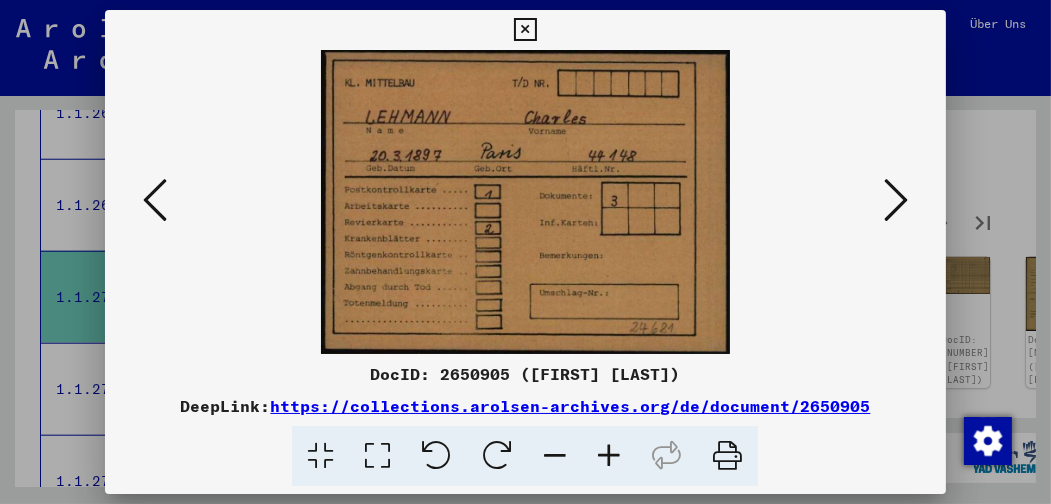 click at bounding box center [896, 200] 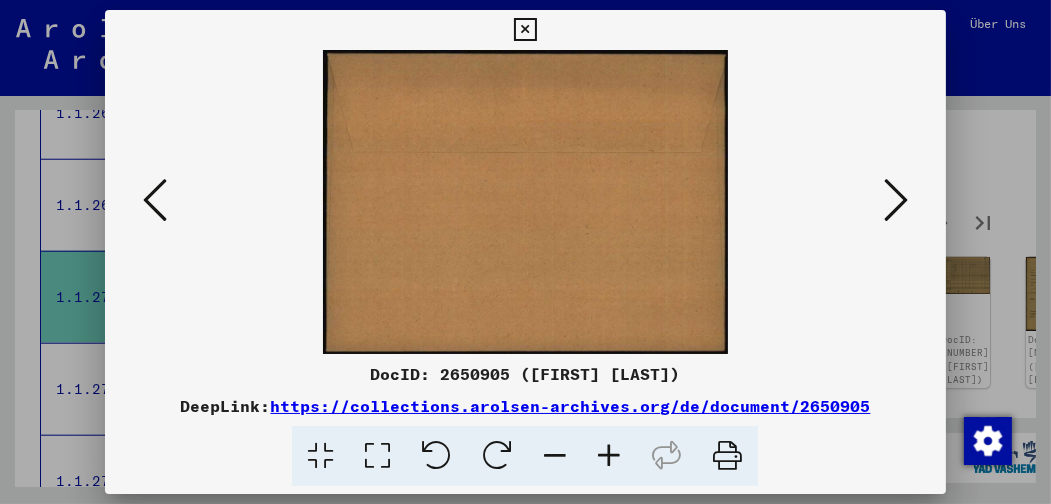 click at bounding box center [896, 200] 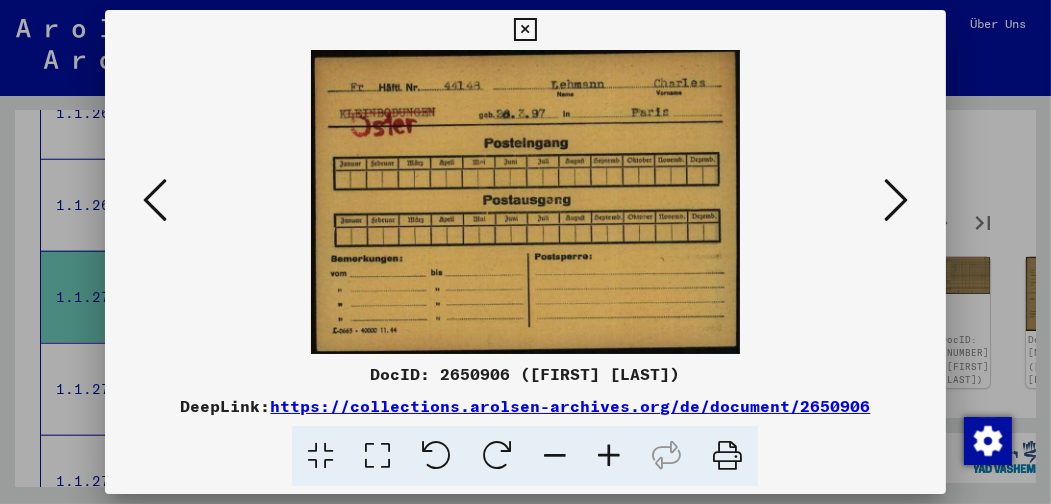 click at bounding box center [896, 200] 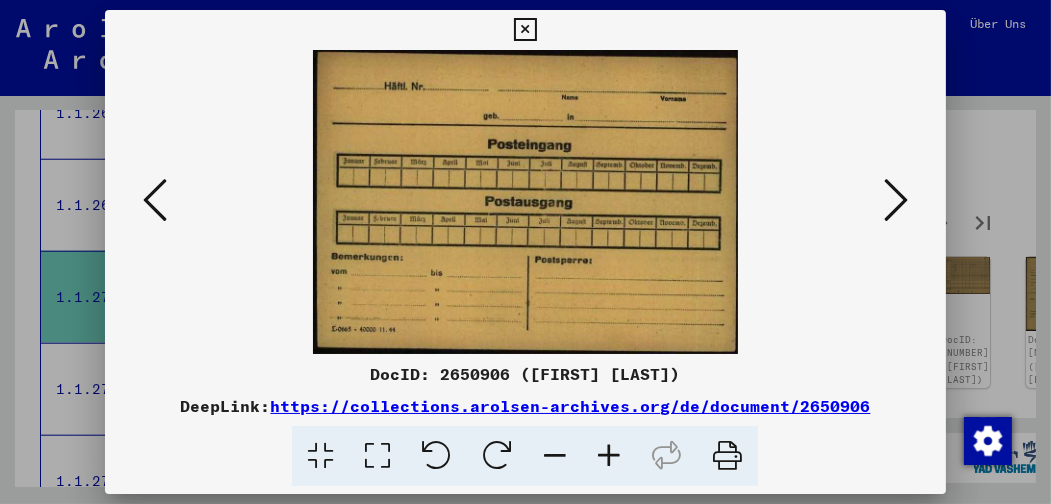 click at bounding box center (896, 200) 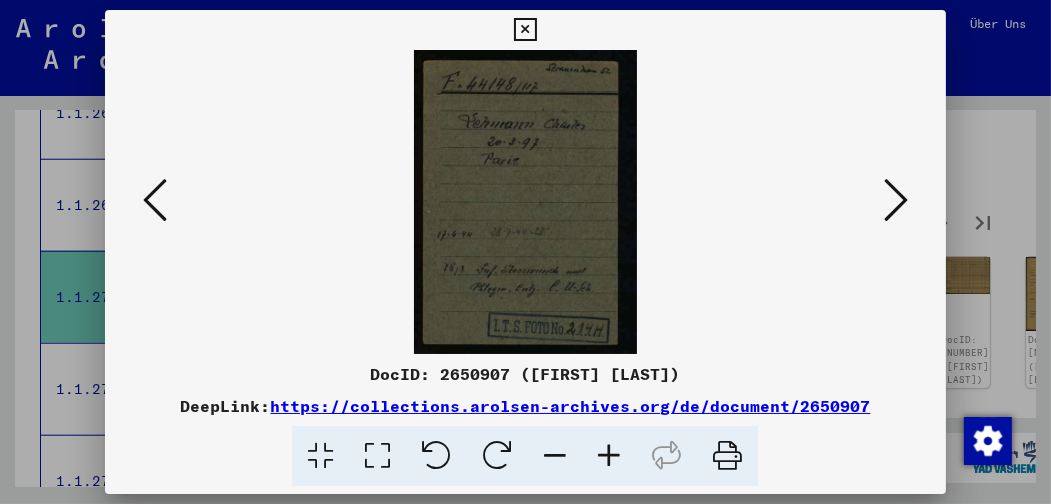 click at bounding box center [896, 200] 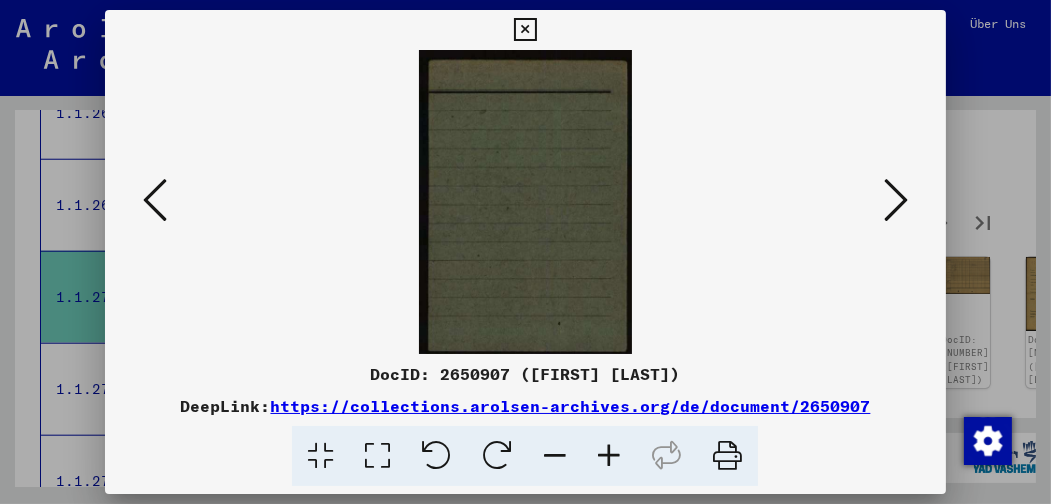 click at bounding box center (896, 200) 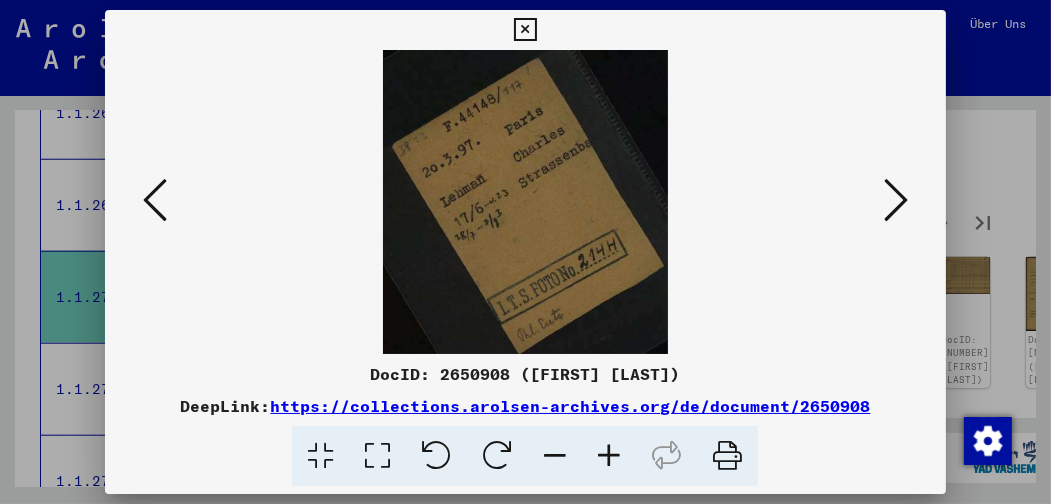 click at bounding box center [896, 200] 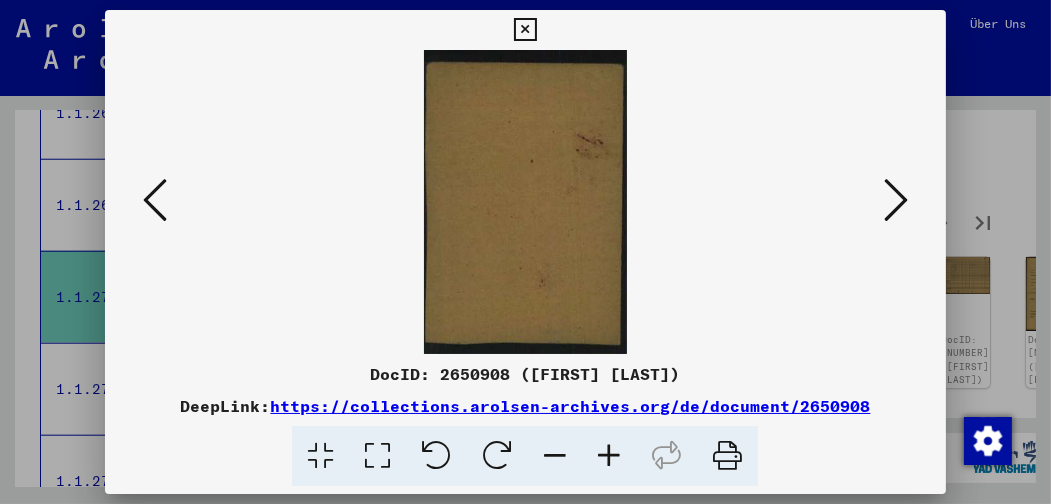 click at bounding box center (896, 200) 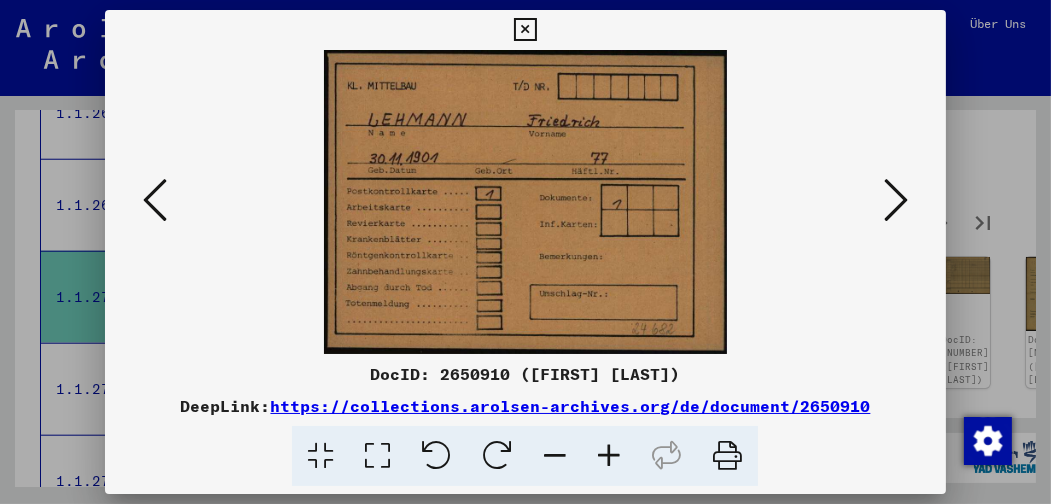 click at bounding box center (896, 200) 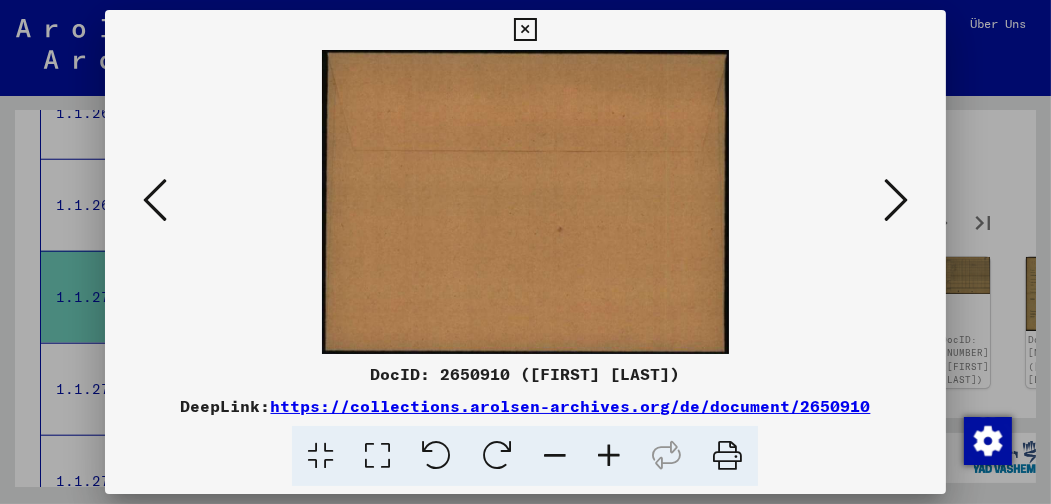 click at bounding box center (896, 200) 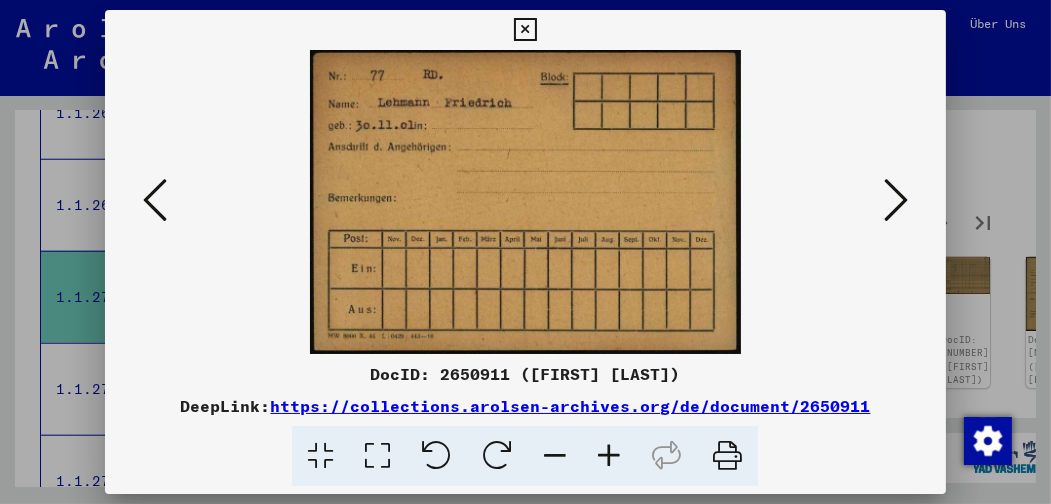 click at bounding box center (896, 200) 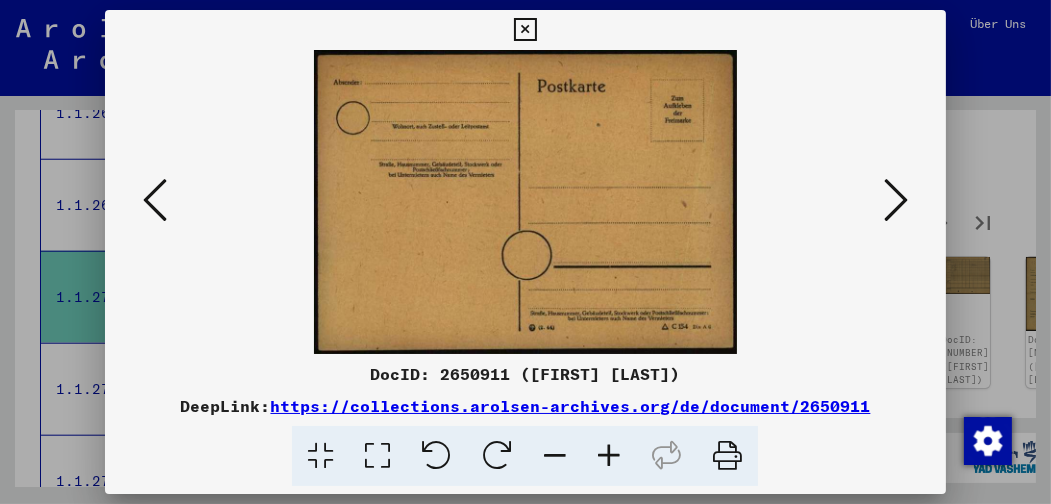 click at bounding box center [896, 200] 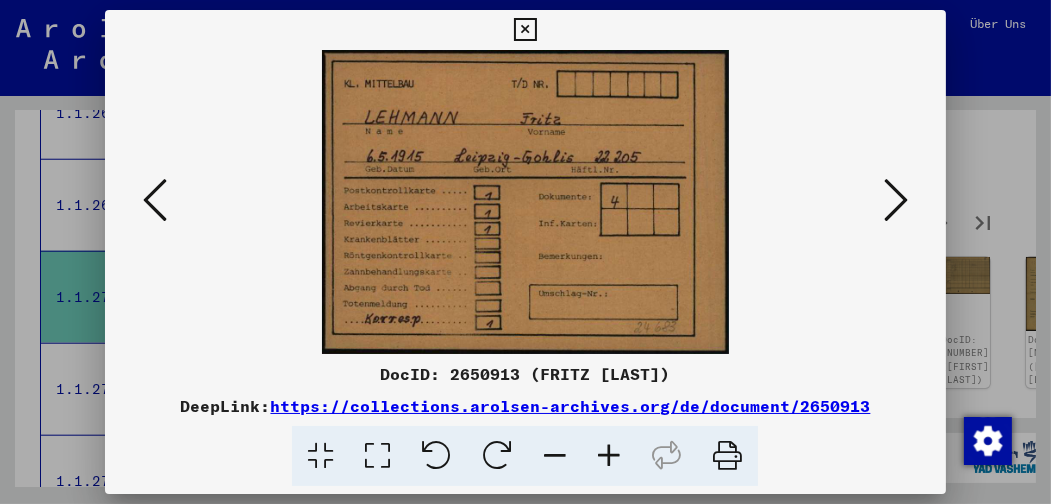 click at bounding box center [896, 200] 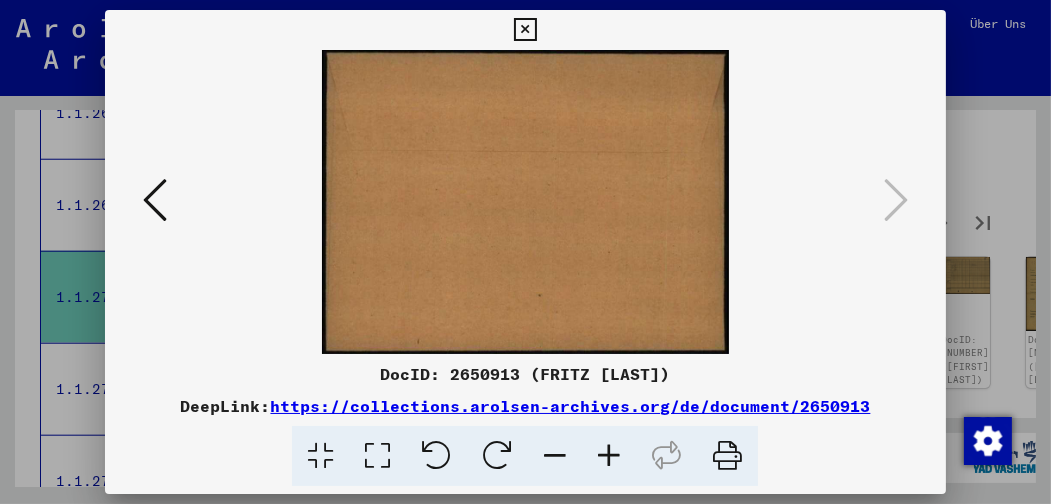 click at bounding box center [525, 30] 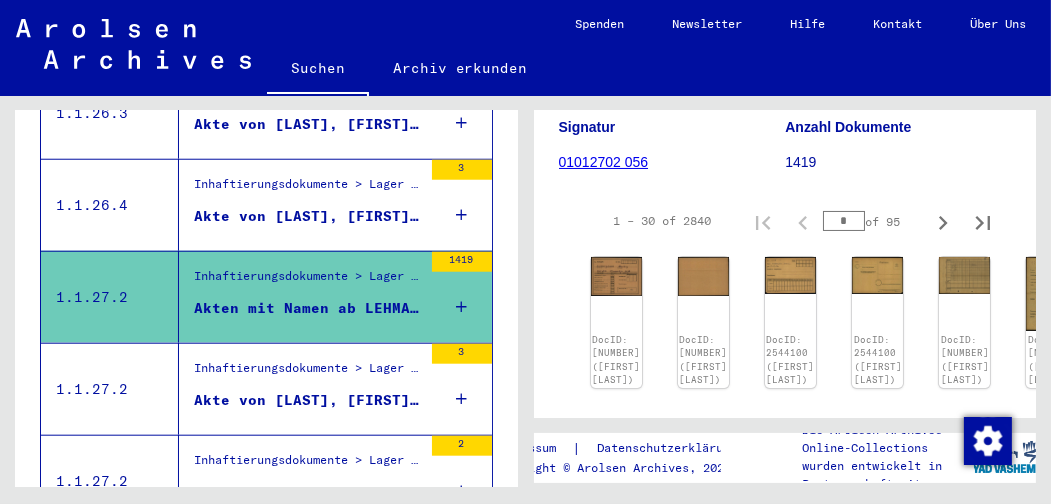 click on "Akte von [LAST], [FIRST], geboren am [DATE], geboren in [CITY]" at bounding box center (308, 400) 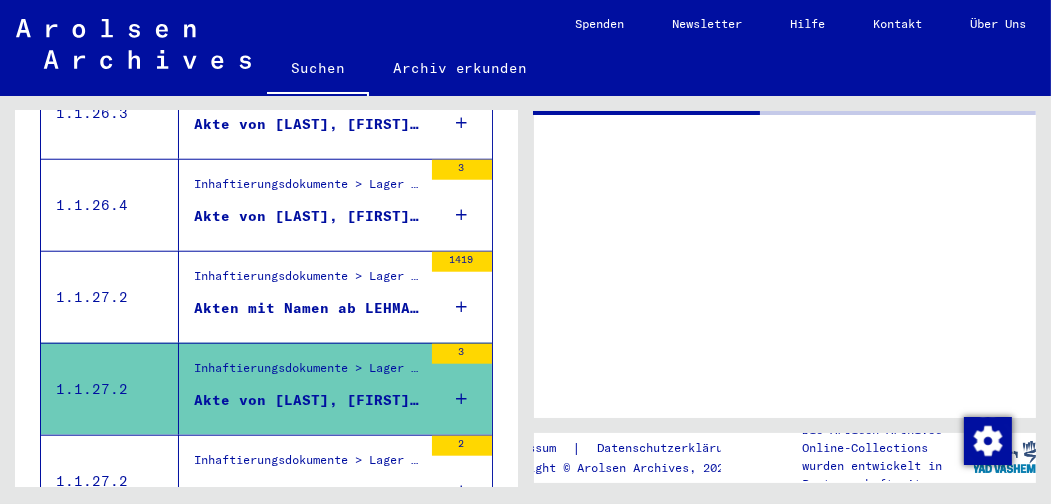 scroll, scrollTop: 0, scrollLeft: 0, axis: both 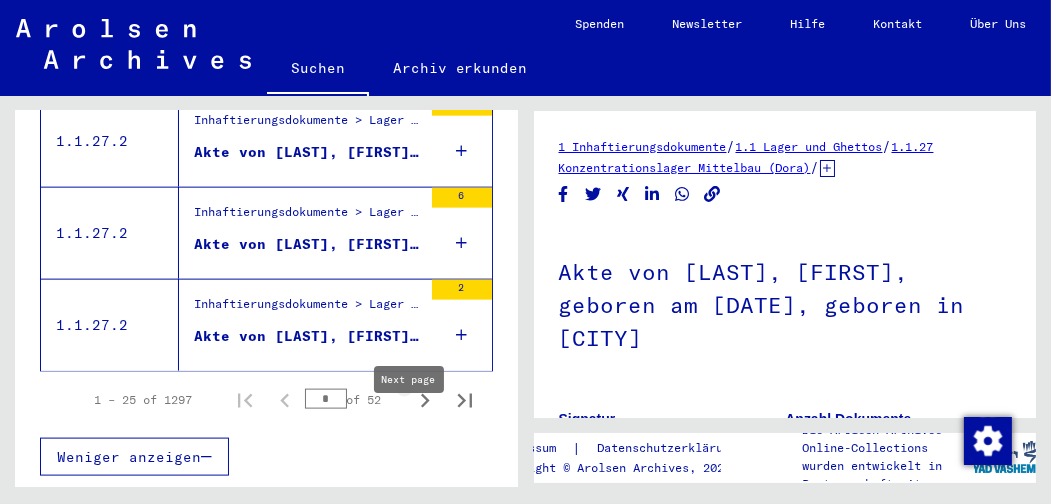 click 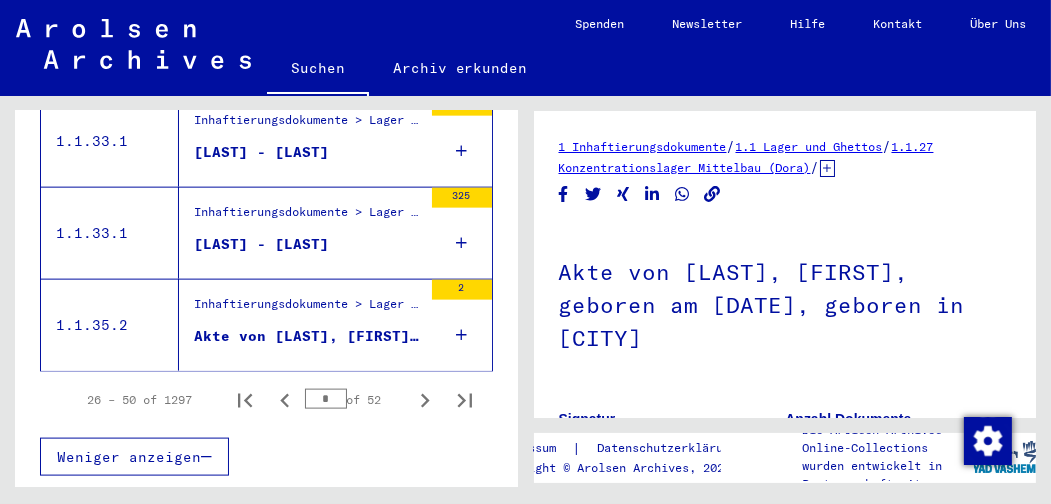 scroll, scrollTop: 2643, scrollLeft: 0, axis: vertical 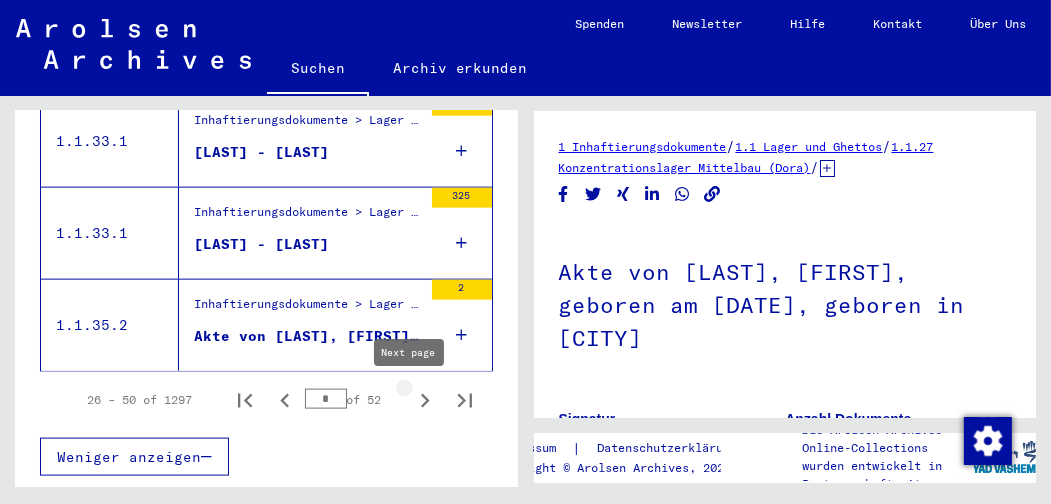 click 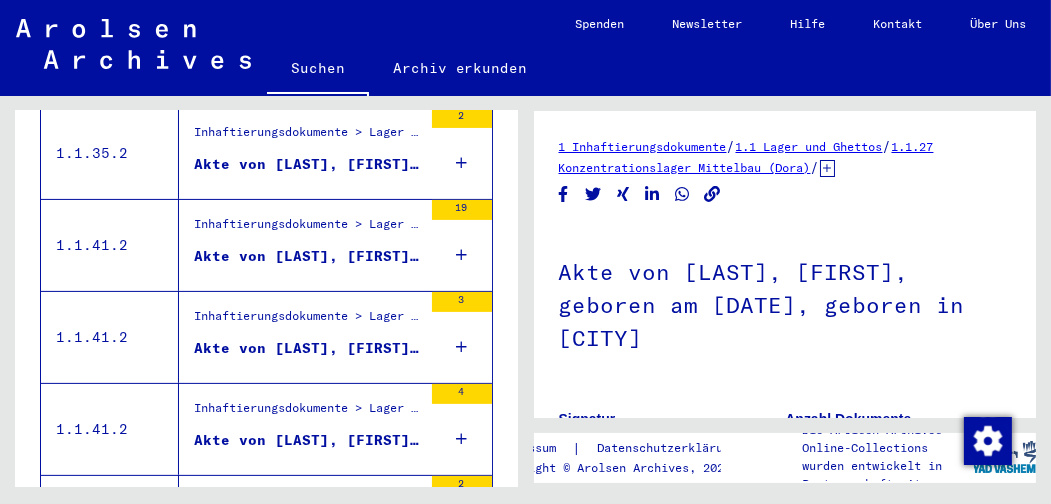 scroll, scrollTop: 534, scrollLeft: 0, axis: vertical 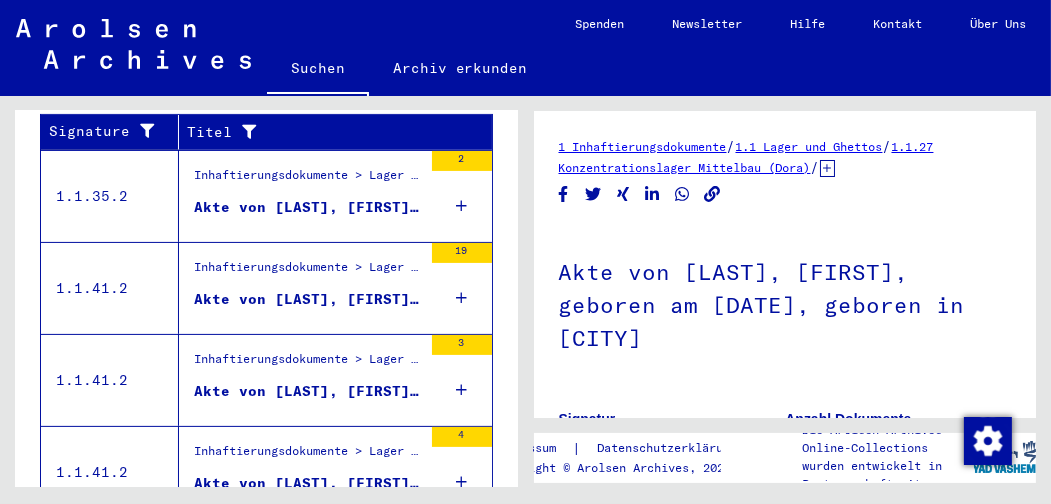 click on "Akte von [LAST], [FIRST], geboren am [DATE]" at bounding box center (308, 207) 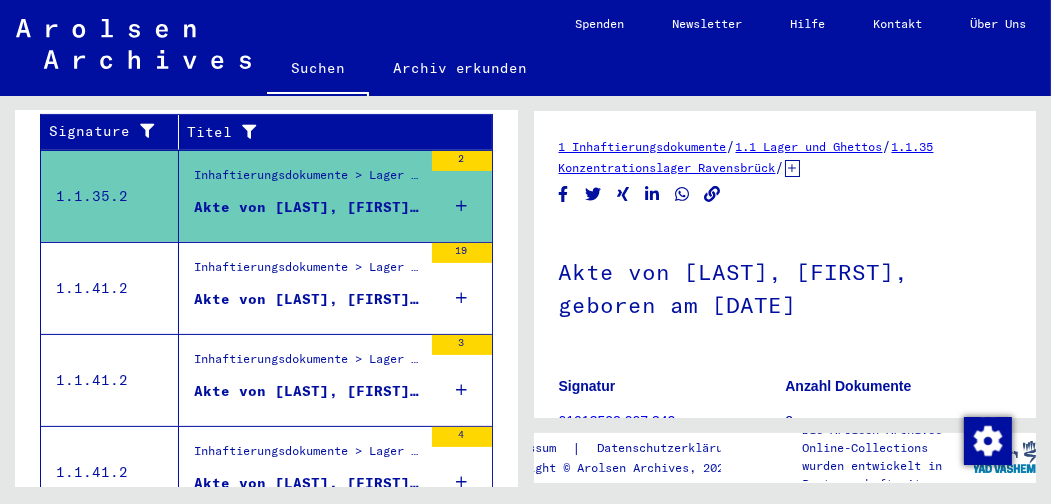click on "Akte von [LAST], [FIRST], geboren am [DATE], geboren in [CITY]" at bounding box center (308, 299) 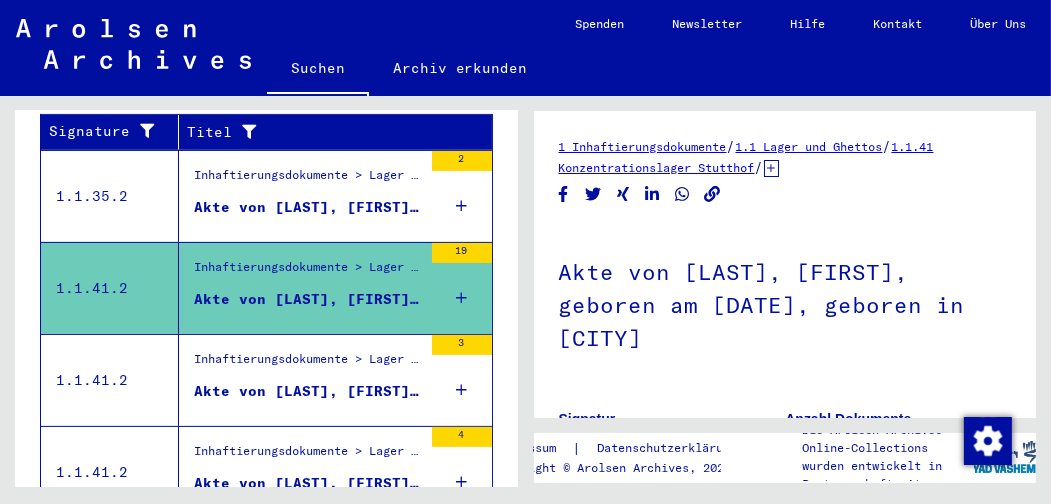 scroll, scrollTop: 0, scrollLeft: 0, axis: both 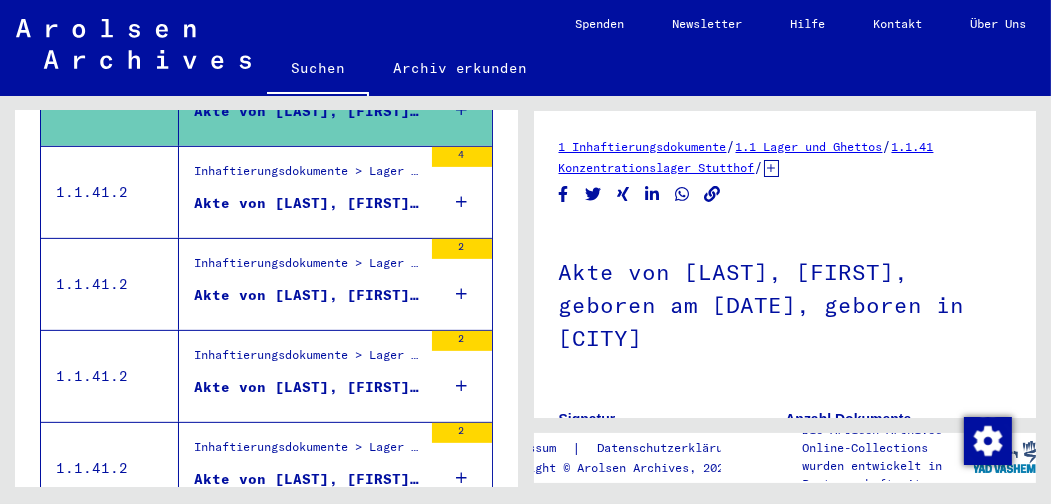click on "Akte von [LAST], [FIRST], geboren am [DATE], geboren in [CITY]" at bounding box center [308, 203] 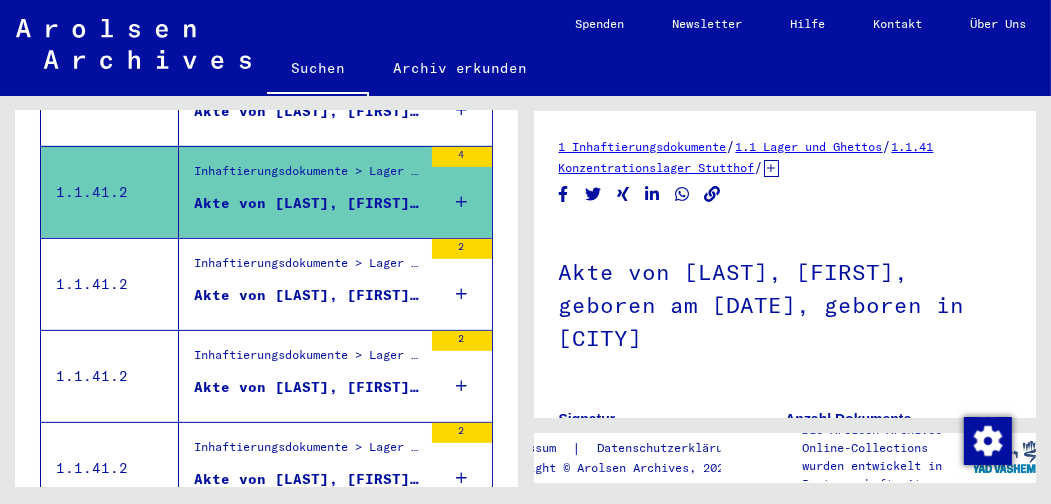 scroll, scrollTop: 0, scrollLeft: 0, axis: both 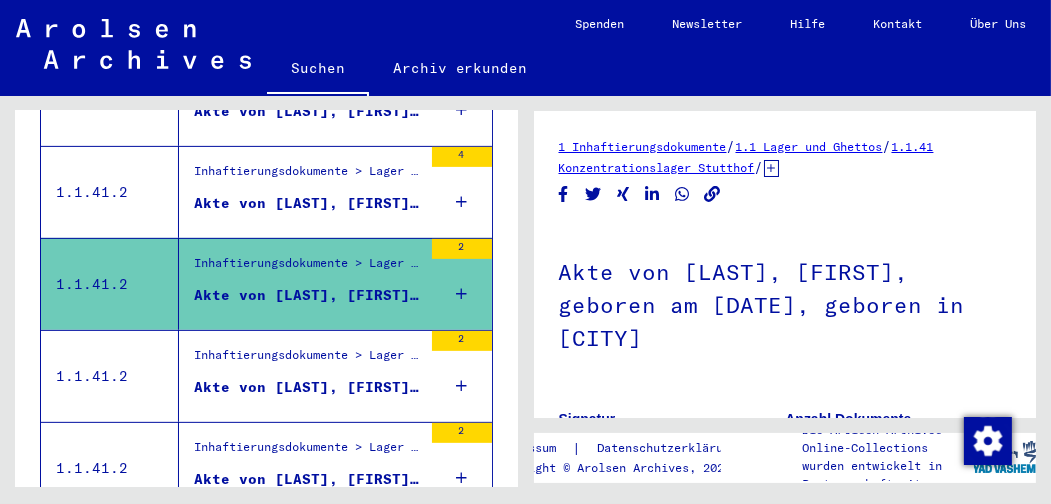 click on "Akte von [LAST], [FIRST], geboren am [DATE], geboren in [CITY]" at bounding box center [308, 387] 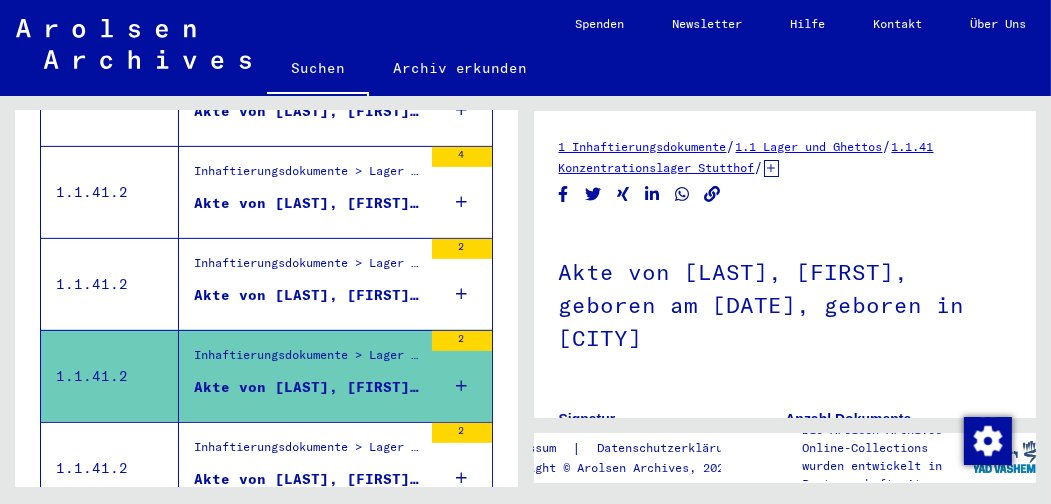 scroll, scrollTop: 0, scrollLeft: 0, axis: both 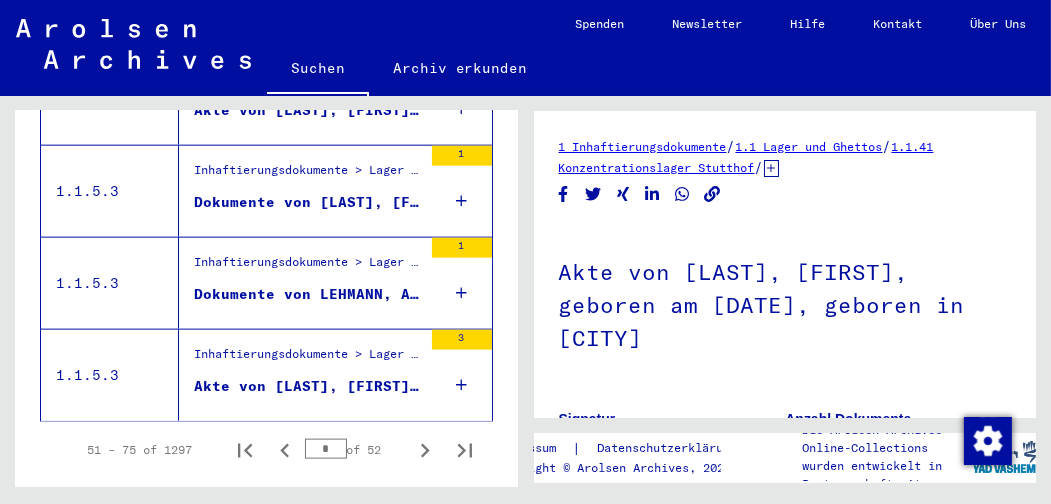 click on "Dokumente von [LAST], [FIRST], geboren am [DATE]" at bounding box center [308, 202] 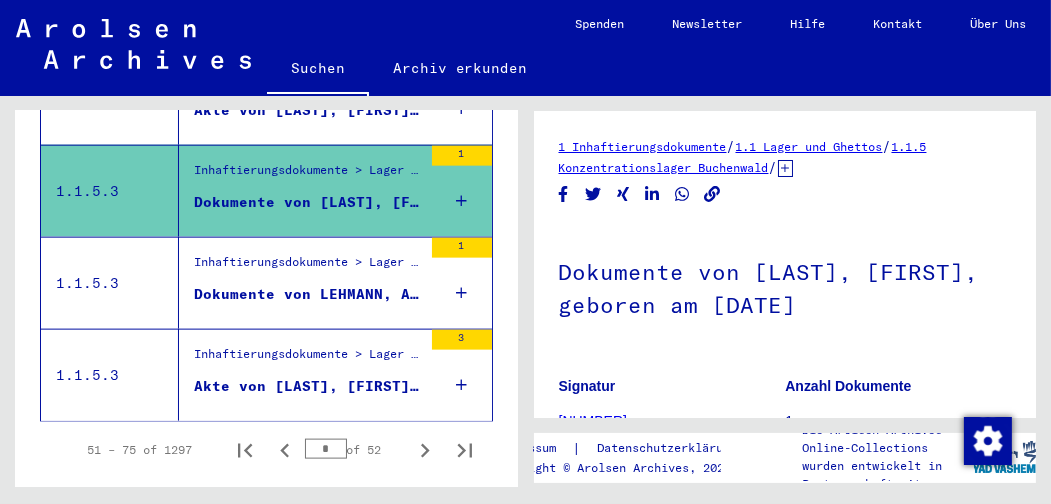 scroll, scrollTop: 0, scrollLeft: 0, axis: both 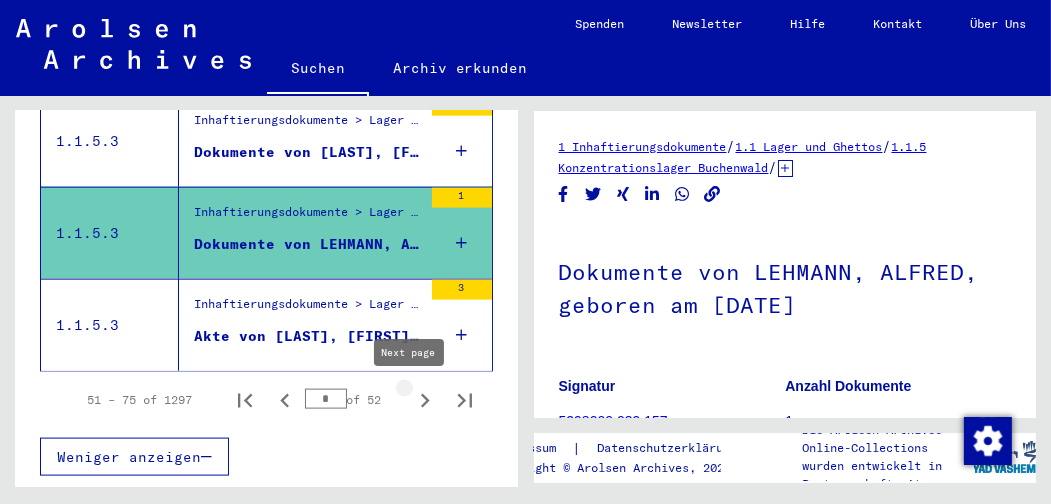 click 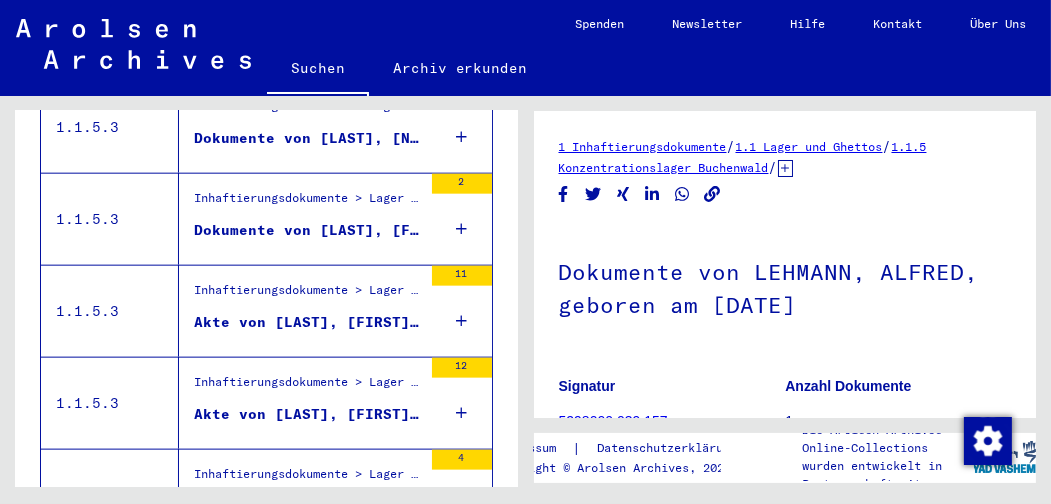 scroll, scrollTop: 2426, scrollLeft: 0, axis: vertical 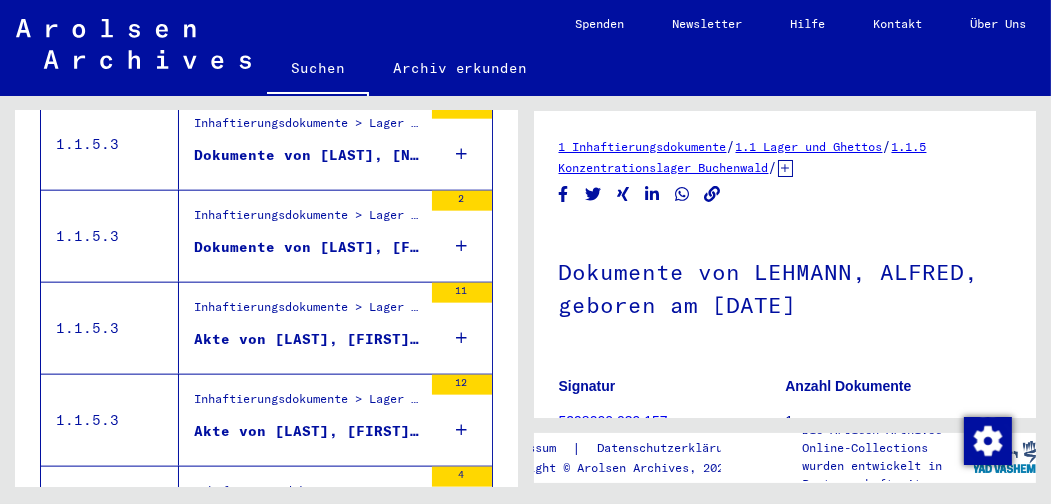 click on "Dokumente von [LAST], [FIRST], geboren am [DATE]" at bounding box center (308, 247) 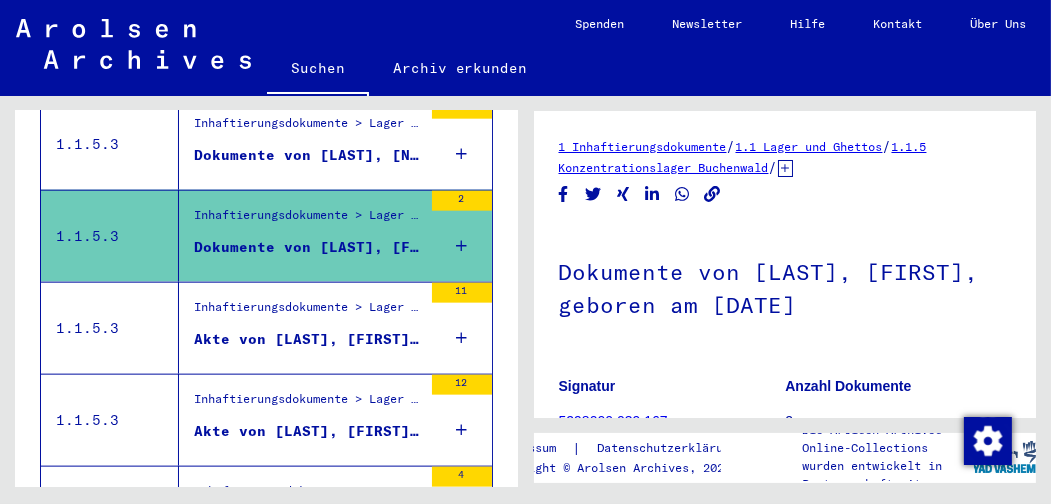 scroll, scrollTop: 0, scrollLeft: 0, axis: both 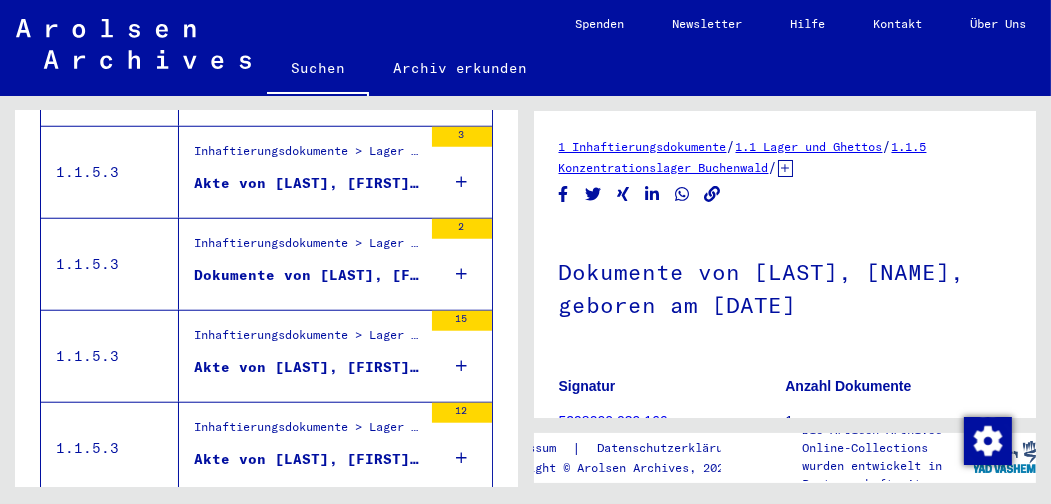 click on "Dokumente von [LAST], [FIRST], geboren am [DATE]" at bounding box center (308, 275) 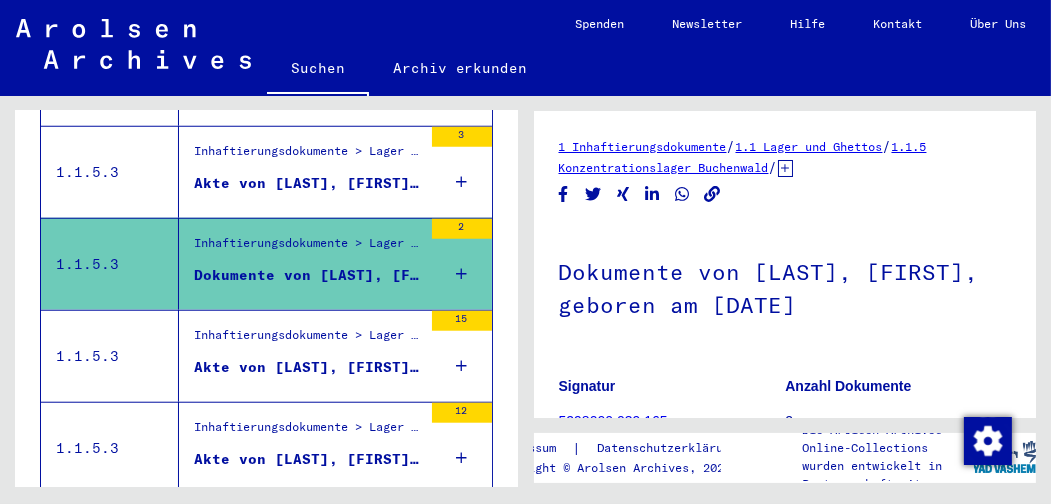 scroll, scrollTop: 0, scrollLeft: 0, axis: both 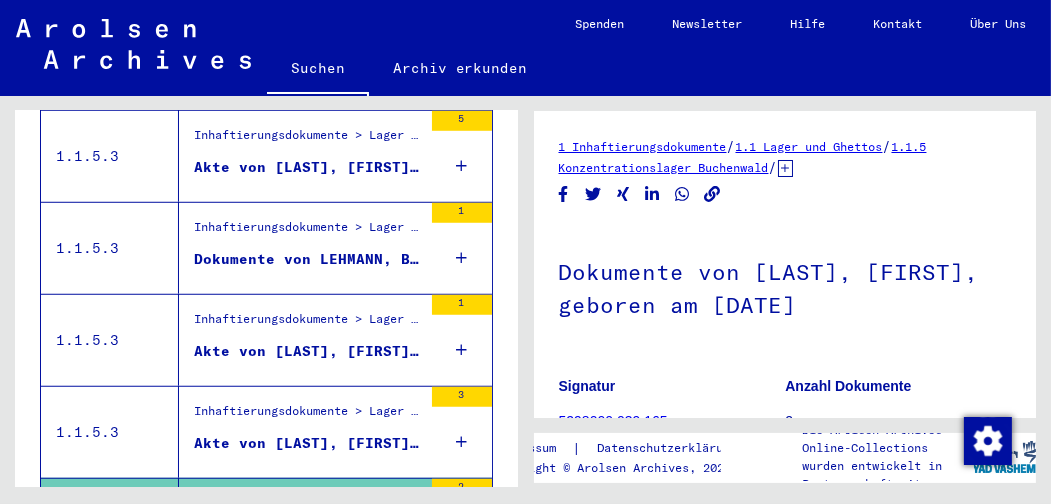 click on "Dokumente von LEHMANN, BRUNO, geboren am [DATE]" at bounding box center [308, 259] 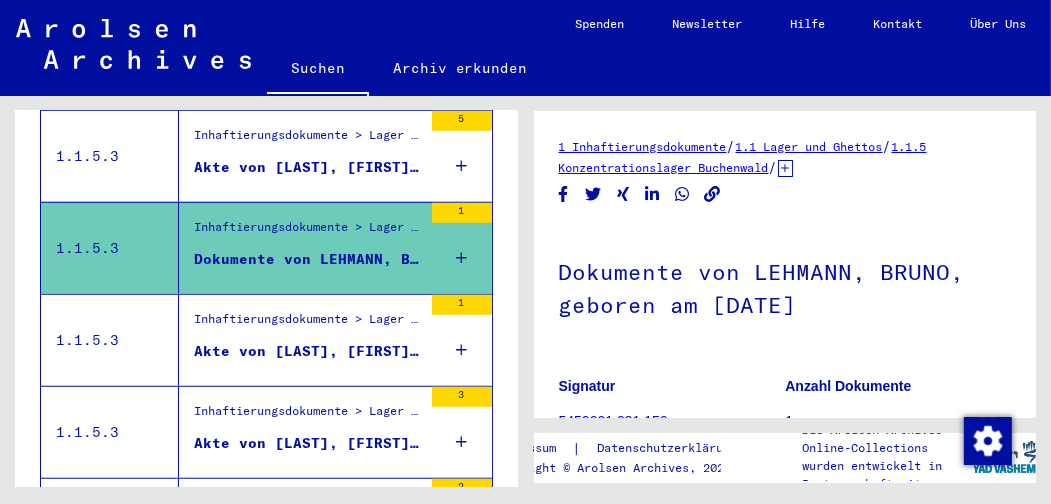 scroll, scrollTop: 0, scrollLeft: 0, axis: both 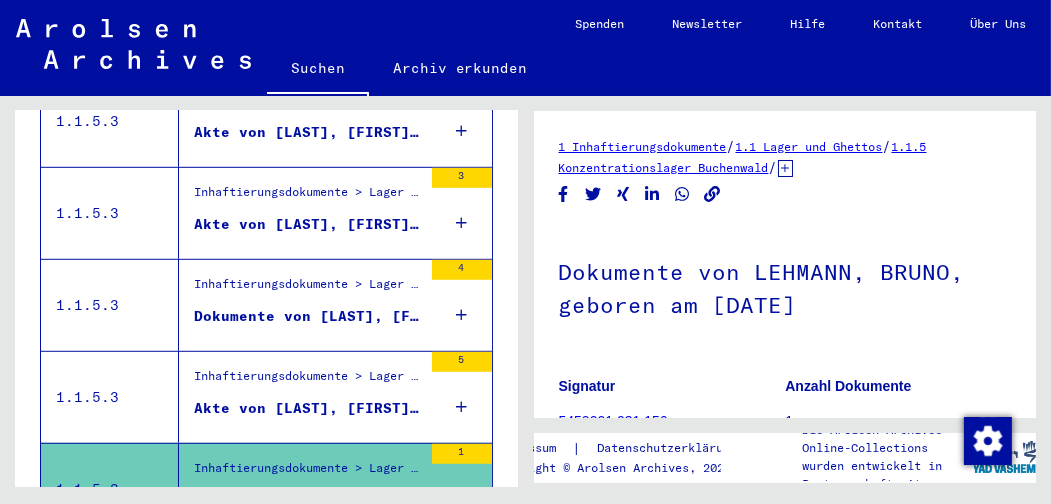 click on "Dokumente von [LAST], [FIRST], geboren am [DATE]" at bounding box center (308, 316) 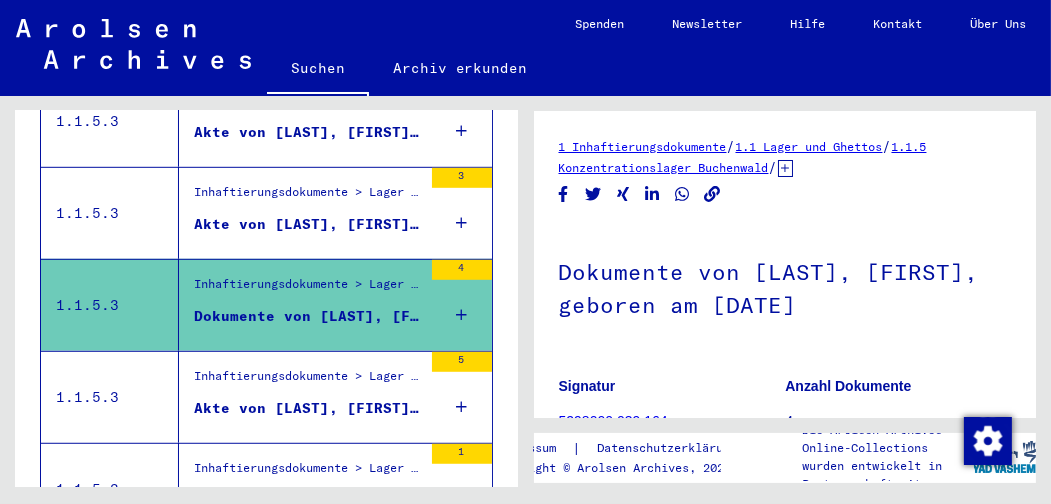 click on "Akte von [LAST], [FIRST], geboren am 16.06.1900" at bounding box center [308, 224] 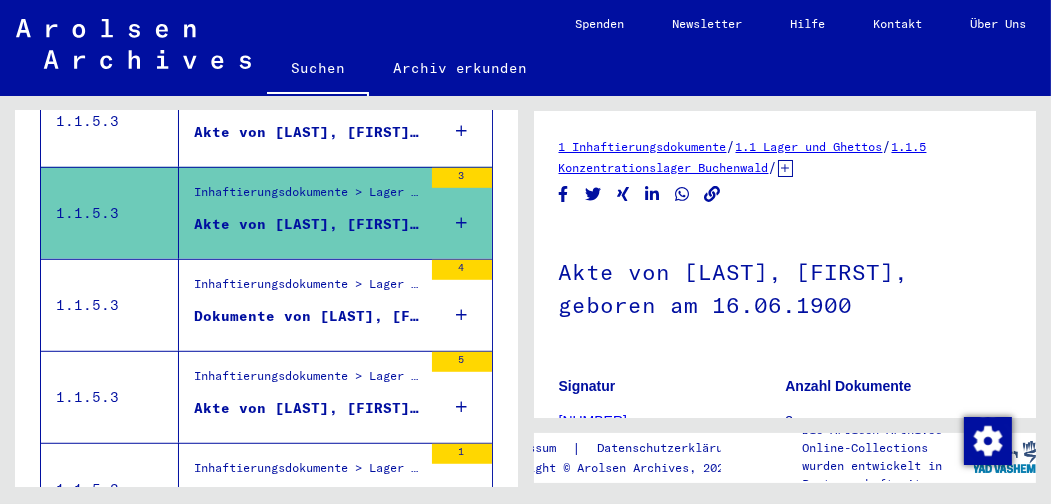 click on "Akte von [LAST], [FIRST], geboren am [DATE]" at bounding box center (308, 132) 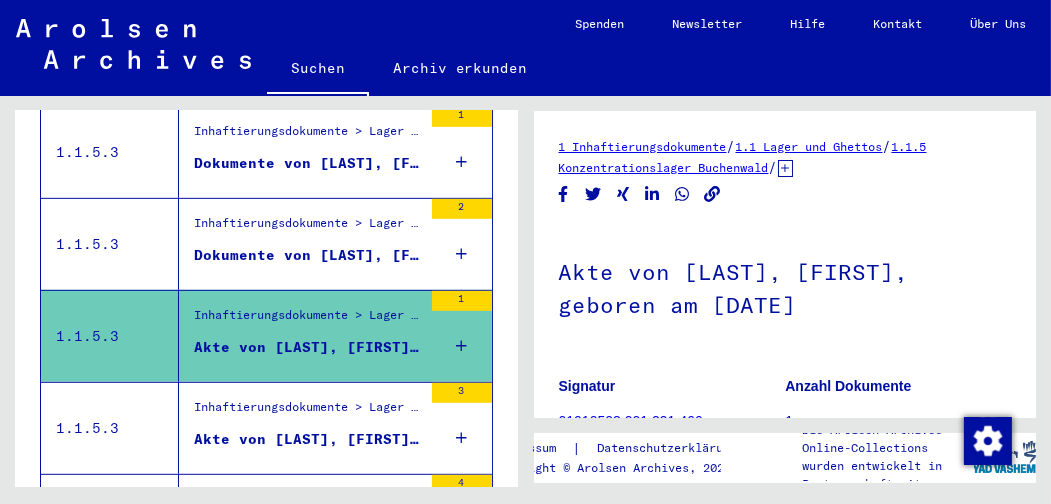 scroll, scrollTop: 1115, scrollLeft: 0, axis: vertical 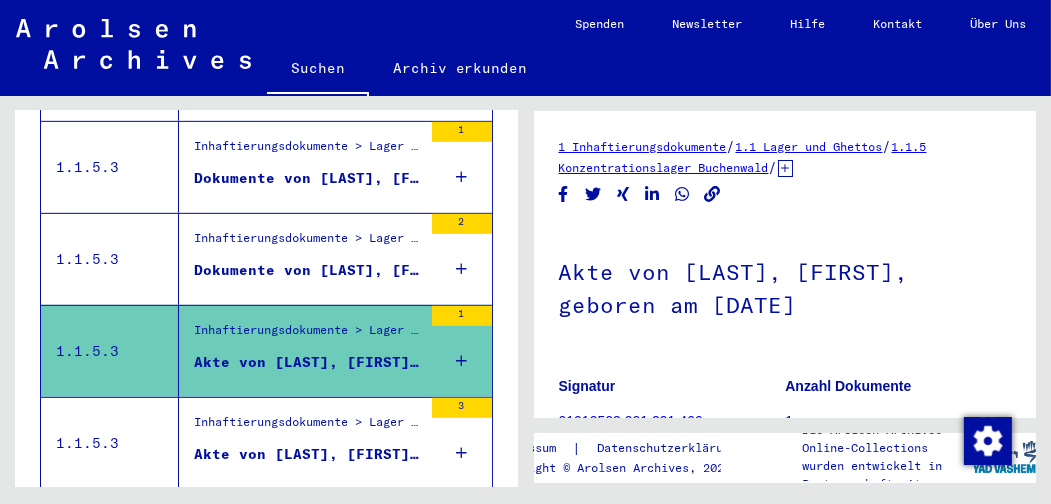 click on "Dokumente von [LAST], [FIRST], geboren am [DATE]" at bounding box center [308, 270] 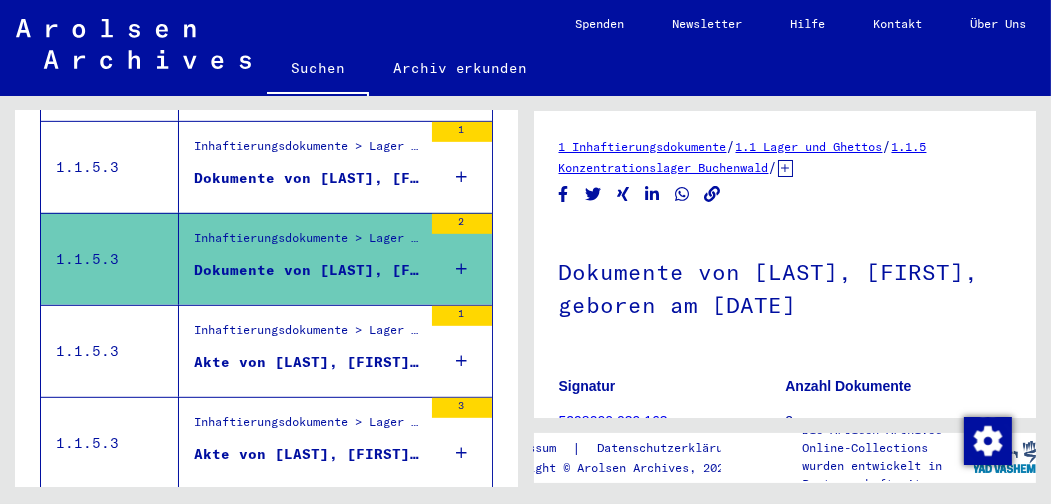 click on "Dokumente von [LAST], [FIRST], geboren am [DATE]" at bounding box center (308, 178) 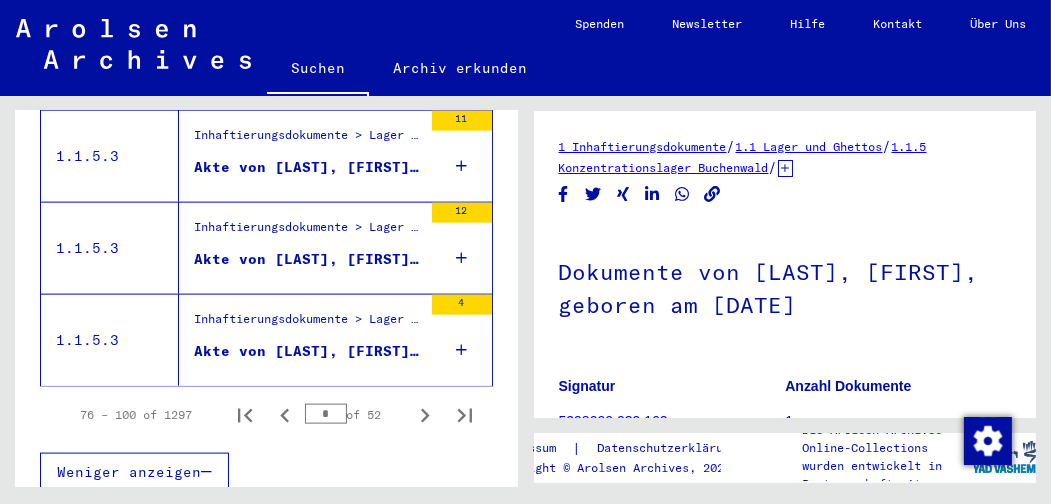 scroll, scrollTop: 2603, scrollLeft: 0, axis: vertical 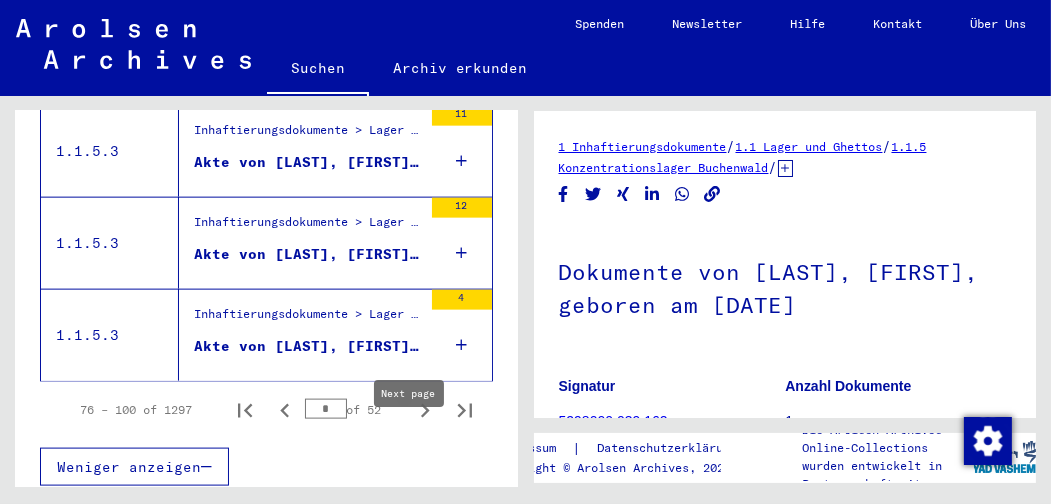 click 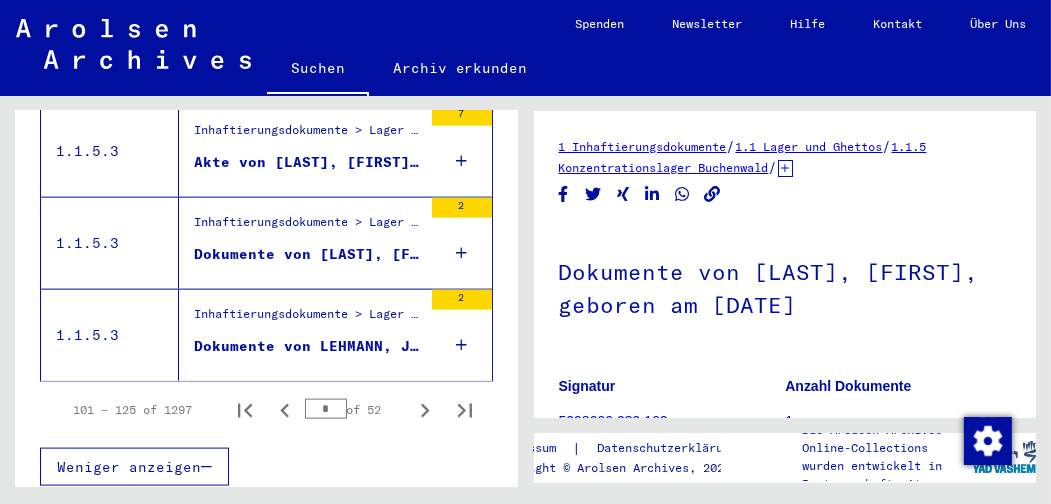 click on "Dokumente von LEHMANN, JOHANNES, geboren am [DATE]" at bounding box center (308, 346) 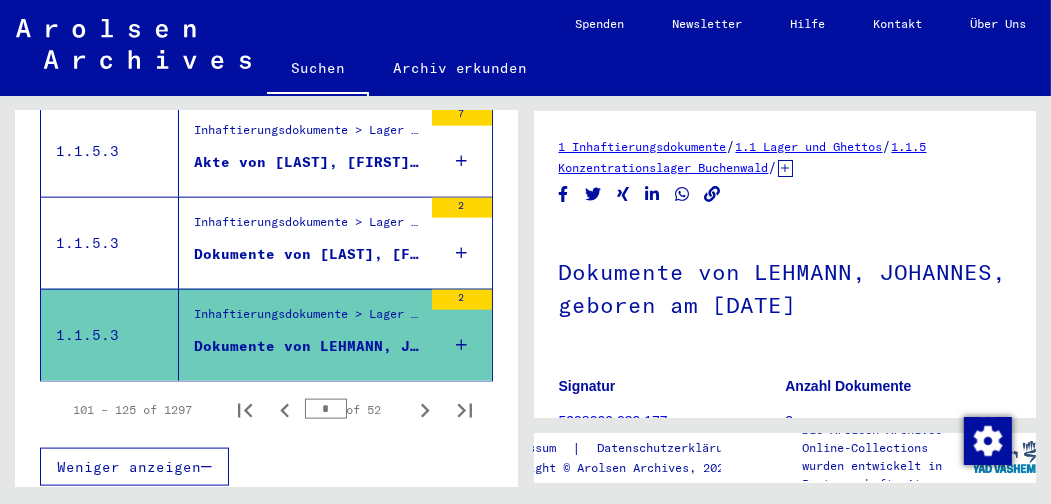 click on "Dokumente von [LAST], [FIRST], geboren am [DATE]" at bounding box center (308, 254) 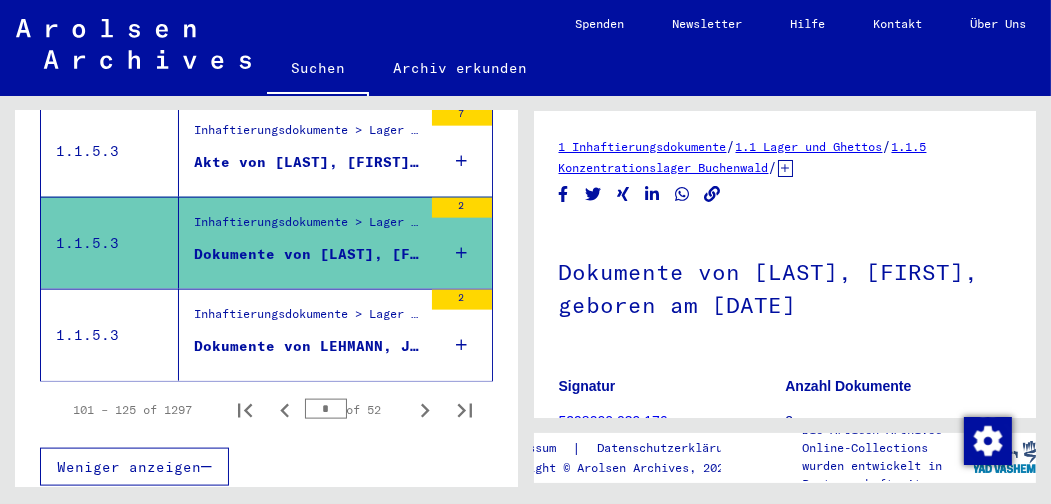 click on "Akte von [LAST], [FIRST], geboren am [DATE]" at bounding box center [308, 162] 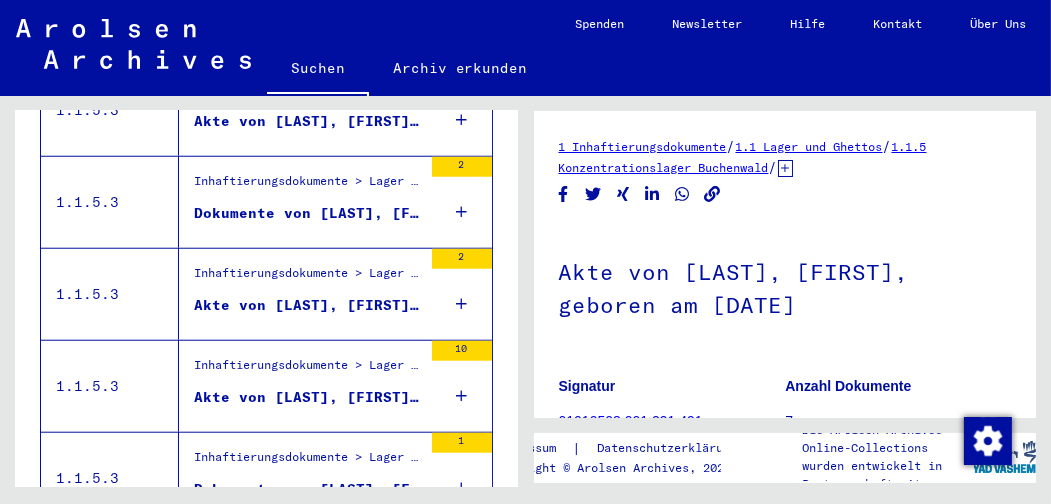 scroll, scrollTop: 1905, scrollLeft: 0, axis: vertical 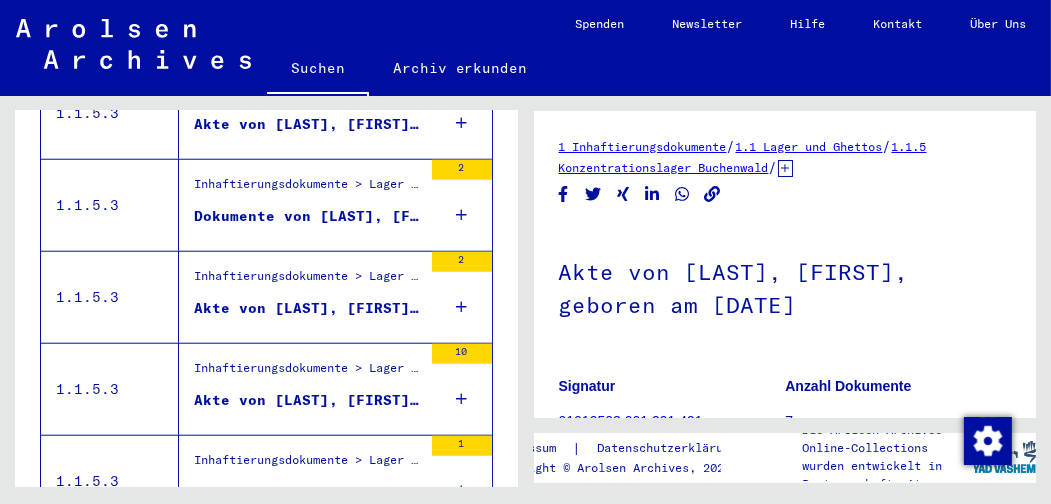 click on "Akte von [LAST], [FIRST], geboren am [DATE]" at bounding box center (308, 308) 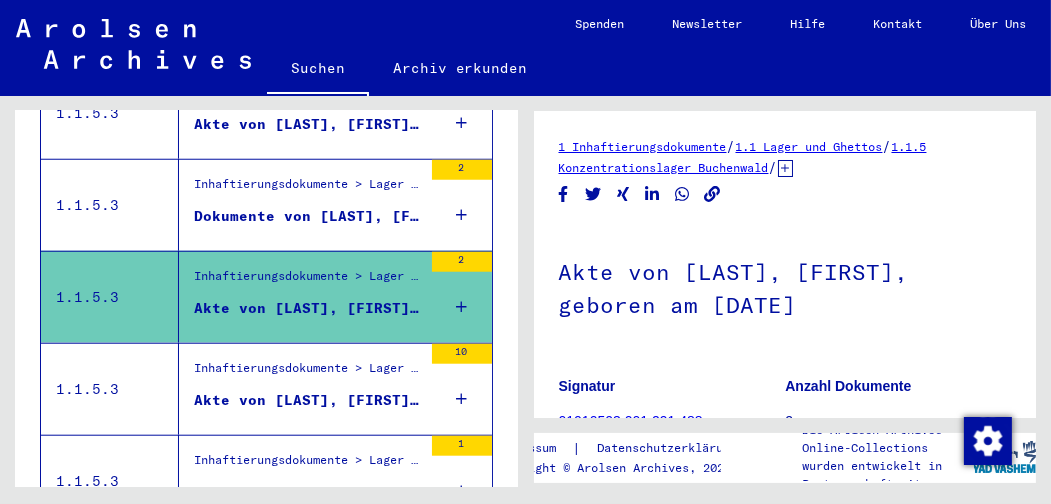 click on "Dokumente von [LAST], [FIRST], geboren am [DATE]" at bounding box center (308, 216) 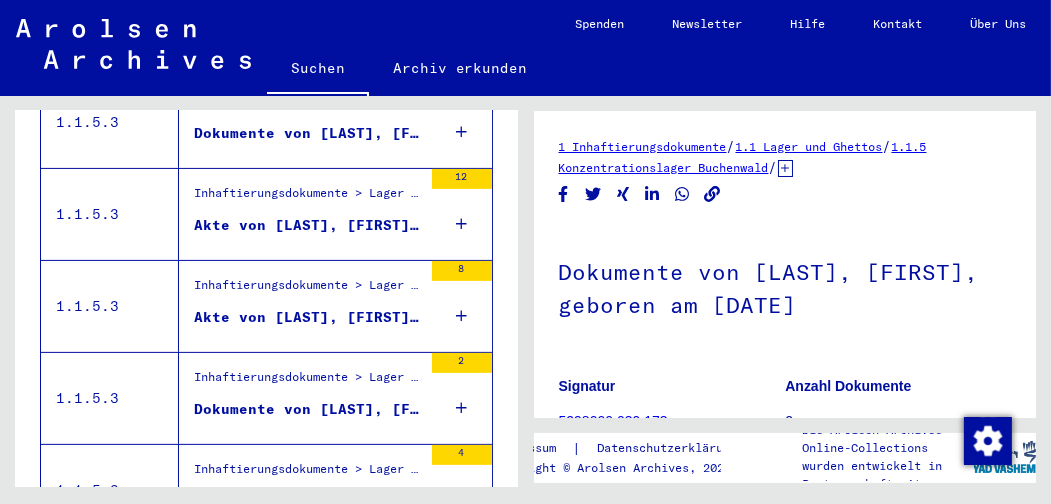 scroll, scrollTop: 523, scrollLeft: 0, axis: vertical 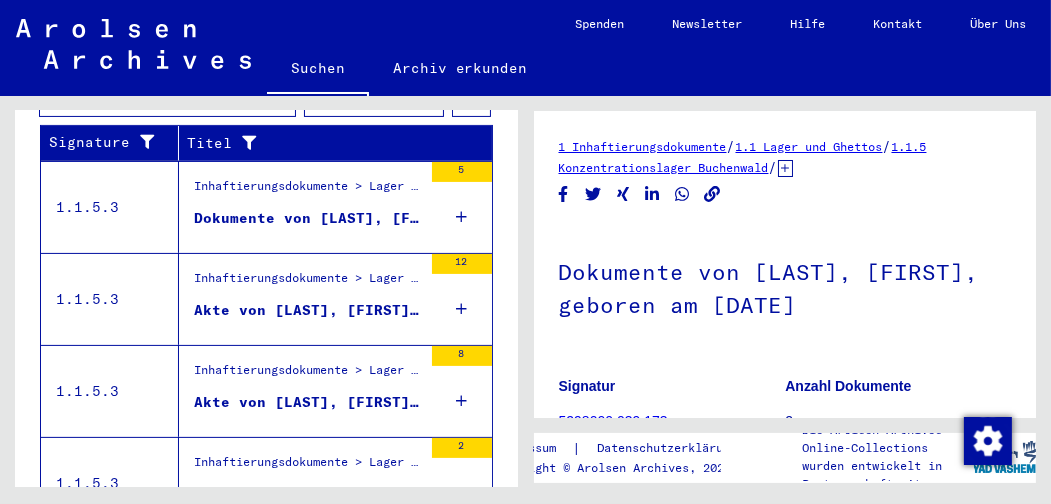 click on "Dokumente von [LAST], [FIRST], geboren am [DATE]" at bounding box center [308, 218] 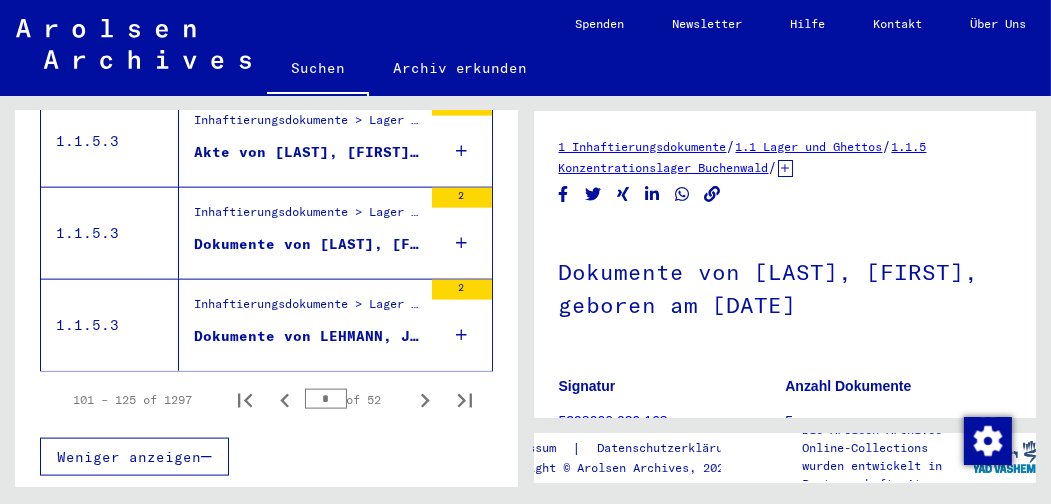scroll, scrollTop: 2643, scrollLeft: 0, axis: vertical 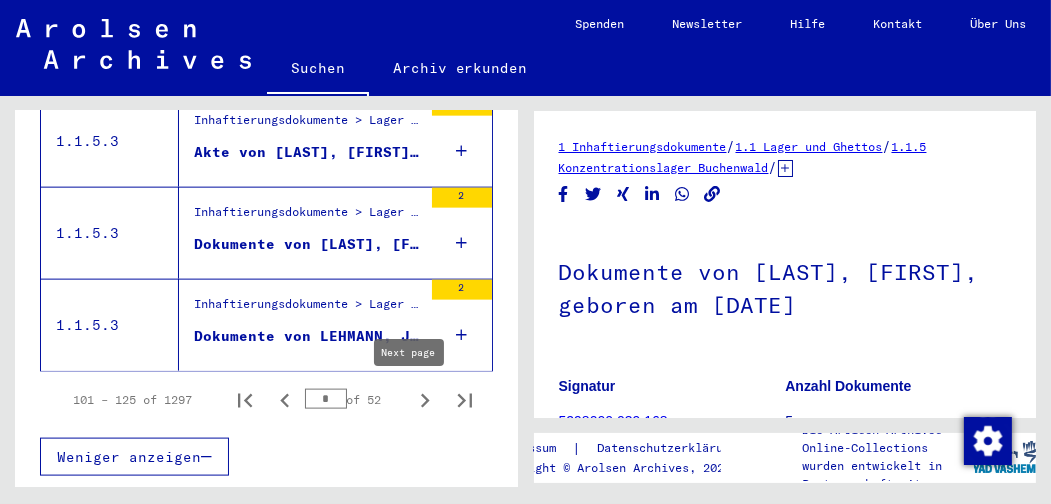 click 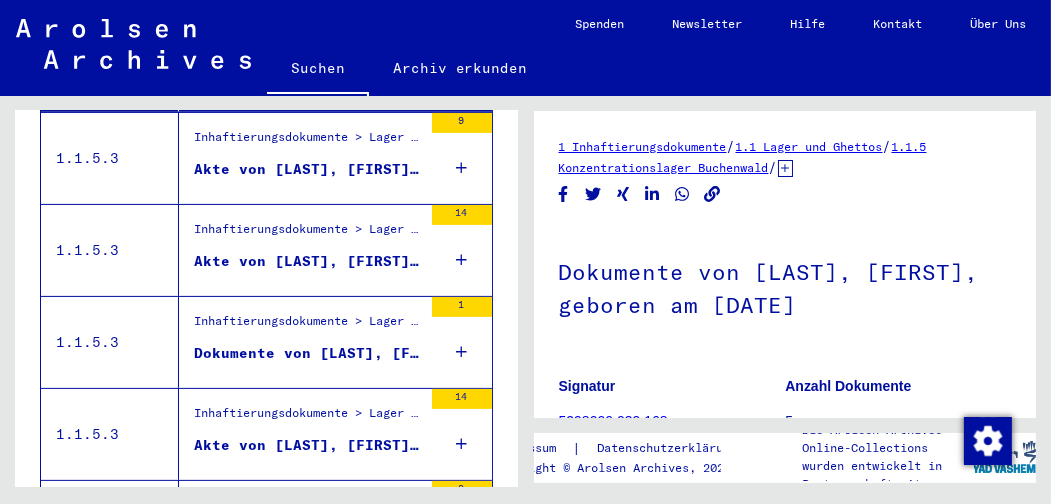 scroll, scrollTop: 587, scrollLeft: 0, axis: vertical 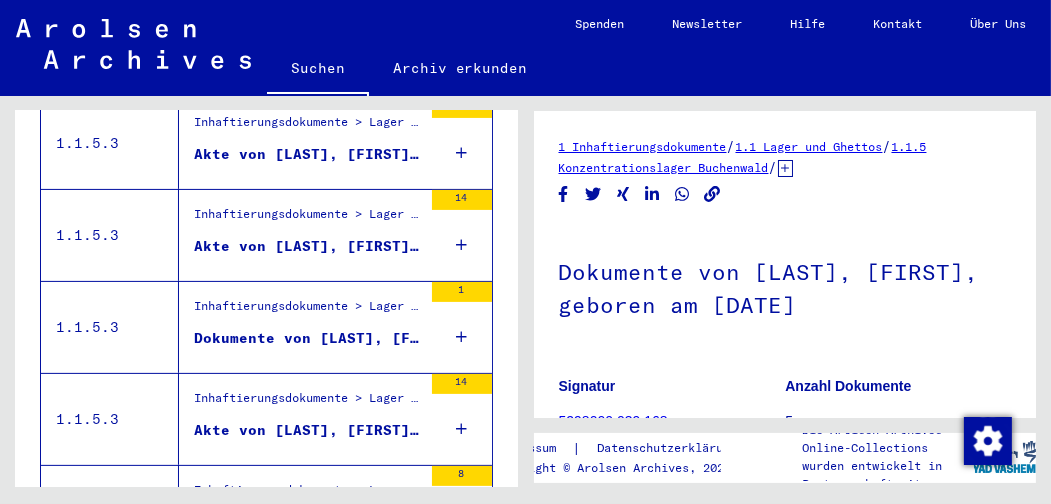 click on "Akte von [LAST], [FIRST], geboren am [DATE]" at bounding box center [308, 154] 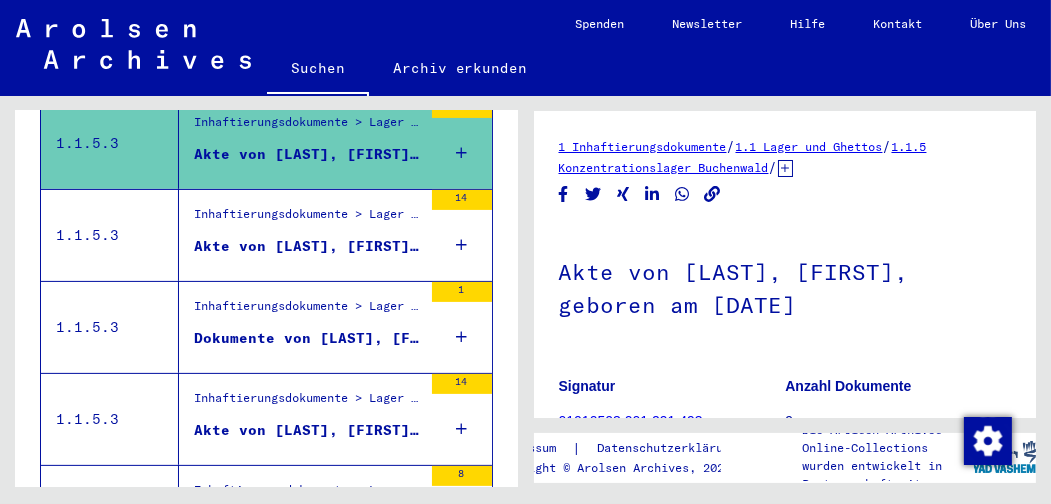 click on "Dokumente von [LAST], [FIRST], geboren am [DATE]" at bounding box center [308, 338] 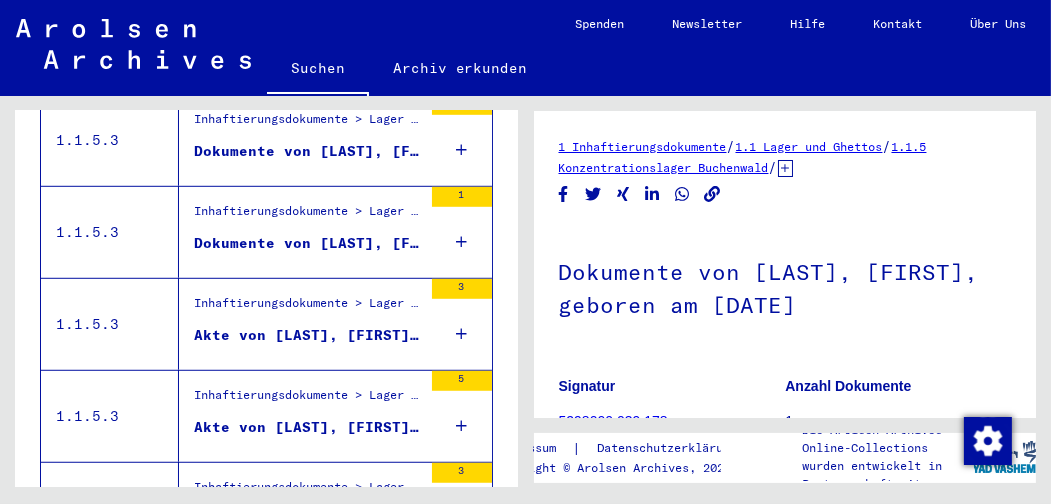 scroll, scrollTop: 1426, scrollLeft: 0, axis: vertical 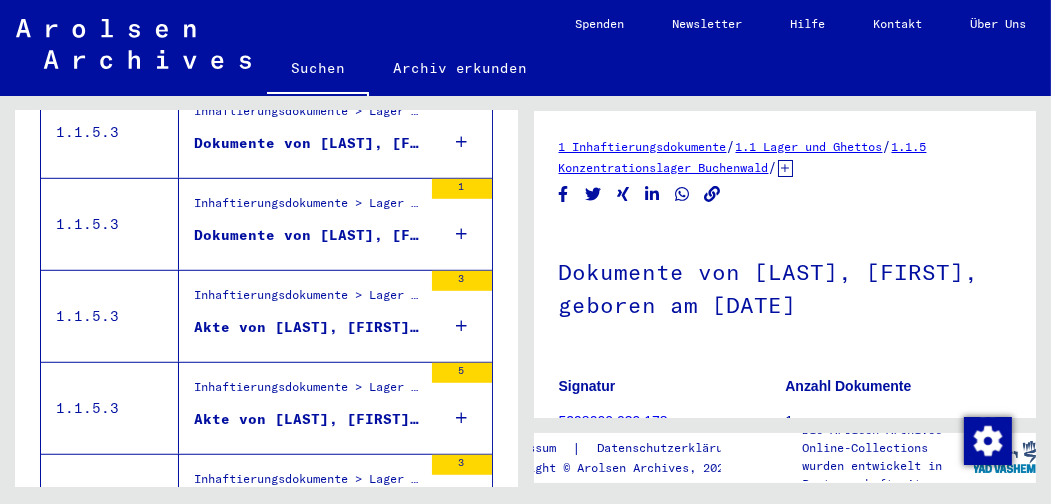 click on "Dokumente von [LAST], [FIRST], geboren am [DATE]" at bounding box center (308, 143) 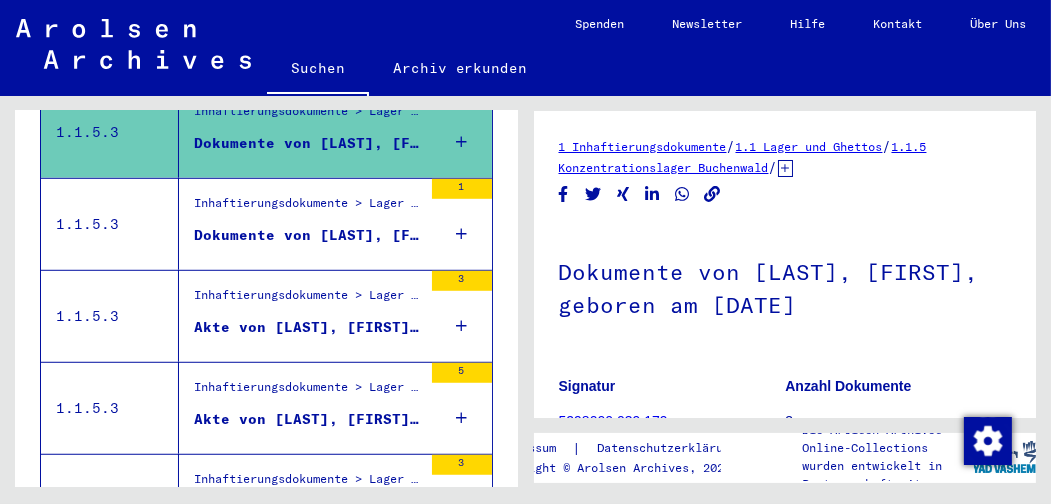 click on "Dokumente von [LAST], [FIRST], geboren am [DATE]" at bounding box center [308, 235] 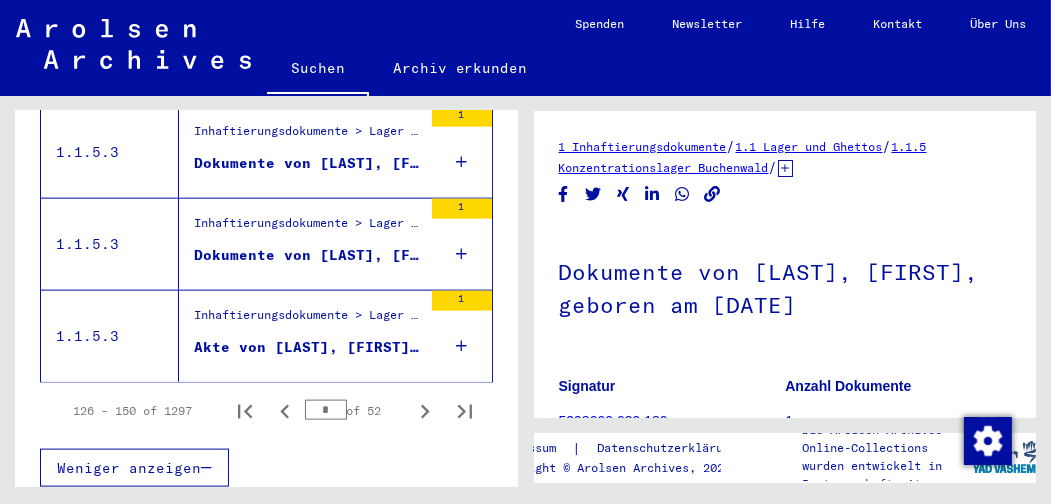 scroll, scrollTop: 2607, scrollLeft: 0, axis: vertical 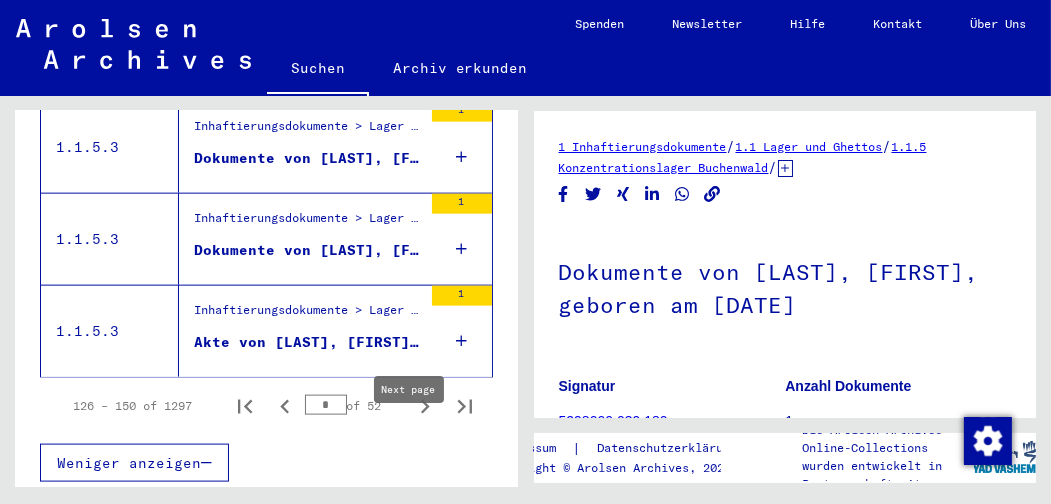 click 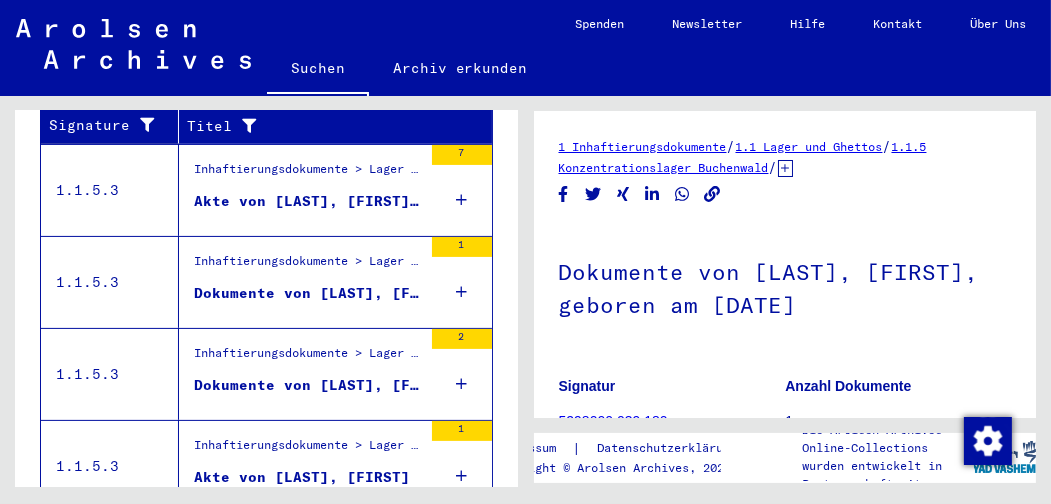 scroll, scrollTop: 545, scrollLeft: 0, axis: vertical 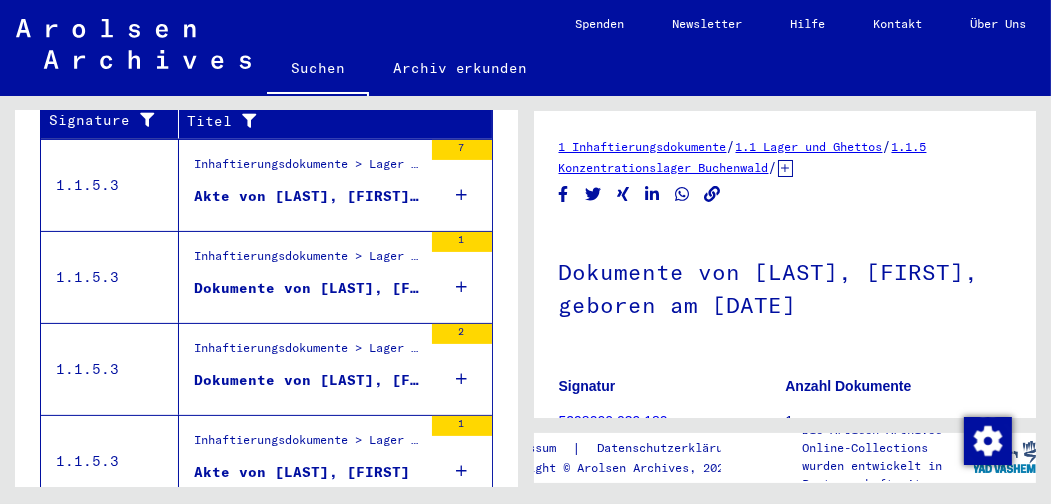 click on "Dokumente von [LAST], [FIRST], geboren am [DATE]" at bounding box center (308, 288) 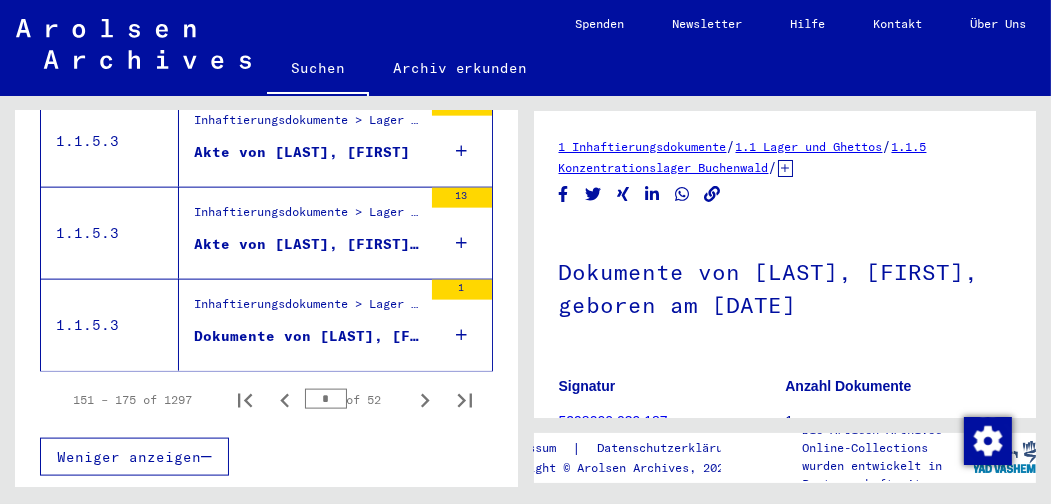 scroll, scrollTop: 2632, scrollLeft: 0, axis: vertical 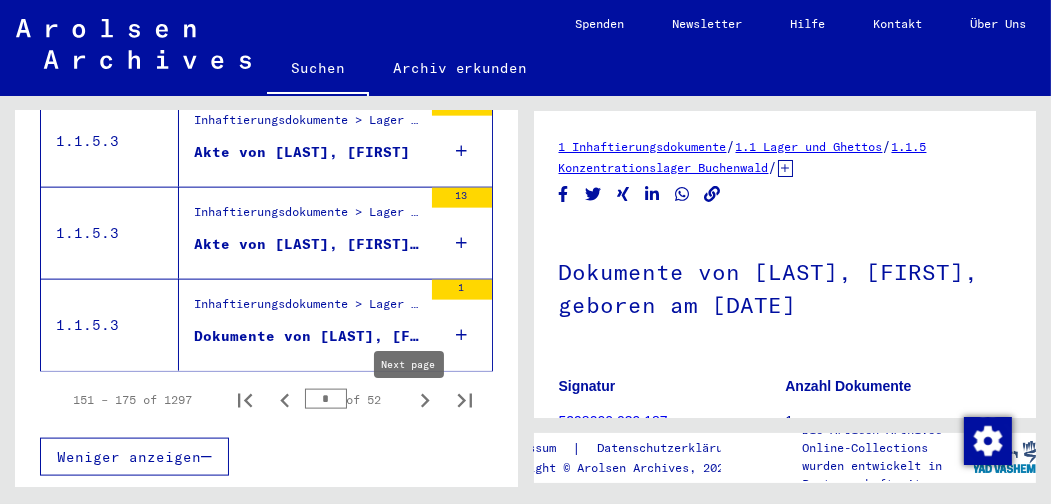click 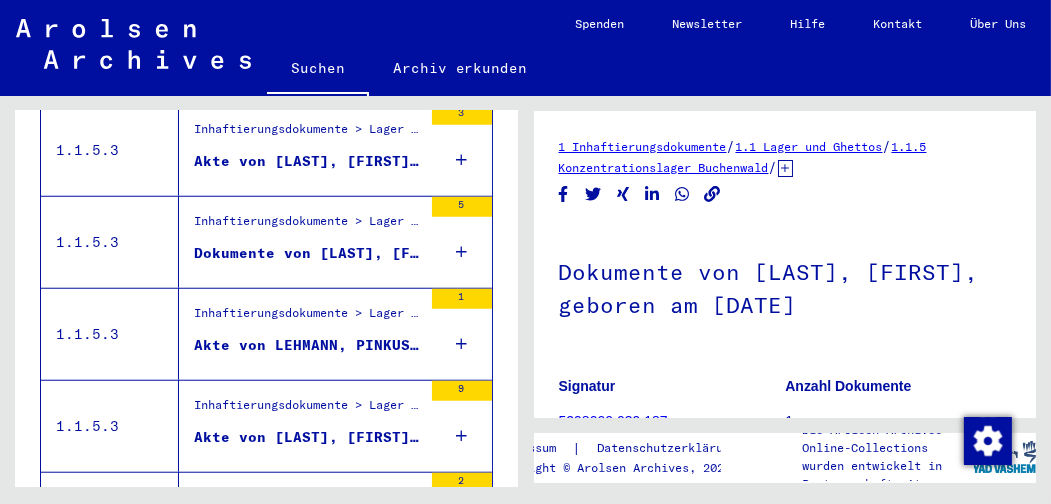 scroll, scrollTop: 1750, scrollLeft: 0, axis: vertical 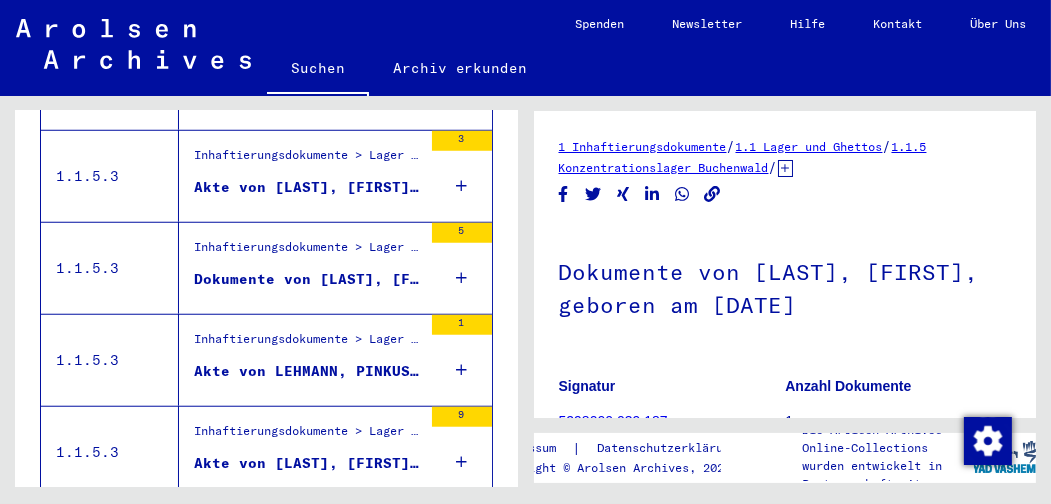 click on "Akte von LEHMANN, PINKUS, geboren am [DATE]" at bounding box center [308, 371] 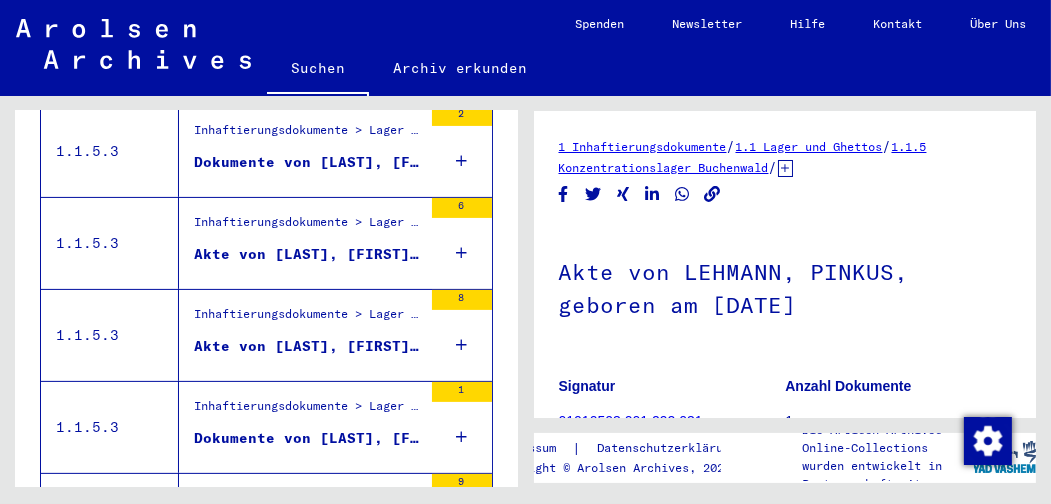 scroll, scrollTop: 529, scrollLeft: 0, axis: vertical 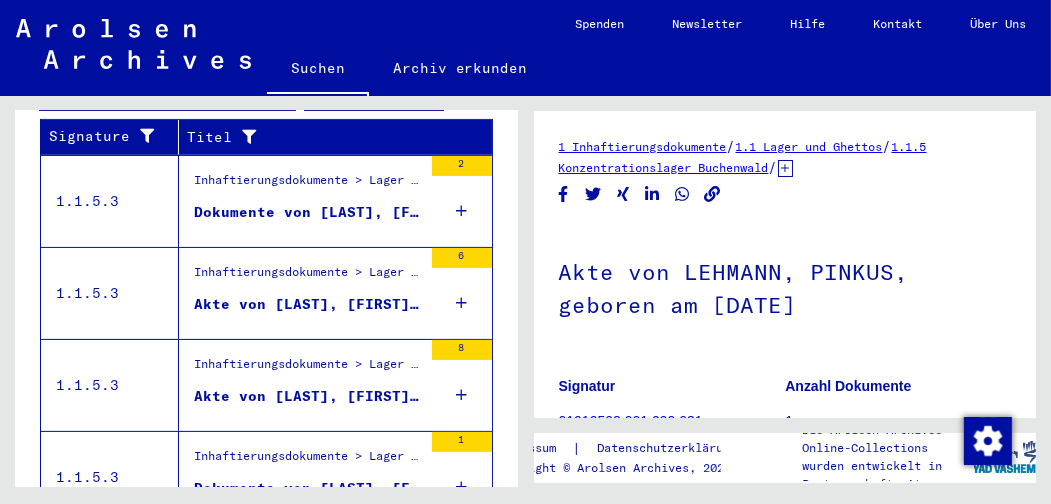 click on "Dokumente von [LAST], [FIRST], geboren am 24.07.1907" at bounding box center (308, 212) 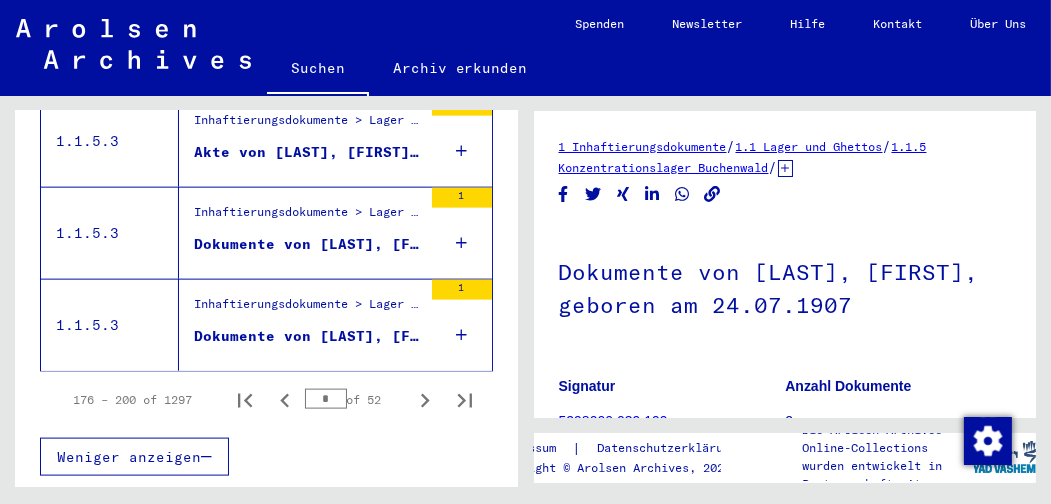scroll, scrollTop: 2643, scrollLeft: 0, axis: vertical 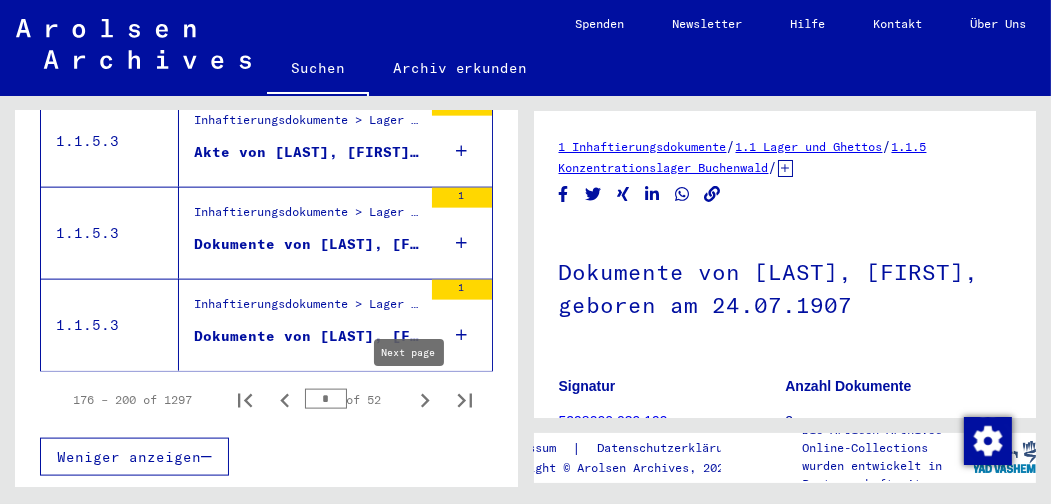 click 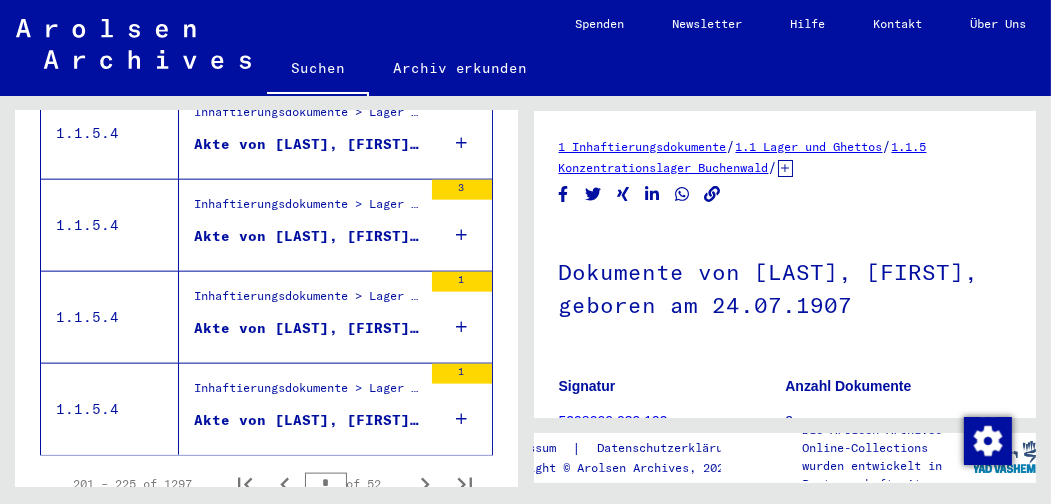 scroll, scrollTop: 2521, scrollLeft: 0, axis: vertical 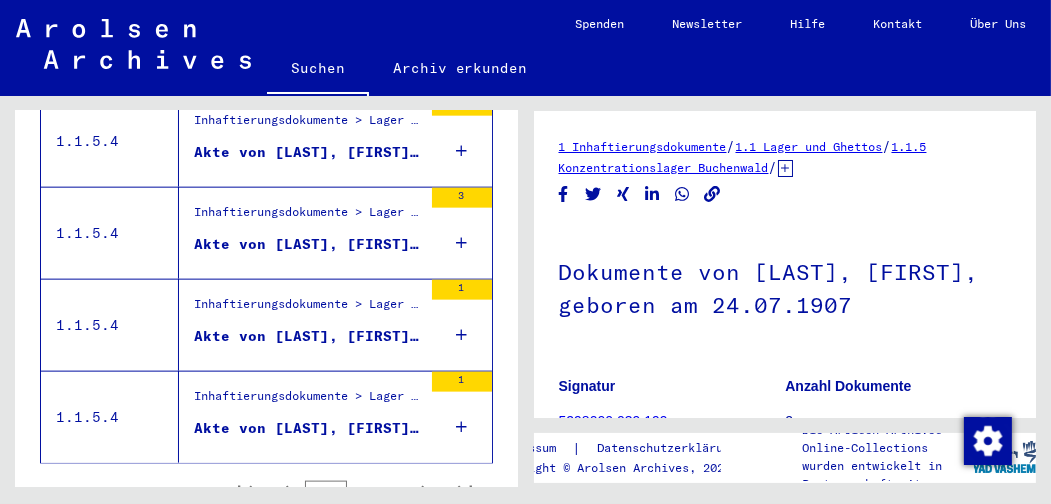 click on "Akte von [LAST], [FIRST], geboren am [DATE]" at bounding box center (308, 336) 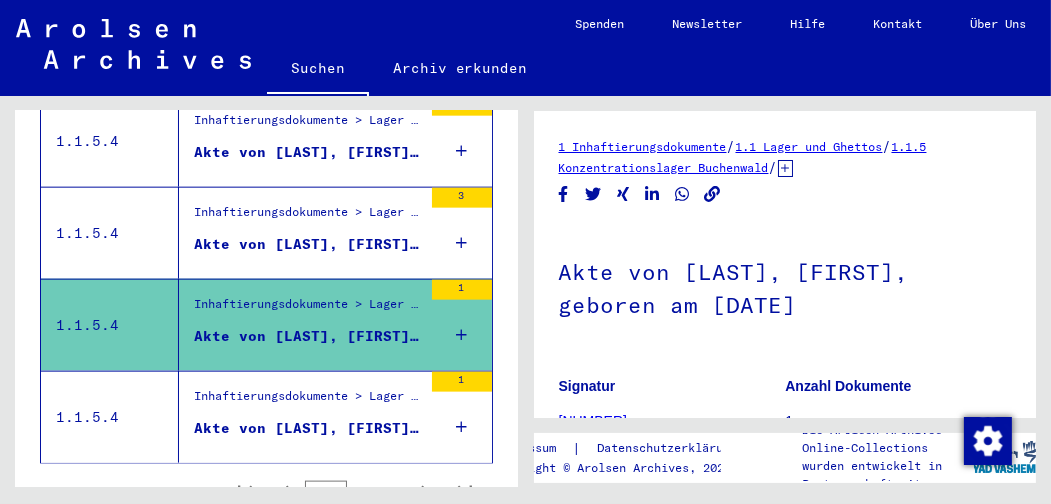 click on "Akte von [LAST], [FIRST], geboren am [DATE]" at bounding box center (308, 244) 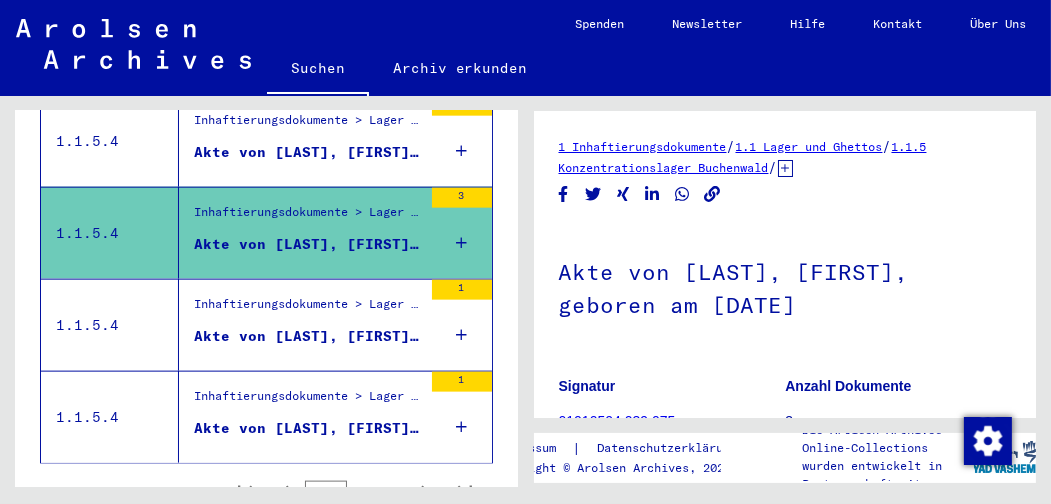 click on "Akte von [LAST], [FIRST], geboren am [DATE], geboren in [CITY]" at bounding box center (308, 152) 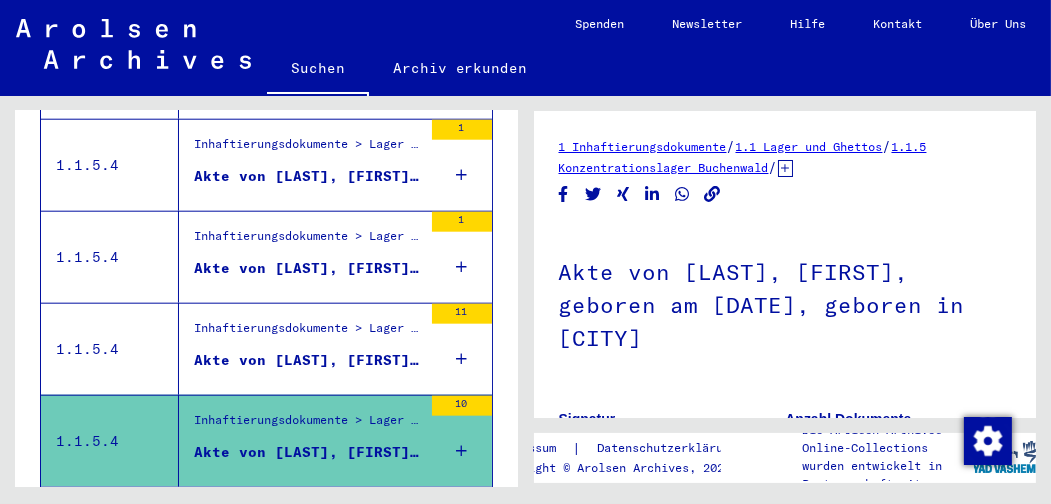 scroll, scrollTop: 2198, scrollLeft: 0, axis: vertical 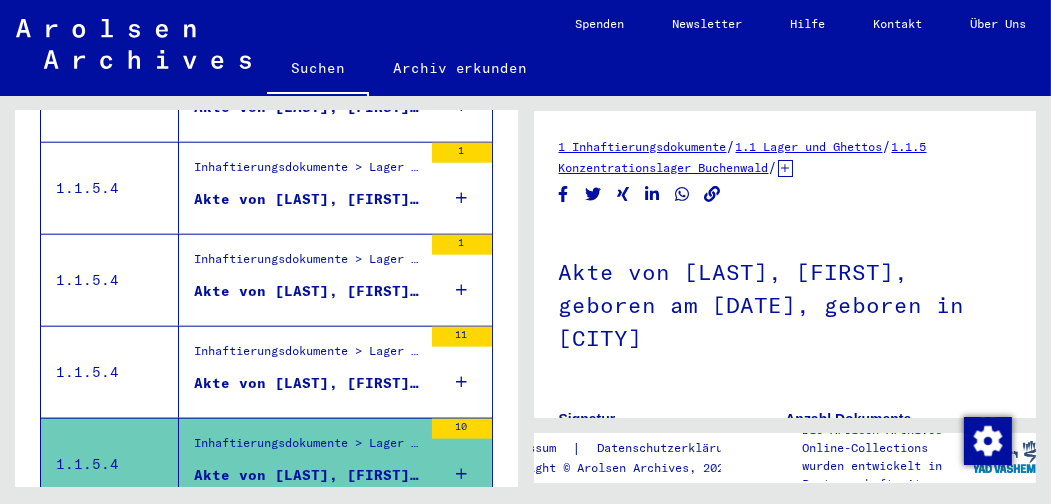 click on "Akte von [LAST], [FIRST], geboren am [DATE]" at bounding box center (308, 291) 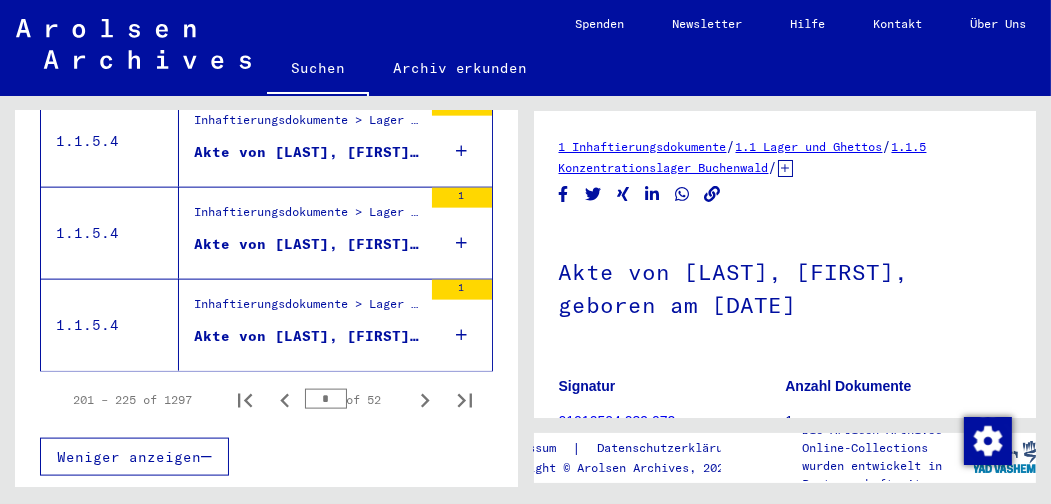scroll, scrollTop: 2643, scrollLeft: 0, axis: vertical 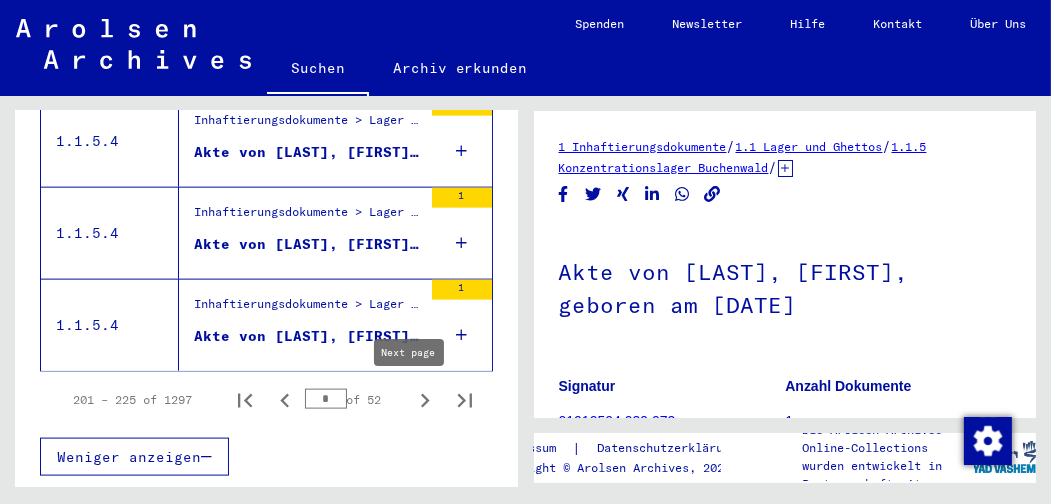 click 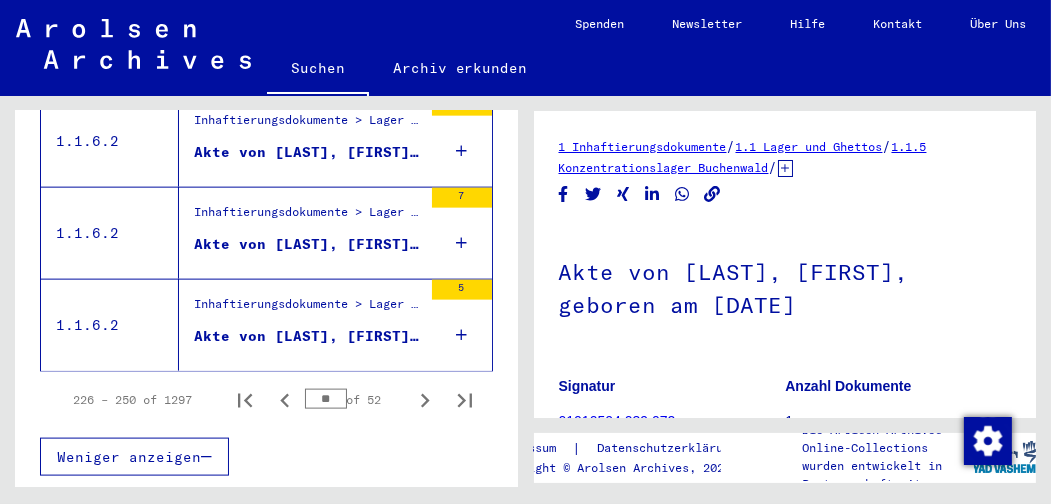 scroll, scrollTop: 2643, scrollLeft: 0, axis: vertical 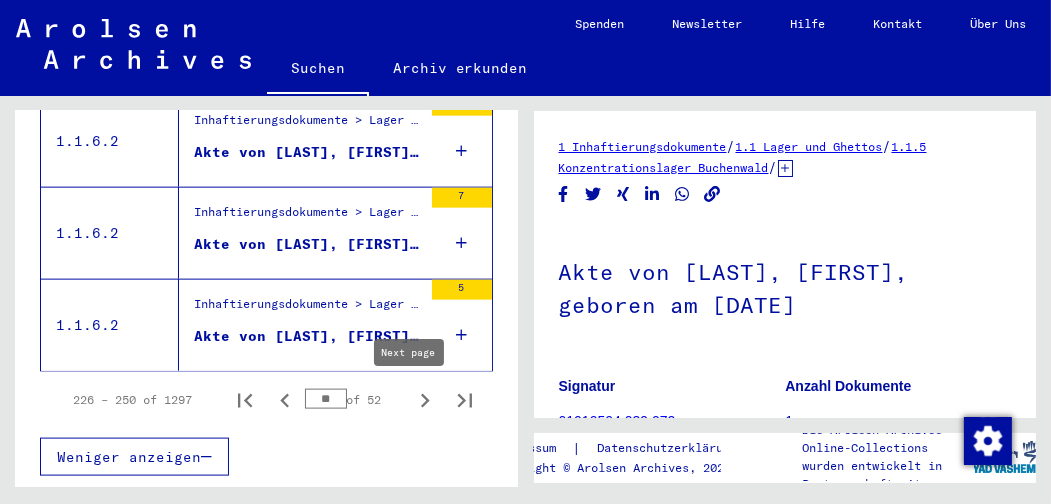 click 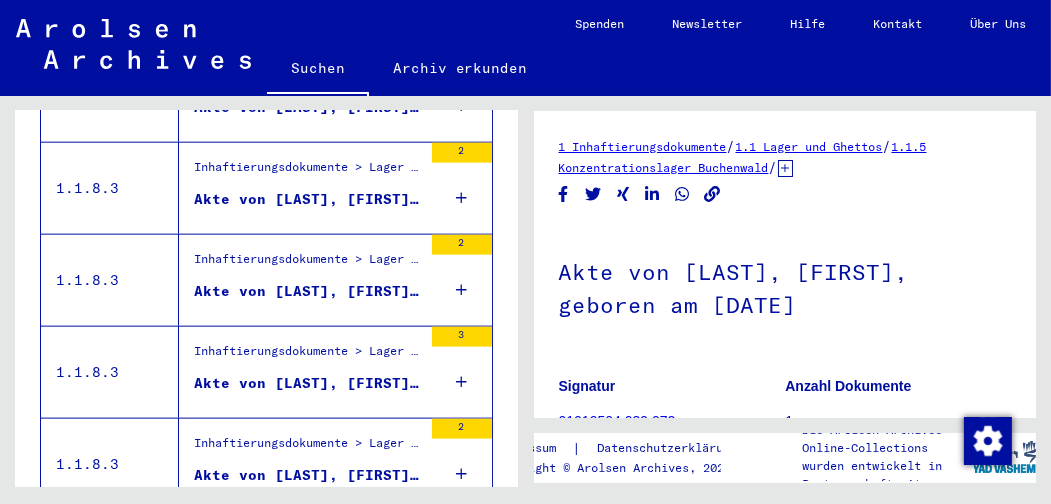 scroll, scrollTop: 2612, scrollLeft: 0, axis: vertical 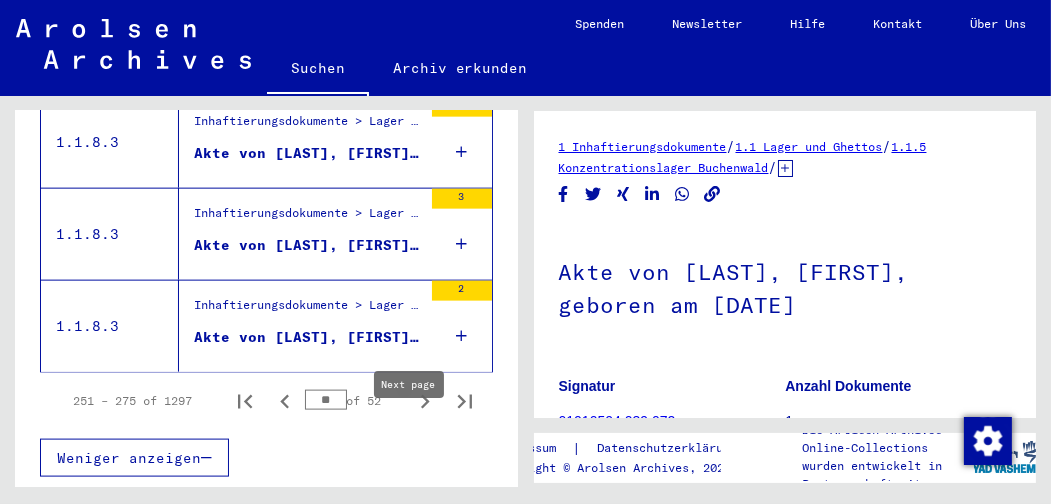 click 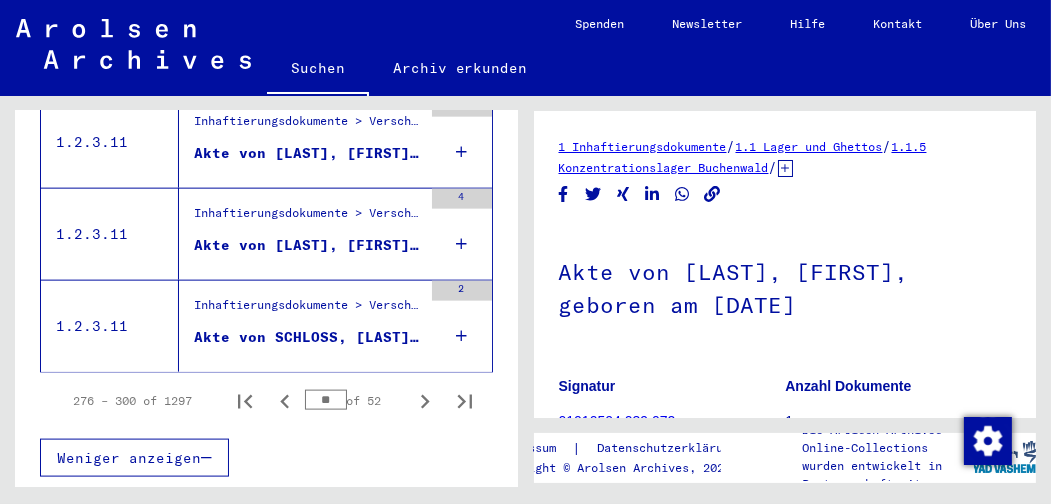click on "Akte von SCHLOSS, [LAST], geboren am 26.12.1894" at bounding box center (308, 337) 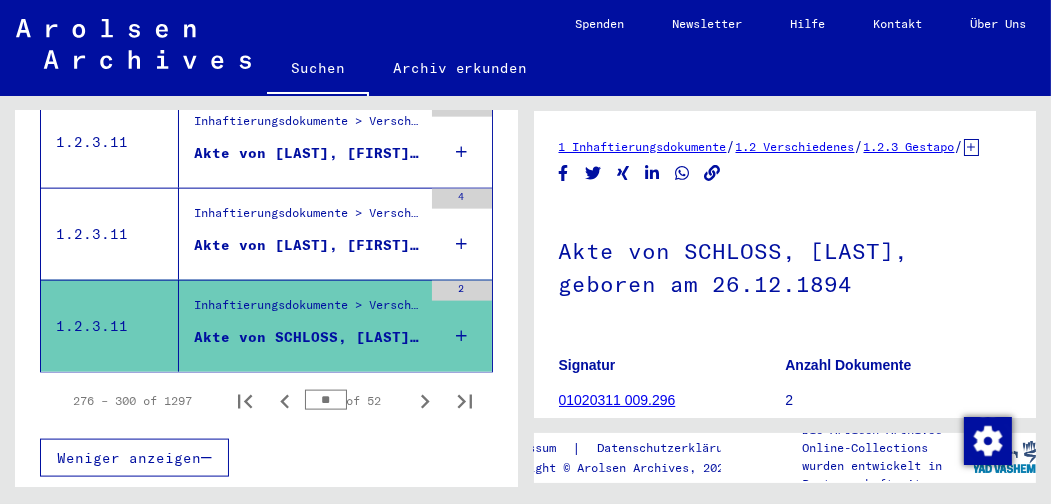 click on "Akte von [LAST], [FIRST], geboren am [DATE]" at bounding box center (308, 245) 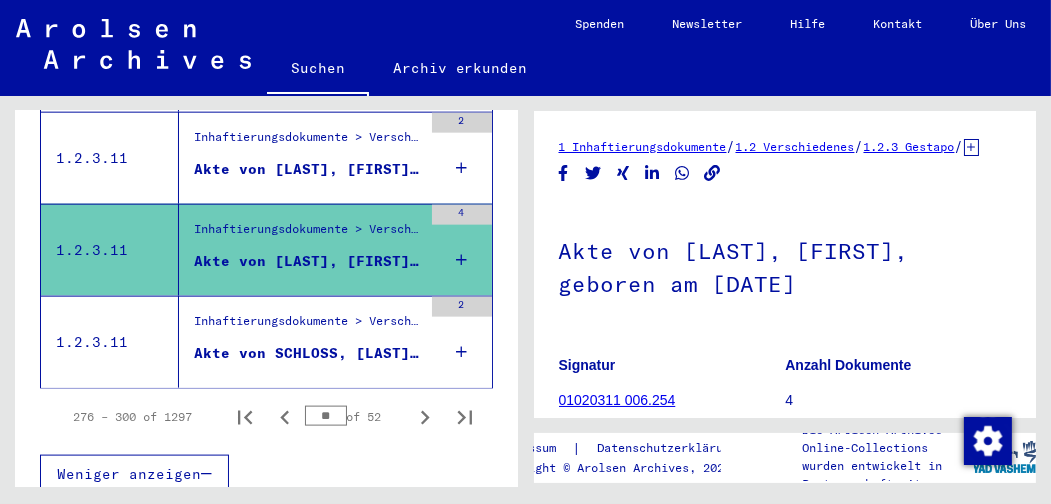 scroll, scrollTop: 2643, scrollLeft: 0, axis: vertical 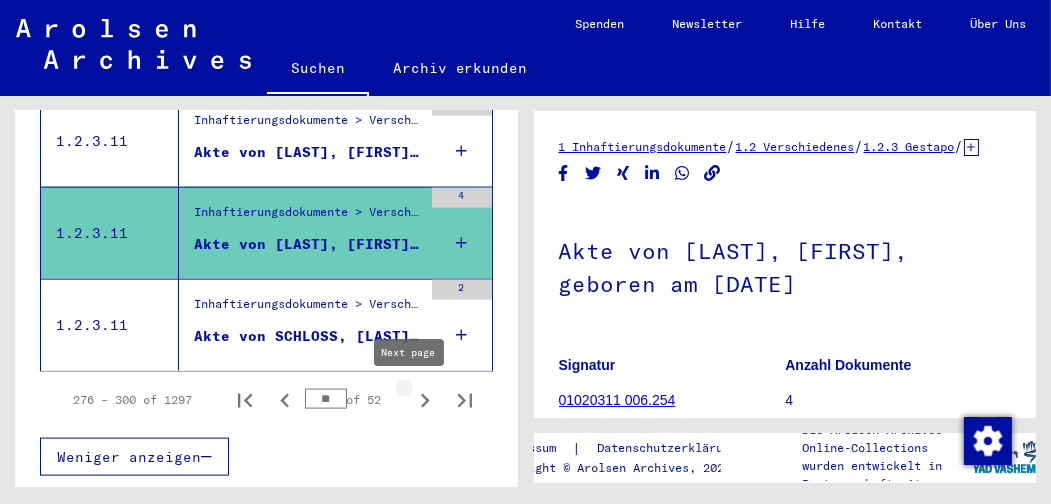 click 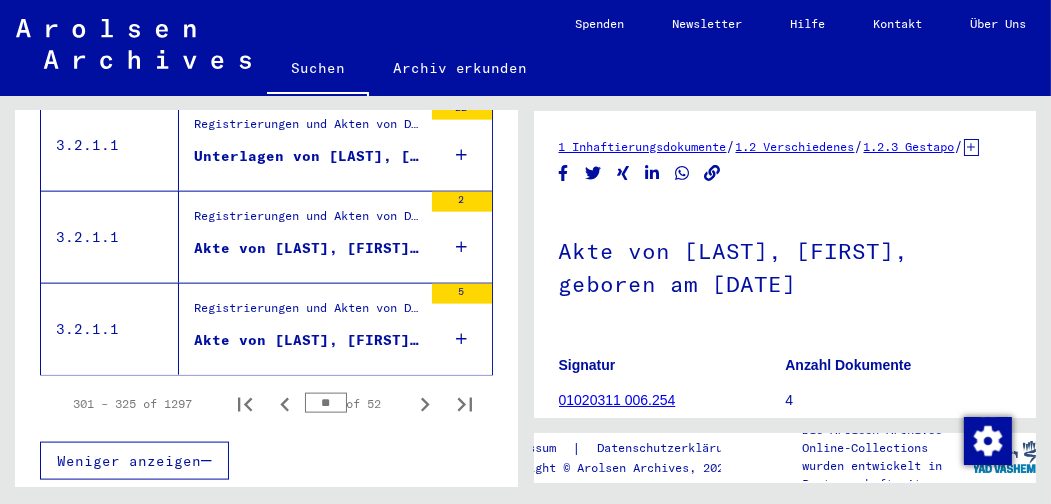scroll, scrollTop: 2602, scrollLeft: 0, axis: vertical 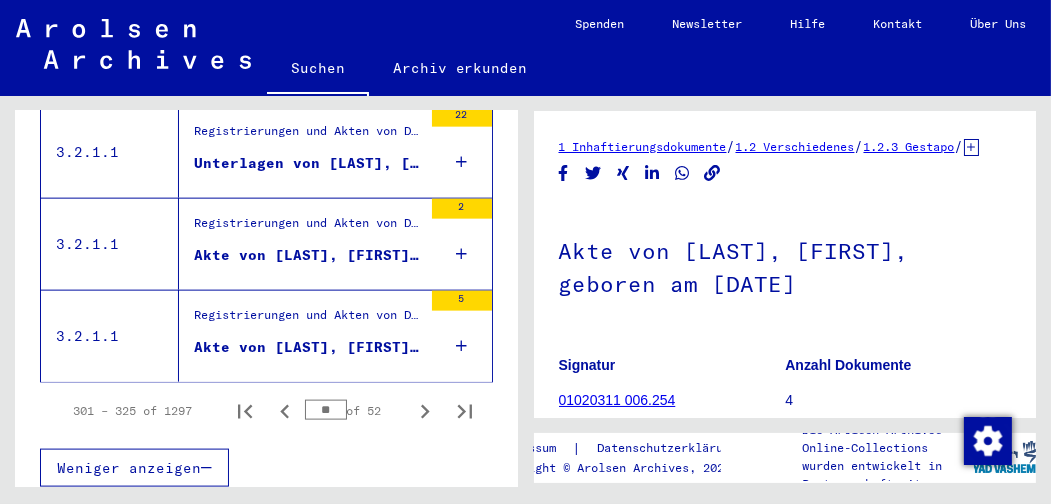 click on "Akte von [LAST], [FIRST], geboren am [DATE], geboren in [CITY]" at bounding box center [308, 255] 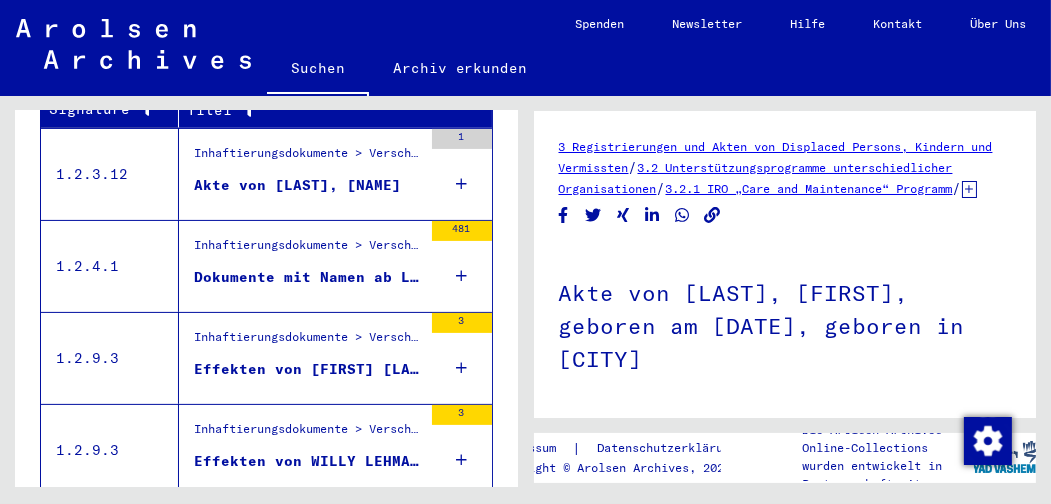 scroll, scrollTop: 588, scrollLeft: 0, axis: vertical 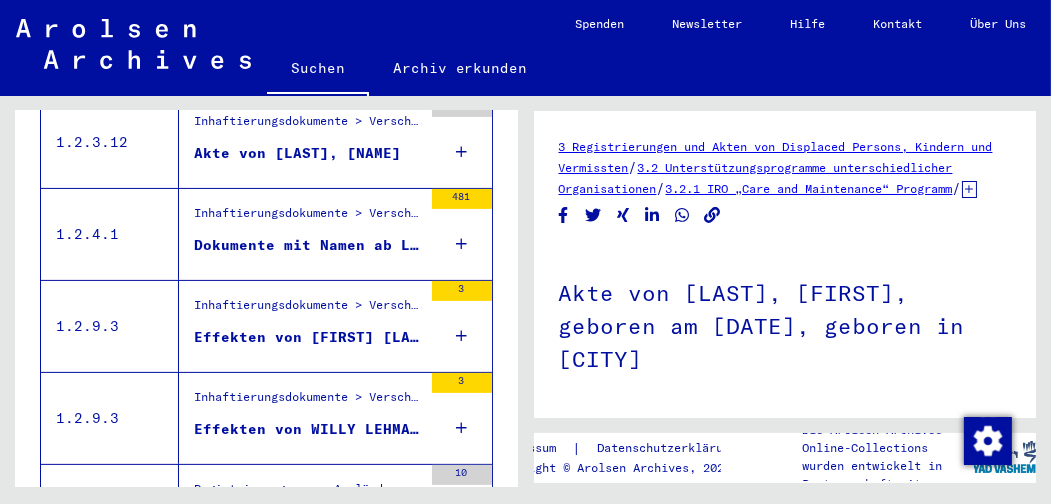 click on "Akte von [LAST], [NAME]" at bounding box center (297, 153) 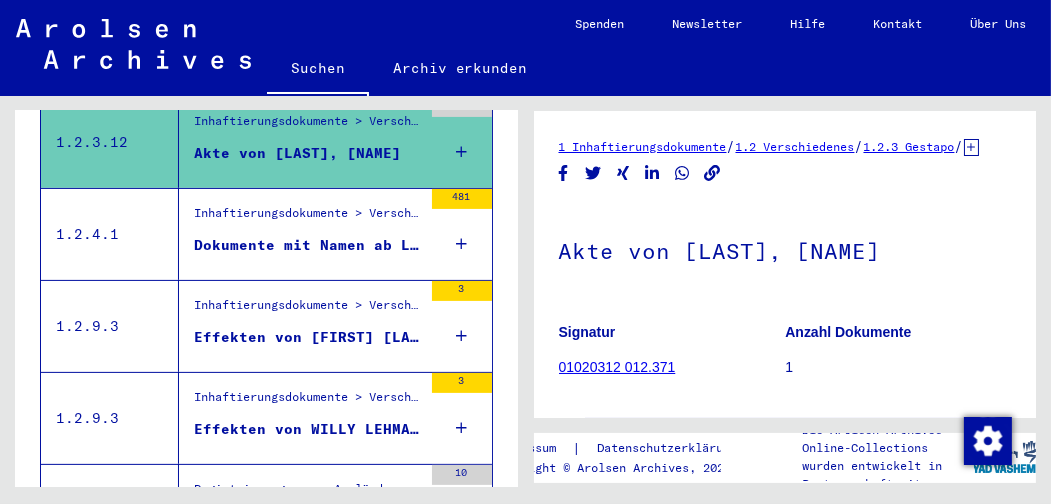 click on "Dokumente mit Namen ab LEHMANN, PAUL" at bounding box center [308, 245] 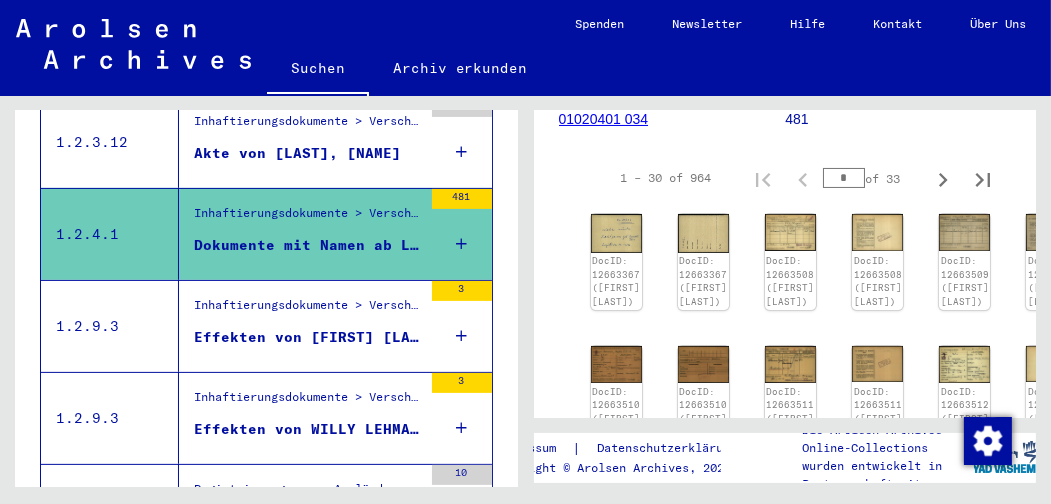 scroll, scrollTop: 314, scrollLeft: 0, axis: vertical 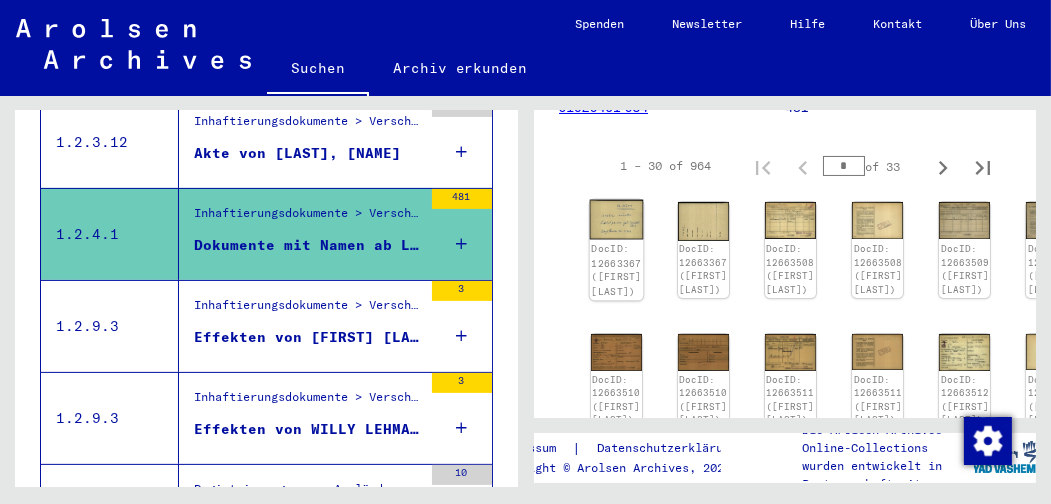 click 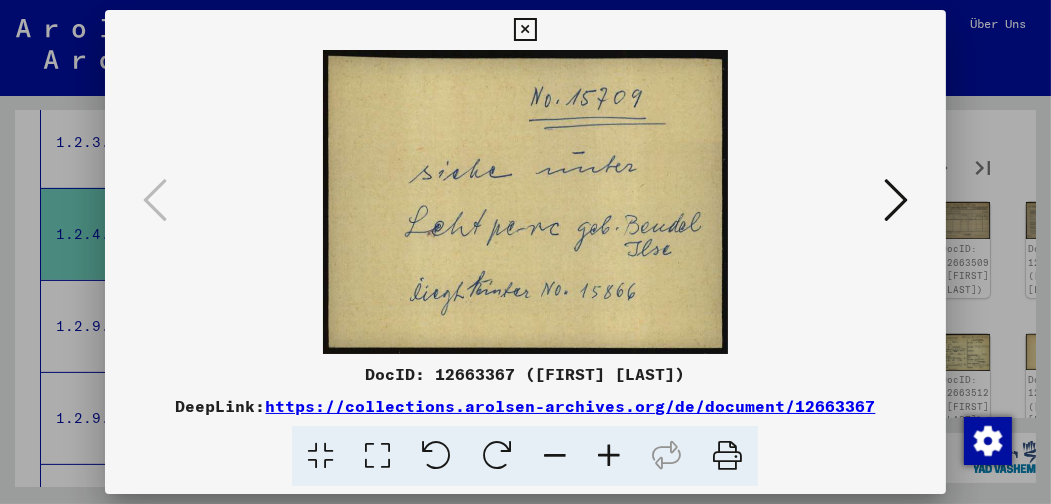 click at bounding box center [896, 200] 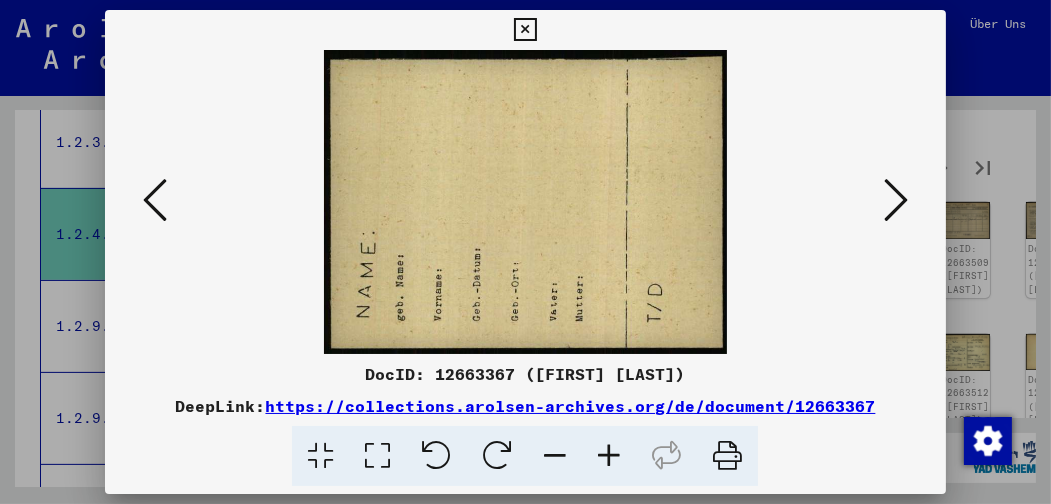 click at bounding box center [896, 200] 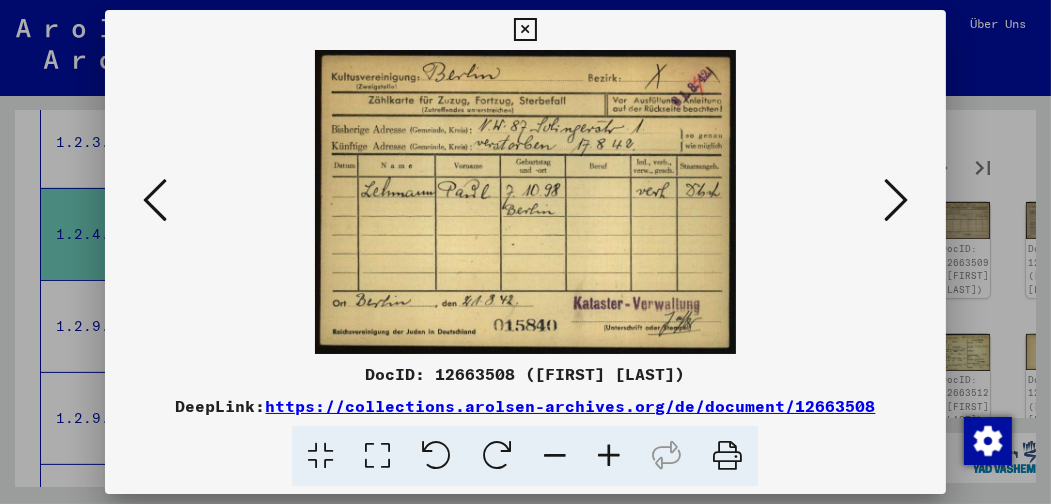 click at bounding box center (896, 200) 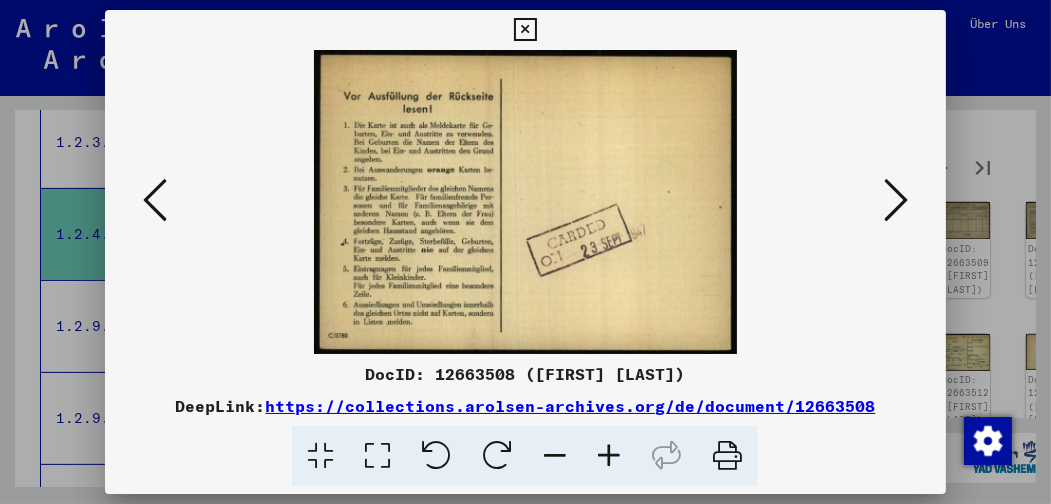 click at bounding box center (896, 200) 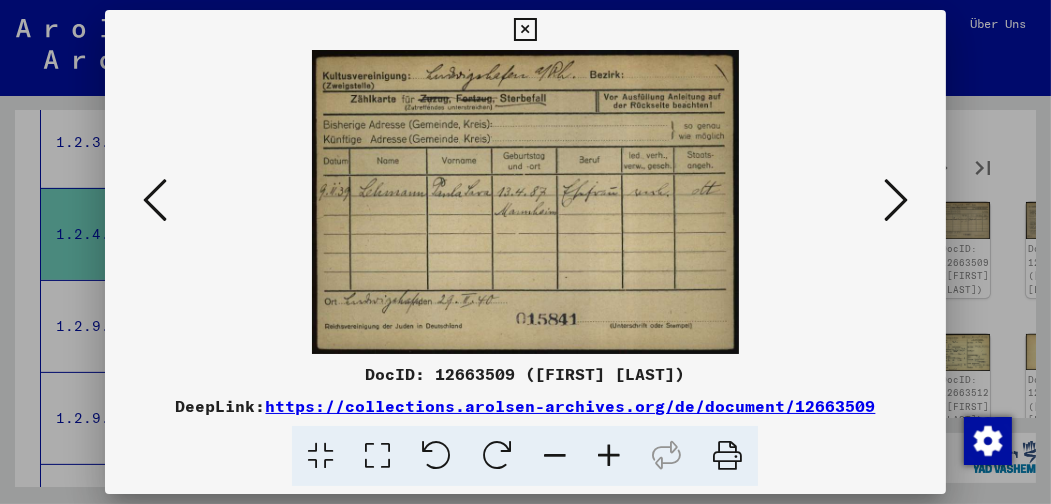 click at bounding box center (896, 200) 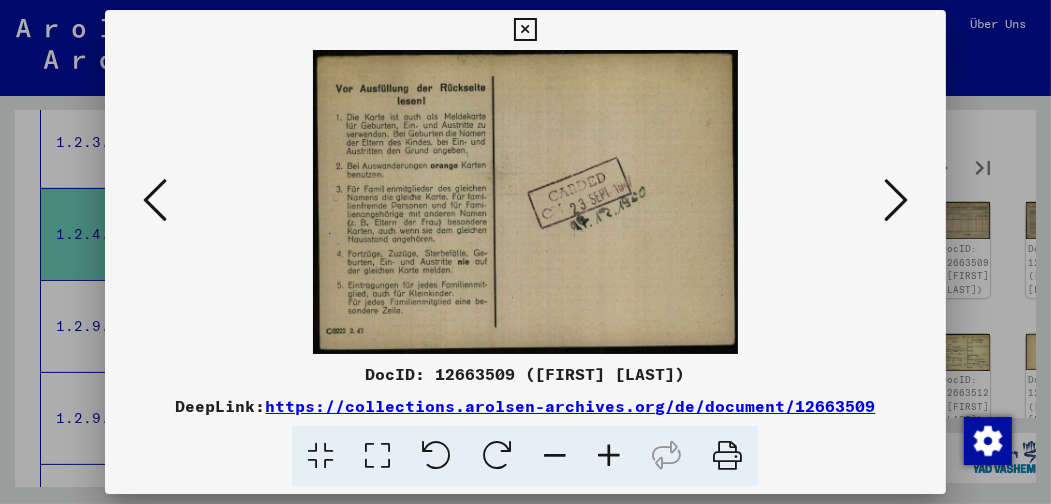 click at bounding box center (896, 200) 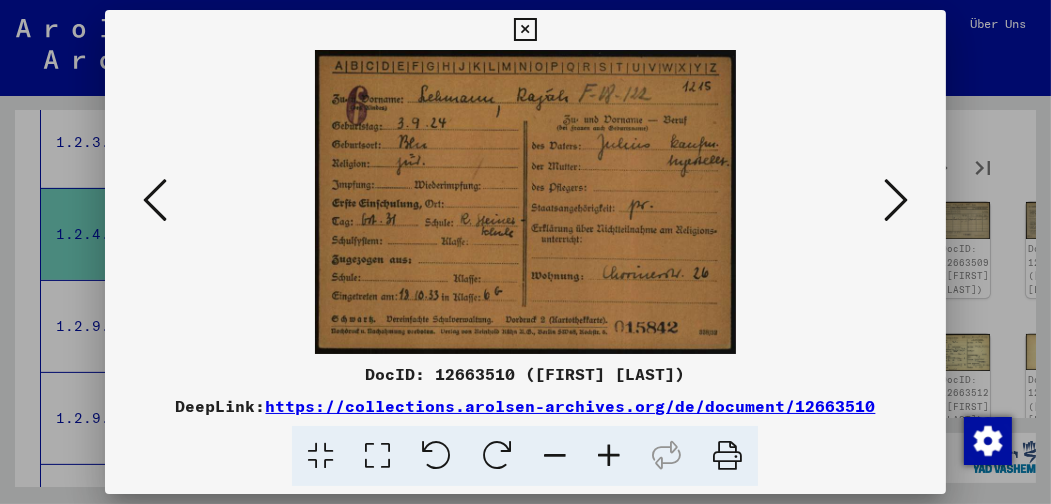 click at bounding box center (896, 200) 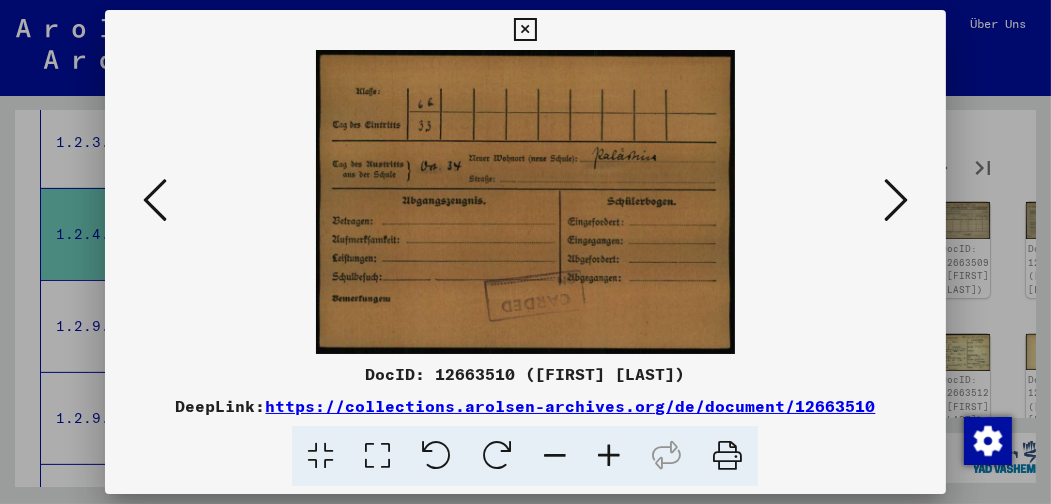 click at bounding box center [896, 200] 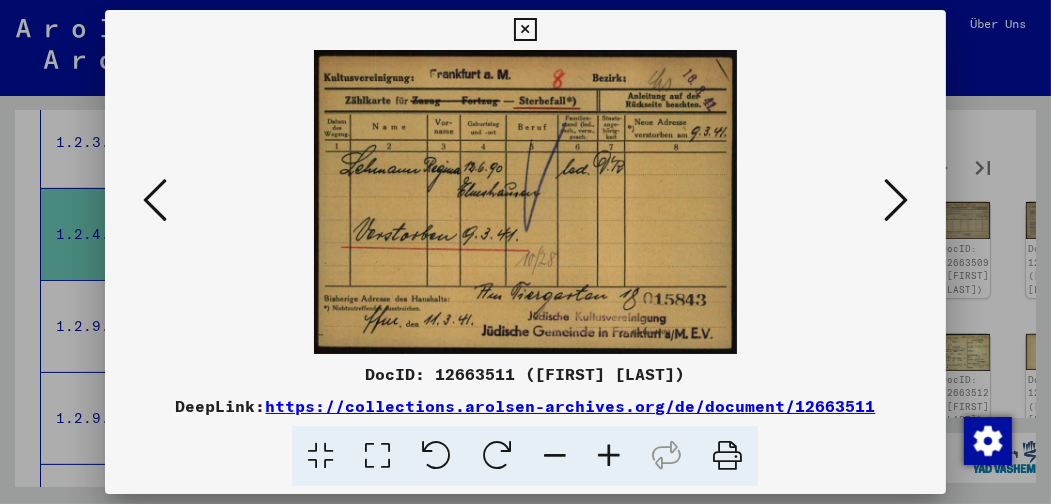 click at bounding box center [896, 200] 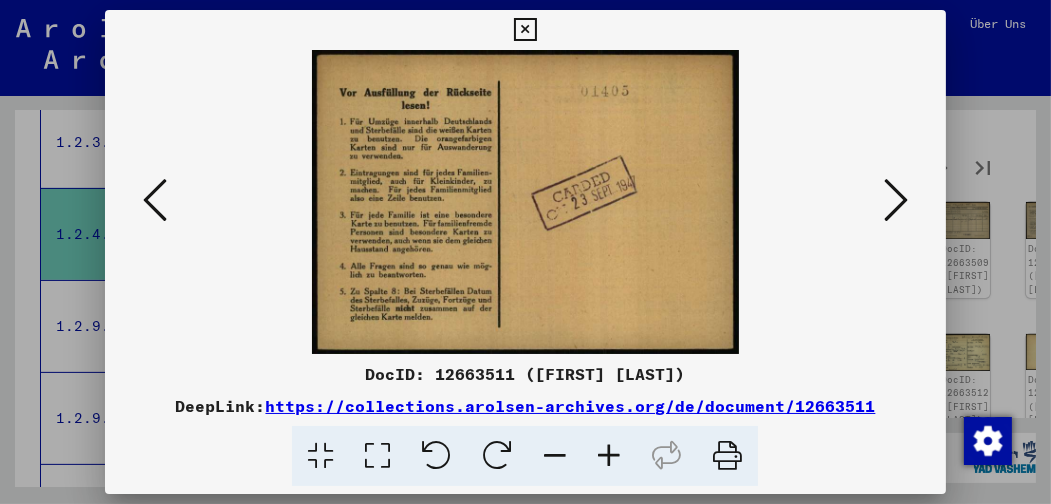 click at bounding box center (896, 200) 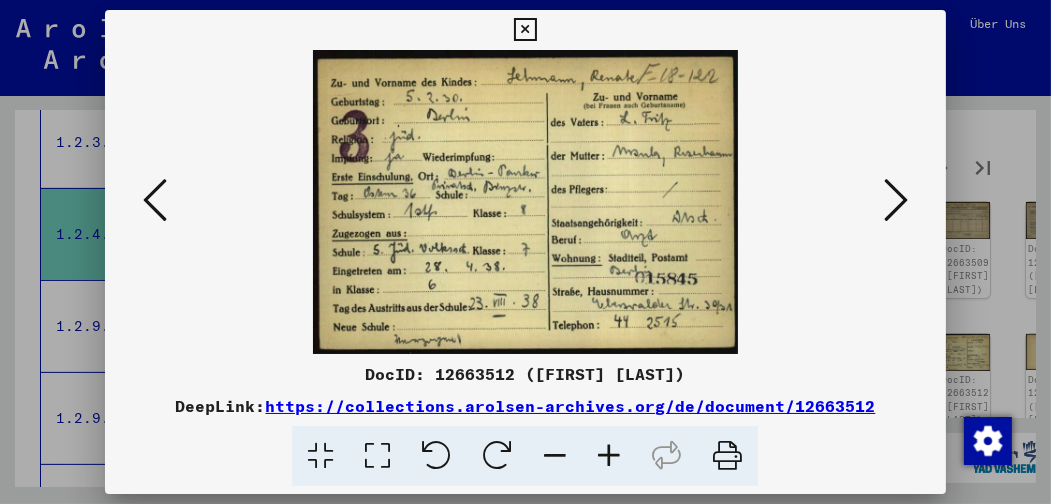 click at bounding box center (896, 200) 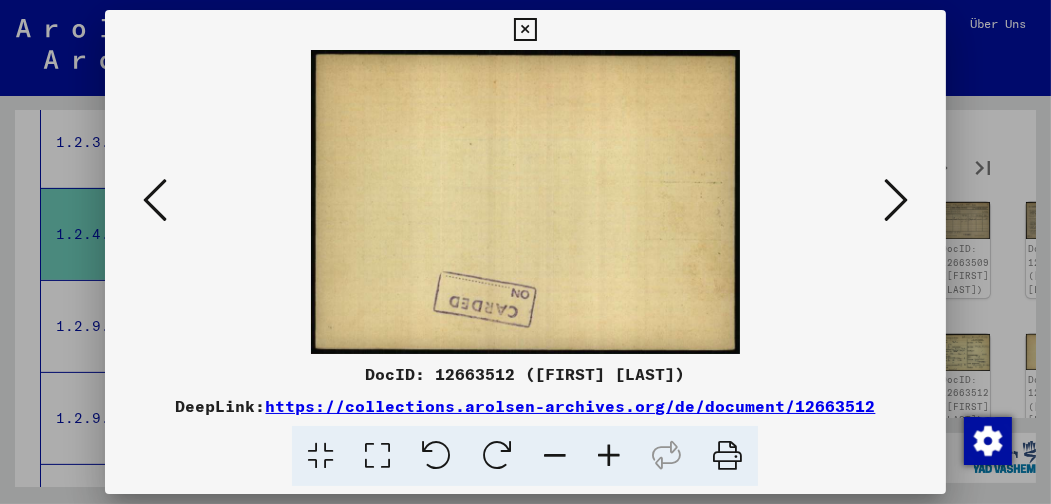 click at bounding box center (896, 200) 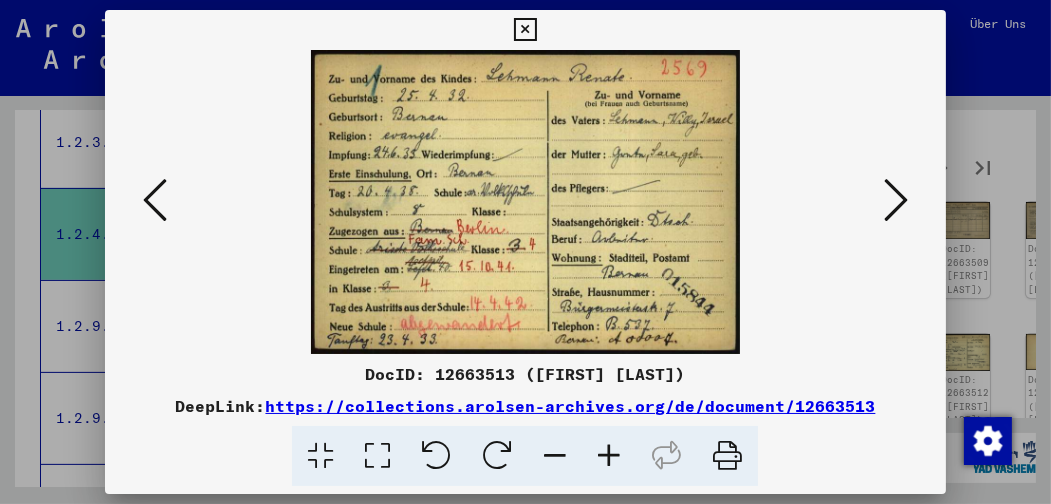 click at bounding box center [896, 200] 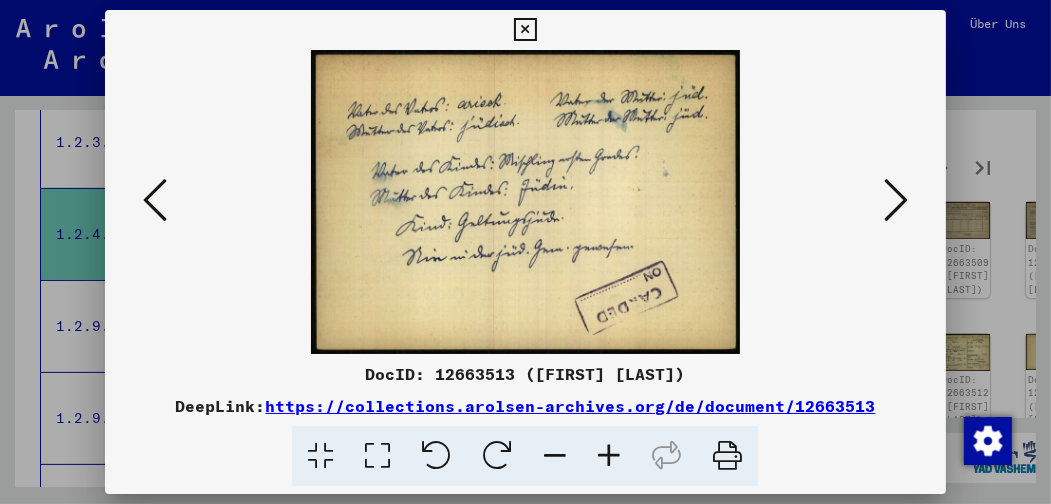 click at bounding box center (896, 200) 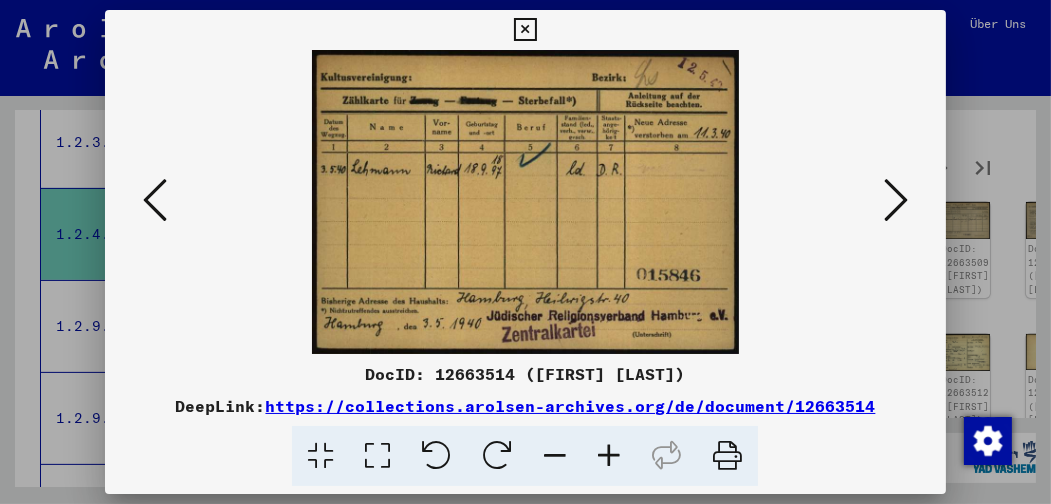 click at bounding box center (896, 200) 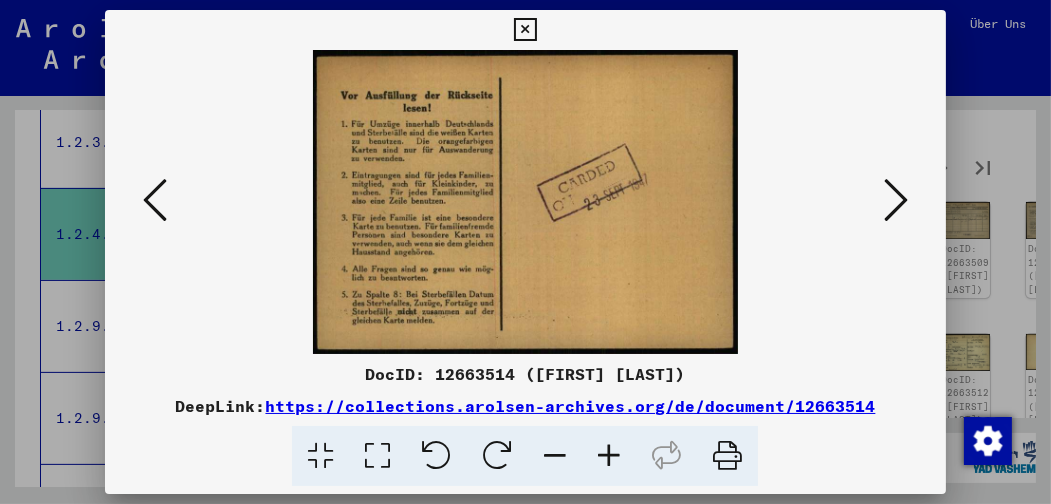 click at bounding box center (896, 200) 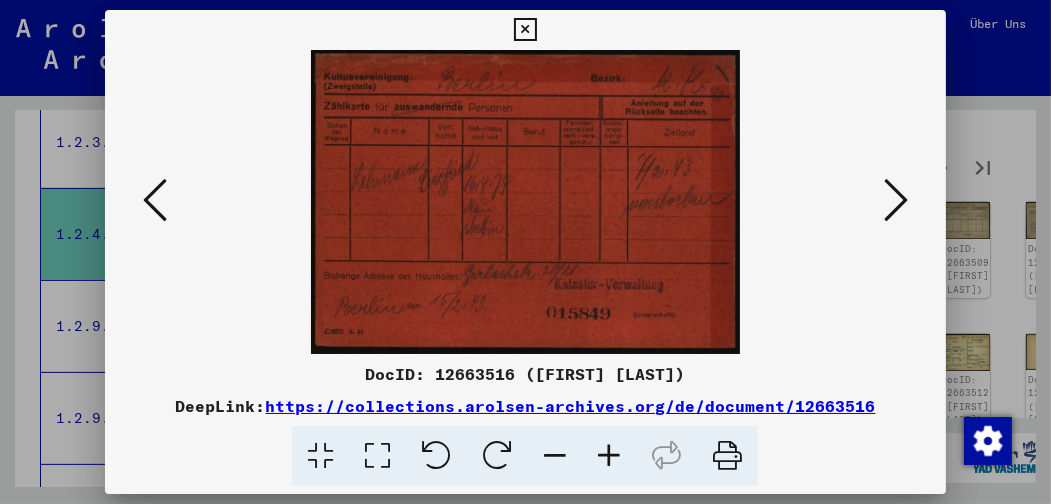 click at bounding box center (896, 200) 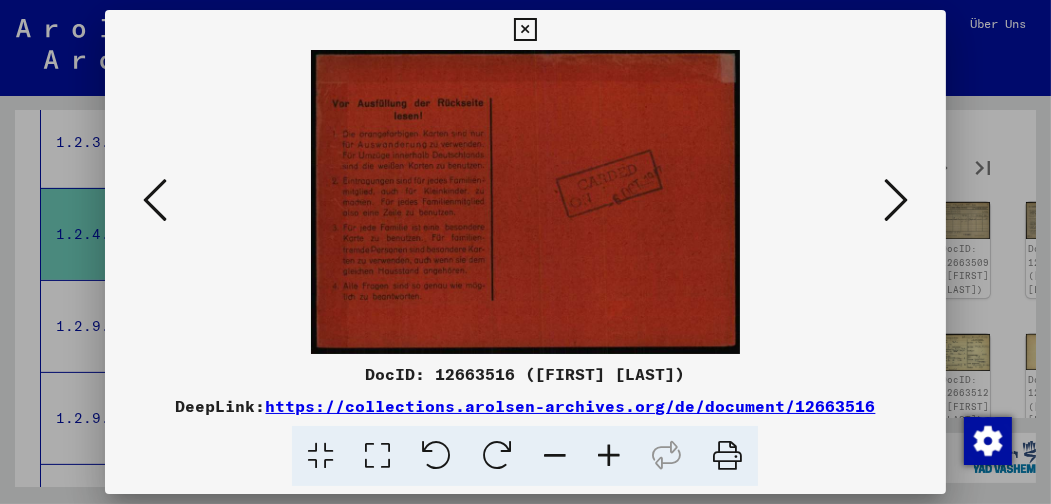 click at bounding box center [896, 200] 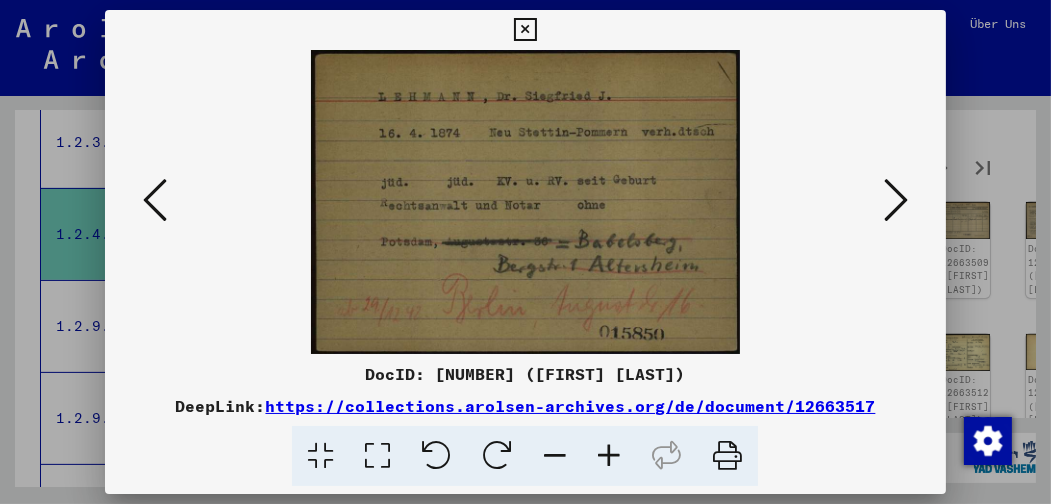 click at bounding box center [896, 200] 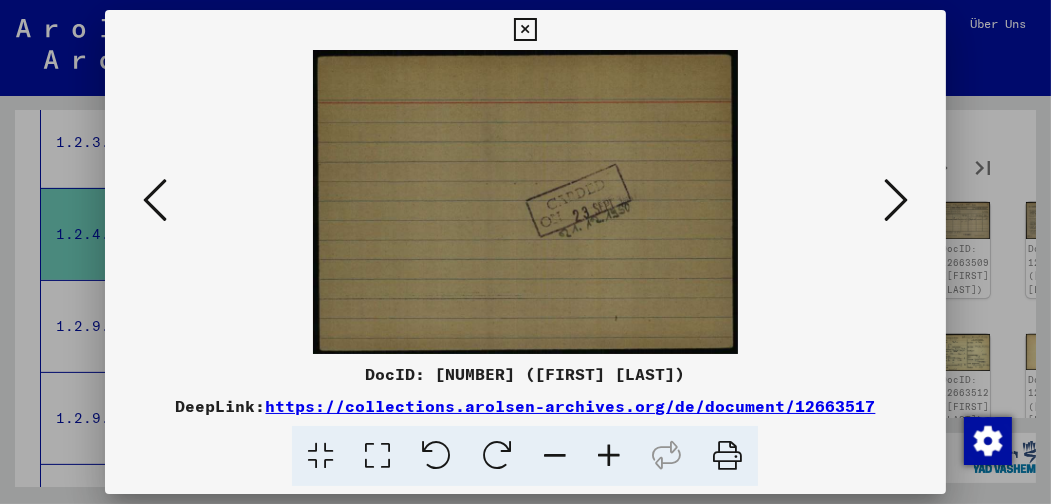 click at bounding box center (896, 200) 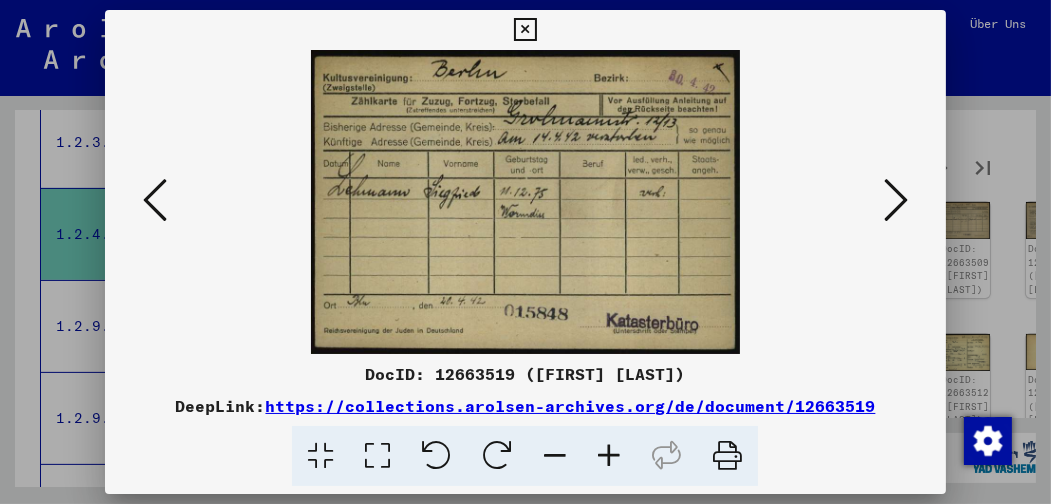 click at bounding box center (896, 200) 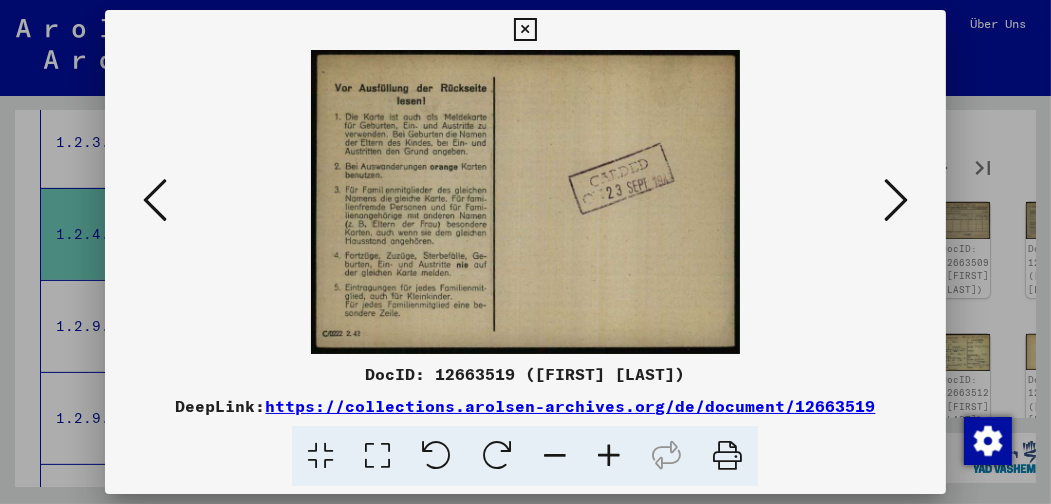 click at bounding box center [896, 200] 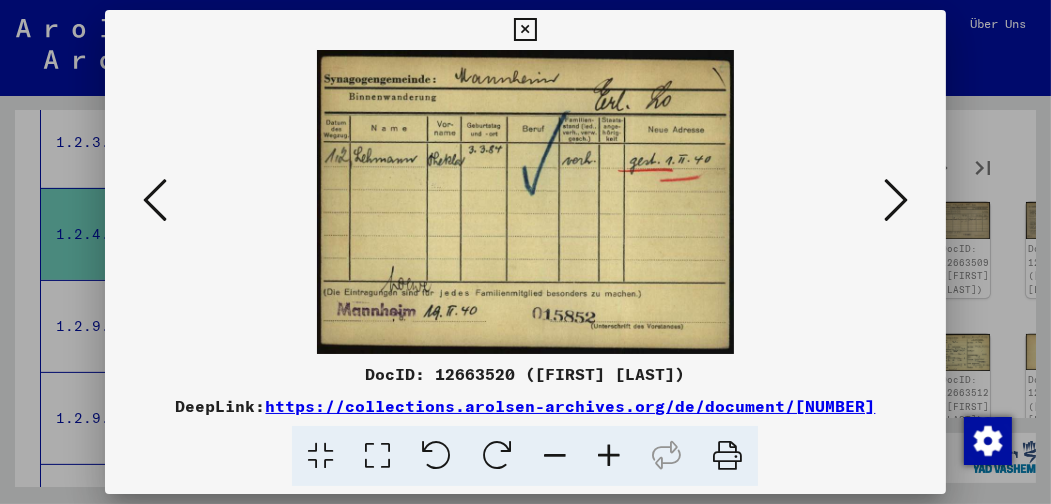 click at bounding box center (896, 200) 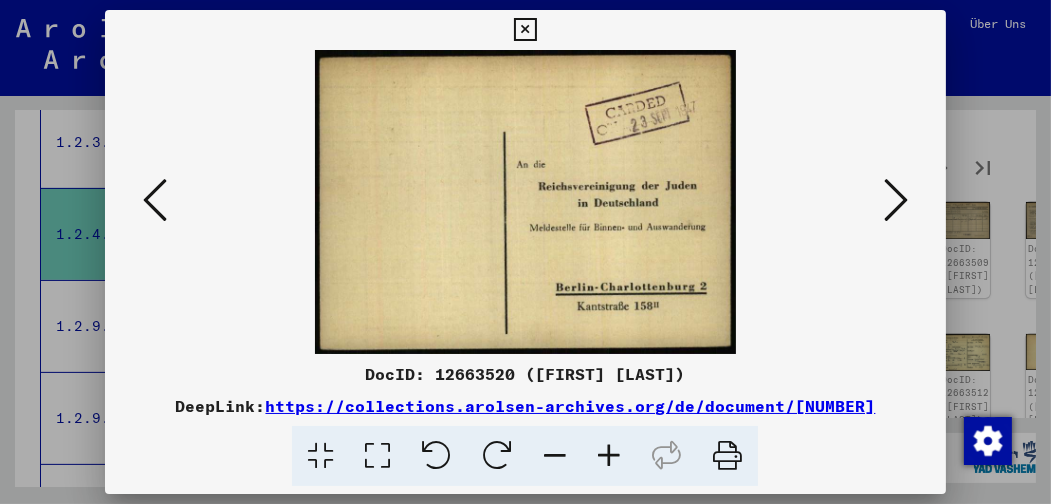 click at bounding box center (896, 200) 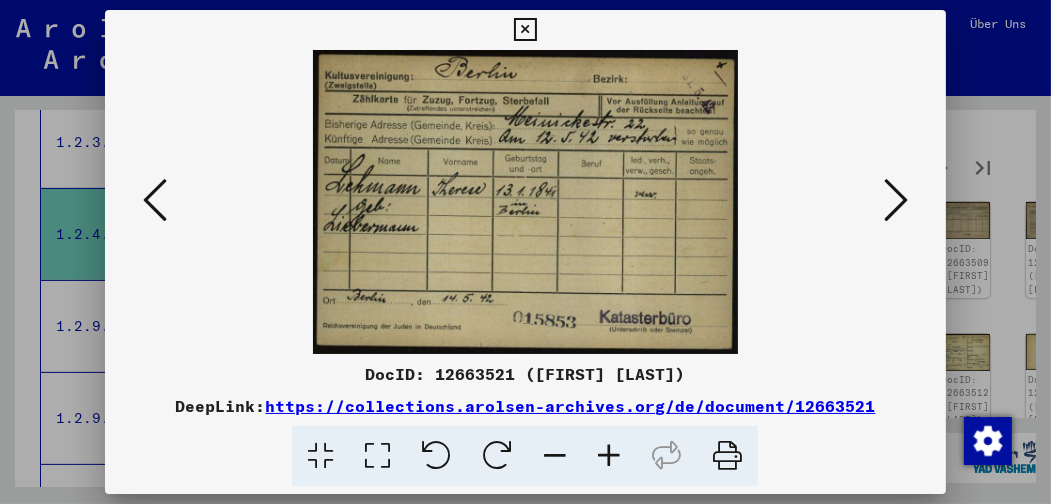 click at bounding box center [896, 200] 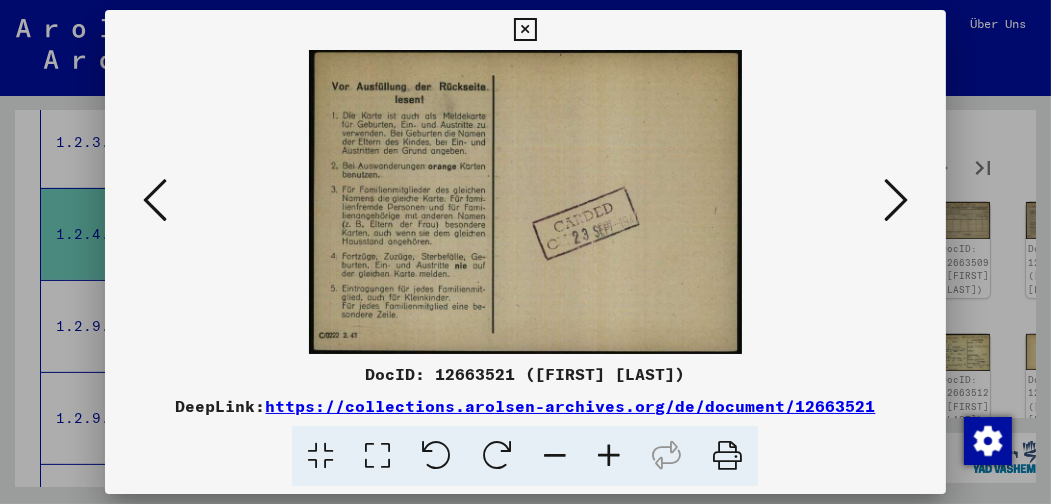 click at bounding box center (896, 200) 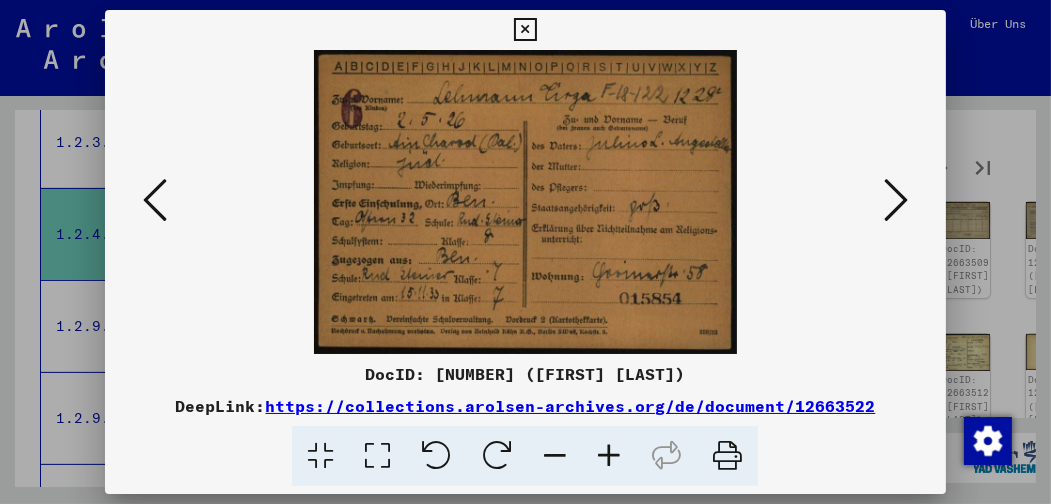 click at bounding box center [896, 200] 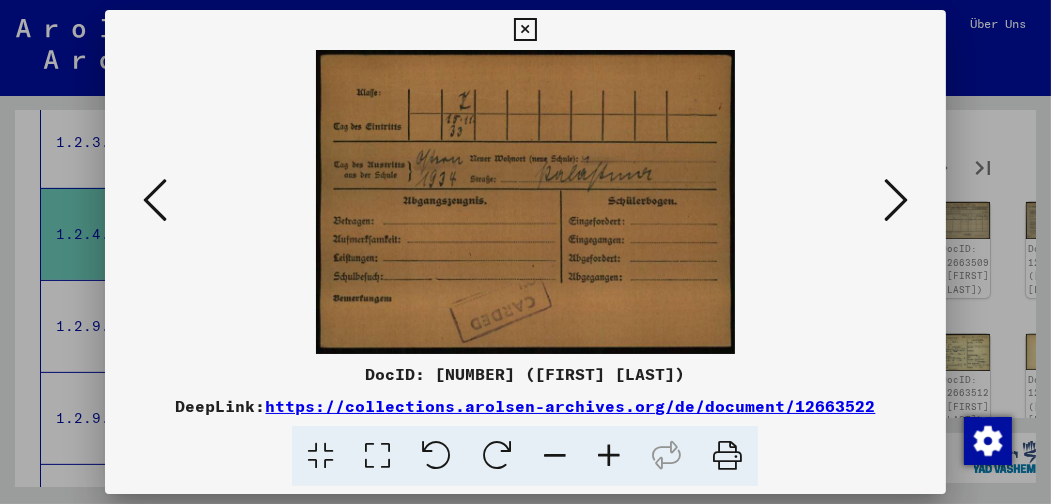 click at bounding box center (896, 200) 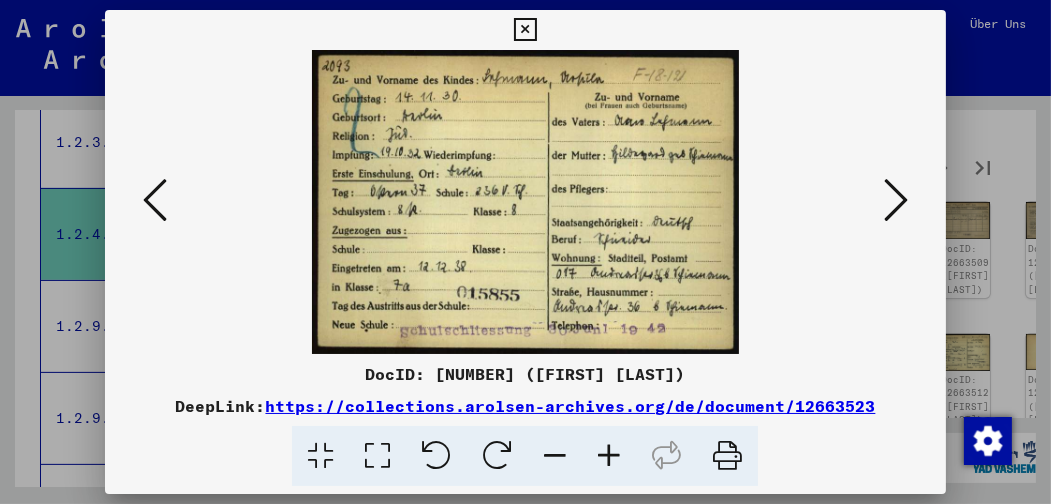 click at bounding box center [896, 200] 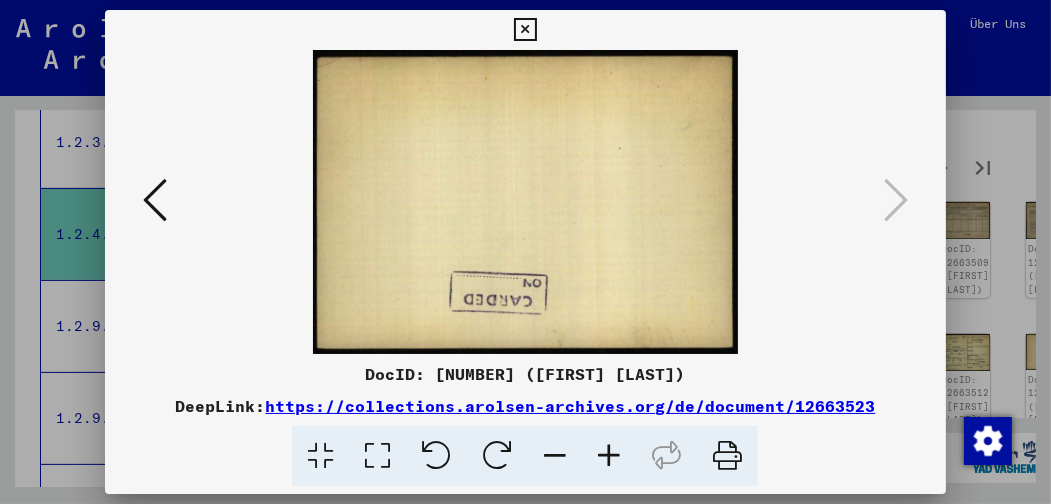 click at bounding box center [525, 30] 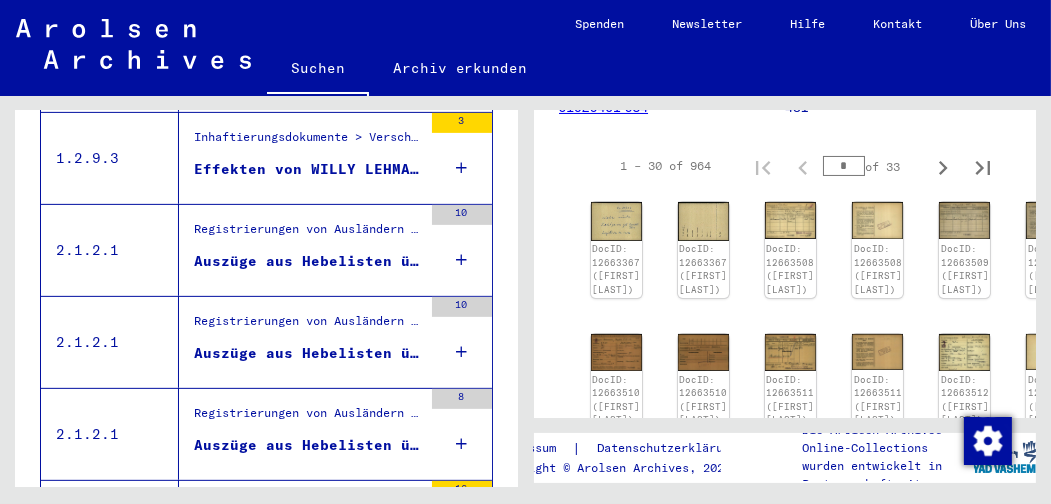 scroll, scrollTop: 869, scrollLeft: 0, axis: vertical 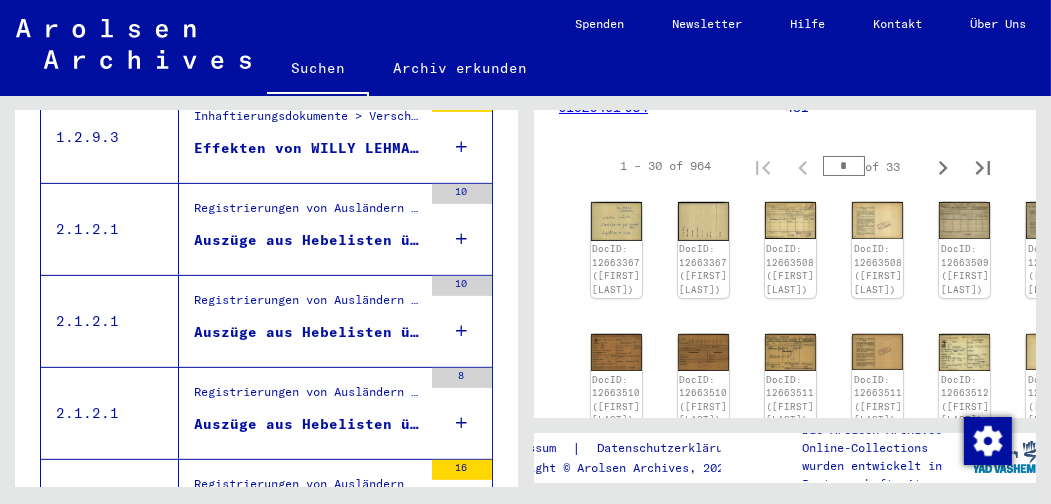 click on "Auszüge aus Hebelisten über Ausländer, die bei Georg [LAST] in Wensin beschäftigt und bei der Allgemeinen Ortskranken..." at bounding box center [308, 240] 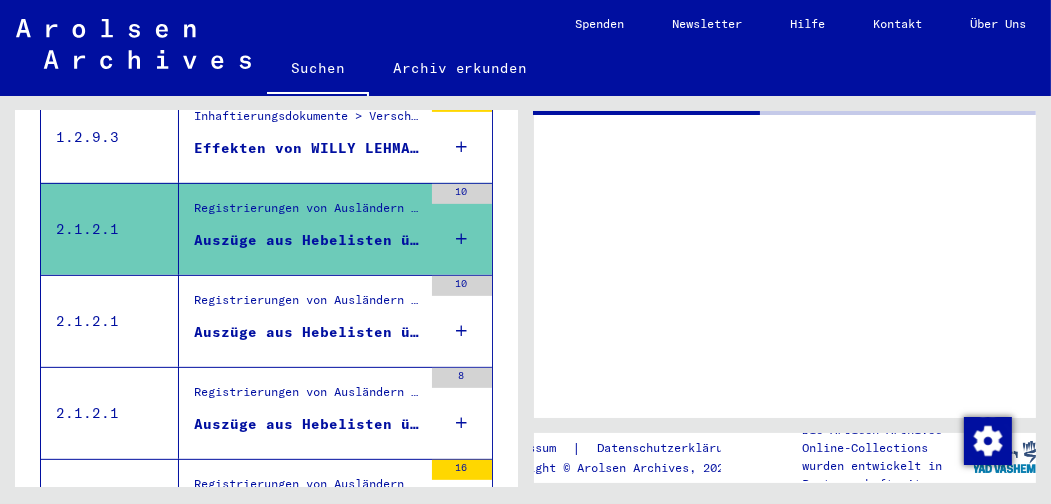 scroll, scrollTop: 0, scrollLeft: 0, axis: both 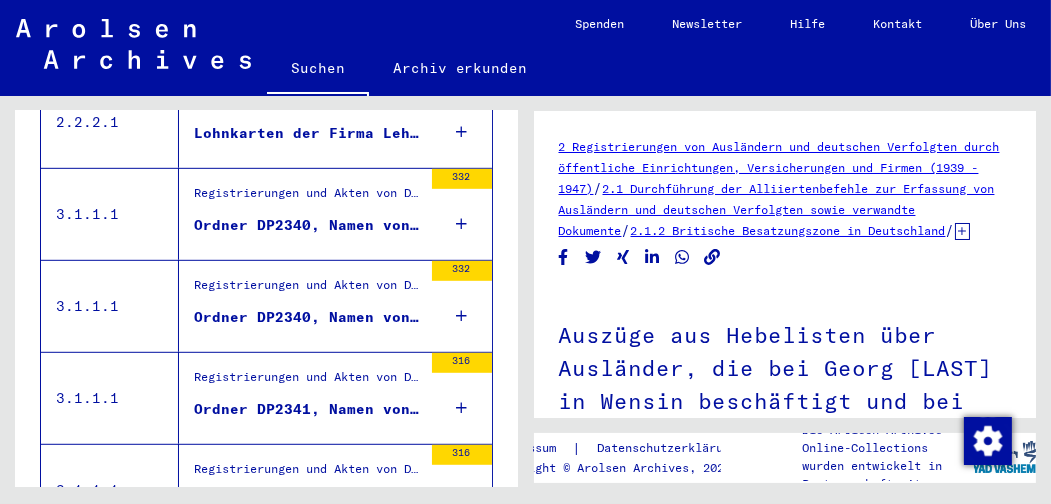 click on "Ordner DP2340, Namen von [LAST], [LAST] bis [LAST], [FIRST] (1)" at bounding box center [308, 225] 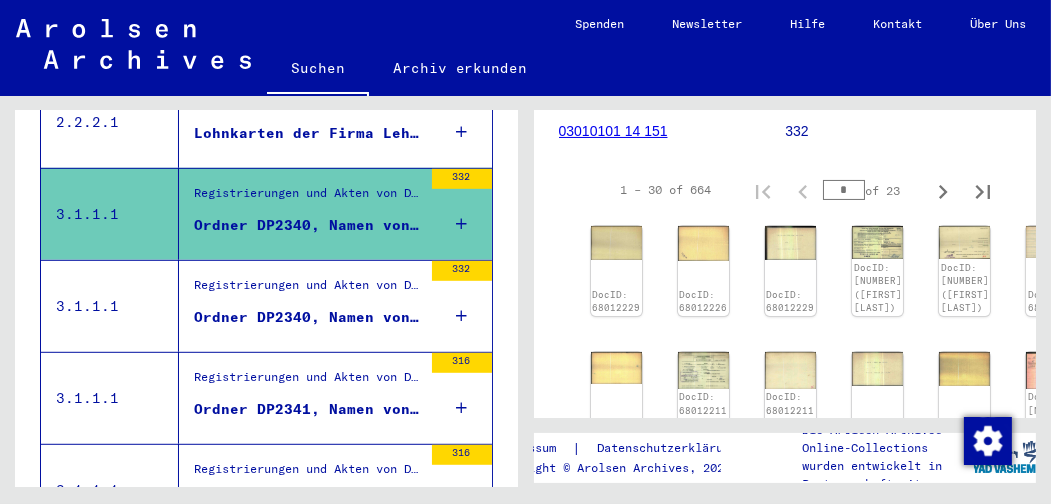 scroll, scrollTop: 382, scrollLeft: 0, axis: vertical 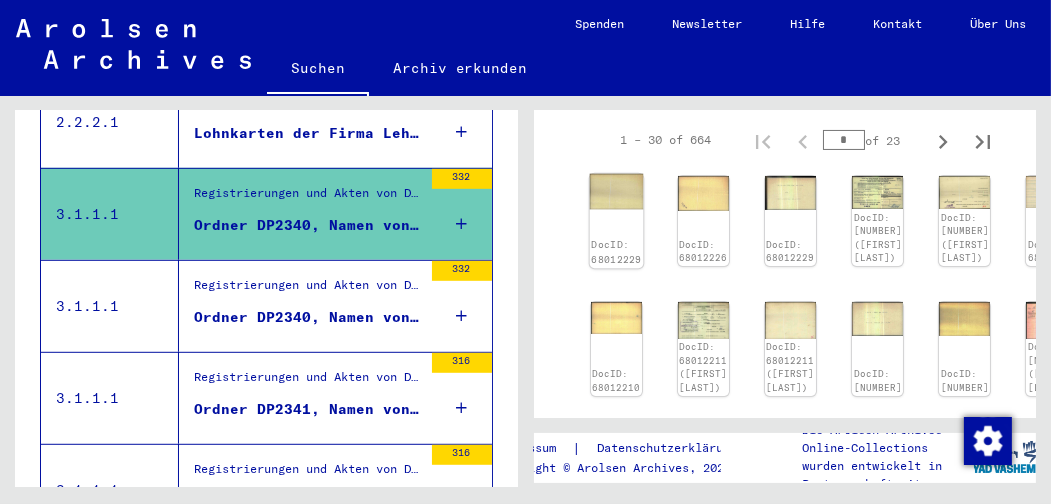 click 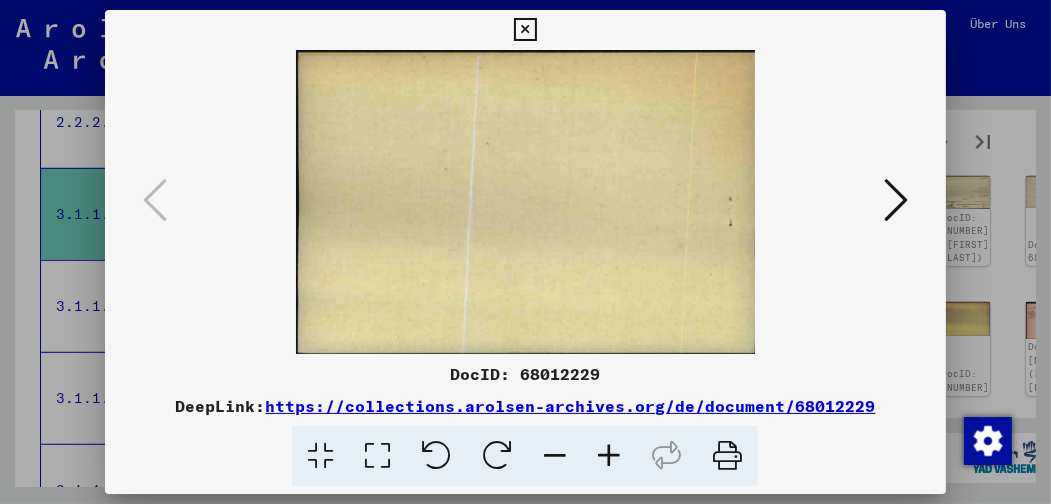 click at bounding box center (896, 200) 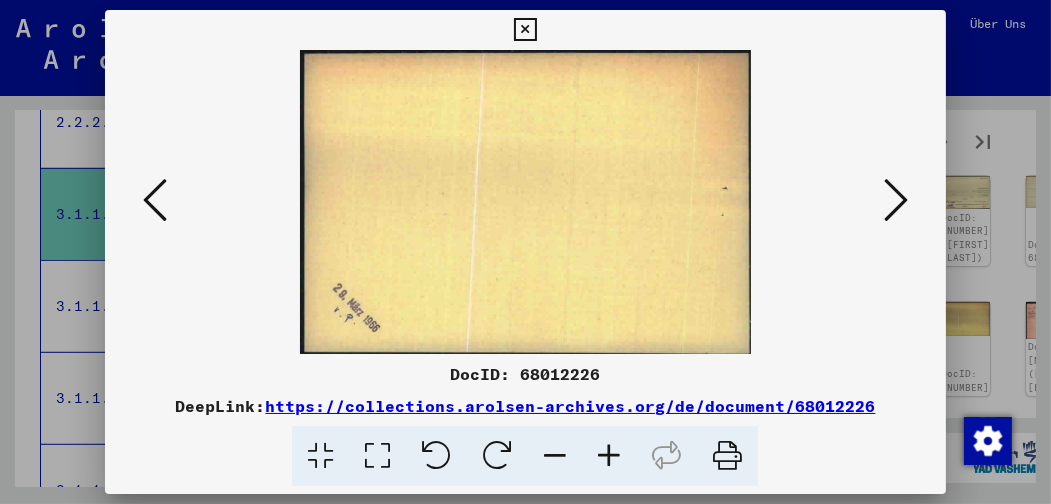 click at bounding box center (896, 200) 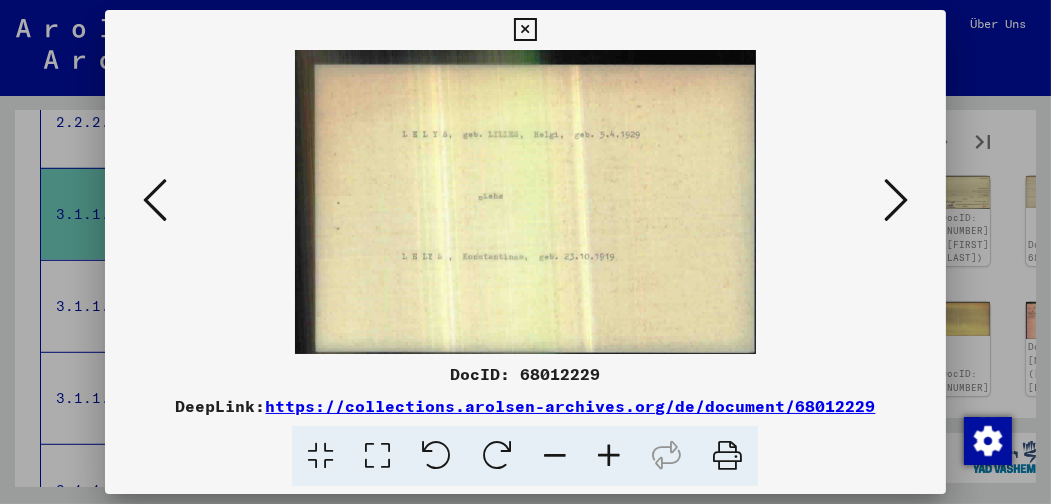 click at bounding box center (896, 200) 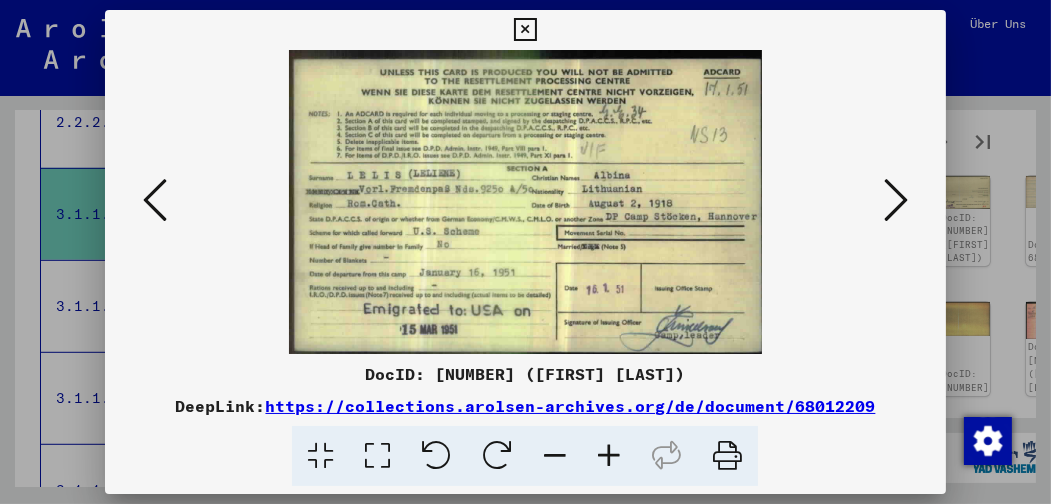 click at bounding box center [896, 200] 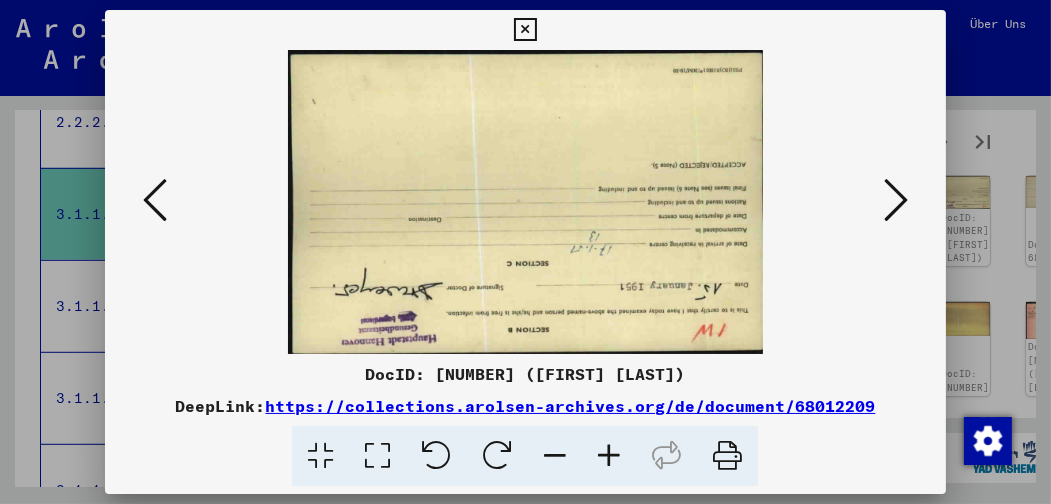 click at bounding box center [896, 200] 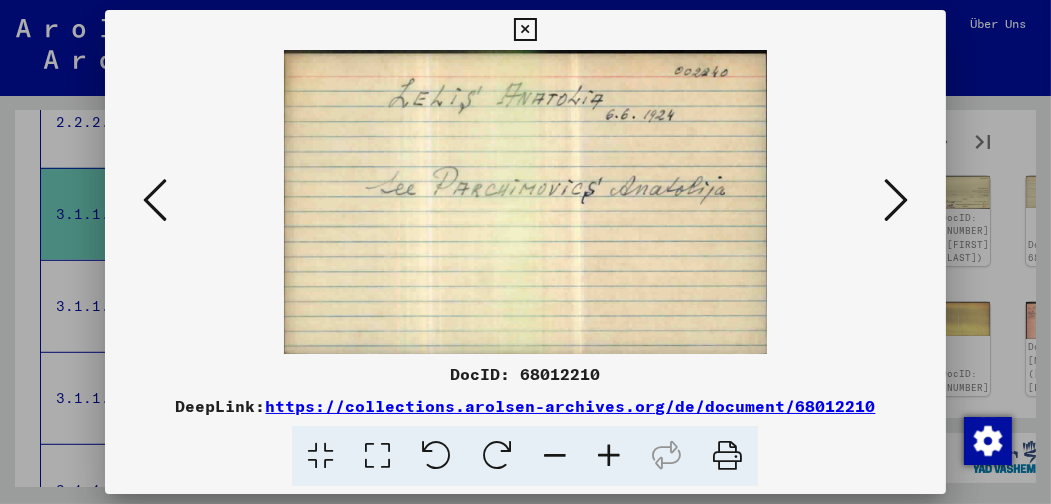 click at bounding box center (896, 200) 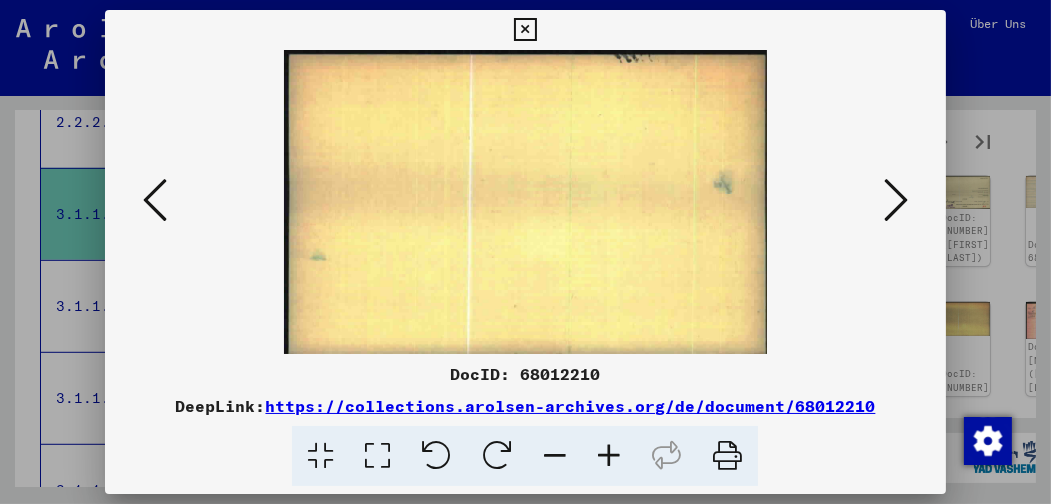 click at bounding box center (896, 200) 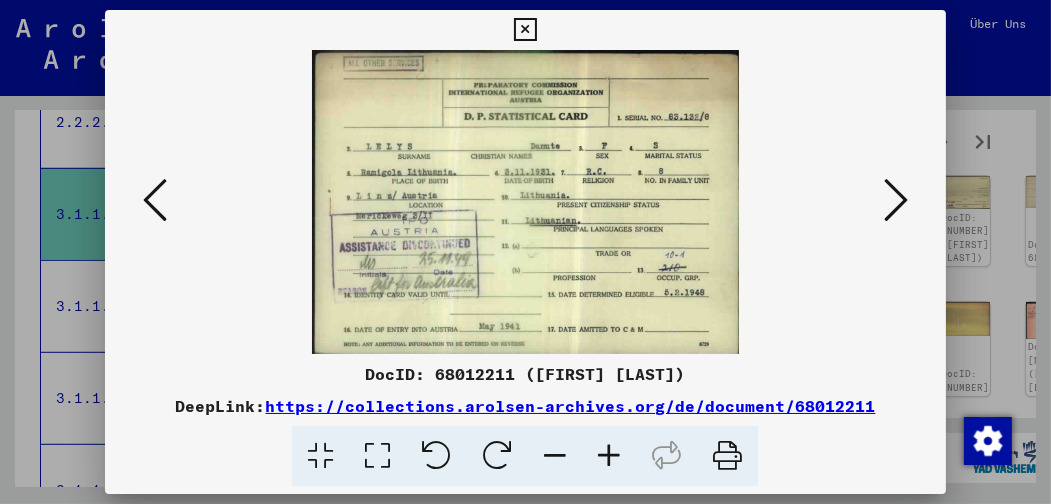 click at bounding box center [896, 200] 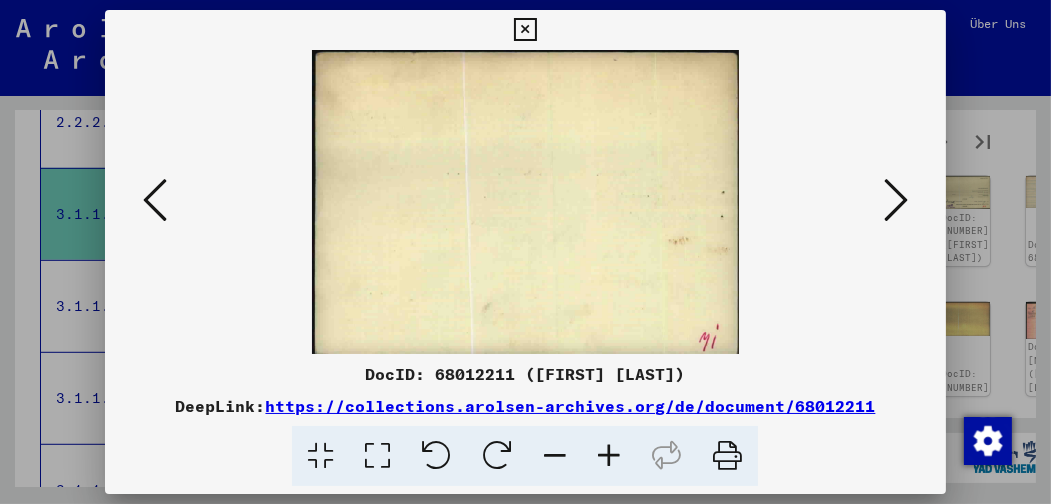 click at bounding box center [896, 200] 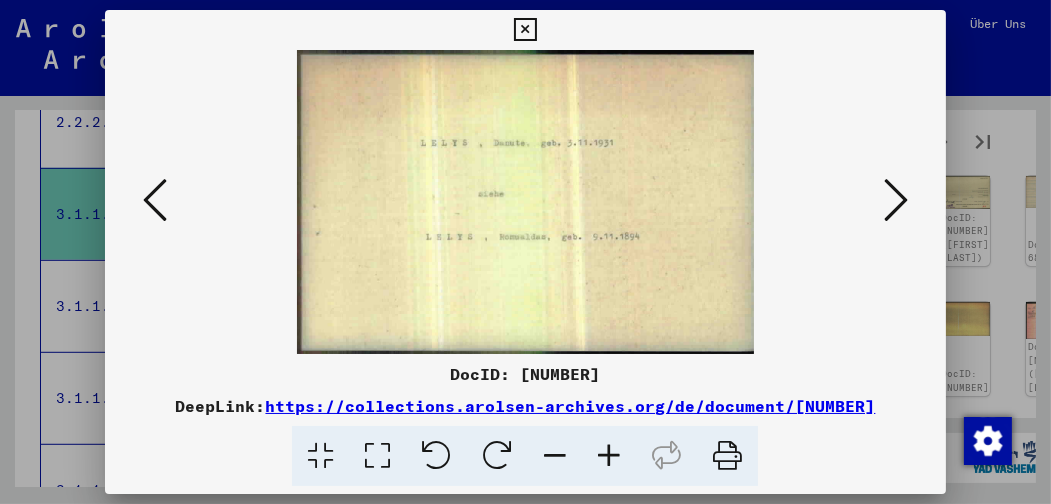 click at bounding box center (896, 200) 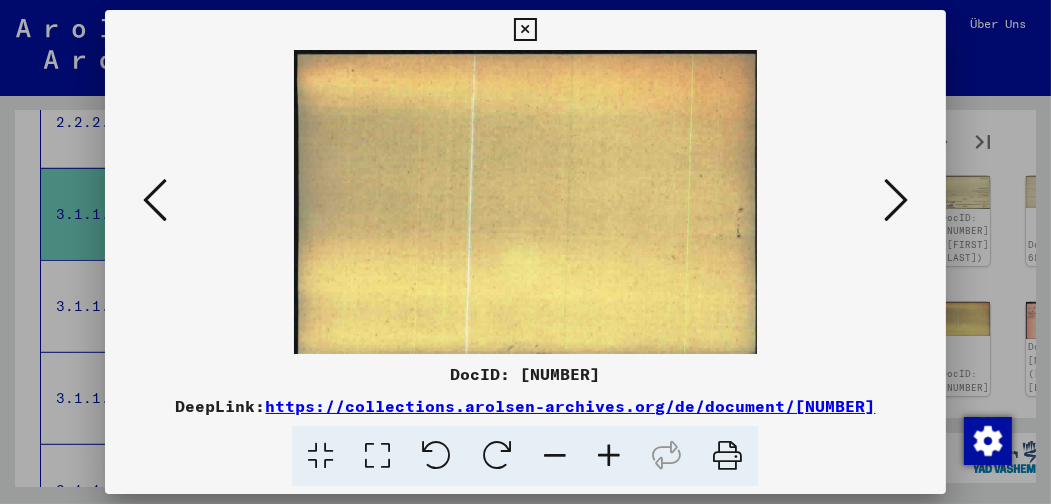 click at bounding box center (896, 200) 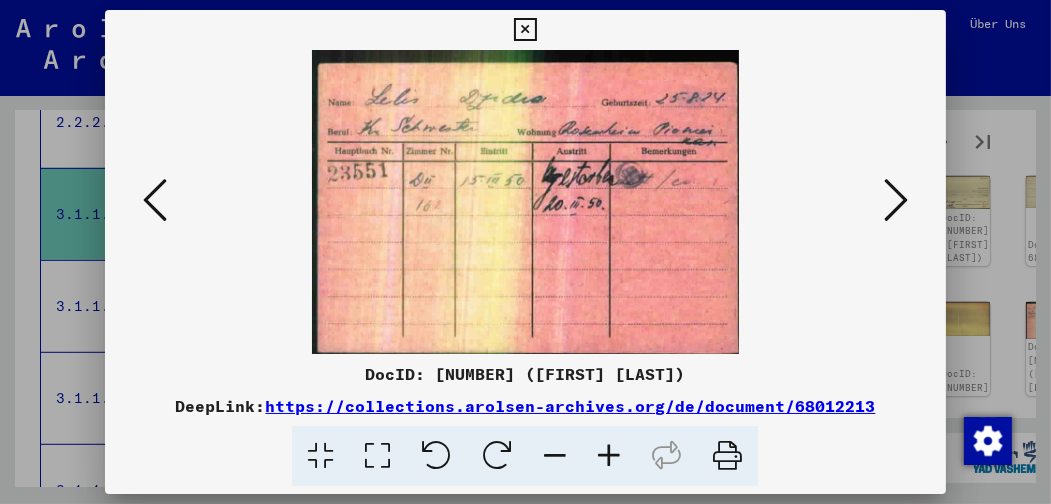 click at bounding box center [896, 200] 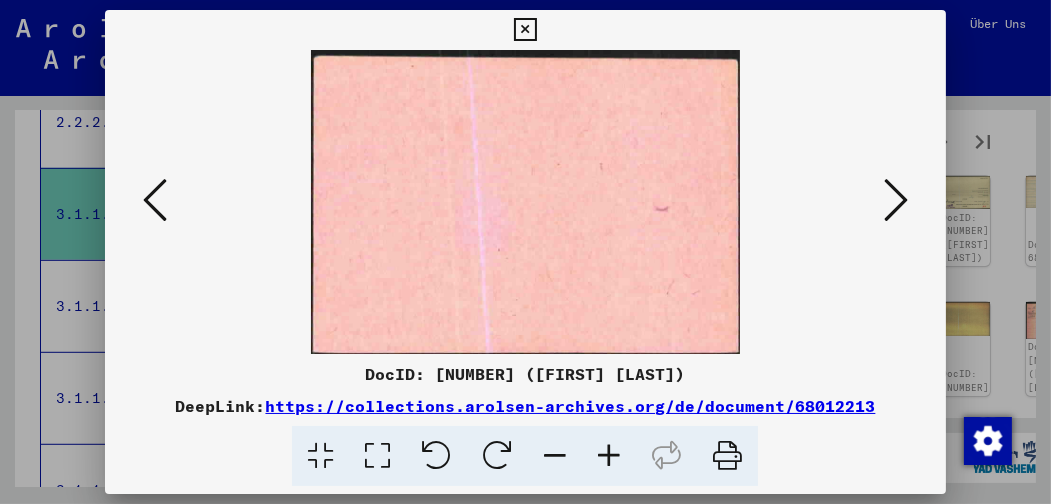 click at bounding box center (896, 200) 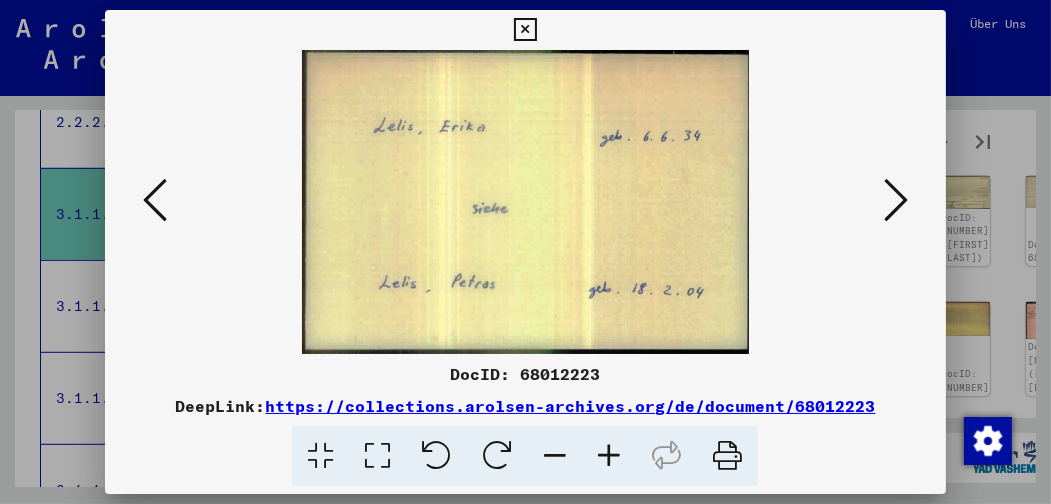 click at bounding box center (896, 200) 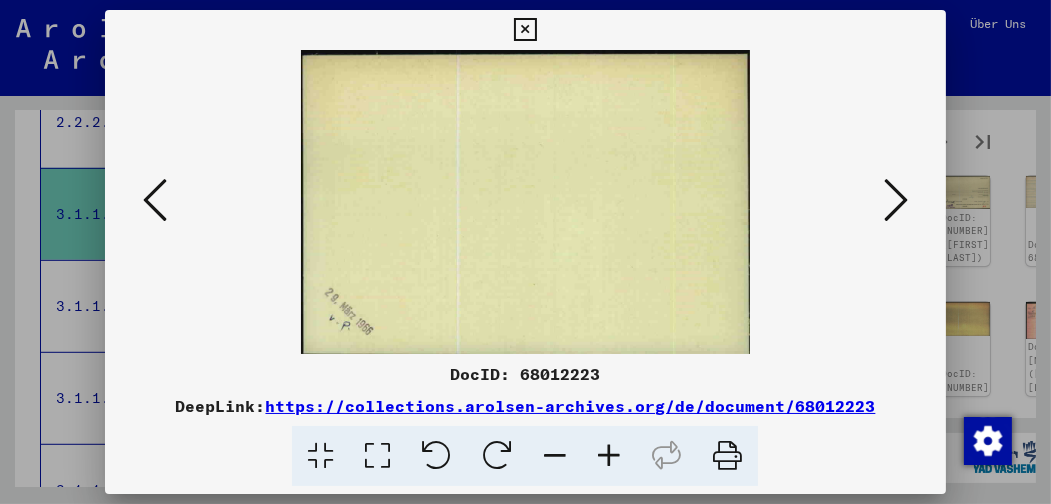 click at bounding box center [896, 200] 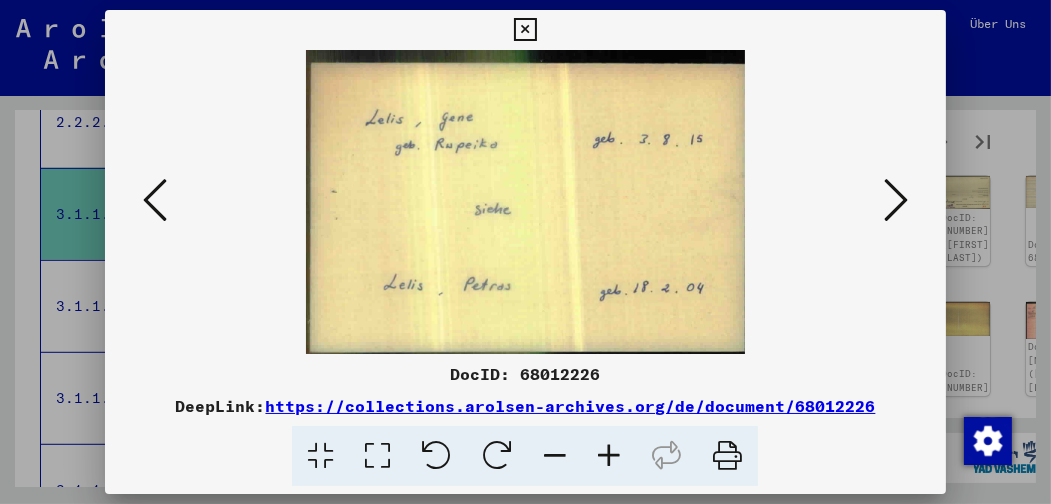 click at bounding box center (896, 200) 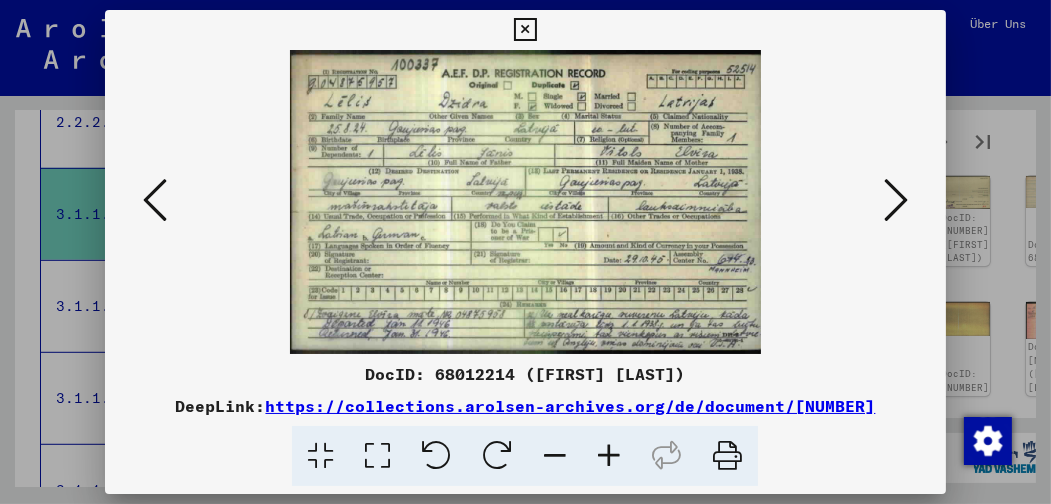 click at bounding box center [896, 200] 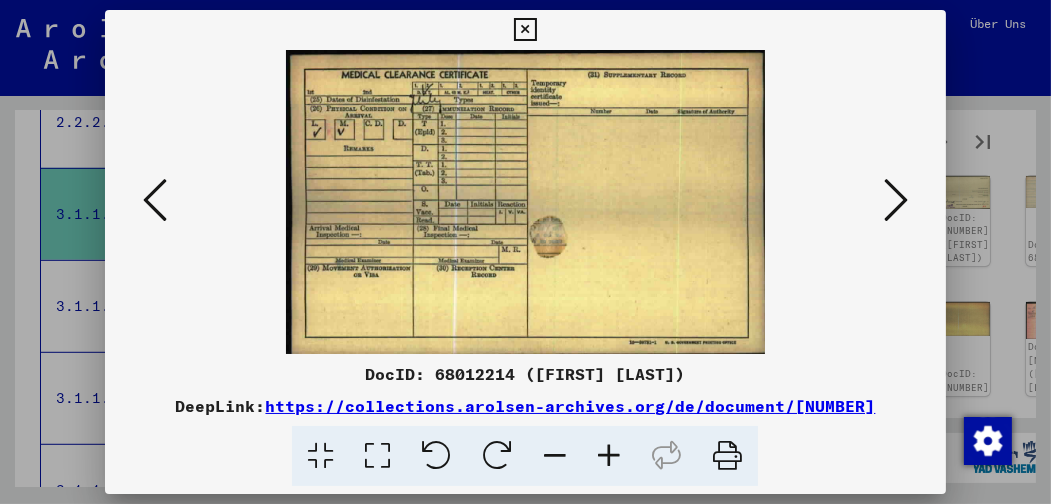click at bounding box center [896, 200] 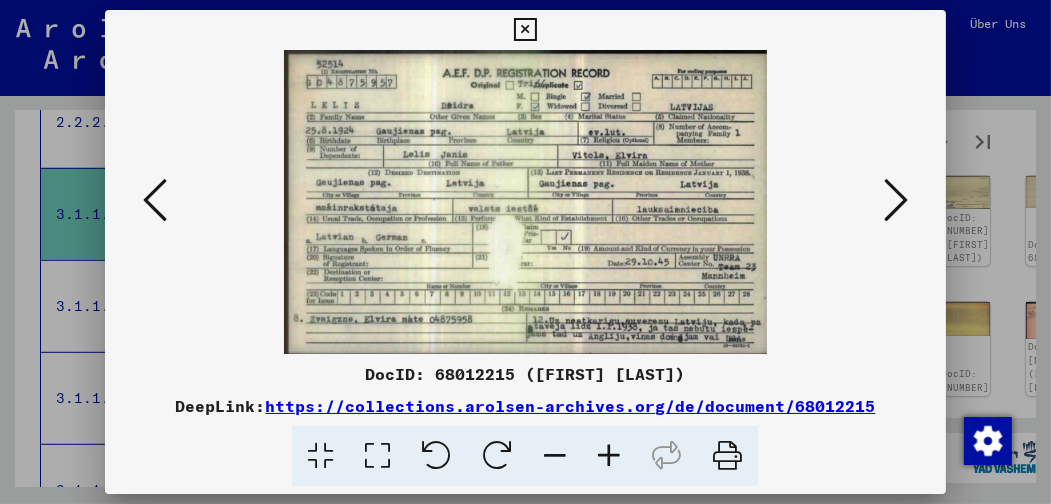 click at bounding box center (896, 200) 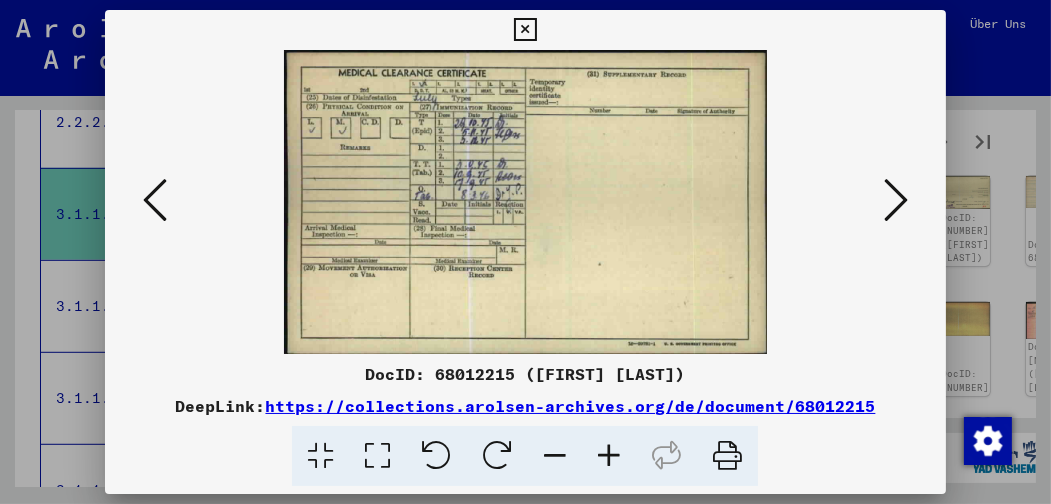 click at bounding box center (896, 200) 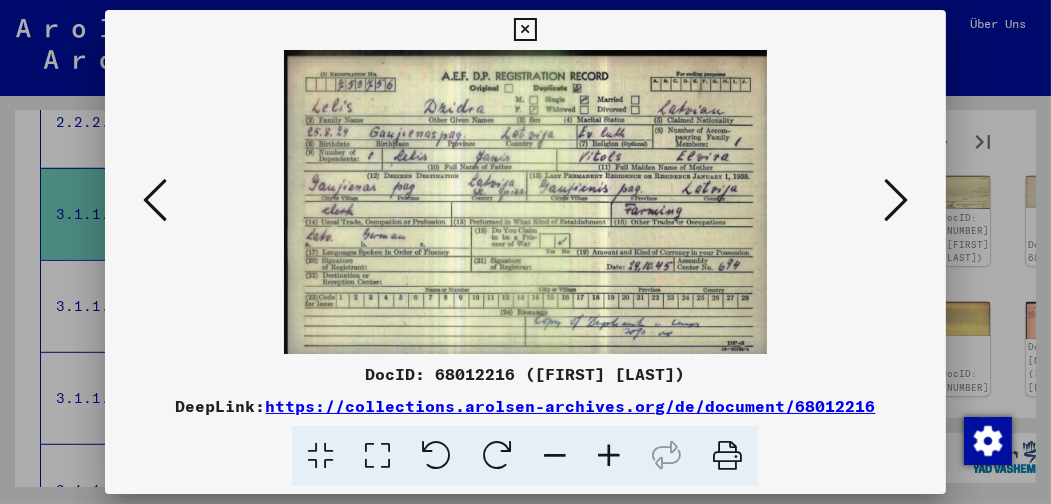 click at bounding box center [896, 200] 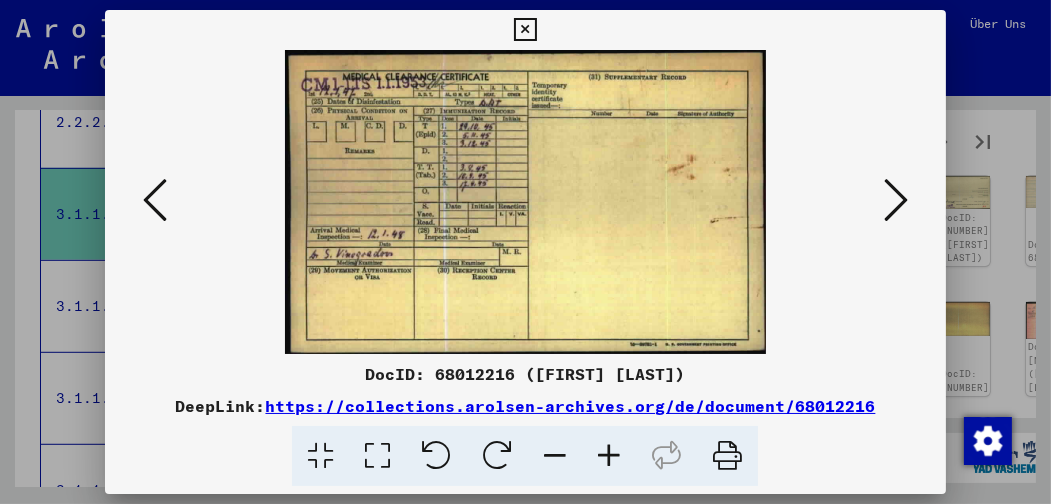 click at bounding box center [896, 200] 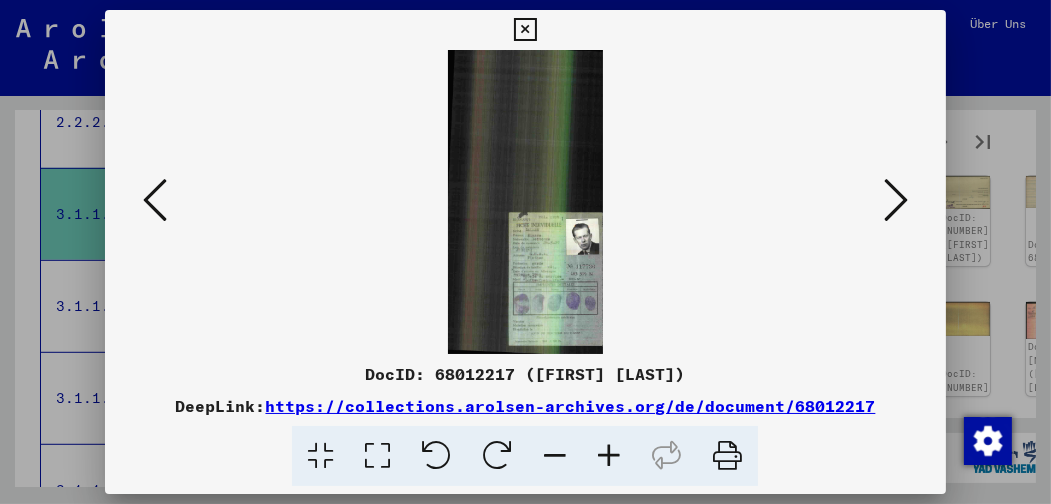 click at bounding box center [896, 200] 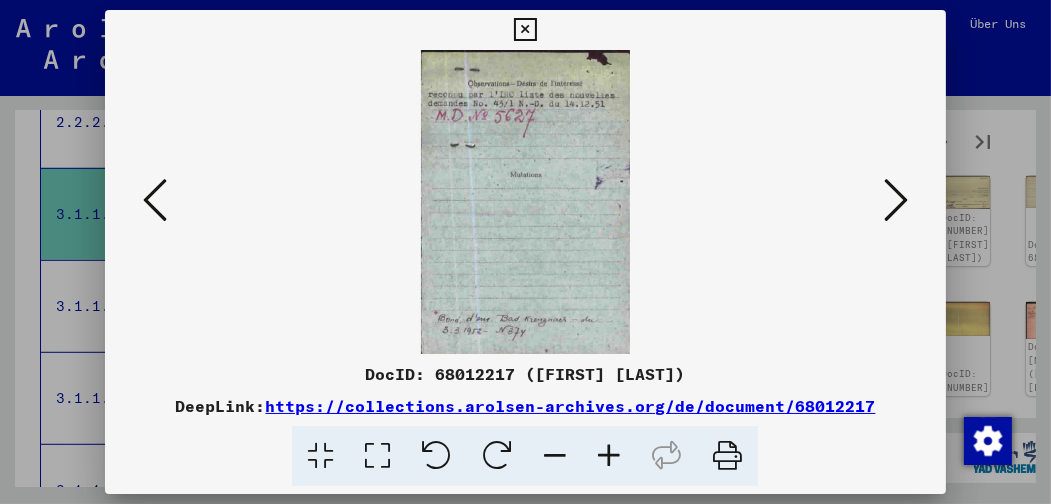 click at bounding box center [896, 200] 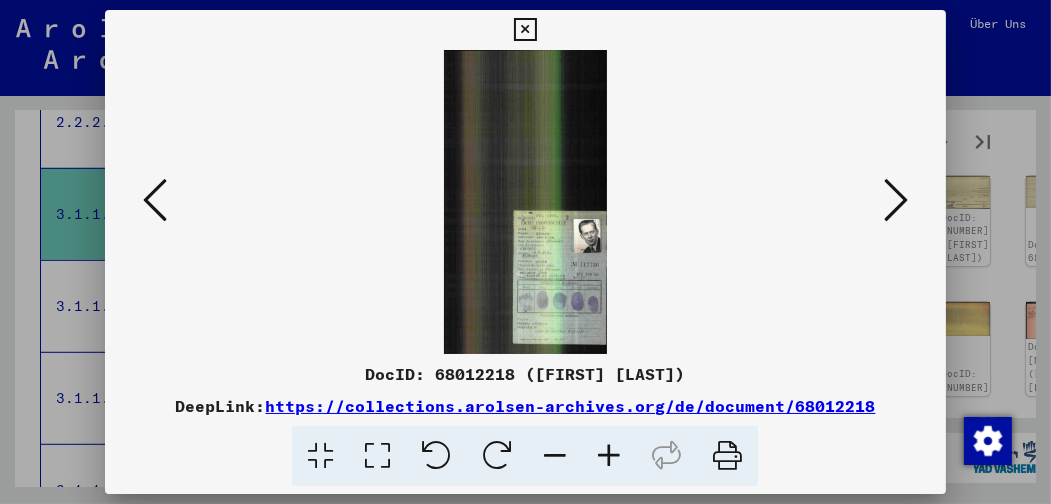 click at bounding box center (896, 200) 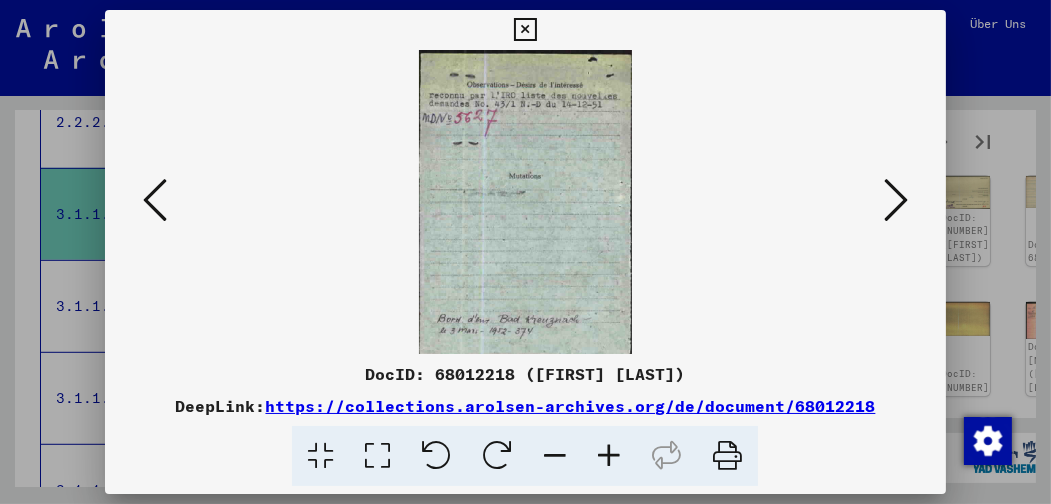 click at bounding box center [896, 200] 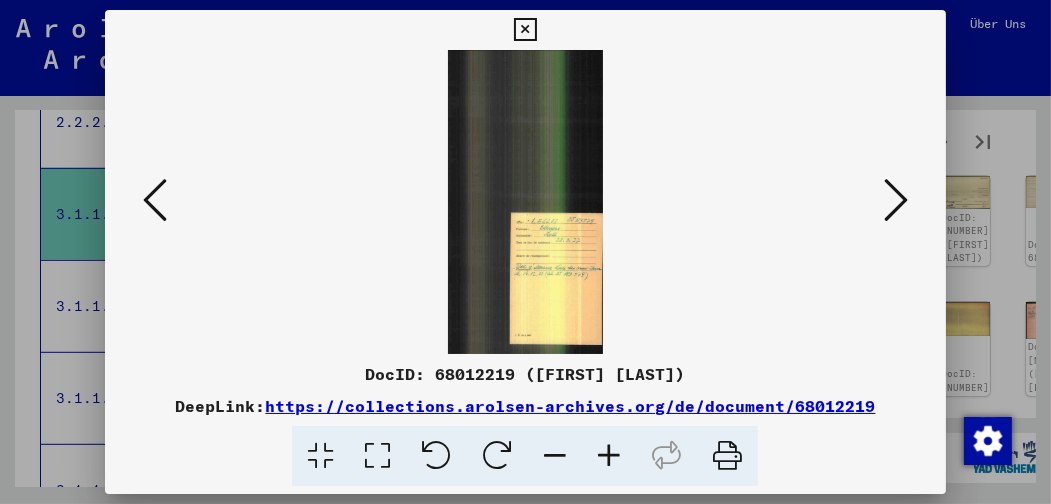 click at bounding box center (896, 200) 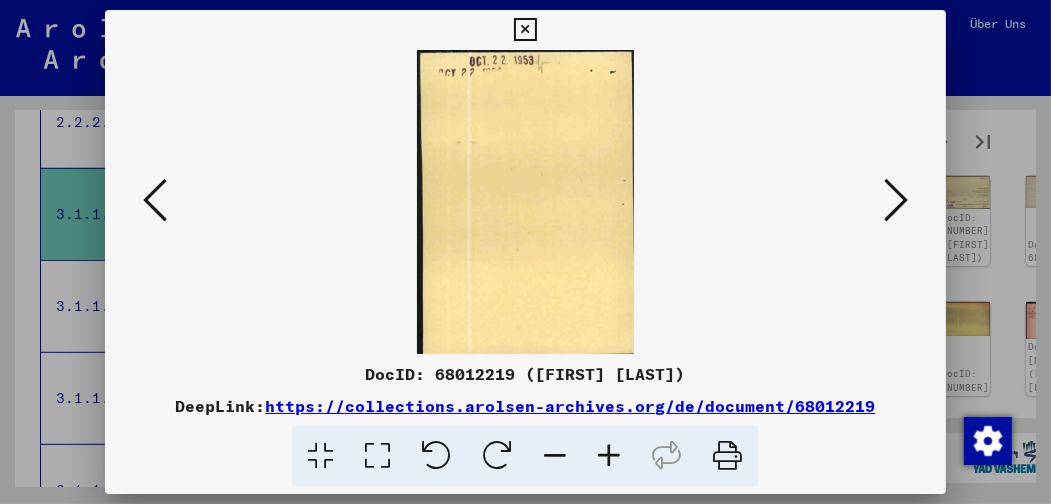 click at bounding box center [896, 200] 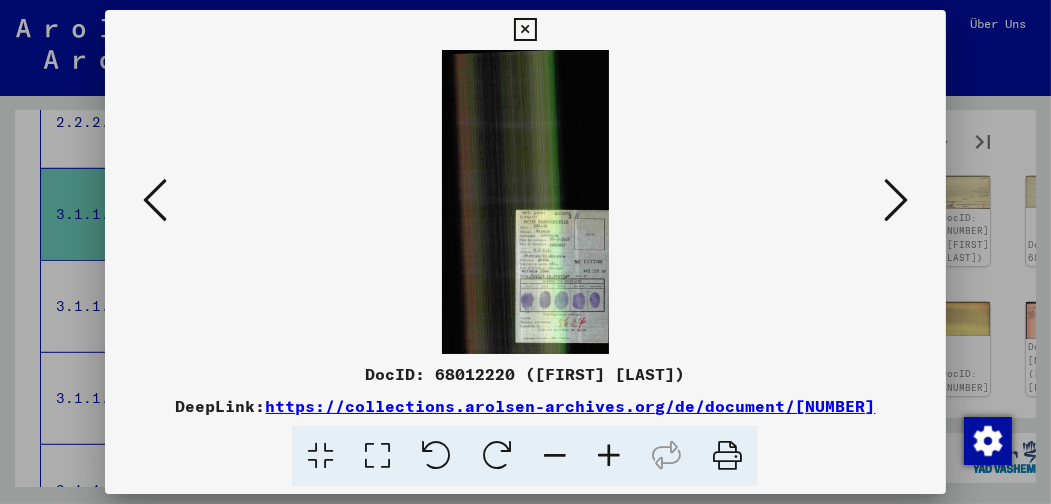 click at bounding box center [896, 200] 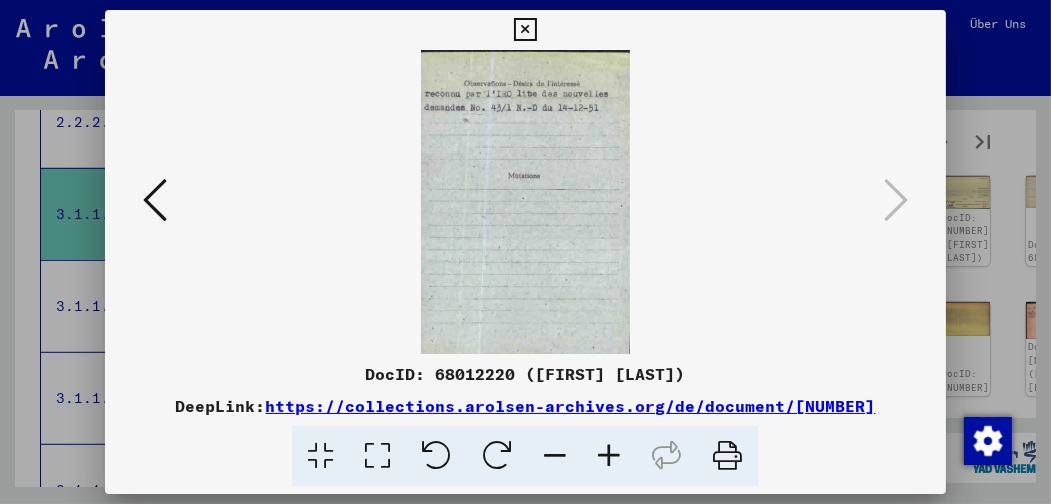 click at bounding box center (525, 30) 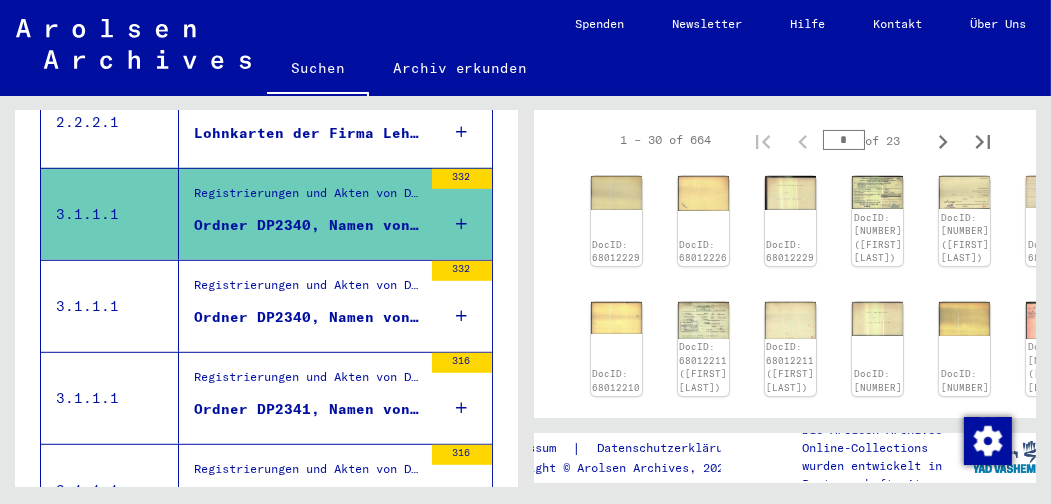 click on "Ordner DP2340, Namen von [LAST], [LAST] bis [LAST], [FIRST] (2)" at bounding box center [308, 317] 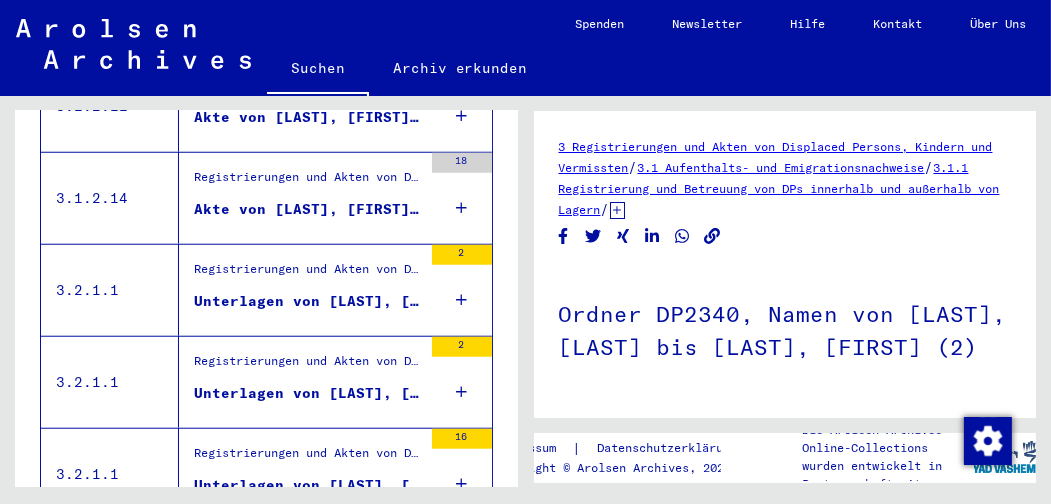scroll, scrollTop: 1860, scrollLeft: 0, axis: vertical 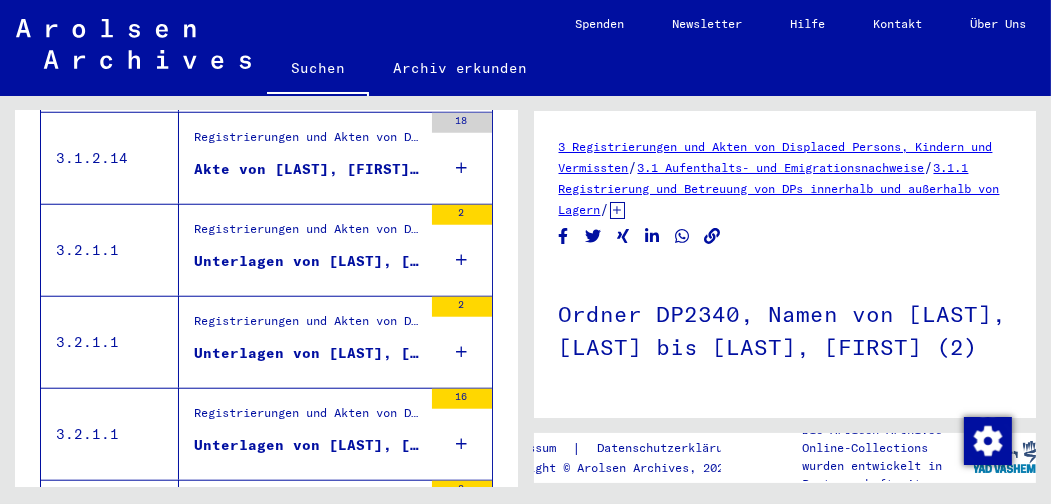 click on "Unterlagen von [LAST], [FIRST], geboren am [DATE], geboren in Goldingen und von weiteren Personen" at bounding box center (308, 261) 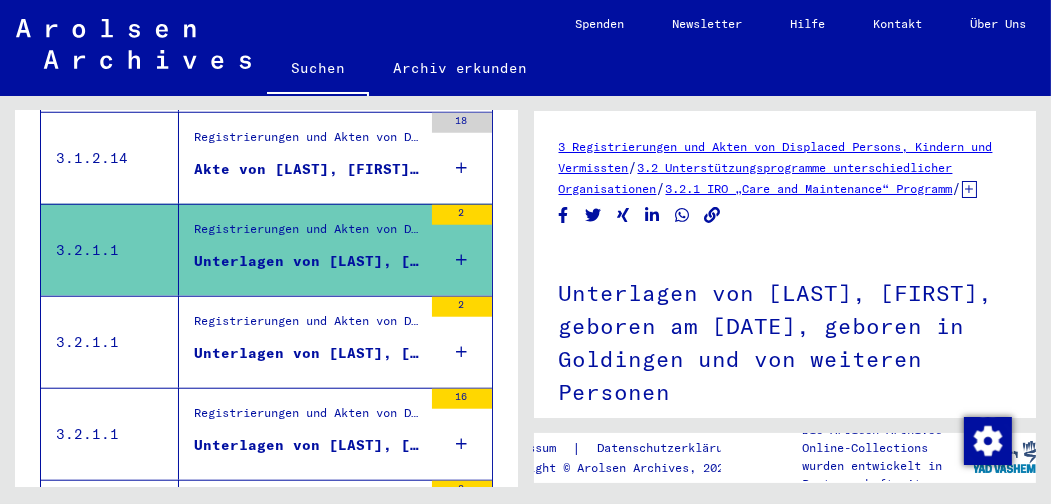 click on "Unterlagen von [LAST], [FIRST], geboren am [DATE], geboren in [CITY] und von weiteren Personen" at bounding box center (308, 353) 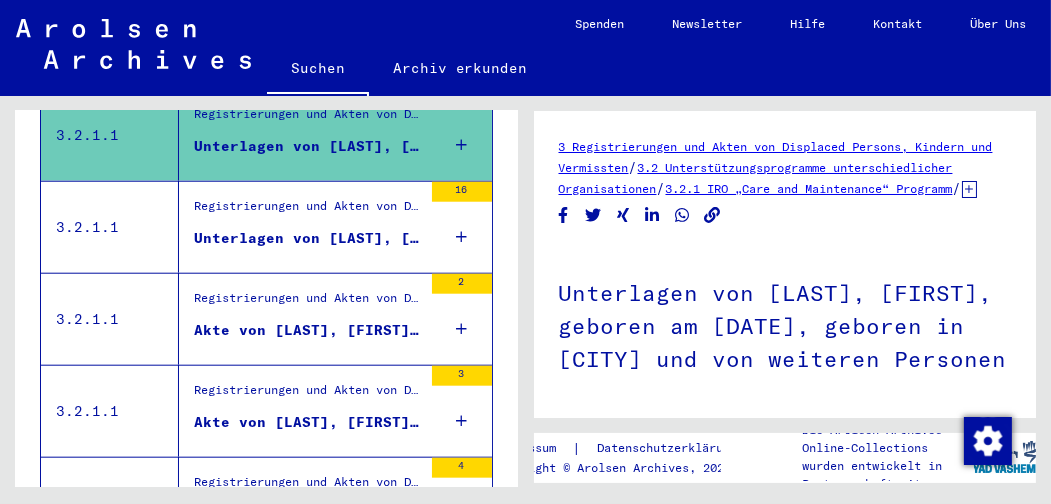 scroll, scrollTop: 2075, scrollLeft: 0, axis: vertical 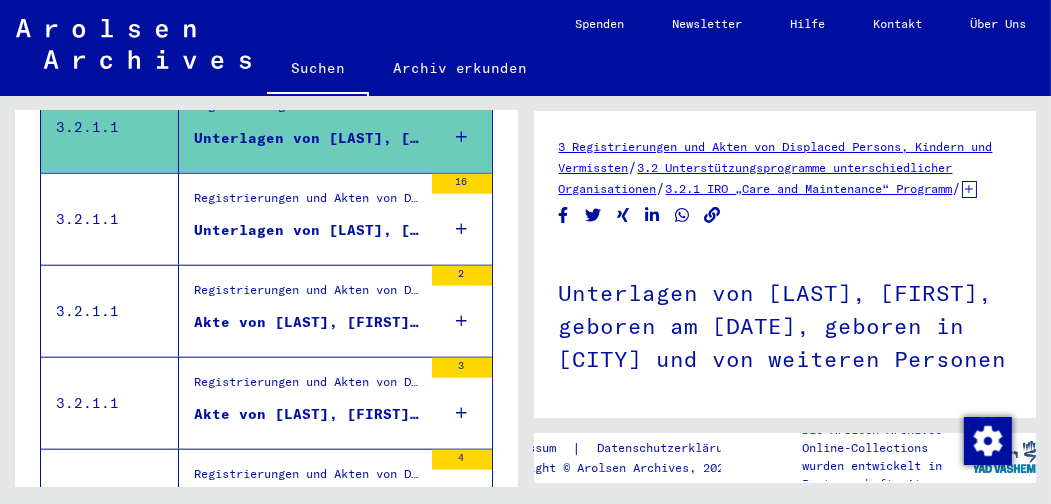 click on "Unterlagen von [LAST], [FIRST], geboren am 26.01.1888, geboren in BEMBURG und von weiteren Personen" at bounding box center (308, 230) 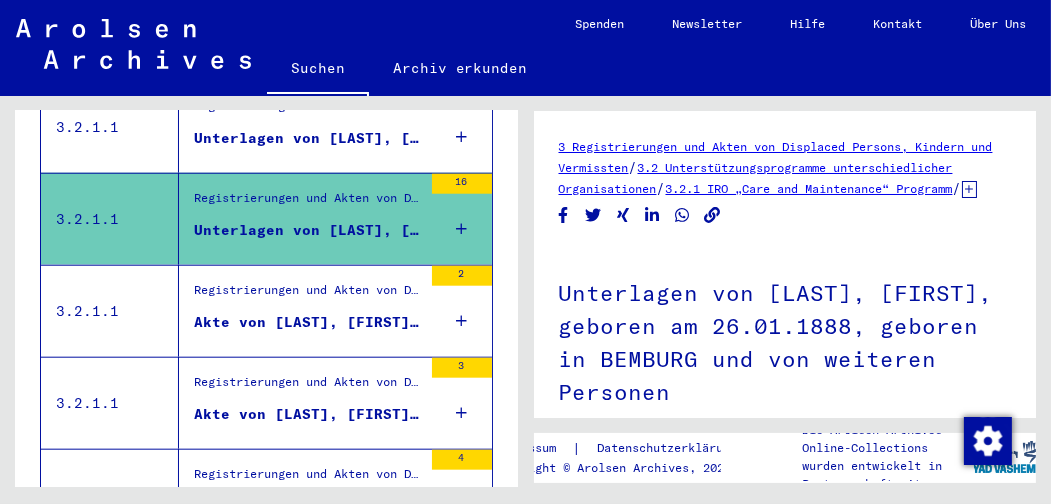 click on "Akte von [LAST], [FIRST], geboren am [DATE], geboren in [CITY]" at bounding box center (308, 322) 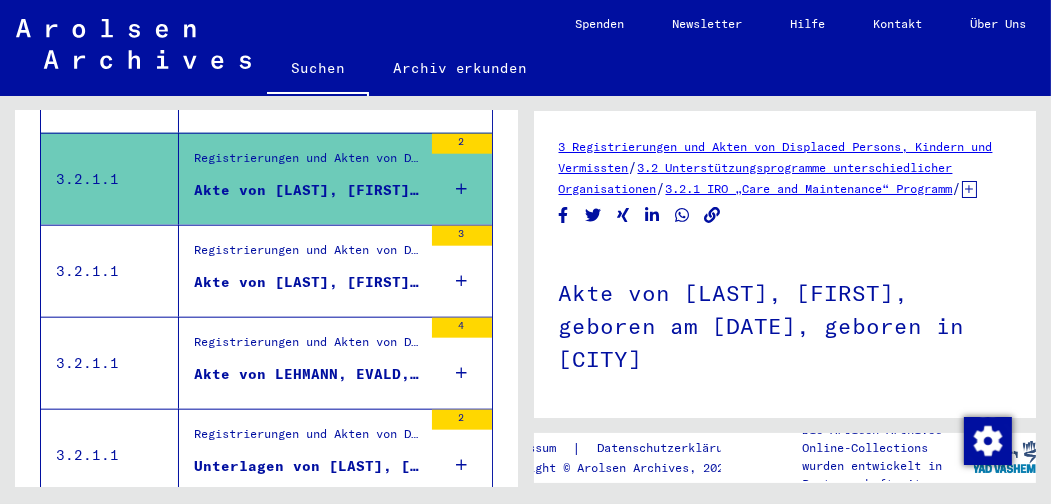 scroll, scrollTop: 2252, scrollLeft: 0, axis: vertical 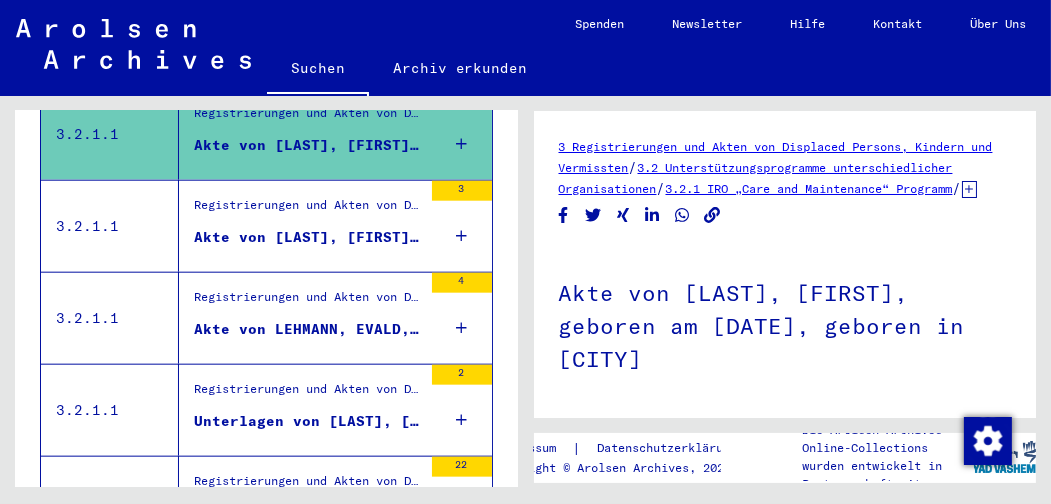click on "Akte von [LAST], [FIRST], geboren am [DATE], geboren in [CITY]" at bounding box center (308, 237) 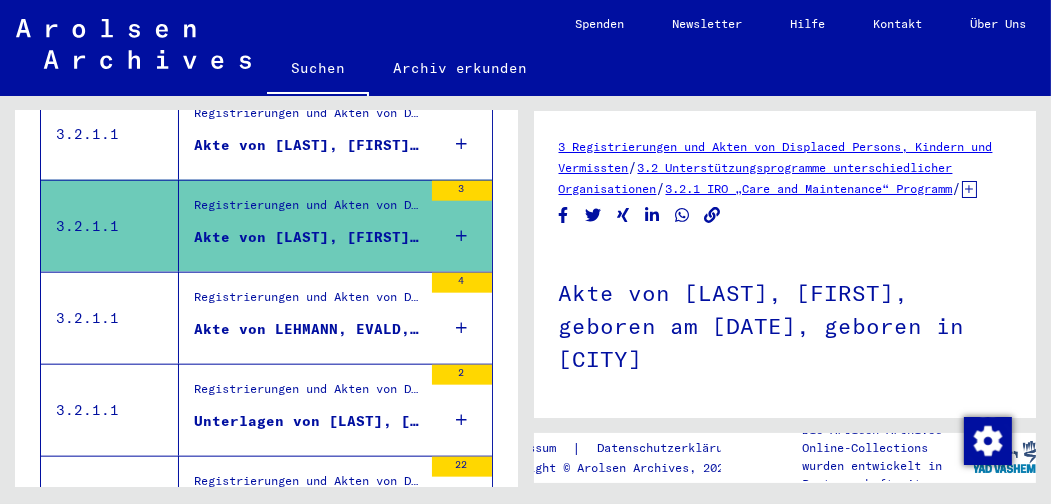 click on "Akte von LEHMANN, EVALD, geboren am [DATE], geboren in [CITY]" at bounding box center (308, 329) 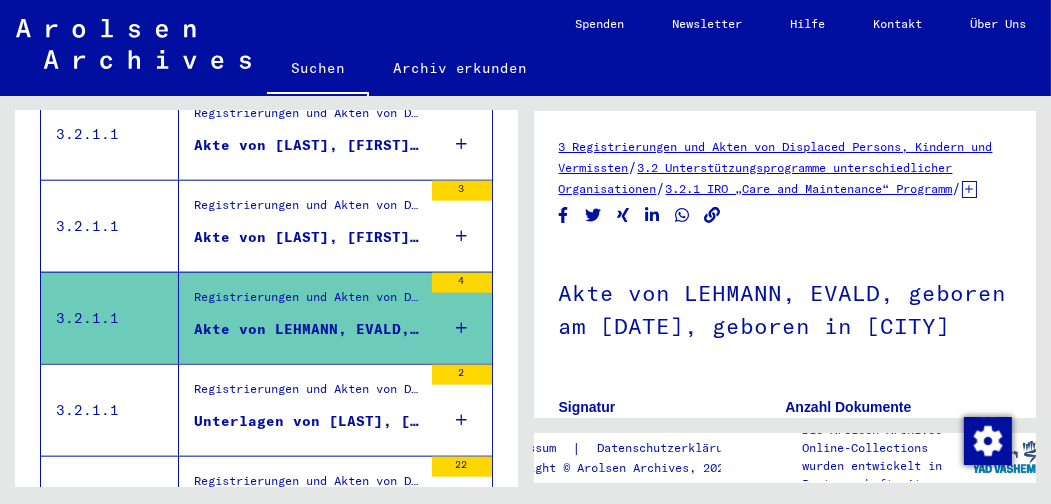 click on "Unterlagen von [LAST], [FIRST], geboren am [DATE], geboren in [CITY] und von weiteren Personen" at bounding box center [308, 421] 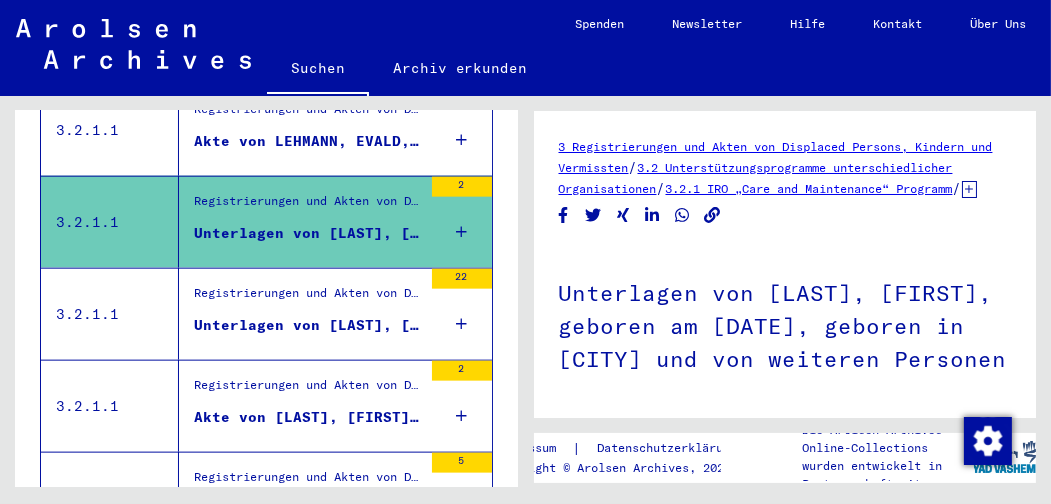 scroll, scrollTop: 2462, scrollLeft: 0, axis: vertical 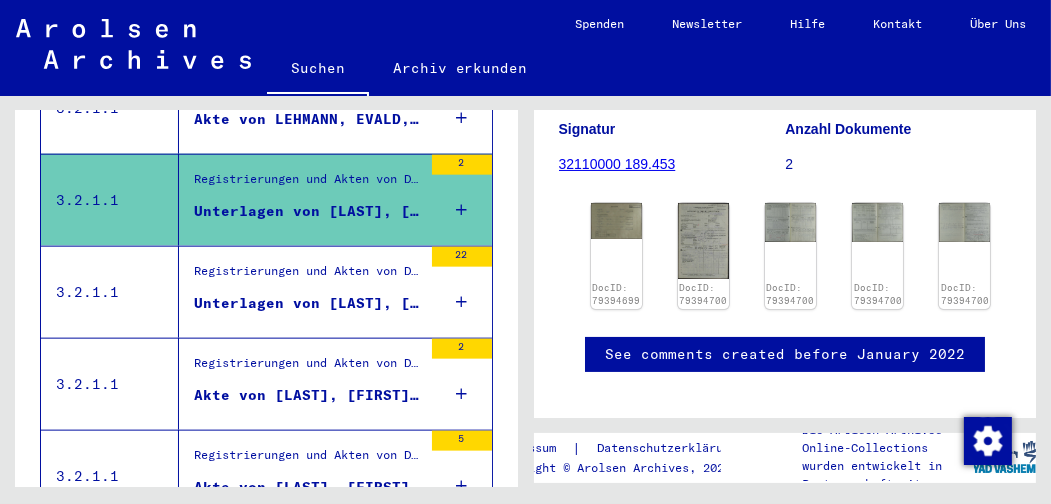 click on "Unterlagen von [LAST], [FIRST], geboren am [DATE], geboren in [CITY] und von weiteren Personen" at bounding box center [308, 303] 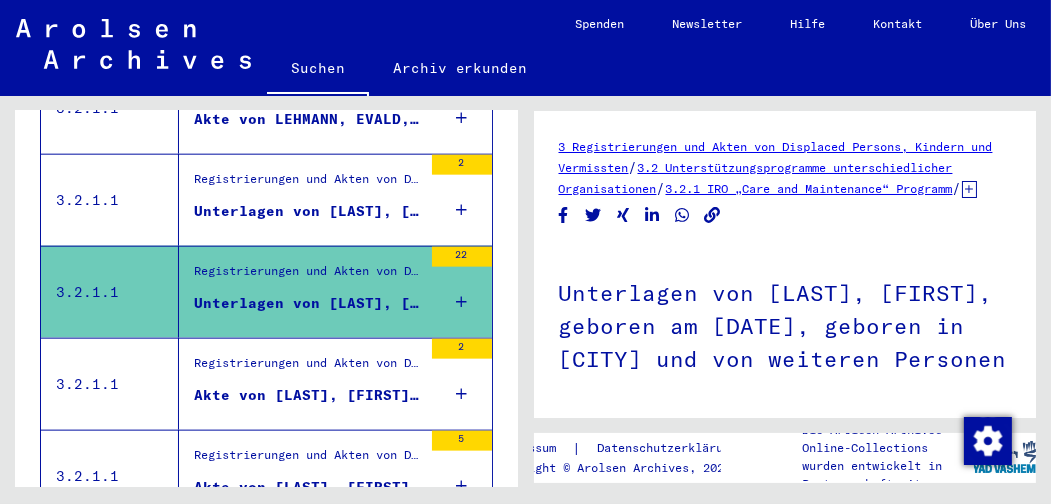 click on "Akte von [LAST], [FIRST], geboren am [DATE], geboren in [CITY]" at bounding box center [308, 395] 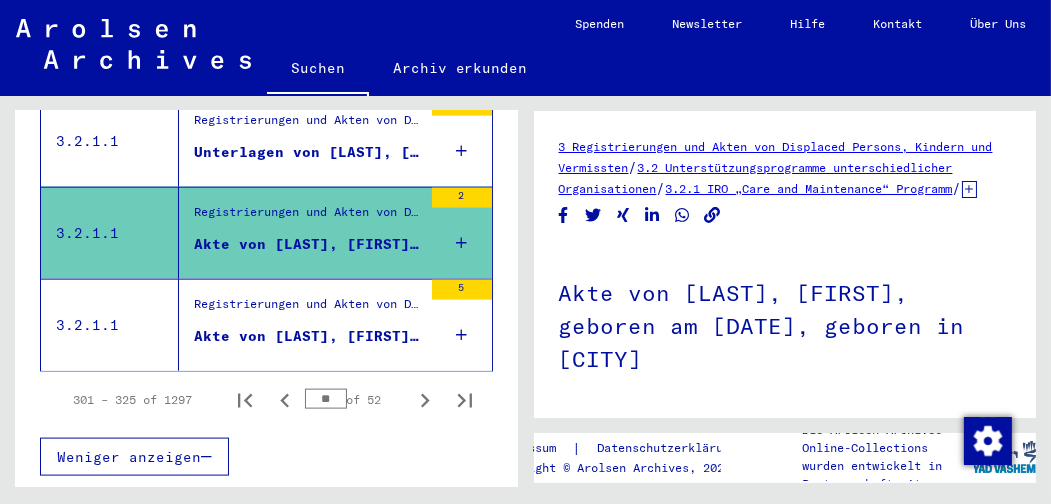 scroll, scrollTop: 2643, scrollLeft: 0, axis: vertical 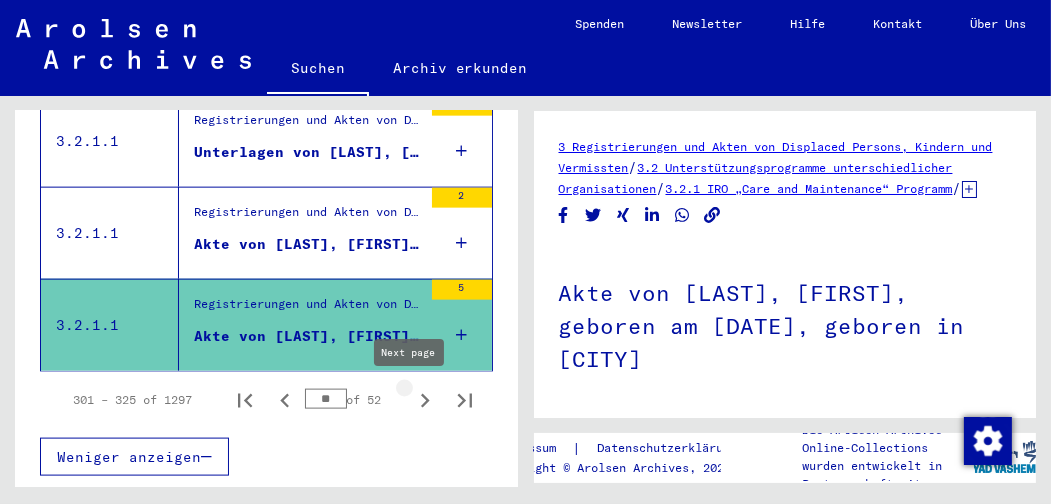 click 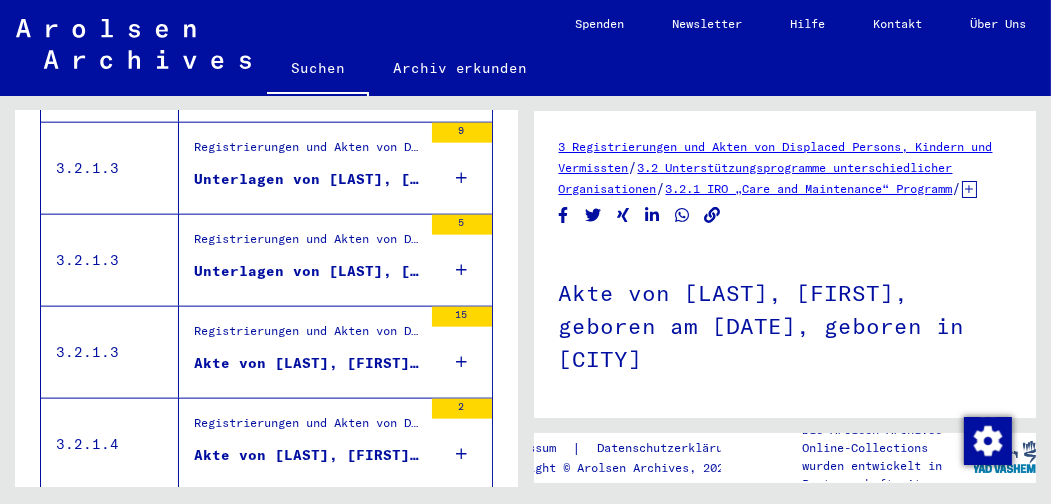 scroll, scrollTop: 2428, scrollLeft: 0, axis: vertical 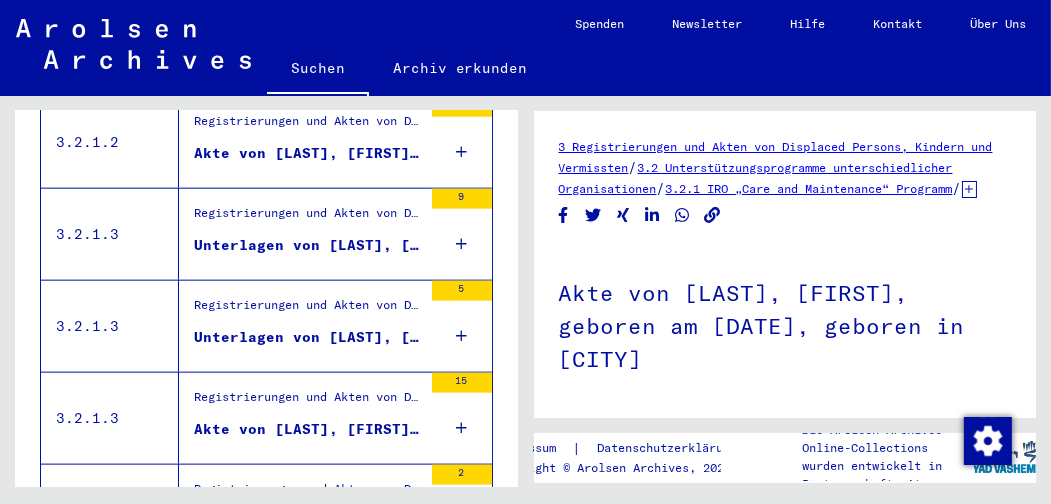 click on "Unterlagen von [LAST], [FIRST], geboren am [DATE], geboren in [CITY] und von weiteren Personen" at bounding box center [308, 337] 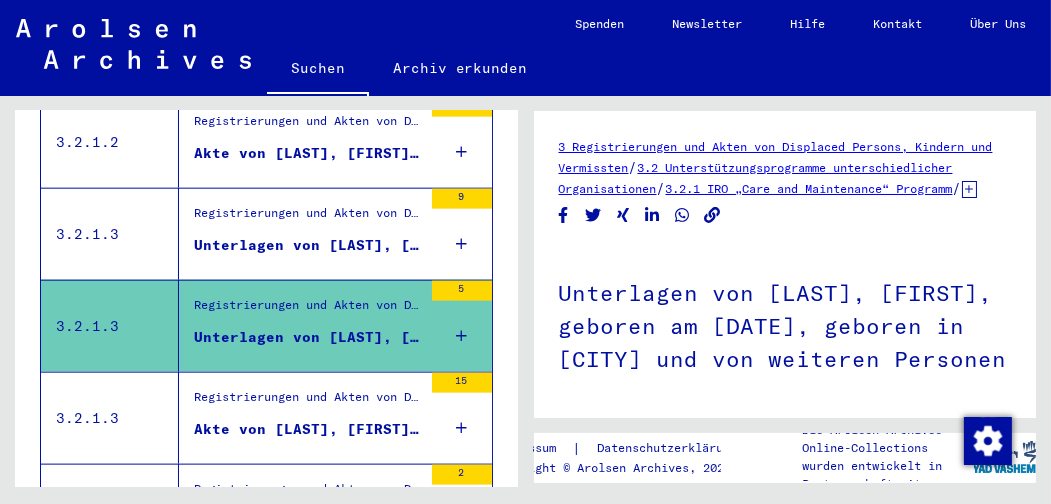 click on "Unterlagen von [LAST], [FIRST], geboren am [DATE], geboren in [CITY] und von weiteren Personen" at bounding box center (308, 245) 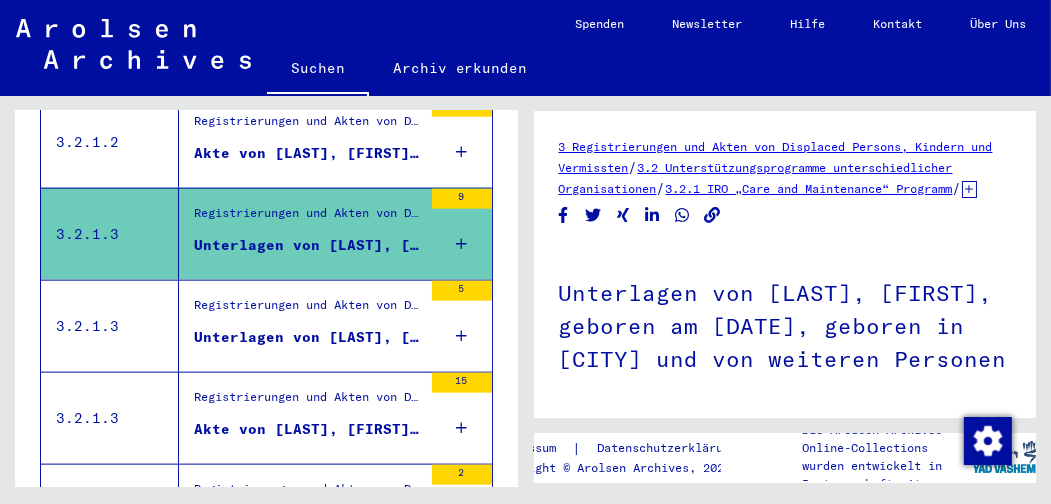 click on "Akte von [LAST], [FIRST], geboren am [DATE], geboren in Berlin" at bounding box center (308, 153) 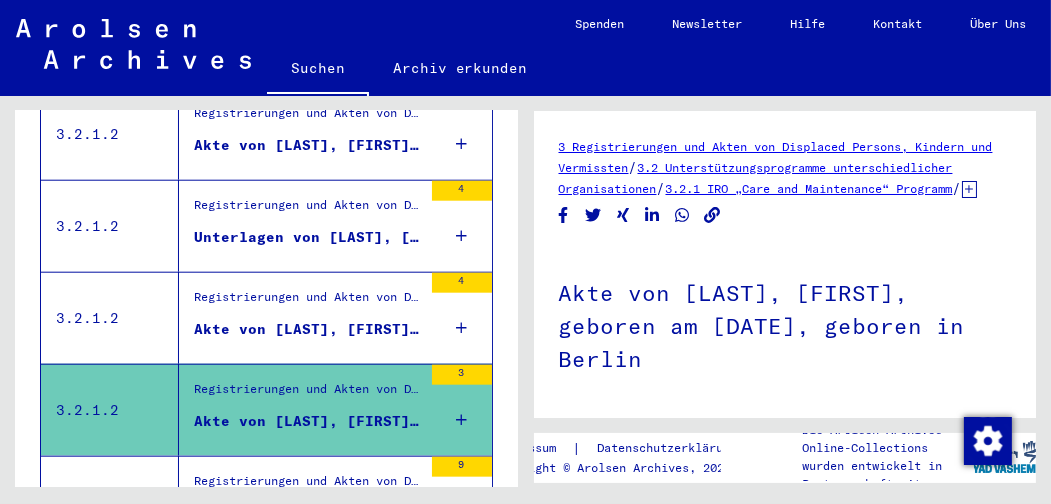 scroll, scrollTop: 2143, scrollLeft: 0, axis: vertical 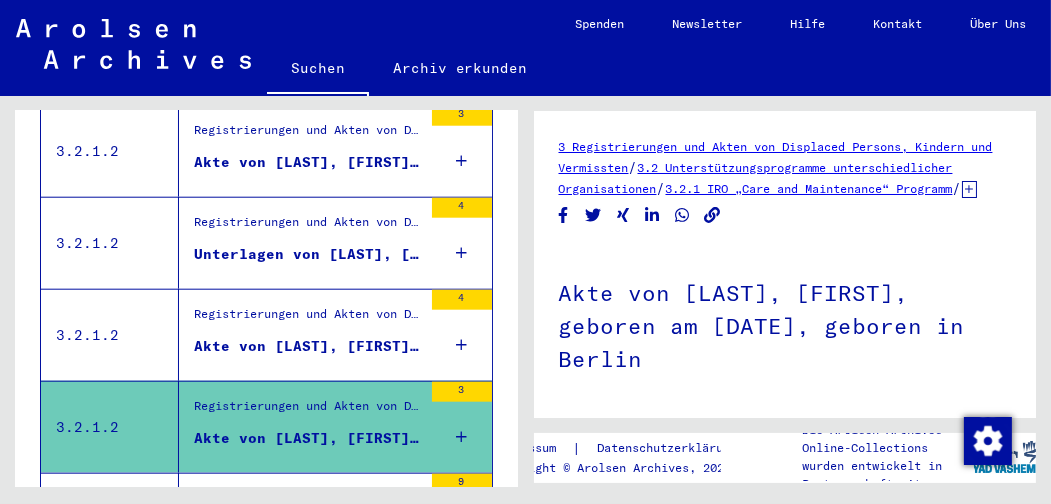 click on "Akte von [LAST], [FIRST], geboren am [DATE], geboren in [CITY]" at bounding box center [308, 346] 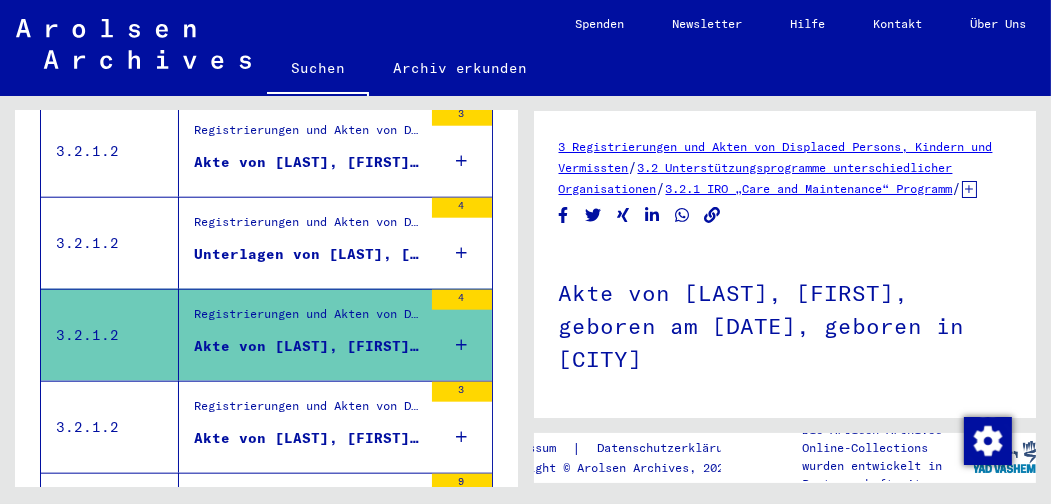 click on "Unterlagen von [LAST], [FIRST], geboren am [DATE], geboren in [CITY] und von weiteren Personen" at bounding box center (308, 254) 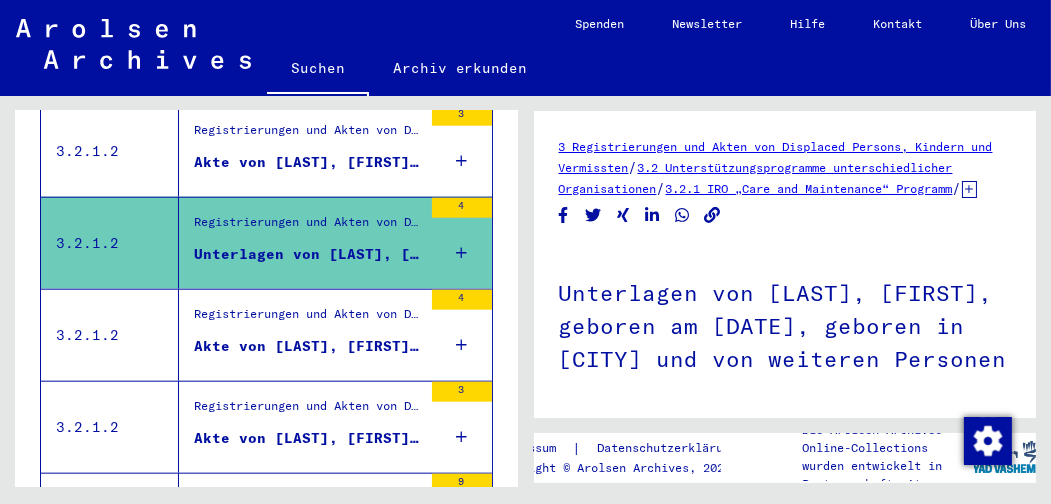 click on "Akte von [LAST], [FIRST], geboren am [DATE], geboren in [CITY]" at bounding box center (308, 162) 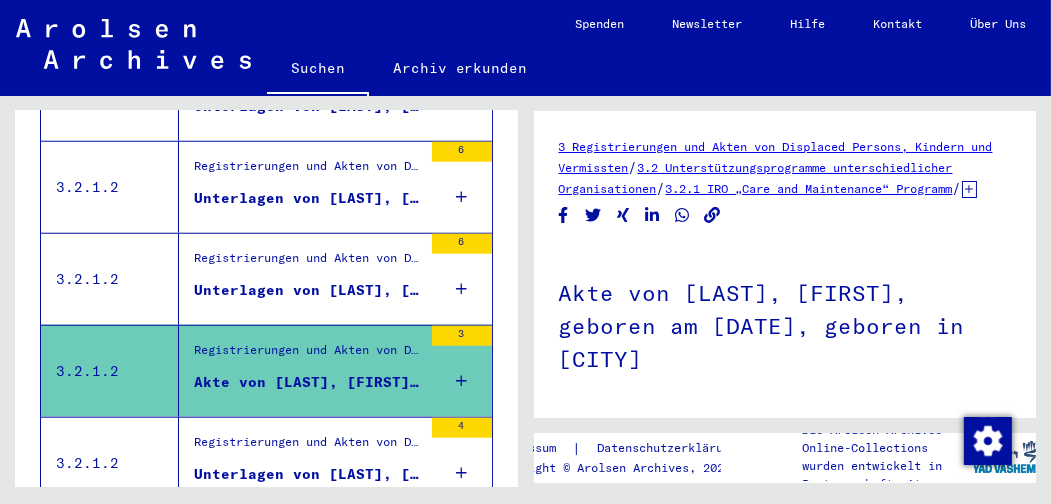 scroll, scrollTop: 1882, scrollLeft: 0, axis: vertical 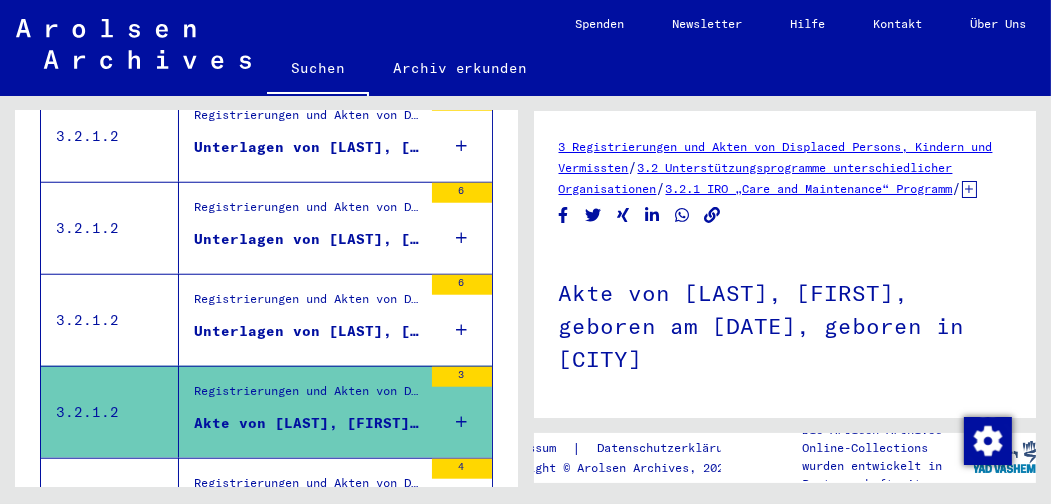click on "Unterlagen von [LAST], [FIRST], geboren am [DATE], geboren in [CITY] und von weiteren Personen" at bounding box center (308, 331) 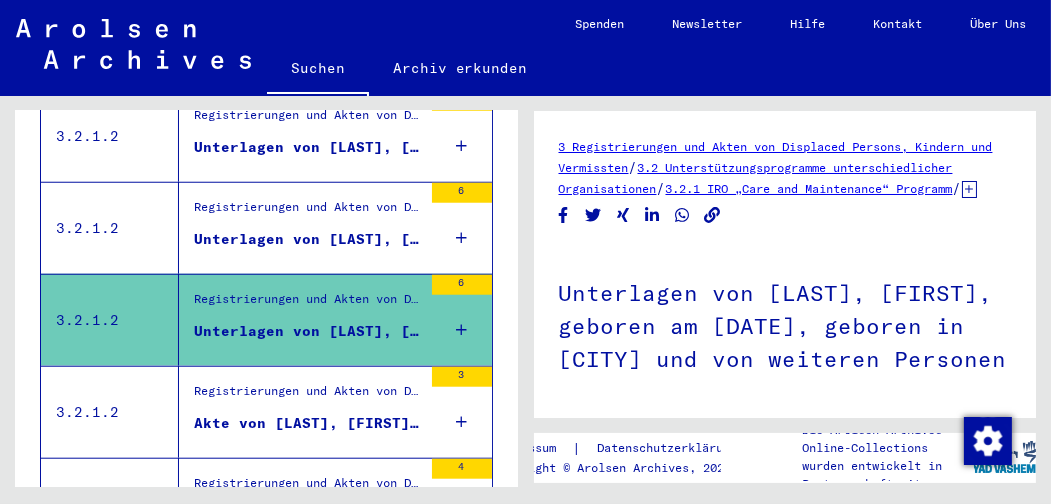 click on "Unterlagen von [LAST], [FIRST], geboren am 22.09.1901, geboren in OFFENBACH und von weiteren Personen" at bounding box center (308, 239) 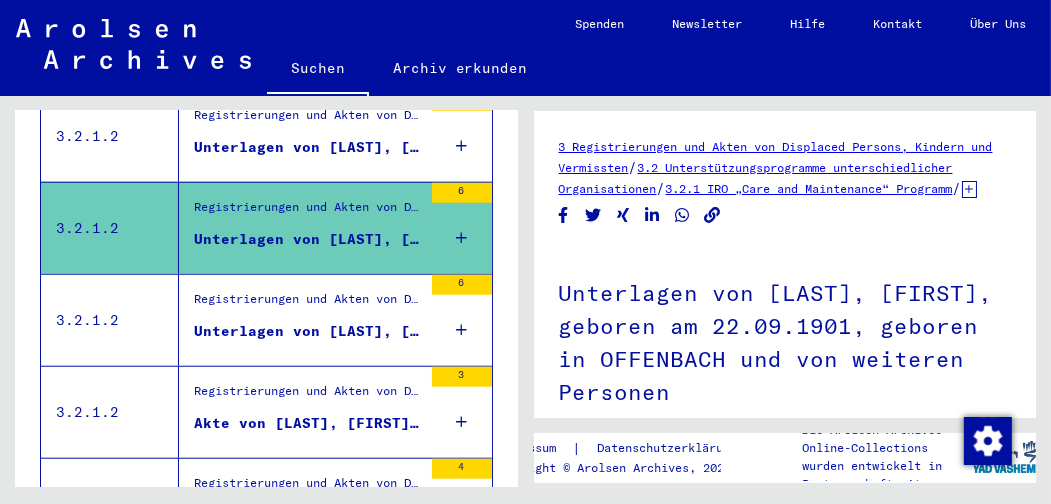 click on "Unterlagen von [LAST], [FIRST], geboren am [DATE], geboren in Görlitz und von weiteren Personen" at bounding box center (308, 147) 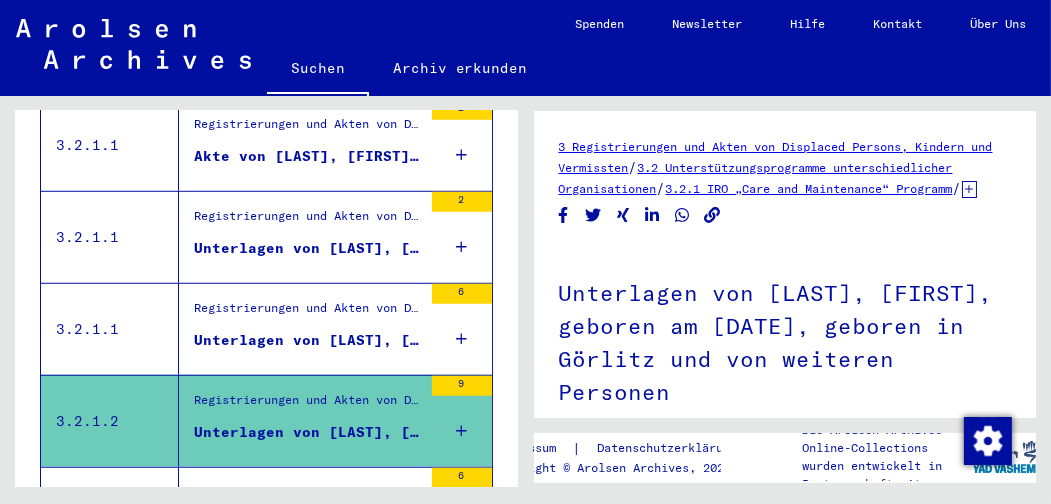 scroll, scrollTop: 1594, scrollLeft: 0, axis: vertical 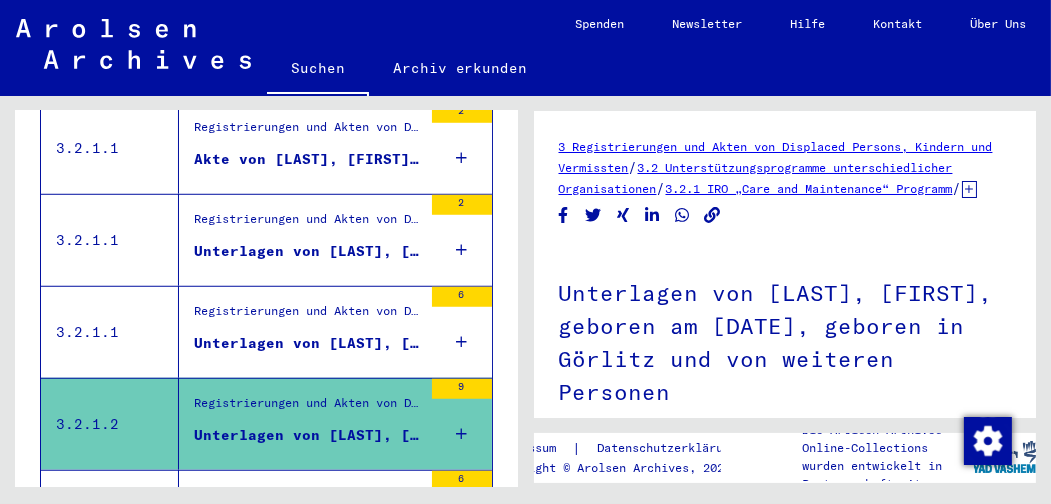 click on "Unterlagen von [LAST], [FIRST], geboren am [DATE], geboren in [CITY] und von weiteren Personen" at bounding box center (308, 343) 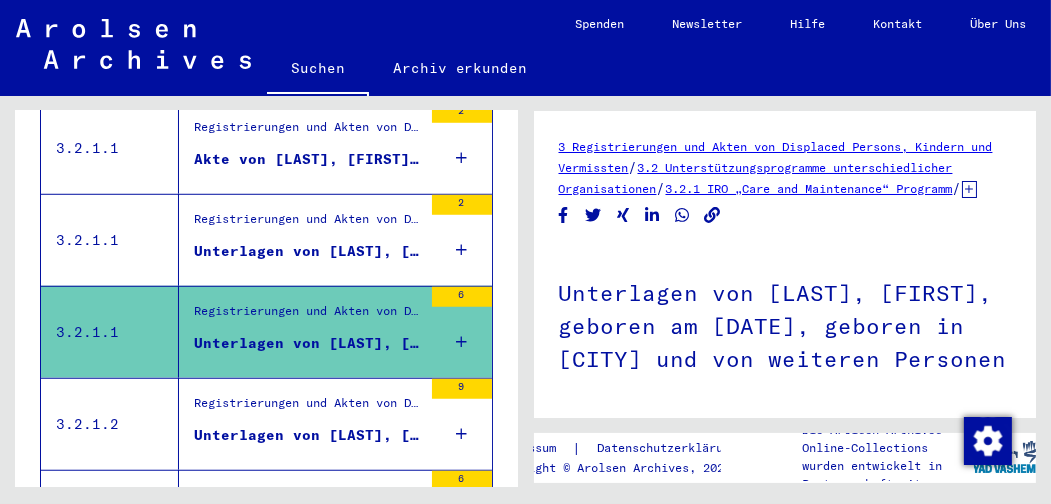 click on "Unterlagen von [LAST], [FIRST], geboren am [DATE], geboren in [CITY] und von weiteren Personen" at bounding box center (308, 251) 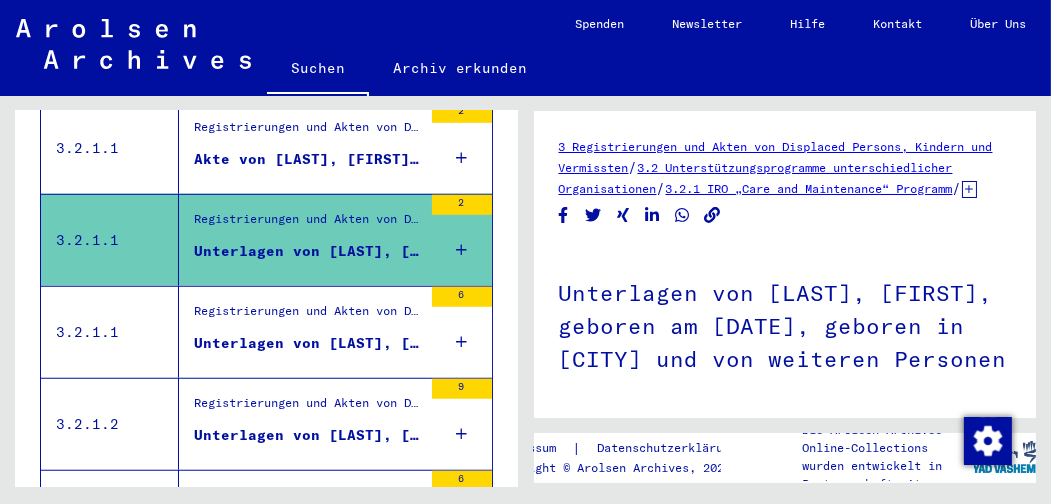 click on "Akte von [LAST], [FIRST], geboren am [DATE], geboren in [CITY]" at bounding box center (308, 159) 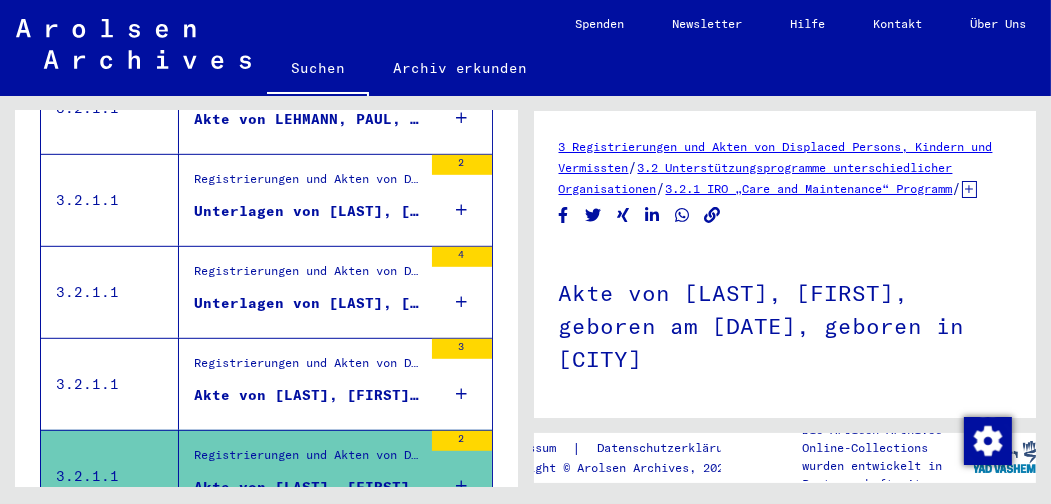 scroll, scrollTop: 1254, scrollLeft: 0, axis: vertical 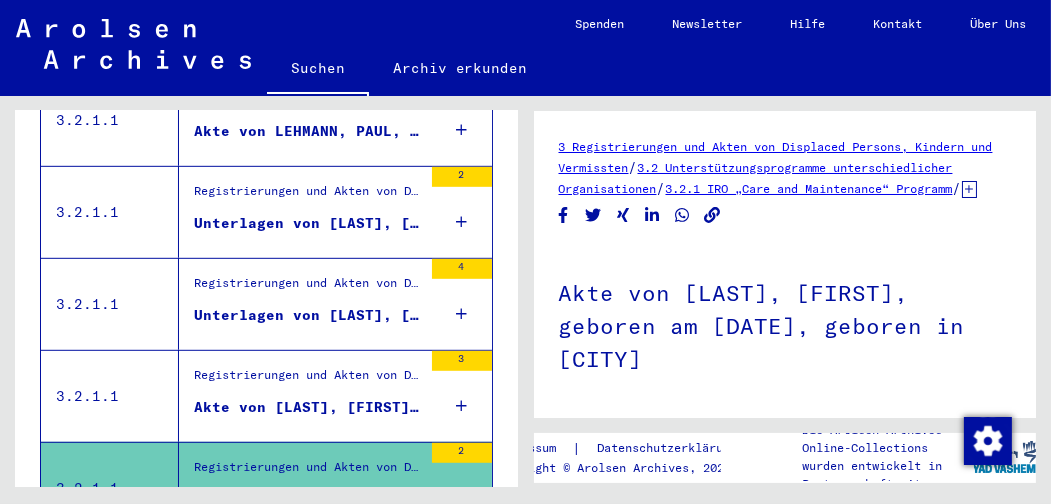 click on "Unterlagen von [LAST], [FIRST], geboren am [DATE], geboren in [CITY] und von weiteren Personen" at bounding box center (308, 315) 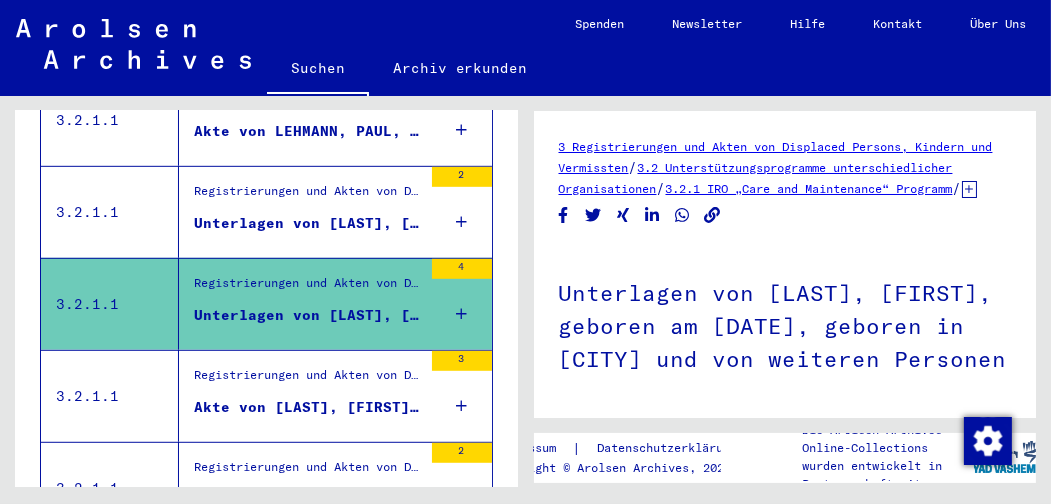 click on "Unterlagen von [LAST], [FIRST], geboren am [DATE], geboren in [CITY] und von weiteren Personen" at bounding box center [308, 223] 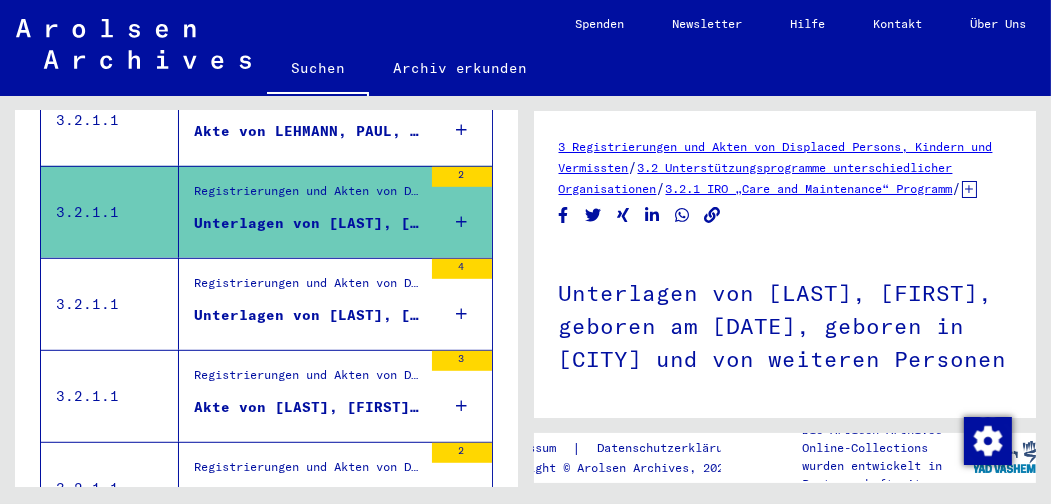 click on "Akte von LEHMANN, PAUL, geboren am [DATE], geboren in [CITY]" at bounding box center [308, 131] 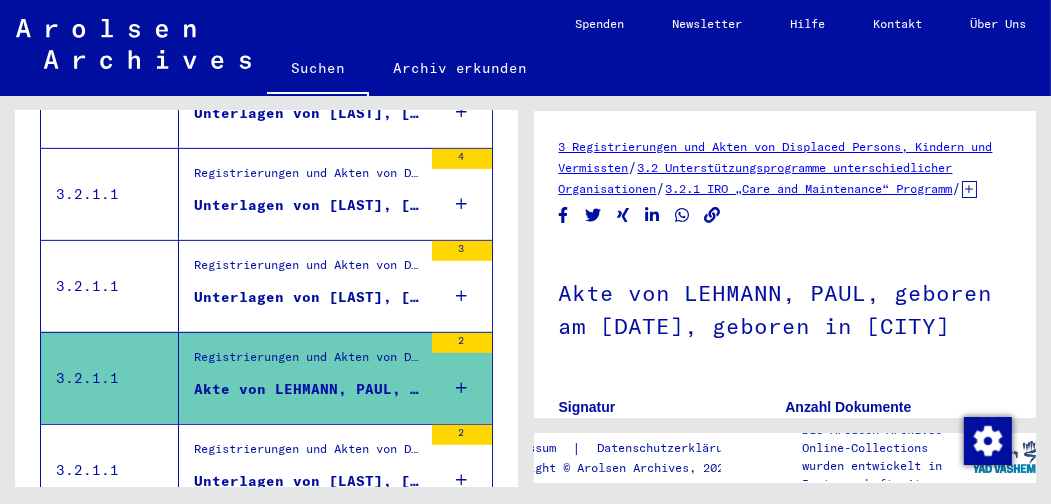 scroll, scrollTop: 970, scrollLeft: 0, axis: vertical 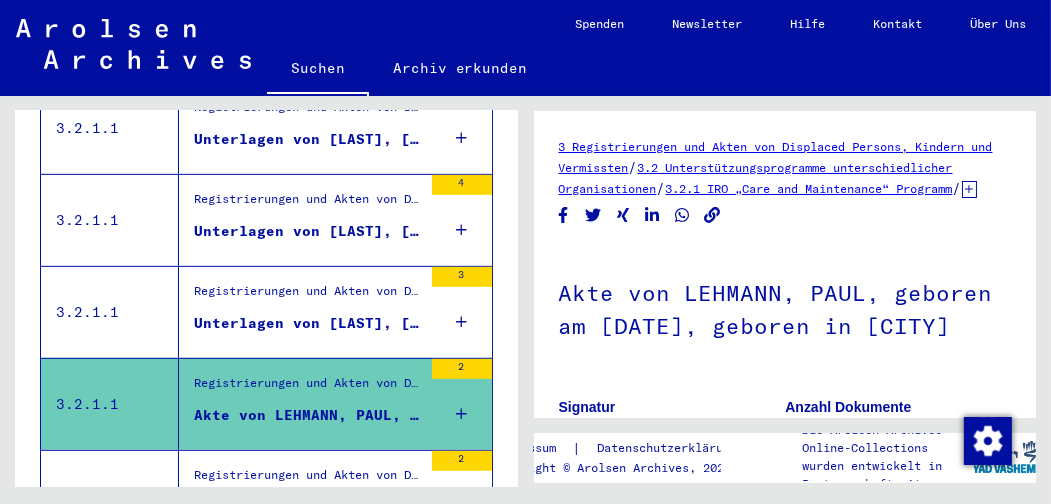 click on "Unterlagen von [LAST], [FIRST], geboren am 08.12.1904, geboren in Frankfurt und von weiteren Personen" at bounding box center (308, 323) 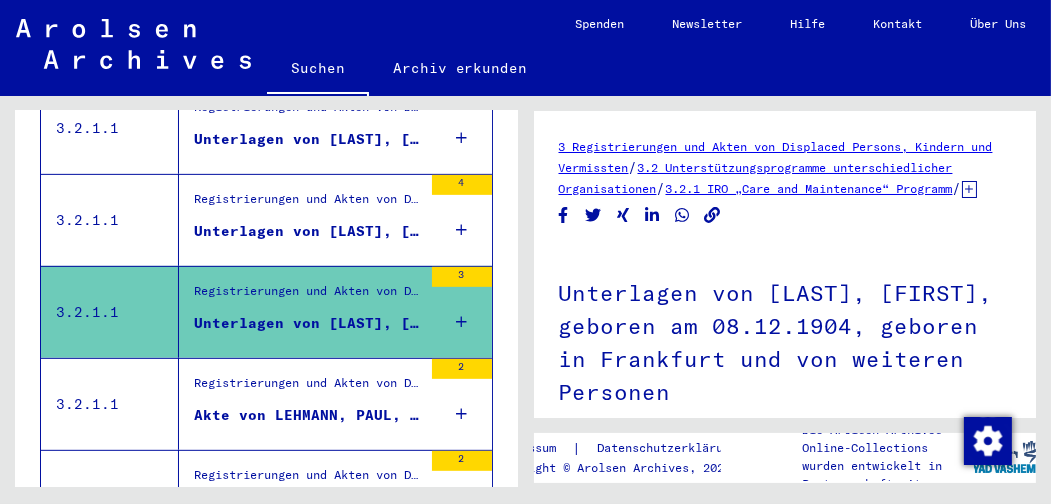 click on "Unterlagen von [LAST], [FIRST], geboren am [DATE], geboren in [CITY] und von weiteren Personen" at bounding box center [308, 231] 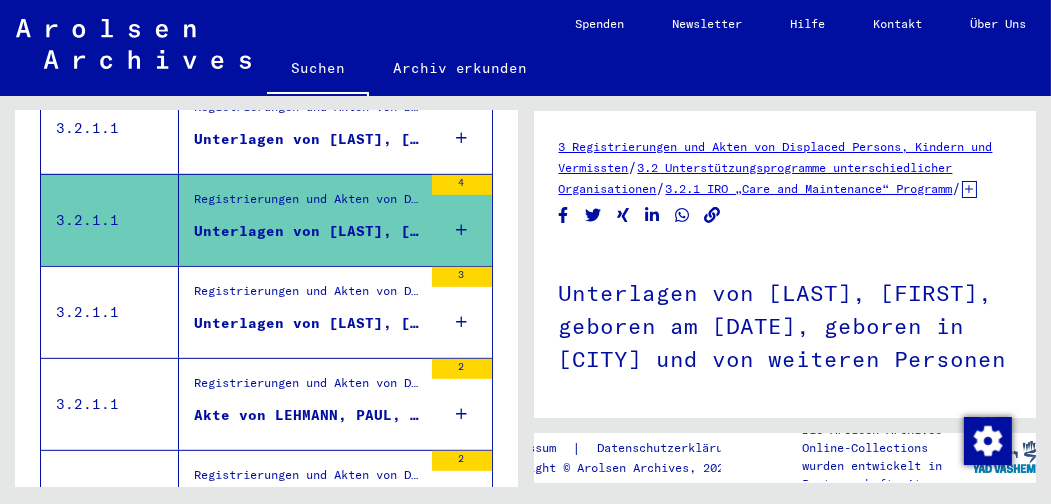 click on "Unterlagen von [LAST], [FIRST], geboren am [DATE], geboren in [CITY] und von weiteren Personen" at bounding box center (308, 139) 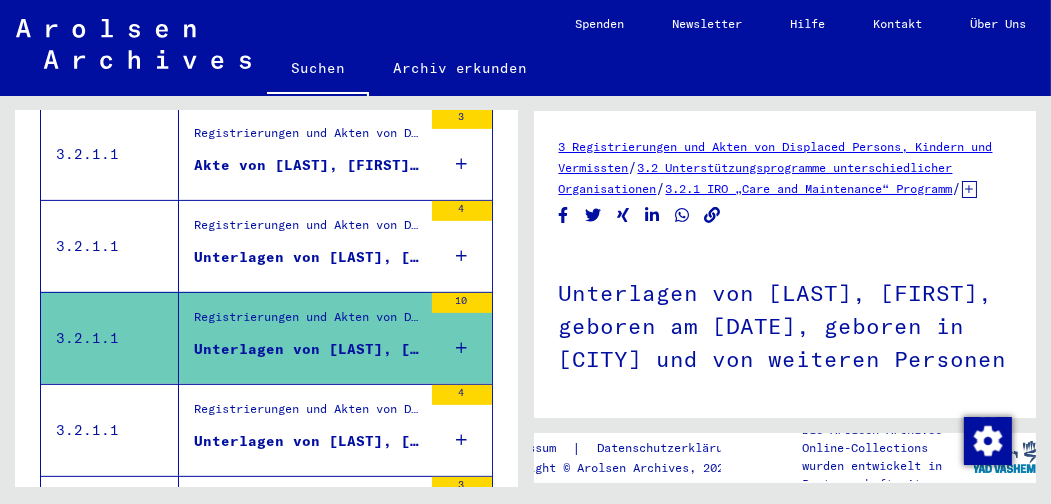 scroll, scrollTop: 743, scrollLeft: 0, axis: vertical 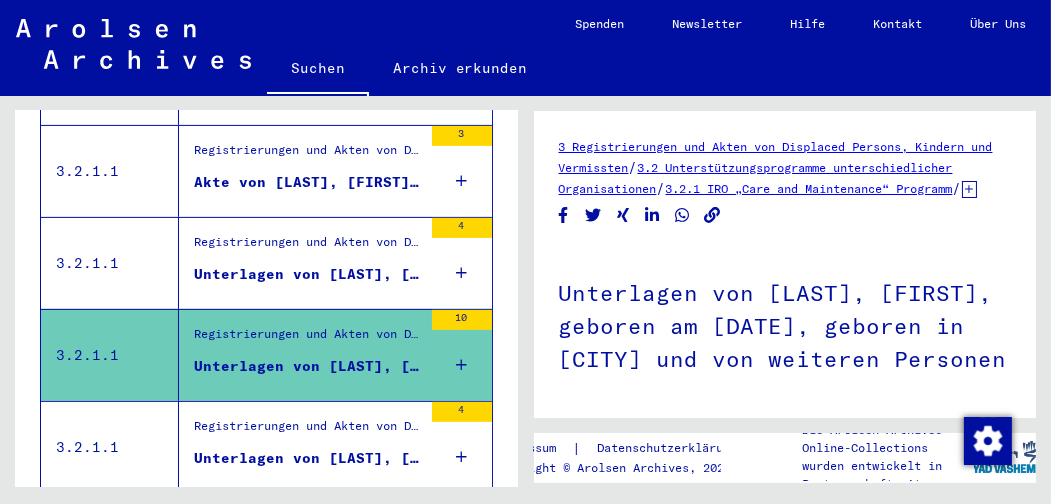 click on "Unterlagen von [LAST], [FIRST], geboren am [DATE], geboren in [CITY] und von weiteren Personen" at bounding box center [308, 274] 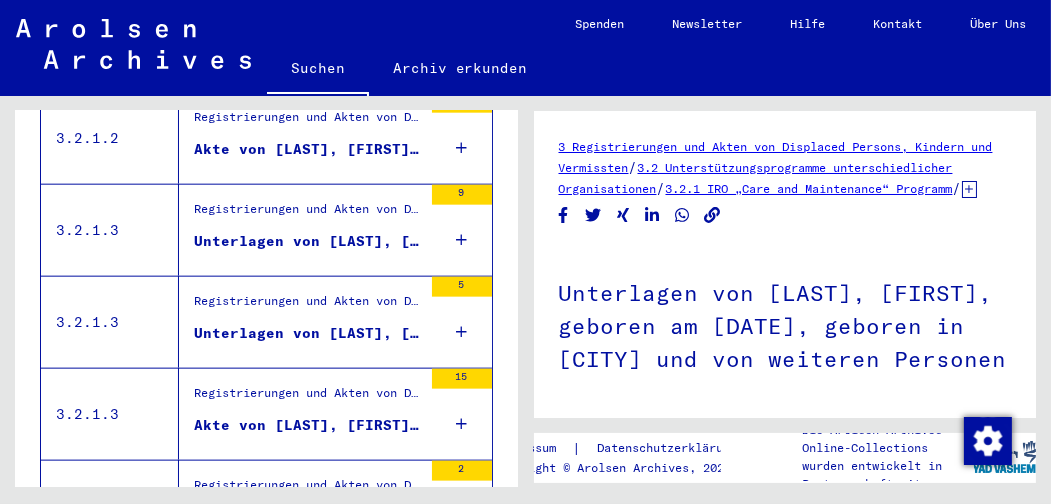 scroll, scrollTop: 2643, scrollLeft: 0, axis: vertical 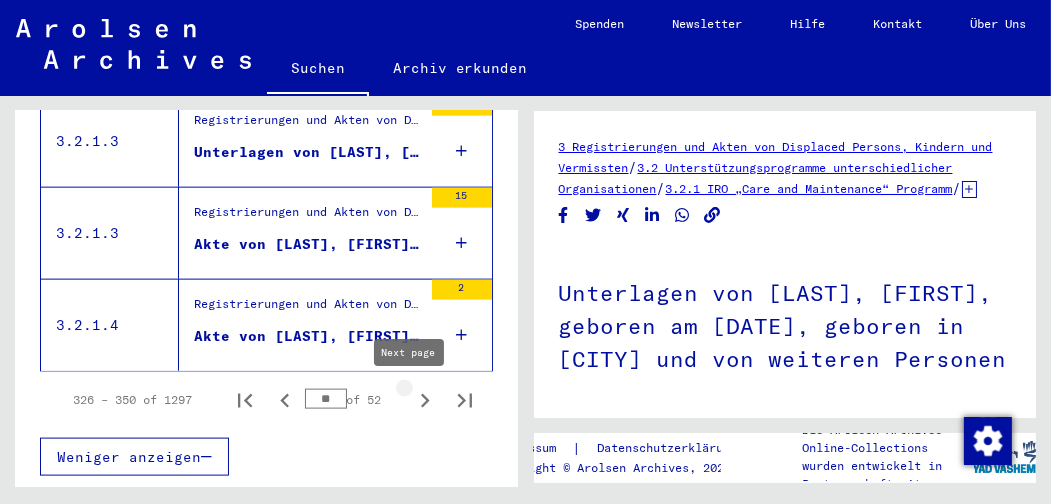 click 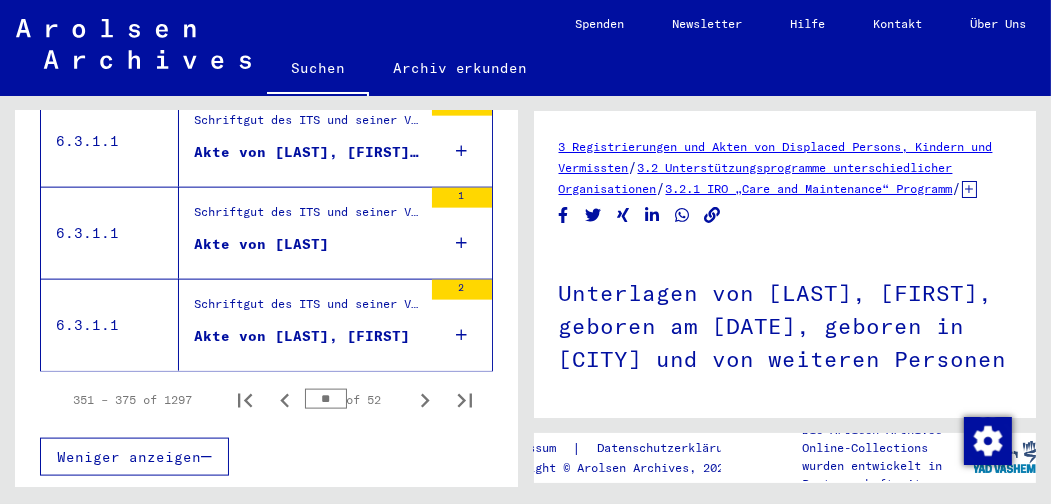 scroll, scrollTop: 2643, scrollLeft: 0, axis: vertical 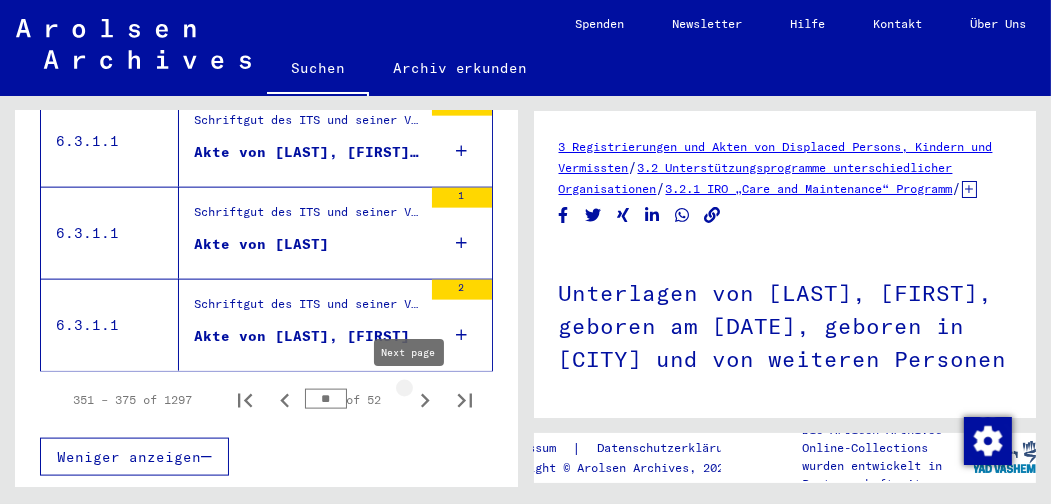 click 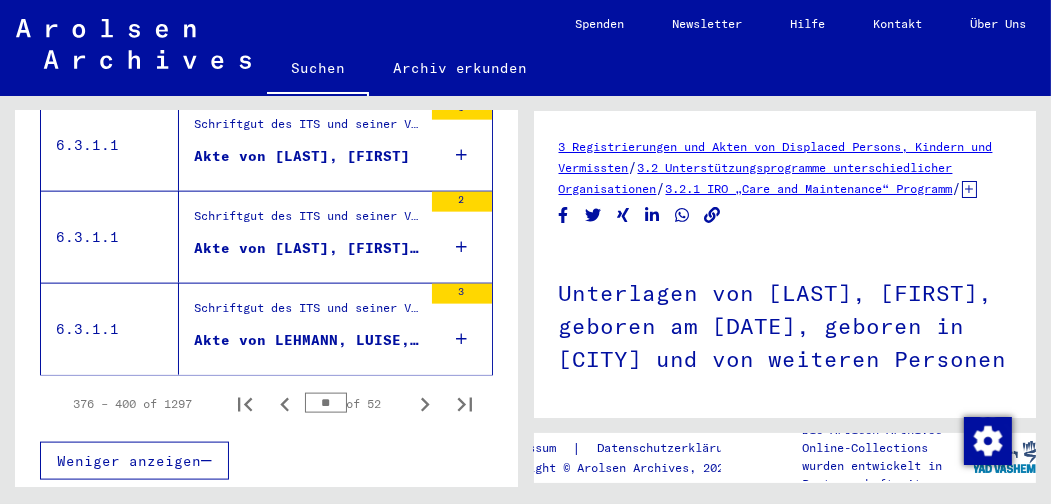 scroll, scrollTop: 2630, scrollLeft: 0, axis: vertical 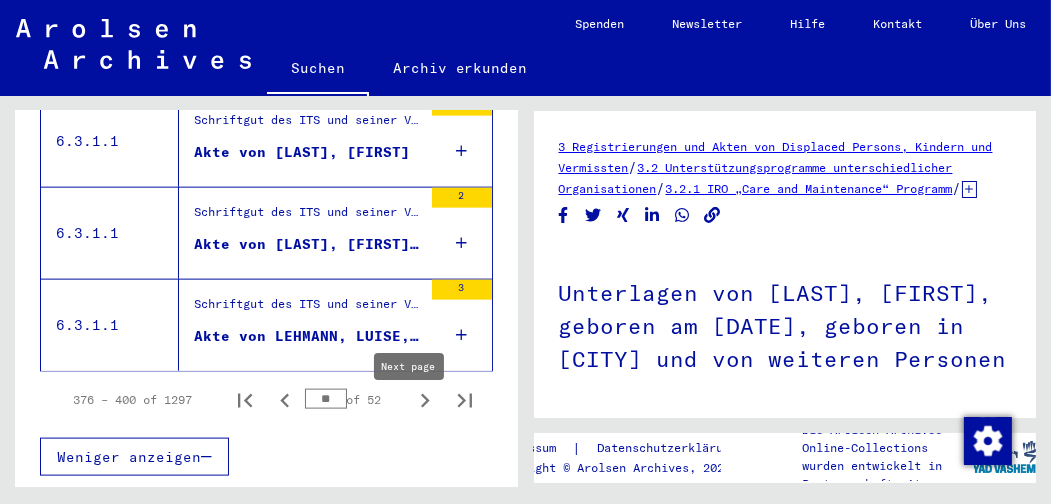 click 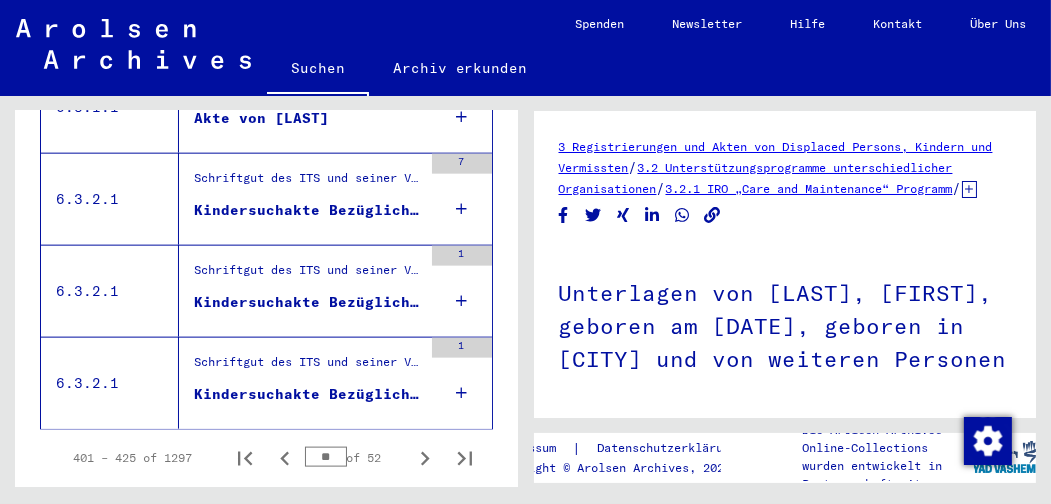 scroll, scrollTop: 2643, scrollLeft: 0, axis: vertical 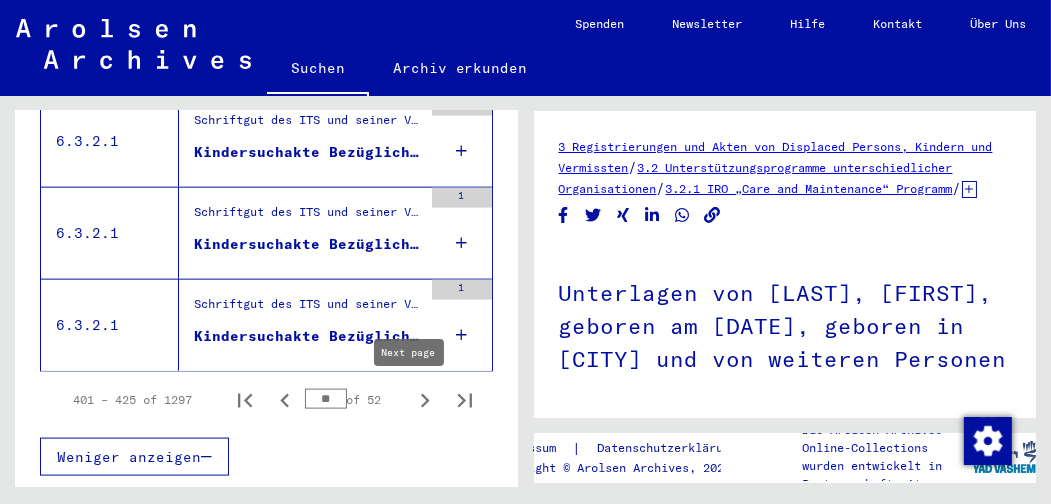 click 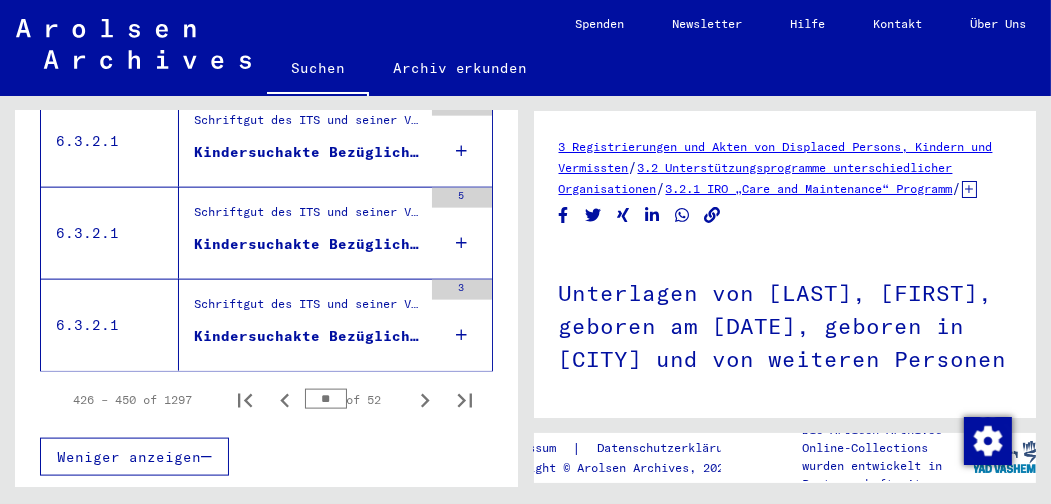 scroll, scrollTop: 2643, scrollLeft: 0, axis: vertical 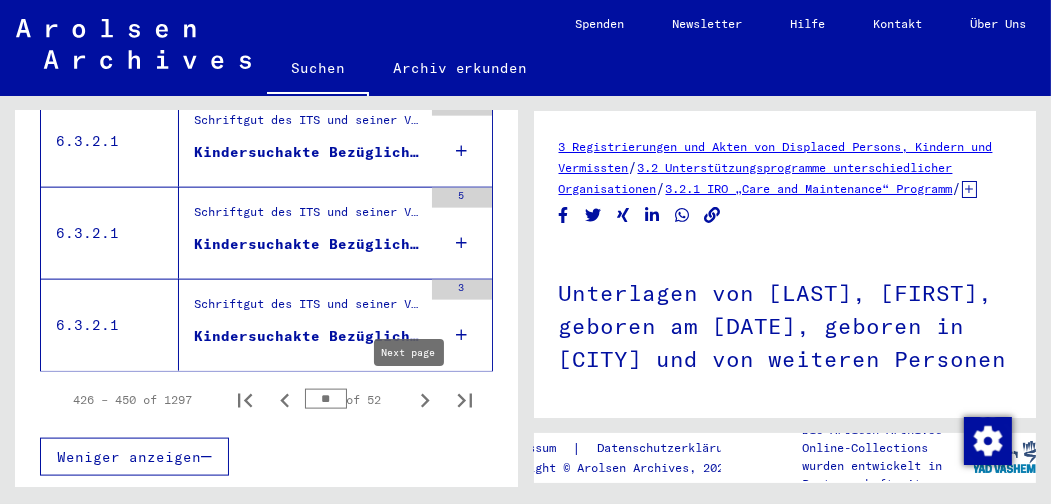 click 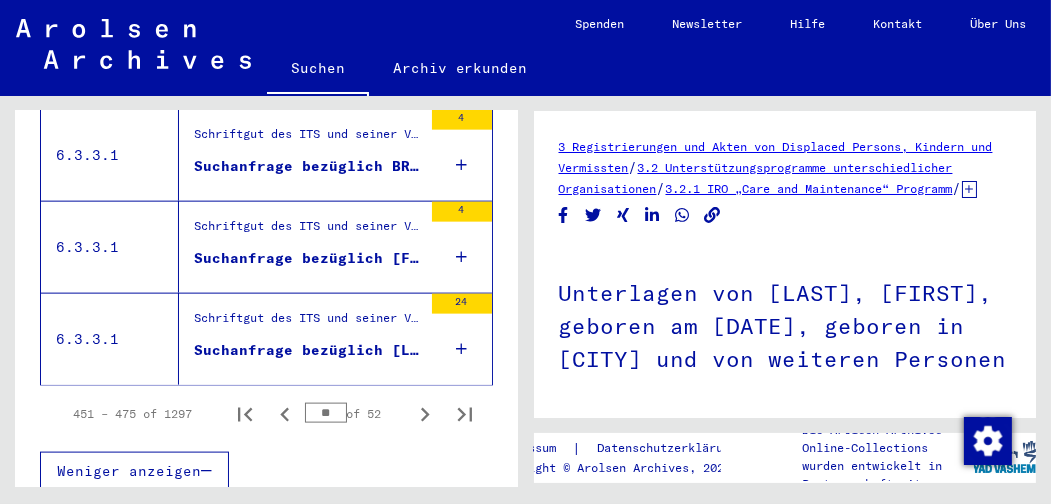 scroll, scrollTop: 2643, scrollLeft: 0, axis: vertical 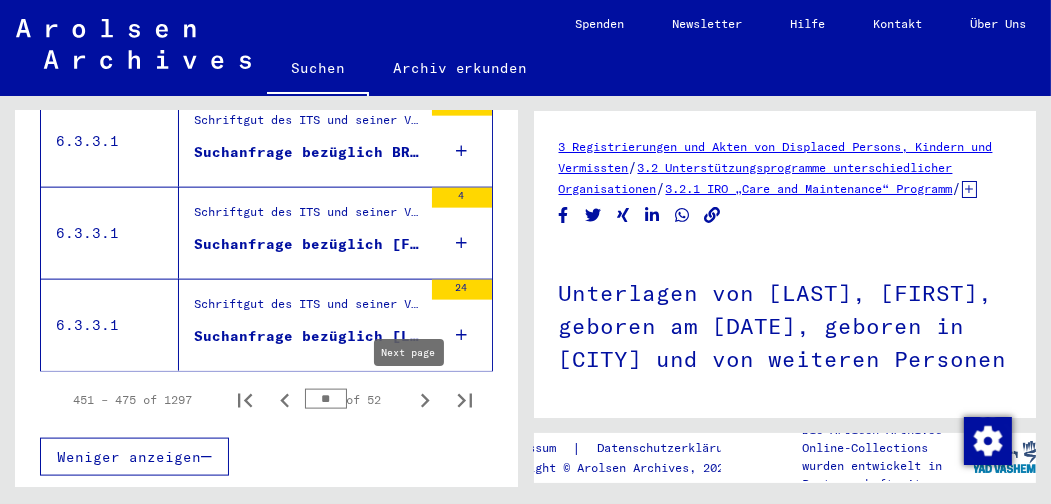 click 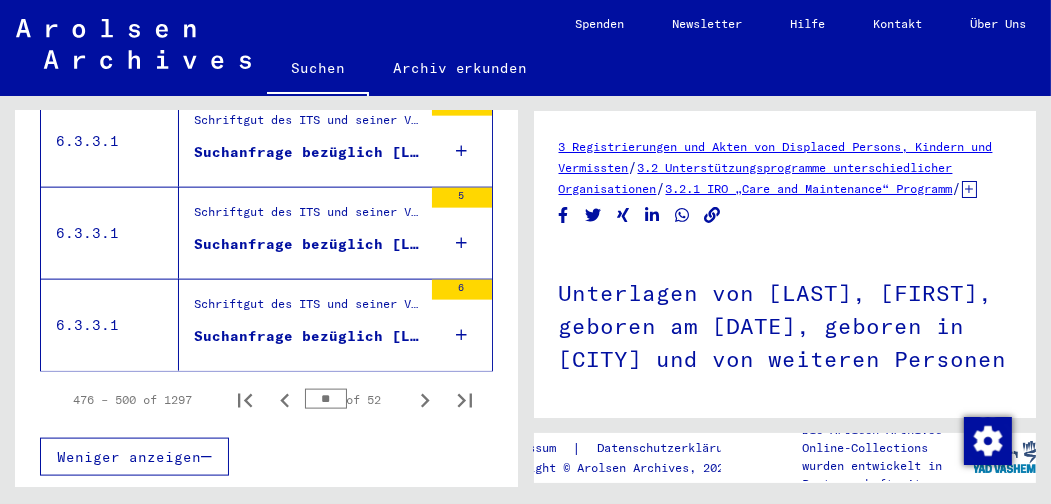 click 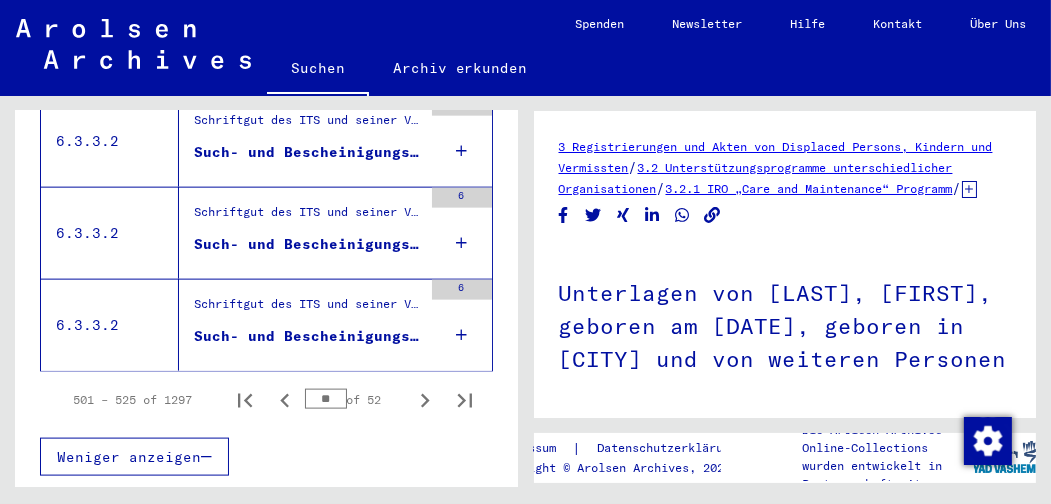 click 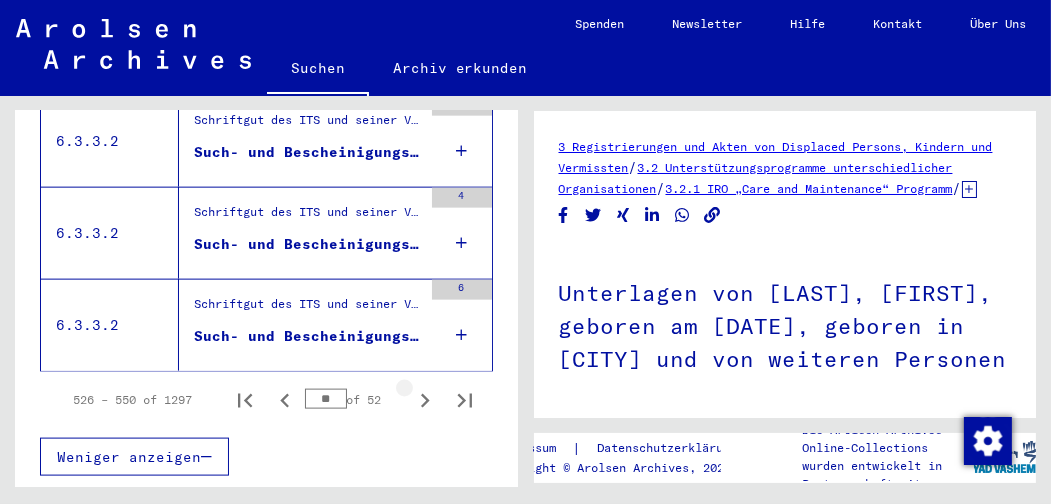click 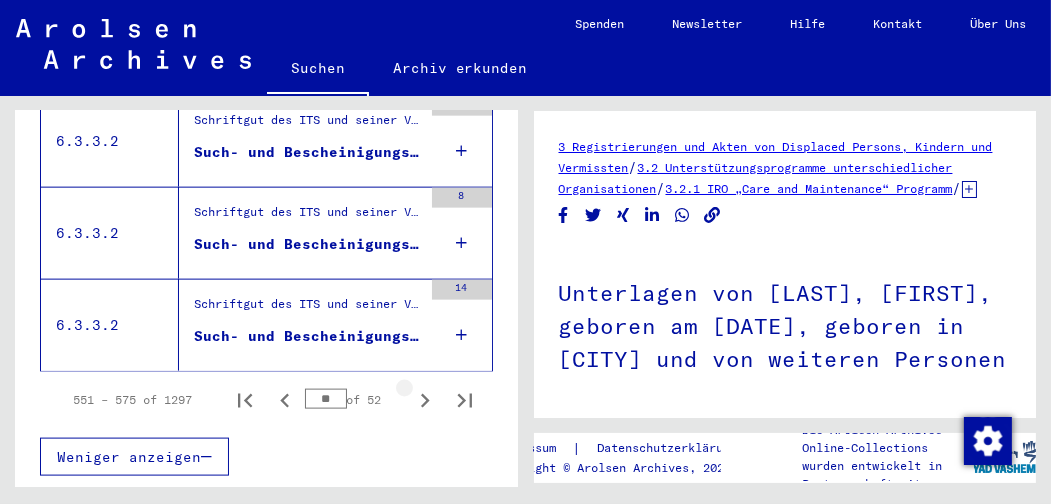 click 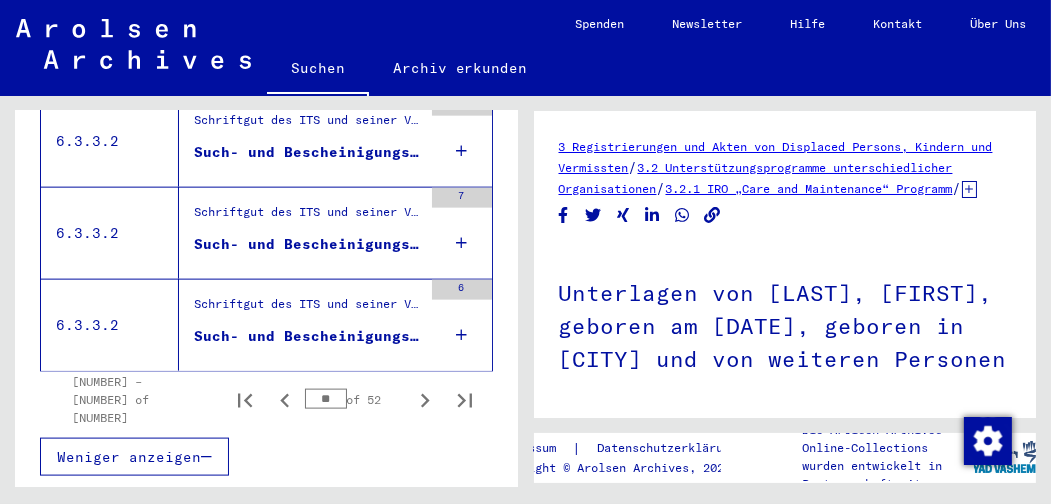 click 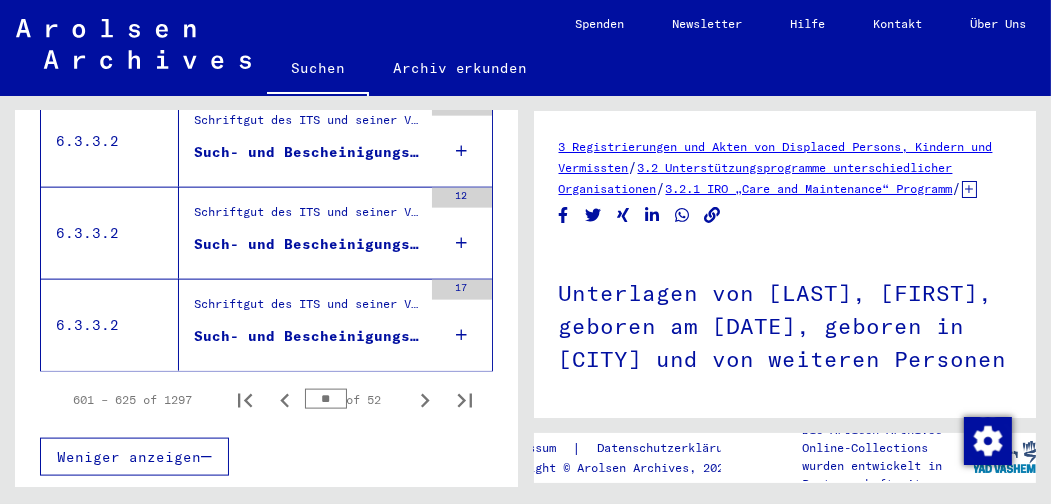 click 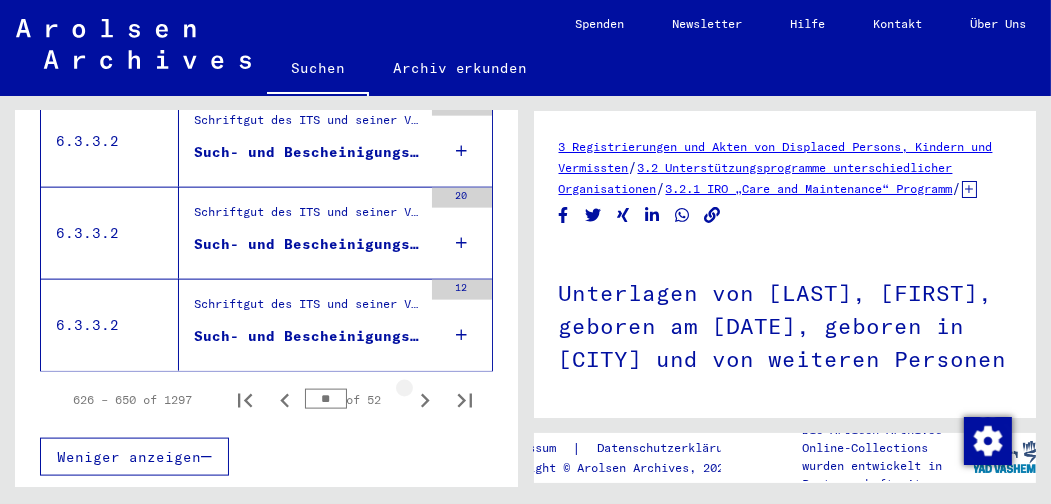 click 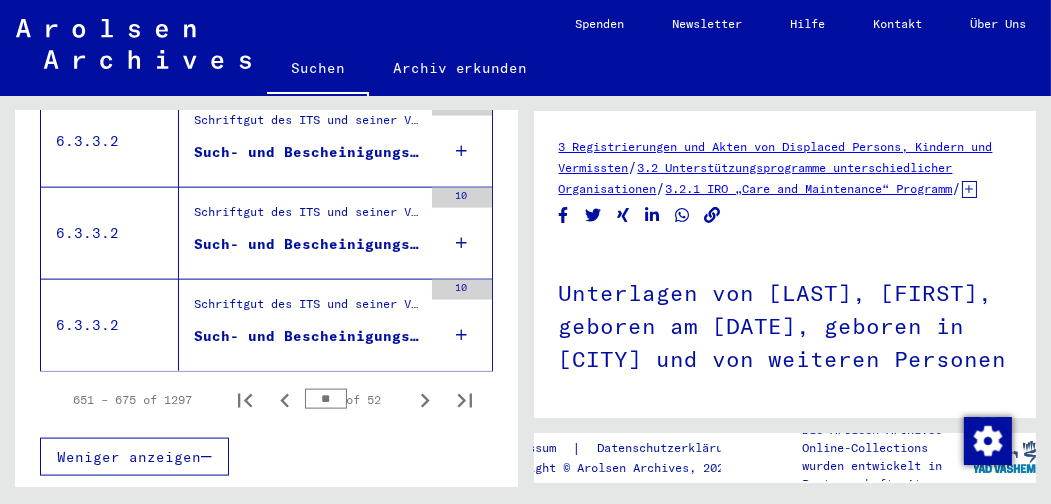 click 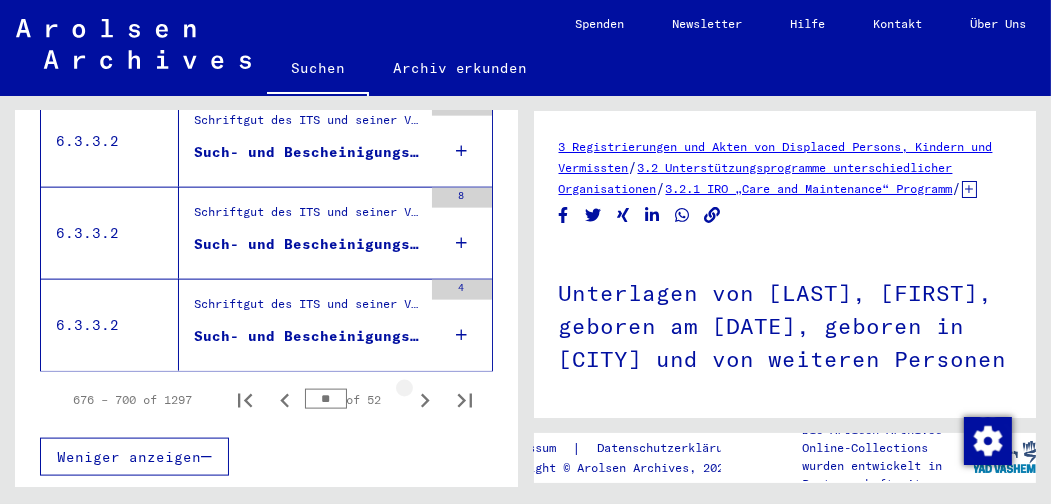 click 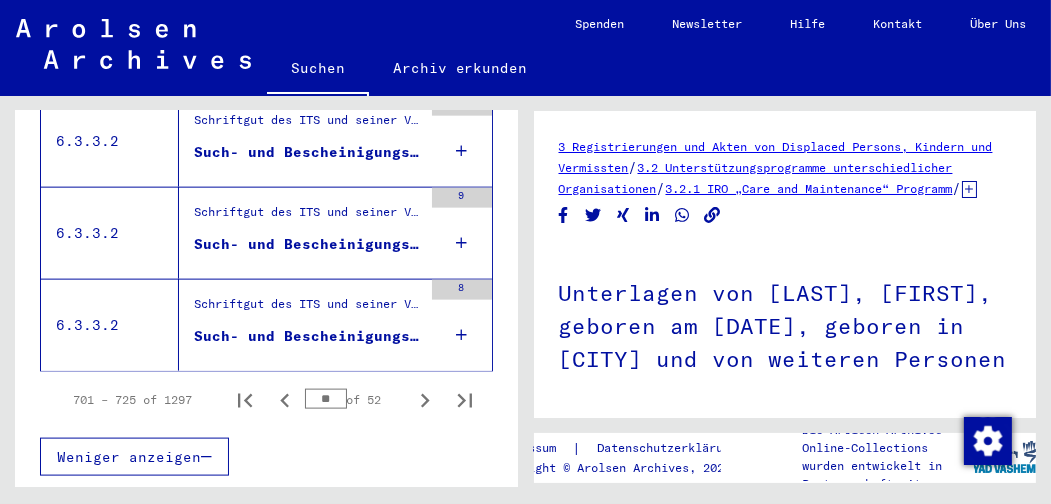 scroll, scrollTop: 2643, scrollLeft: 0, axis: vertical 